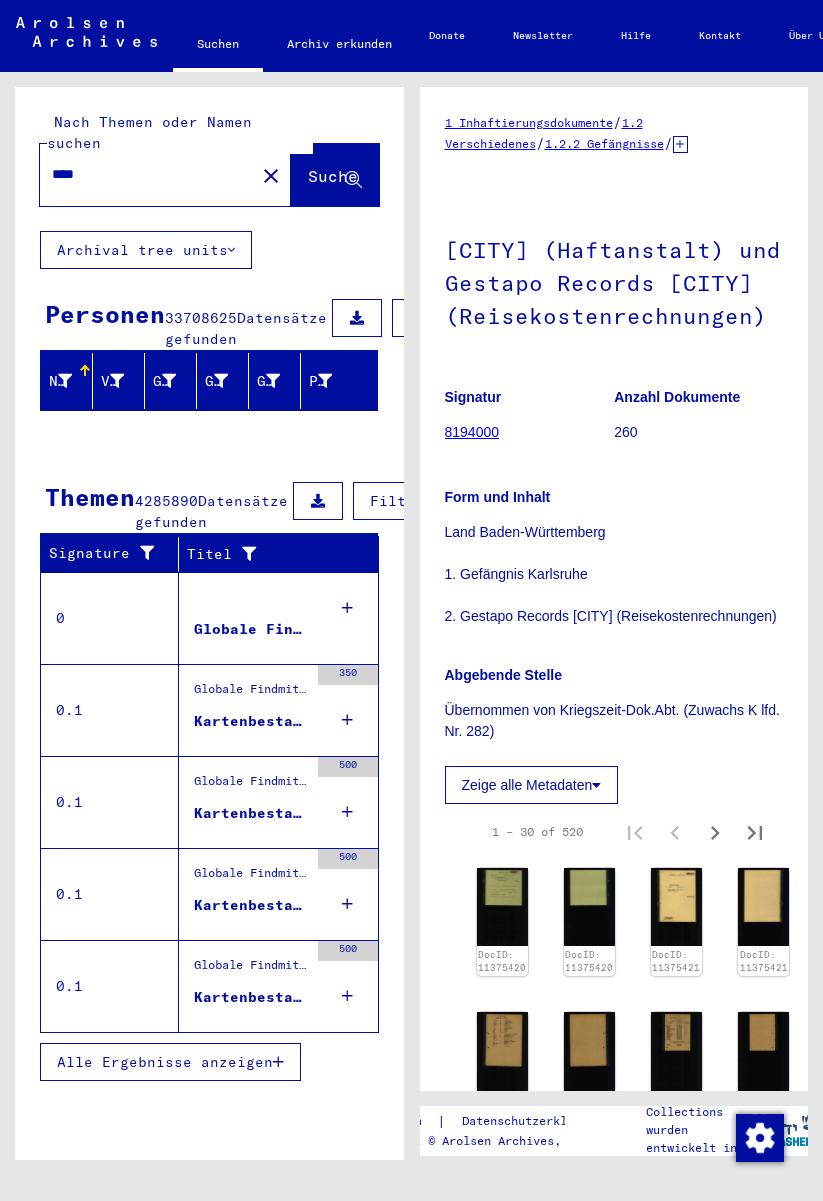 scroll, scrollTop: 0, scrollLeft: 0, axis: both 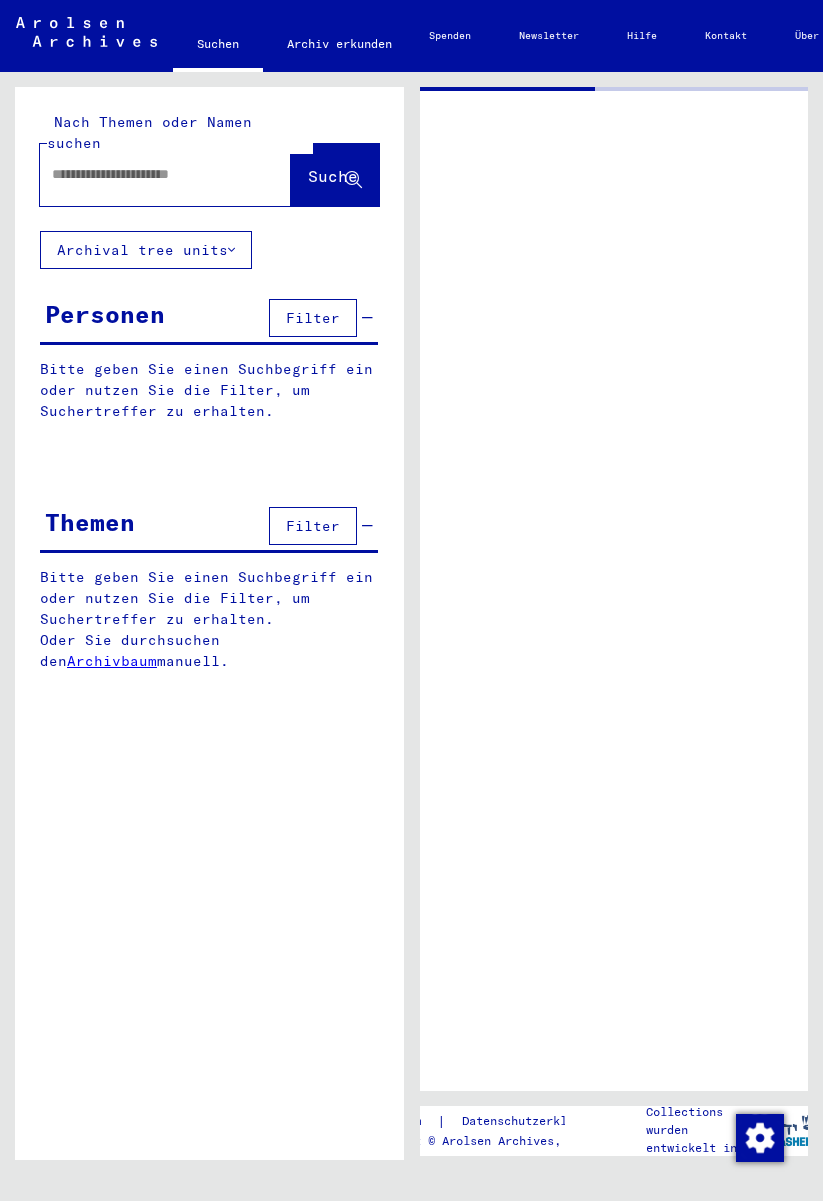 type on "****" 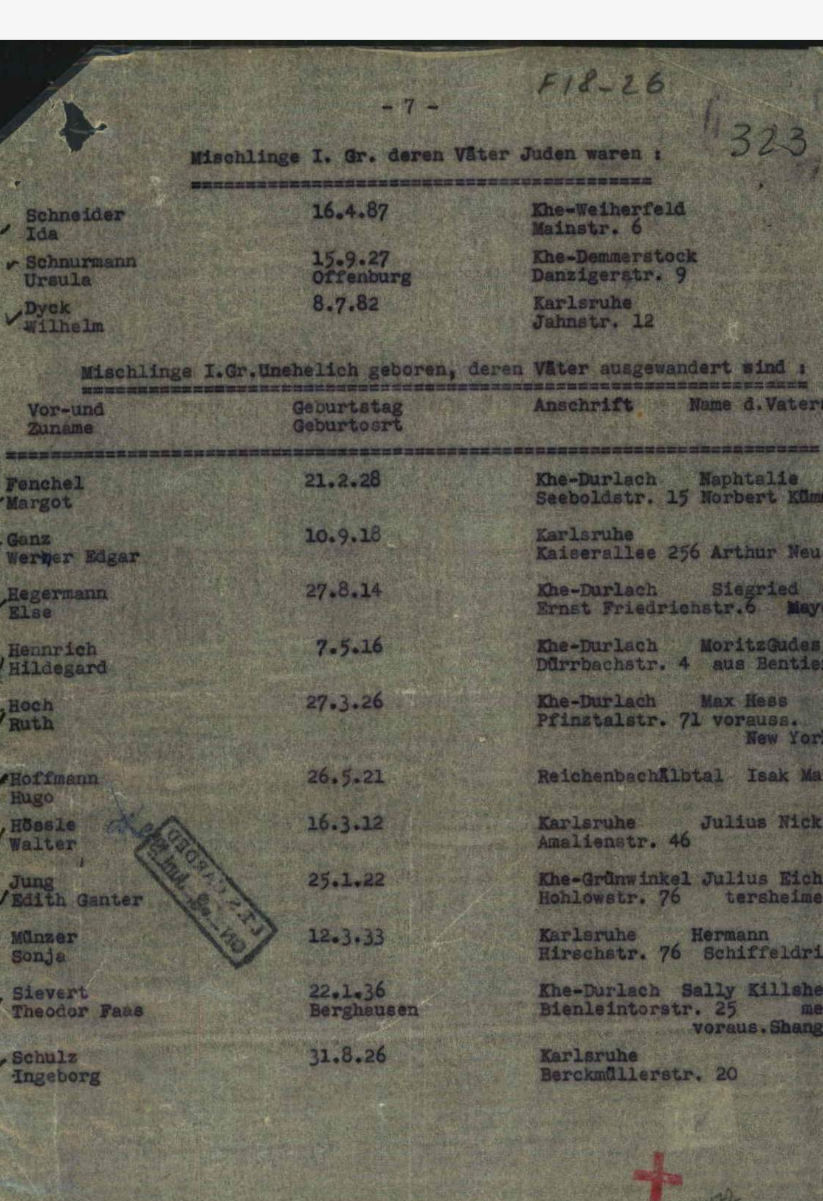 scroll, scrollTop: 183, scrollLeft: 207, axis: both 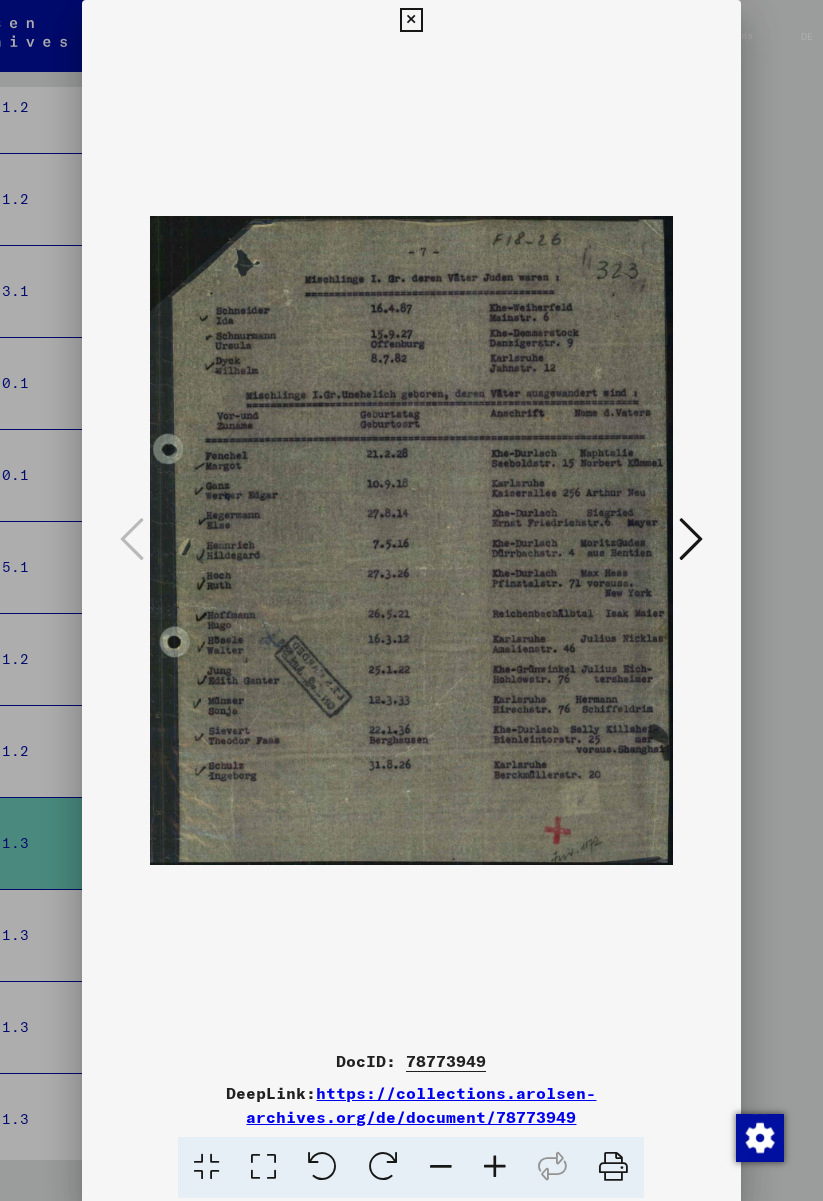 click at bounding box center (691, 540) 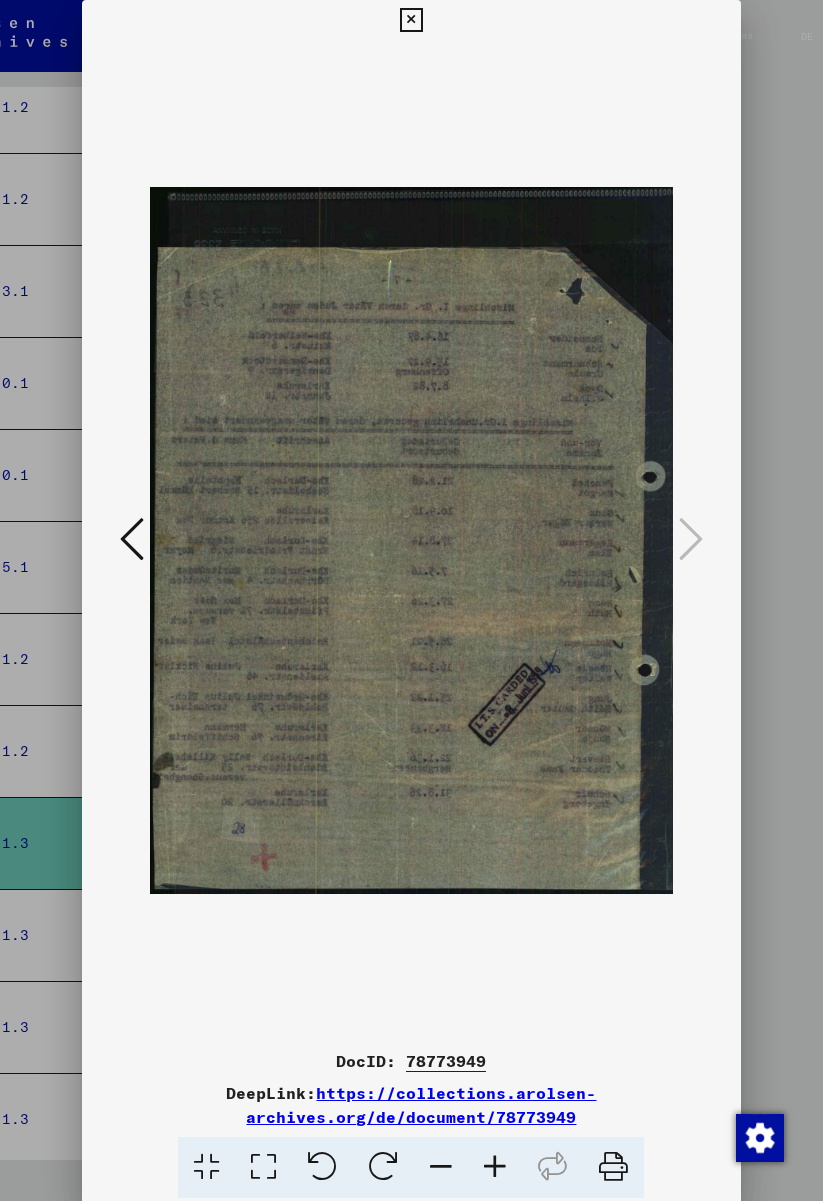 click at bounding box center (411, 20) 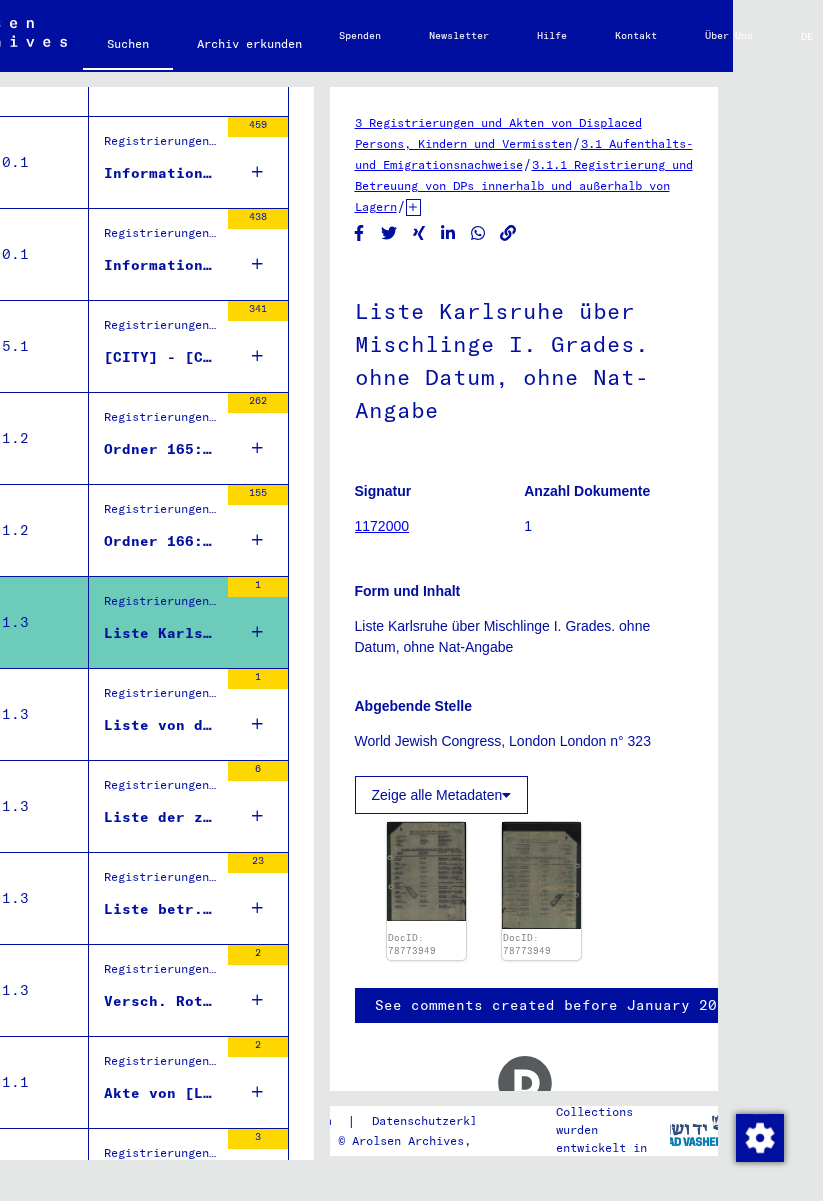 scroll, scrollTop: 1320, scrollLeft: 0, axis: vertical 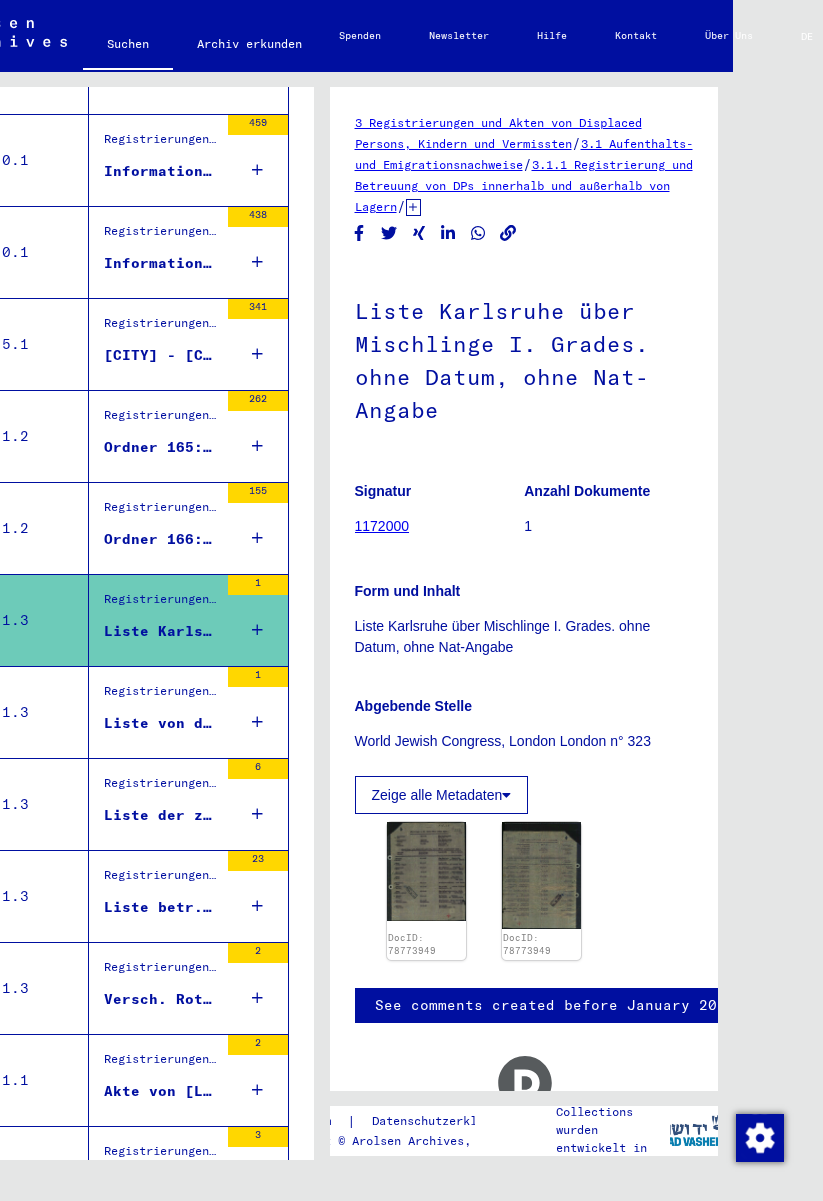 click on "Registrierungen und Akten von Displaced Persons, Kindern und Vermissten > Aufenthalts- und Emigrationsnachweise > Registrierung und Betreuung von DPs innerhalb und außerhalb von Lagern > Erfassung von befreiten ehemaligen Verfolgten an unterschiedlichen Orten (F18-Listen) > Registrierungen von ehemaligen Verfolgten in Deutschland" at bounding box center [161, 696] 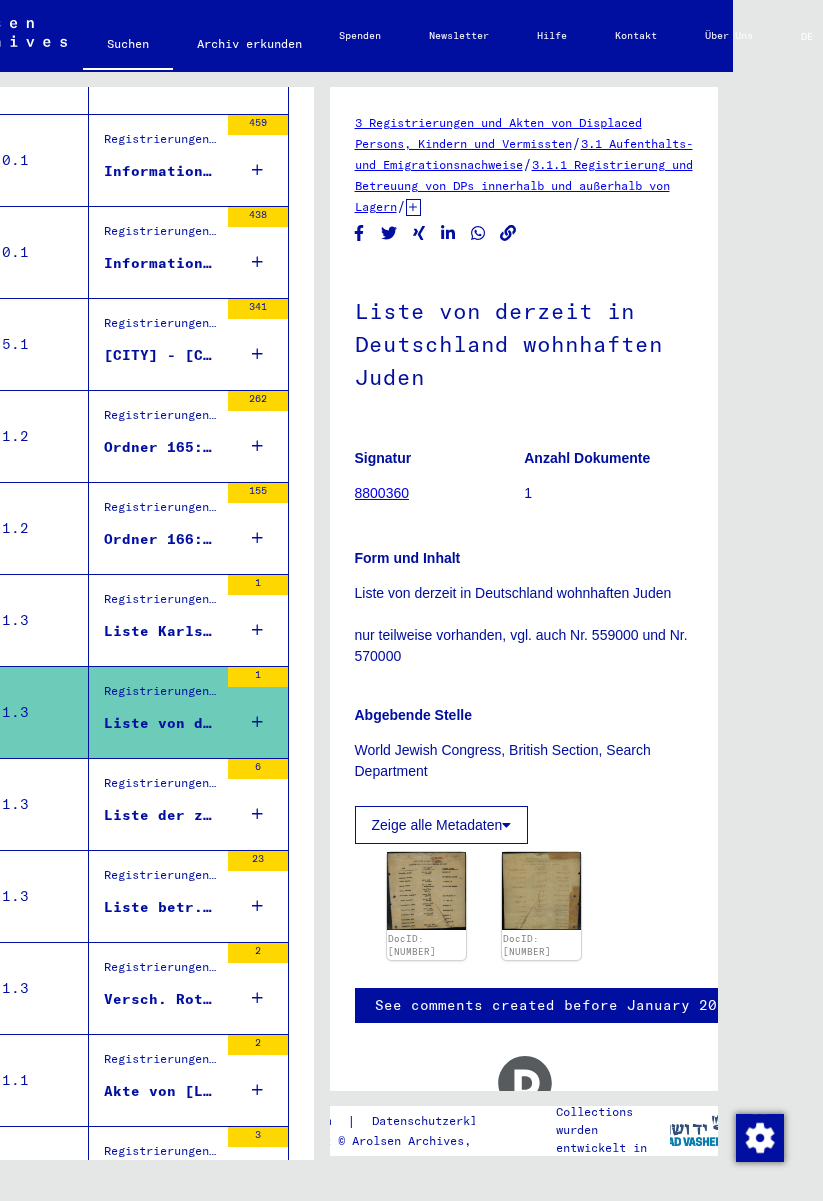 click 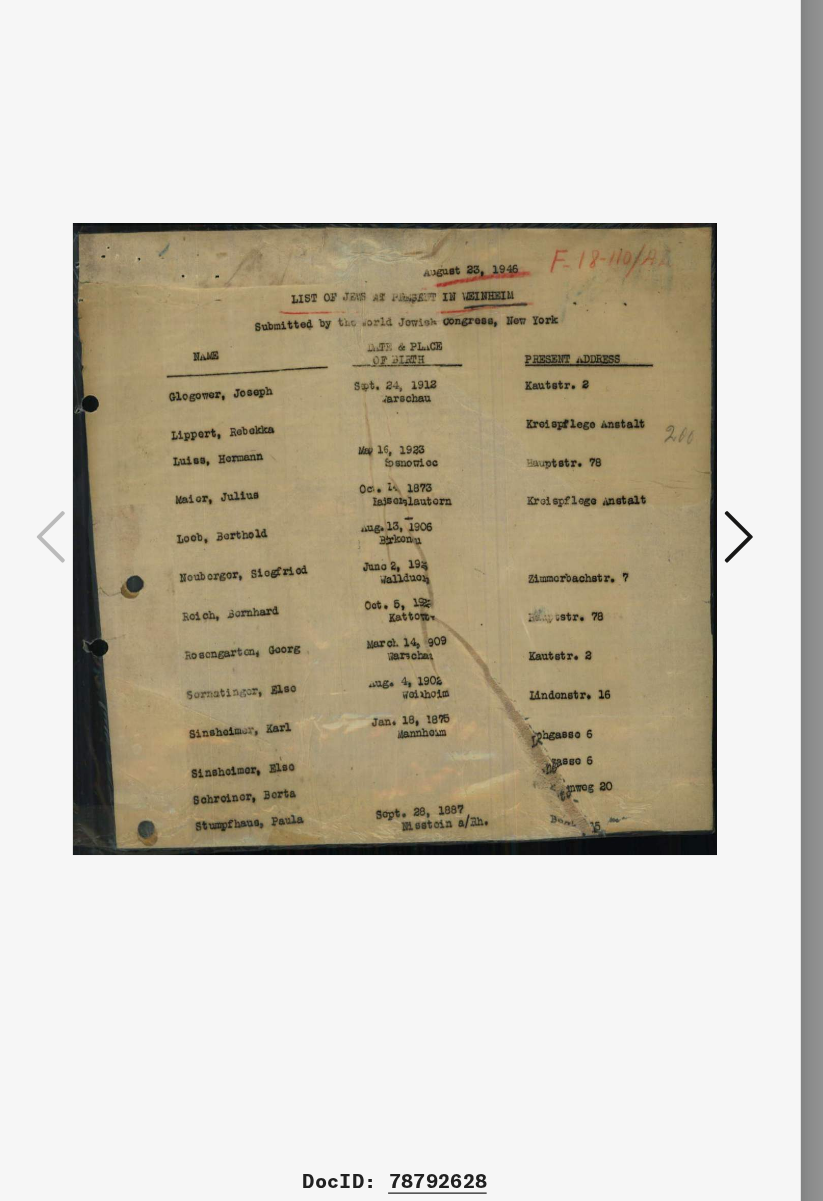 click at bounding box center (691, 539) 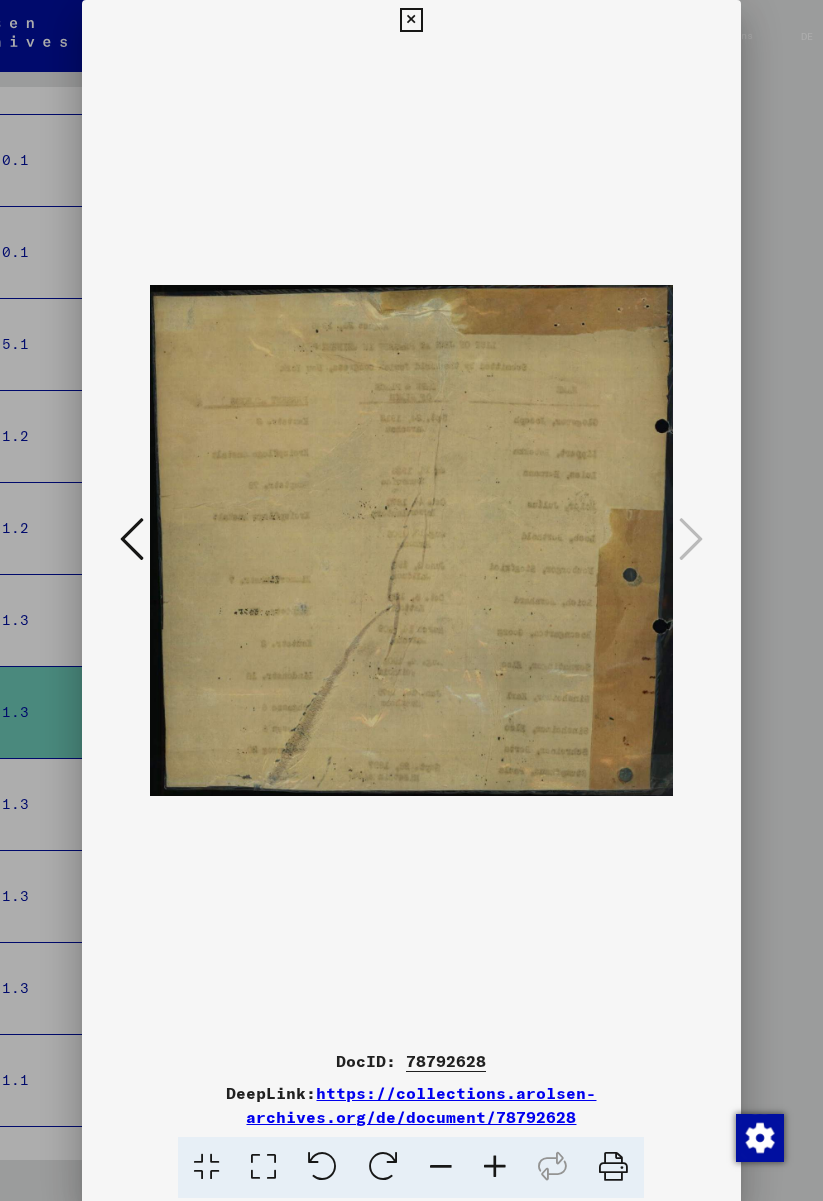 click at bounding box center [411, 20] 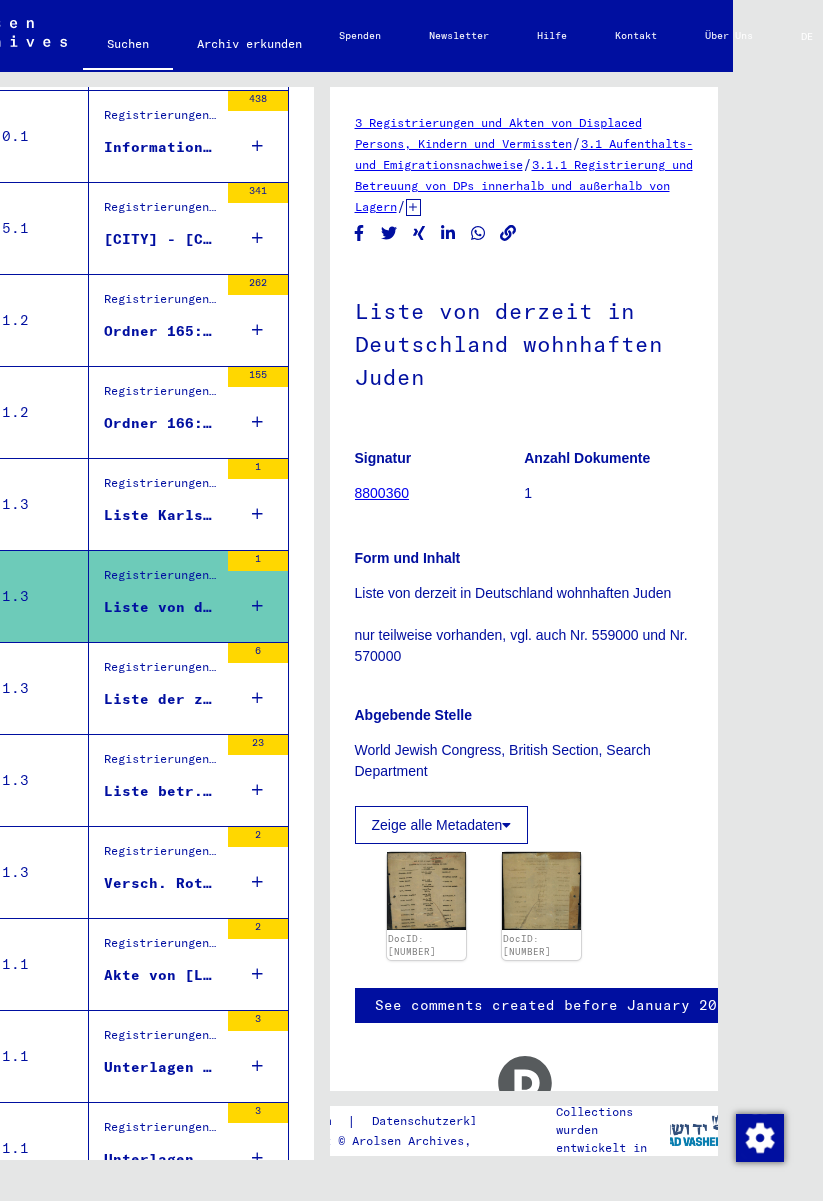 scroll, scrollTop: 1439, scrollLeft: 0, axis: vertical 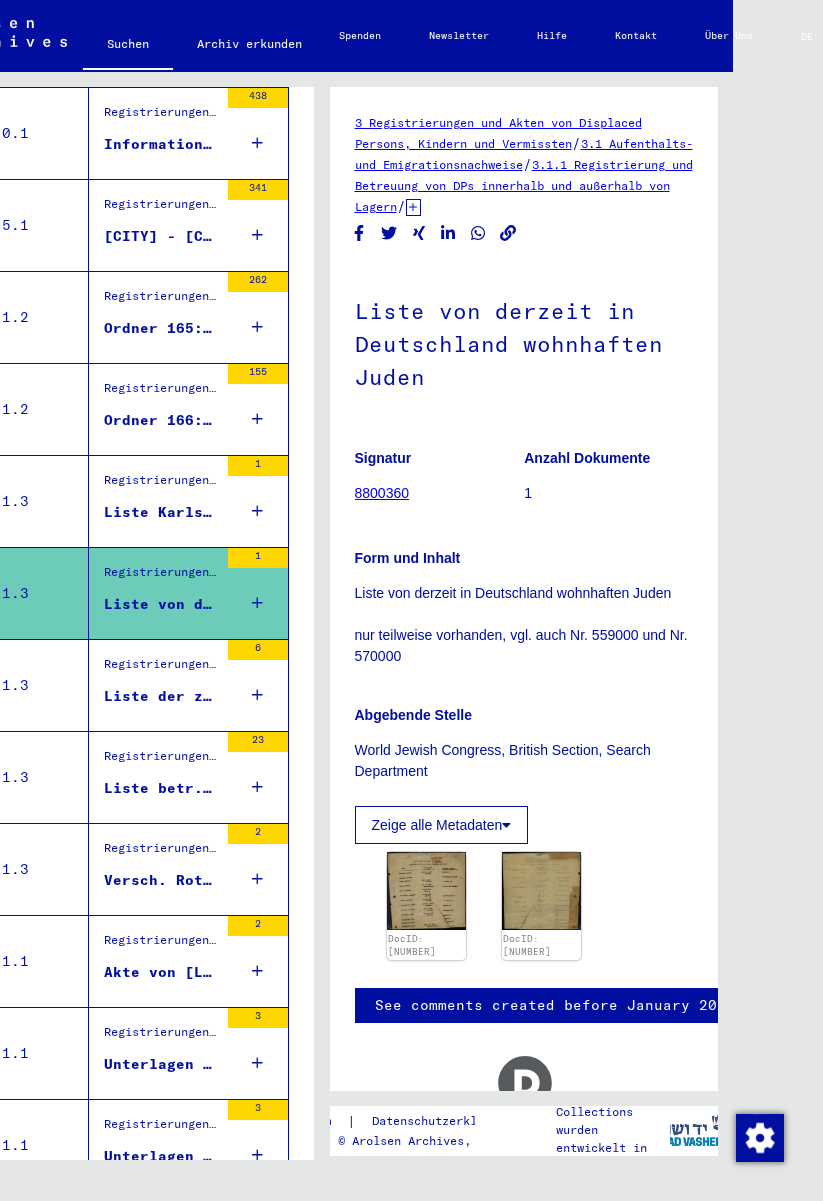 click on "Registrierungen und Akten von Displaced Persons, Kindern und Vermissten > Aufenthalts- und Emigrationsnachweise > Registrierung und Betreuung von DPs innerhalb und außerhalb von Lagern > Erfassung von befreiten ehemaligen Verfolgten an unterschiedlichen Orten (F18-Listen) > Registrierungen von ehemaligen Verfolgten in Deutschland" at bounding box center [161, 669] 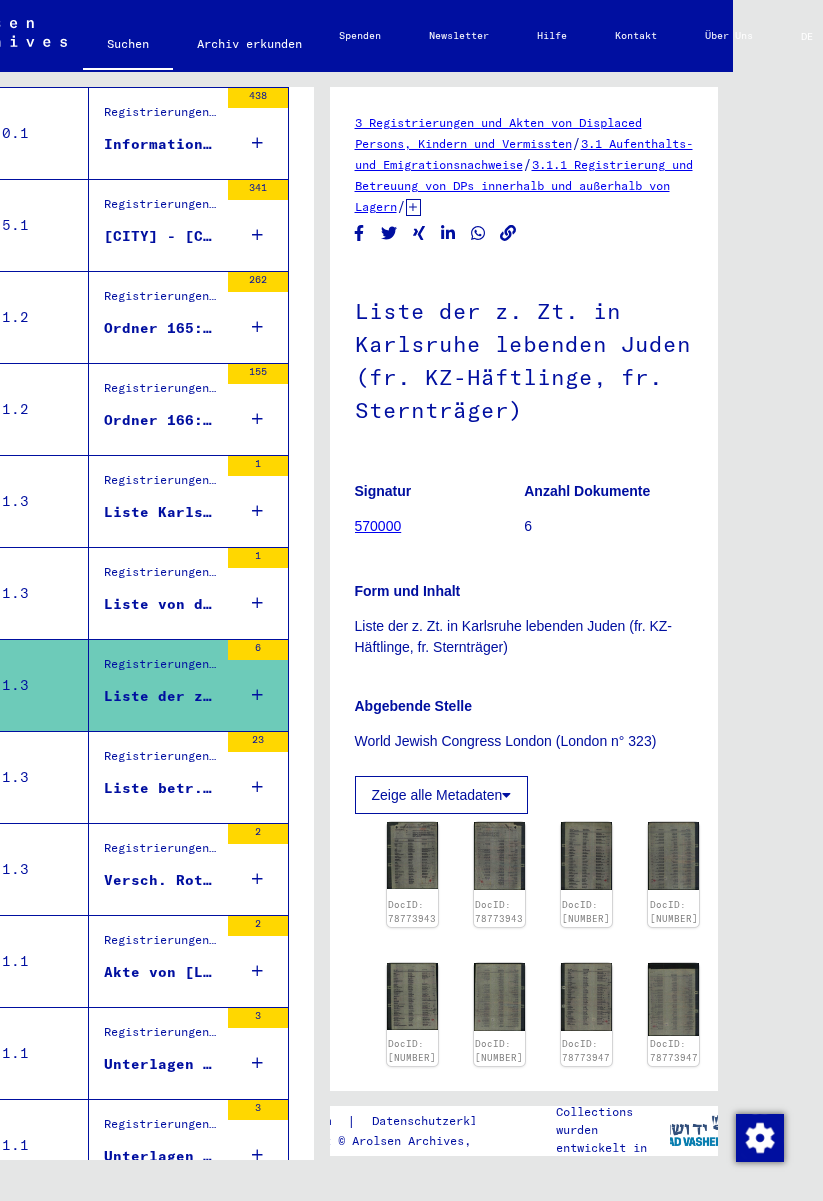 click 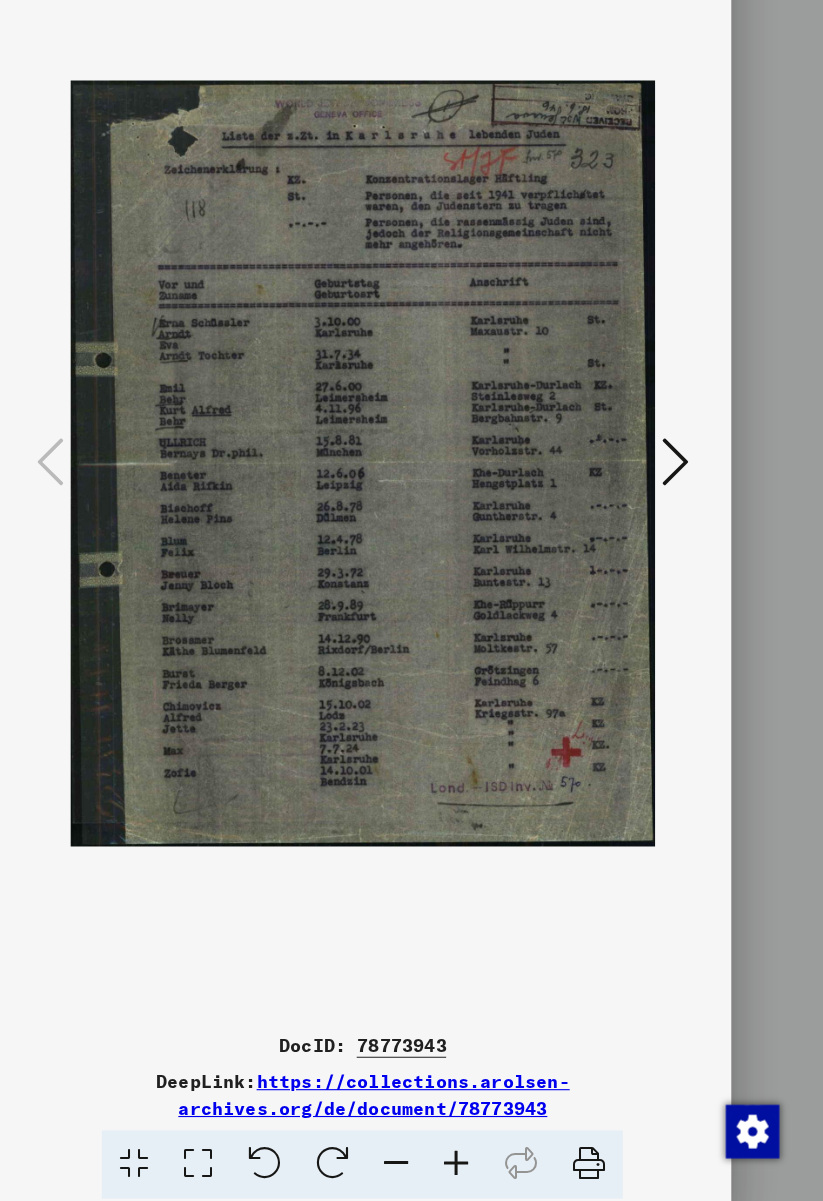 click at bounding box center (691, 540) 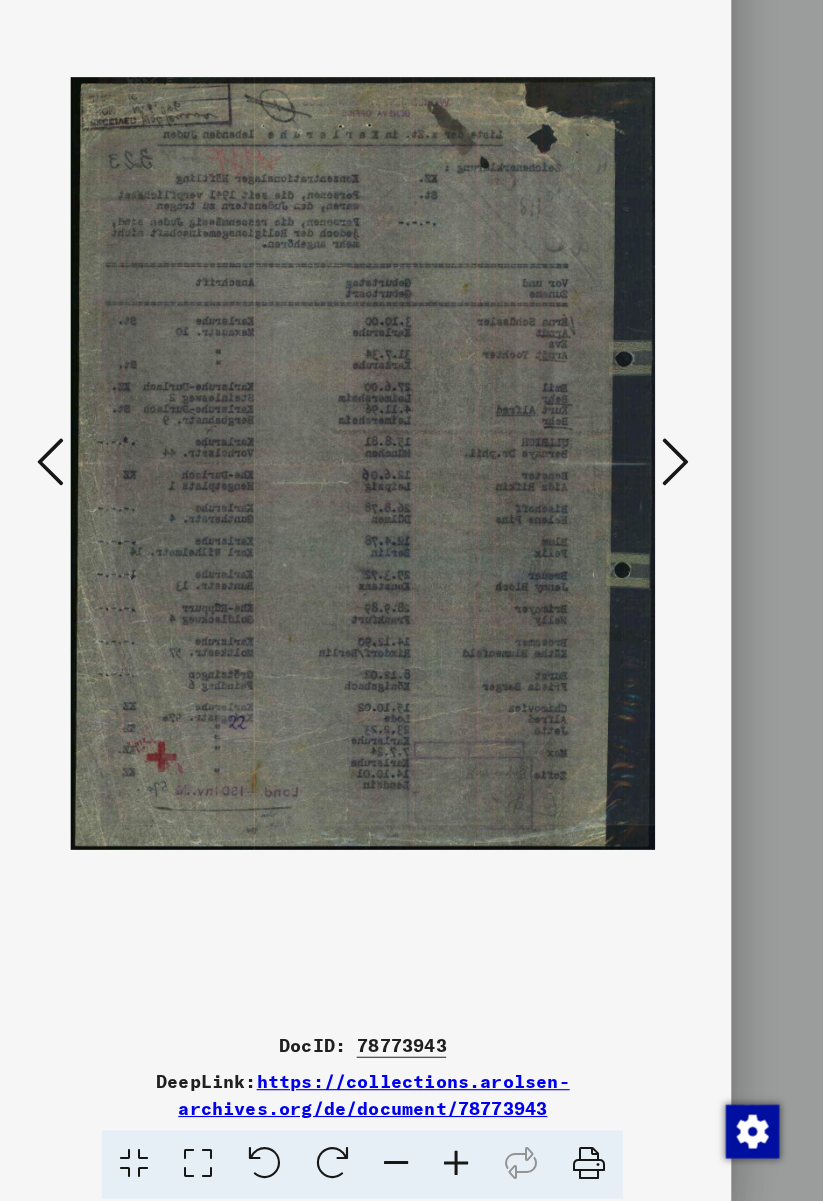 click at bounding box center (411, 540) 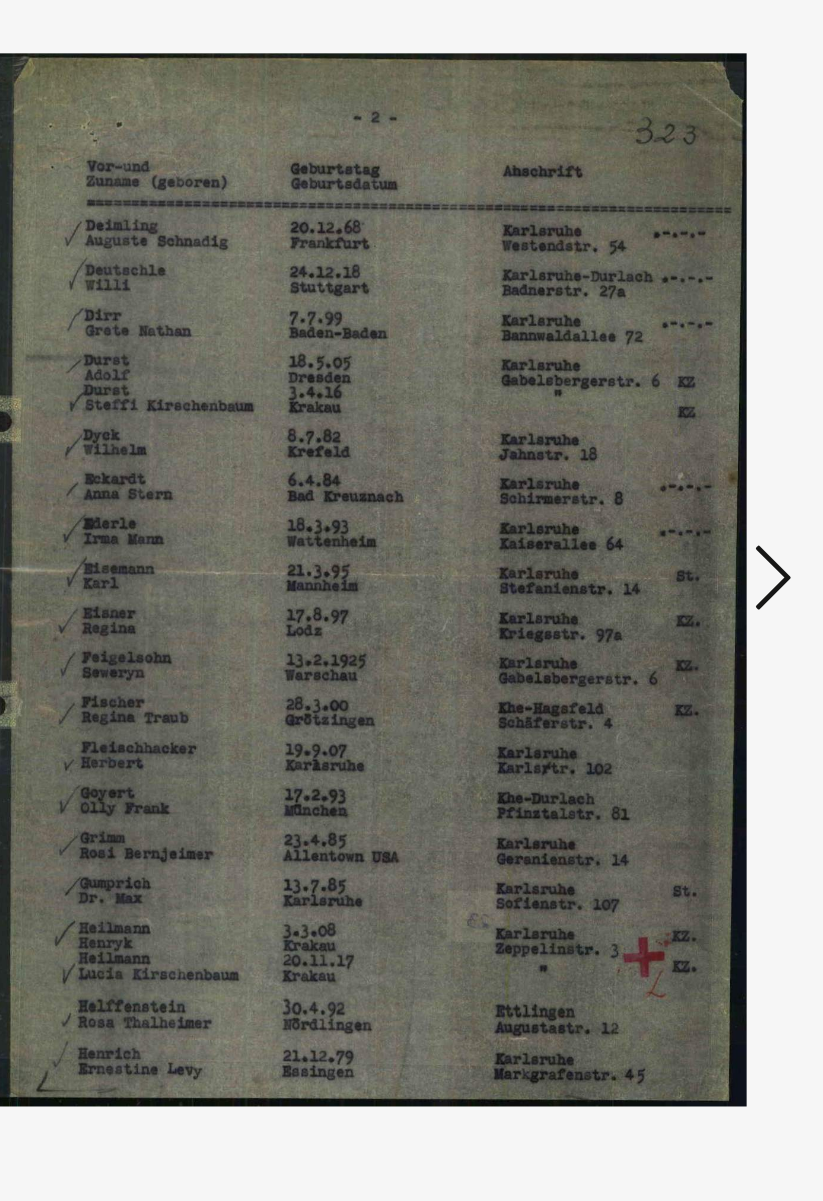 click at bounding box center (691, 539) 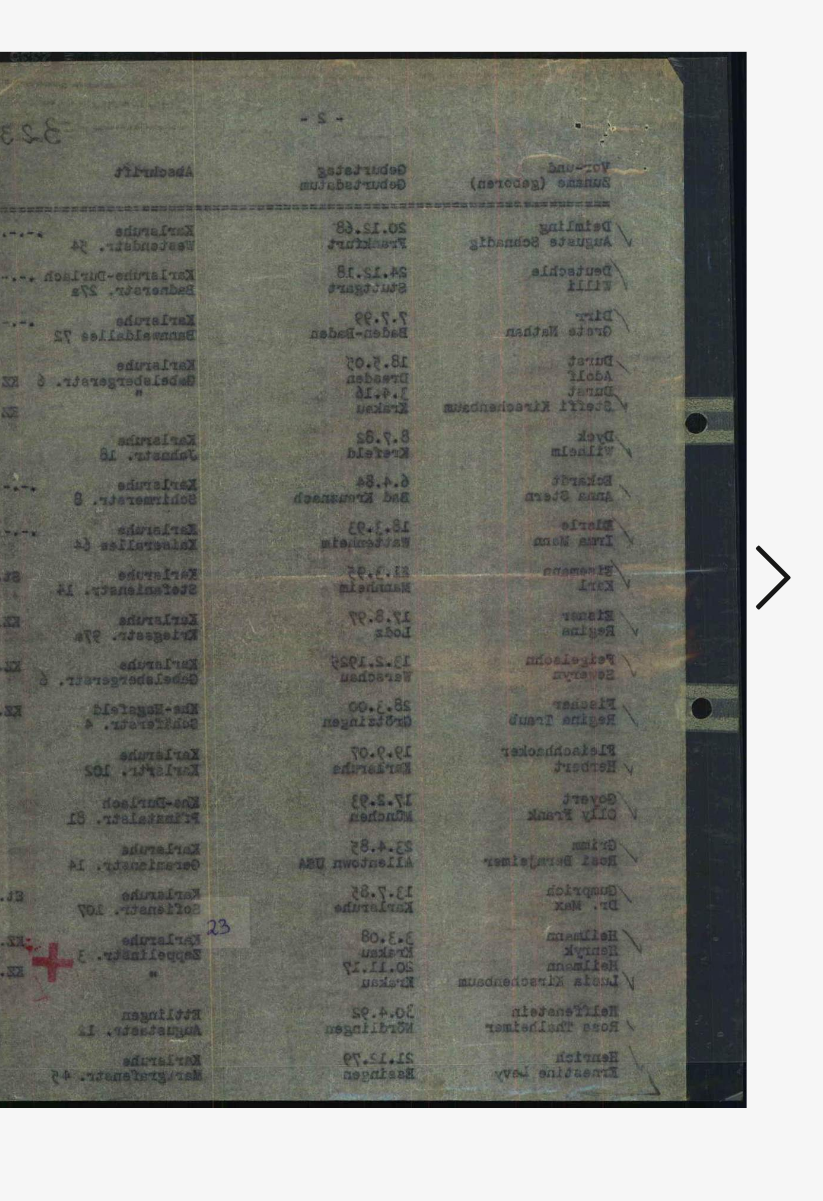 click at bounding box center [691, 540] 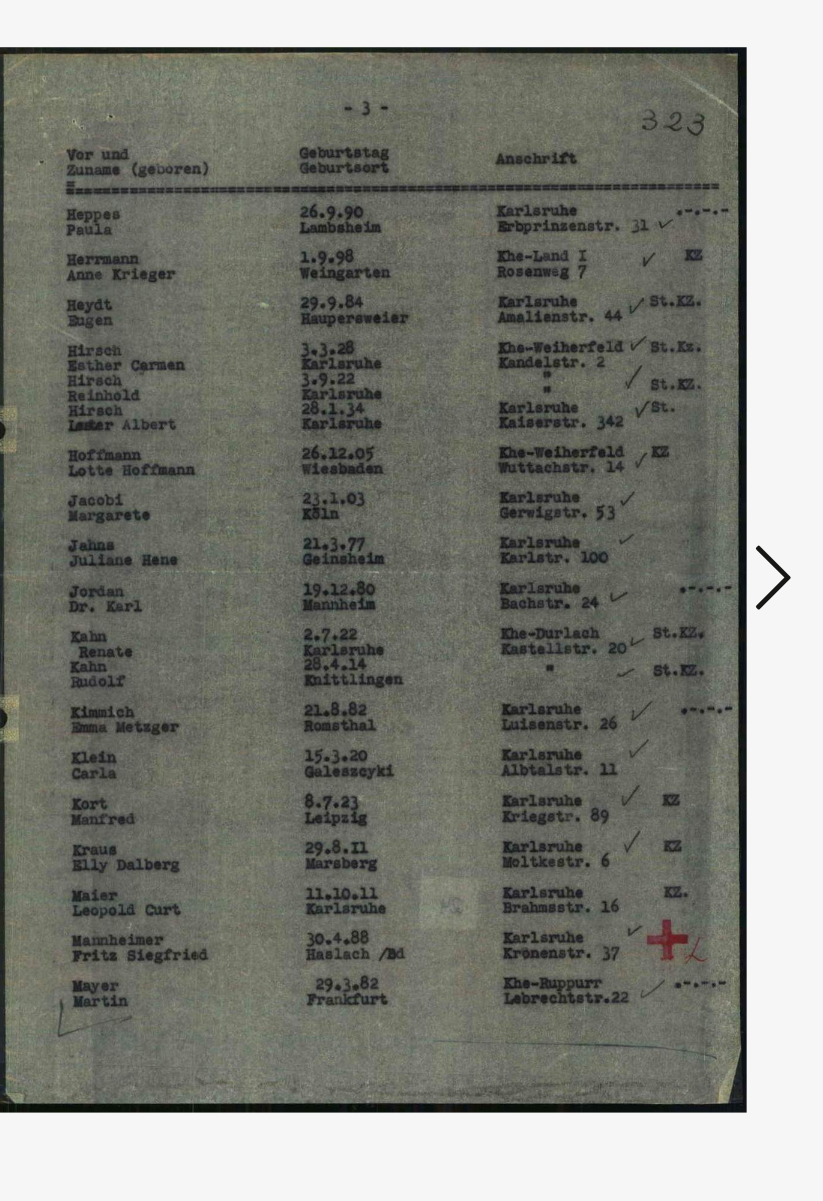 click at bounding box center [691, 539] 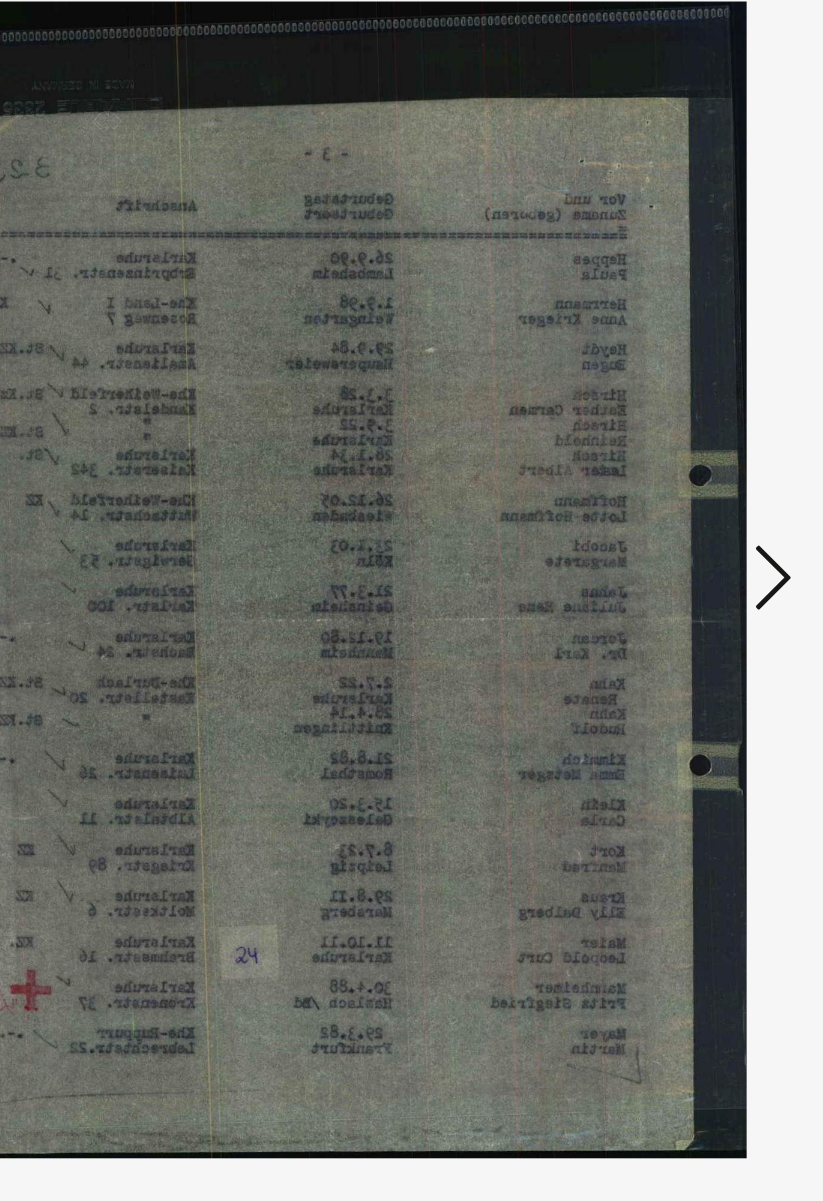 click at bounding box center (691, 539) 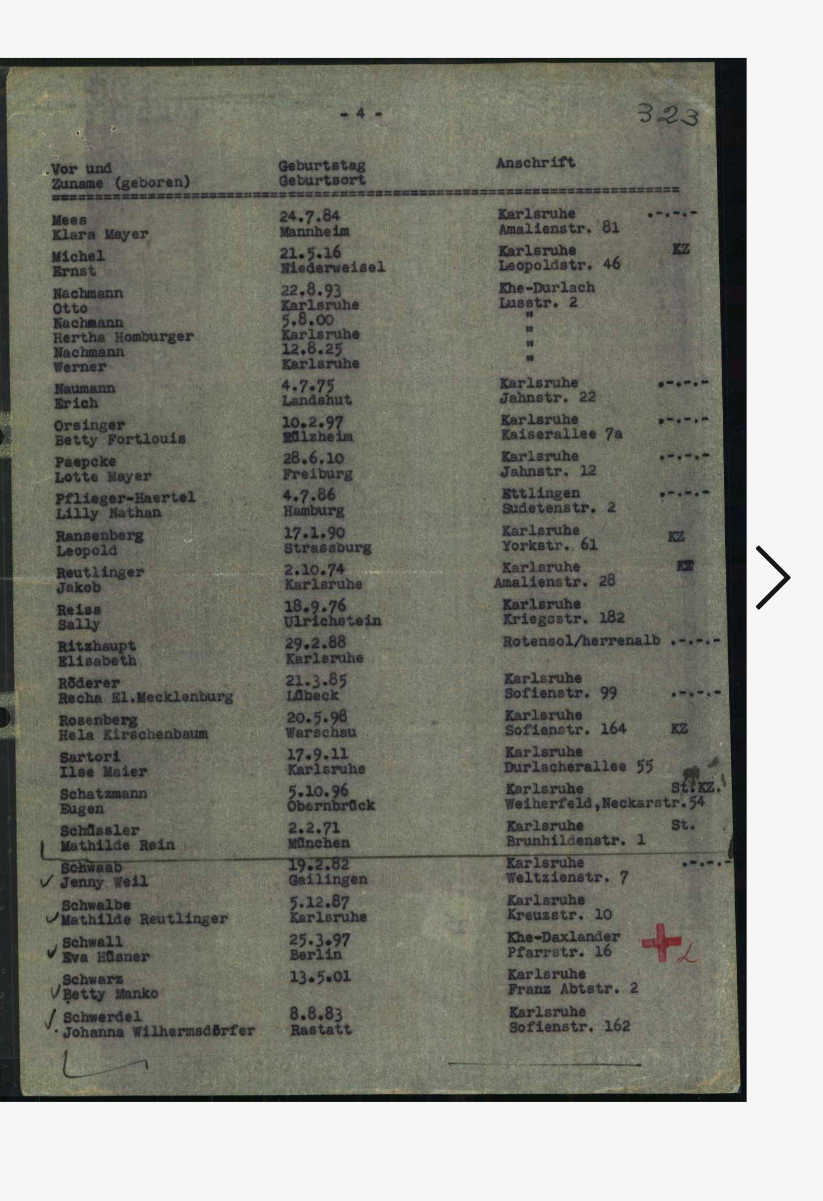 click at bounding box center (691, 539) 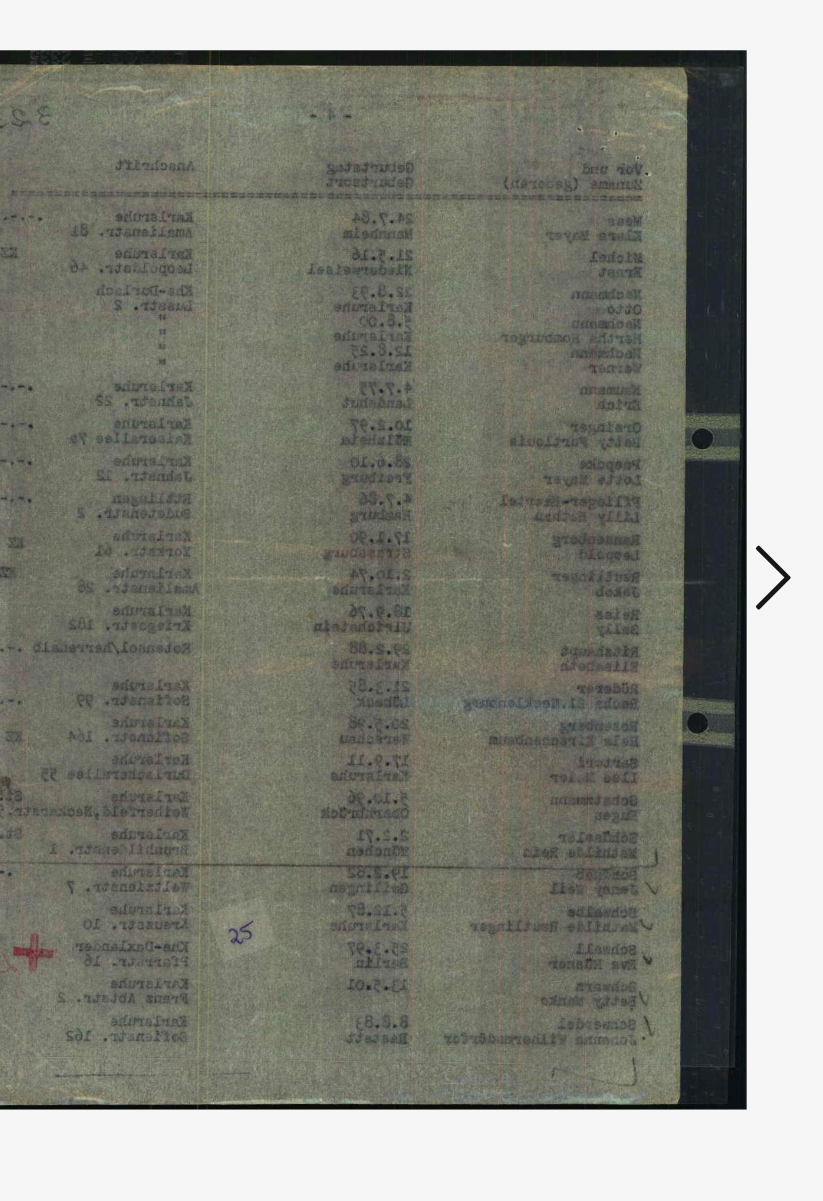 click at bounding box center [691, 539] 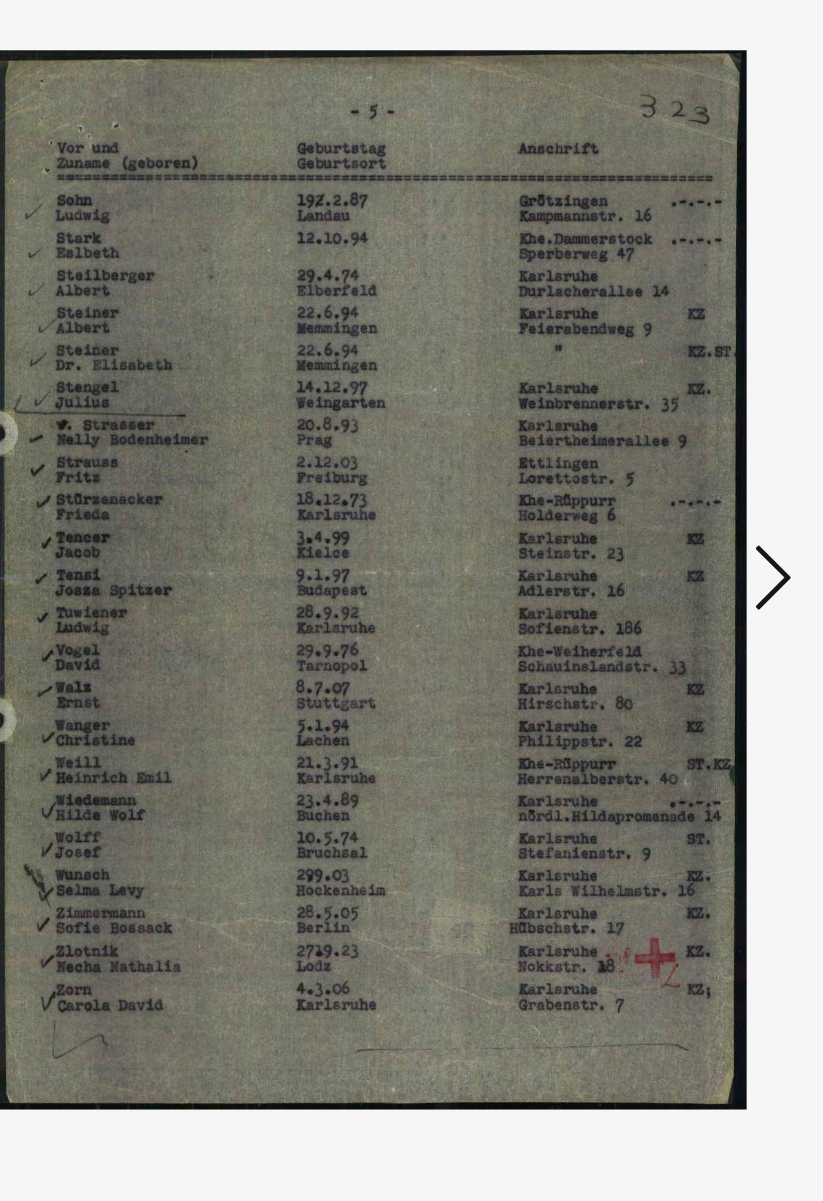 click at bounding box center (691, 539) 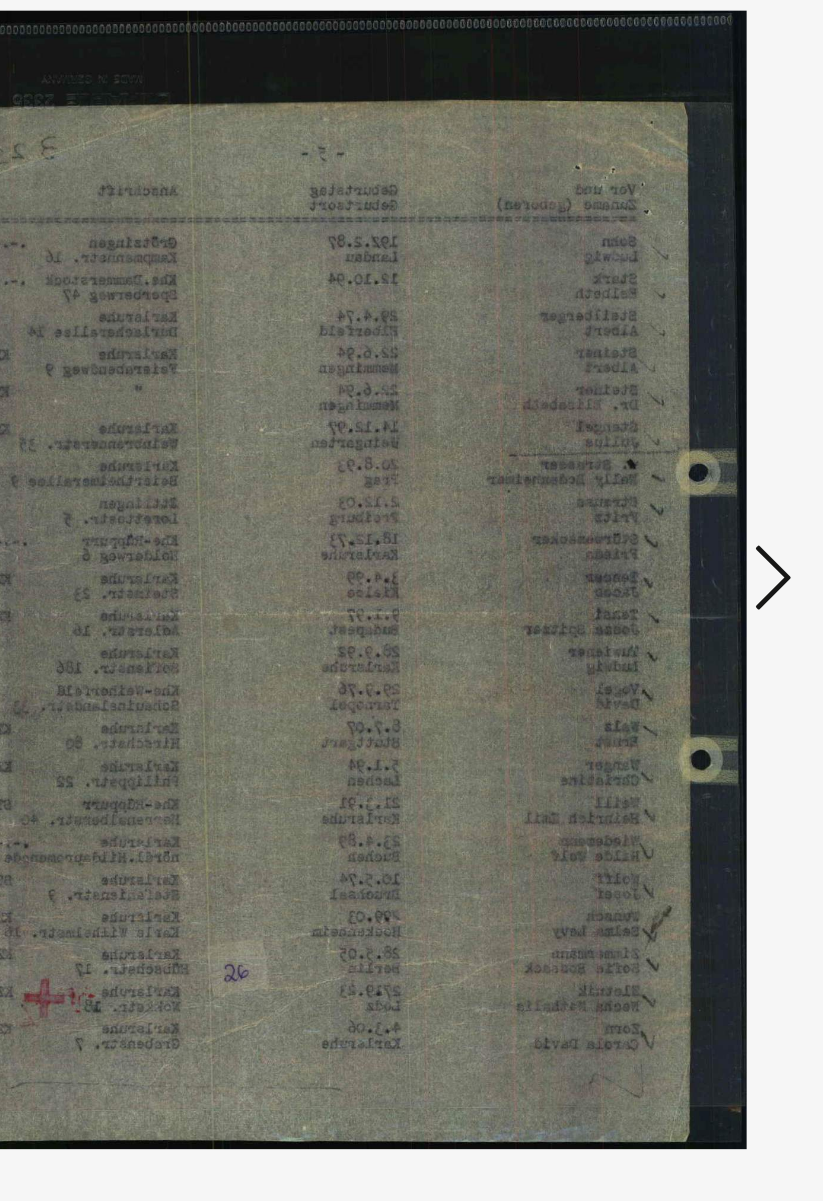 click at bounding box center [691, 539] 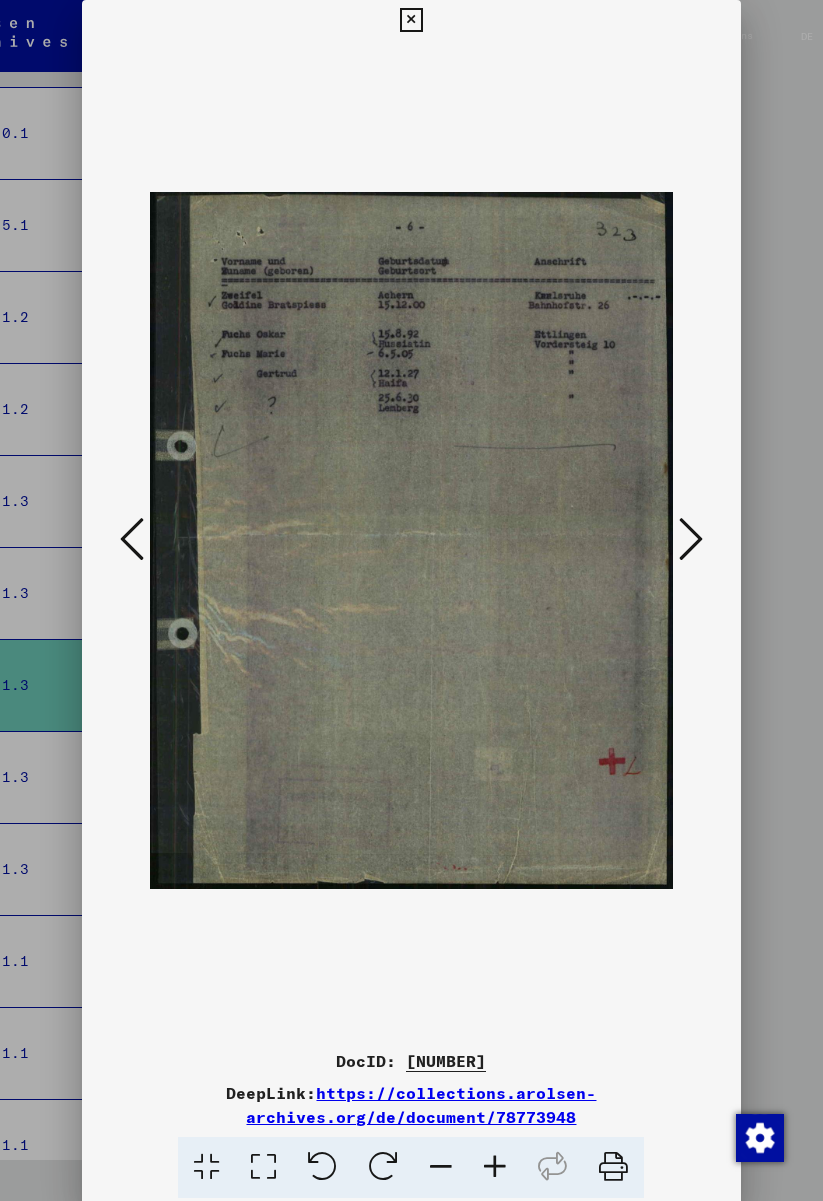 click at bounding box center (411, 20) 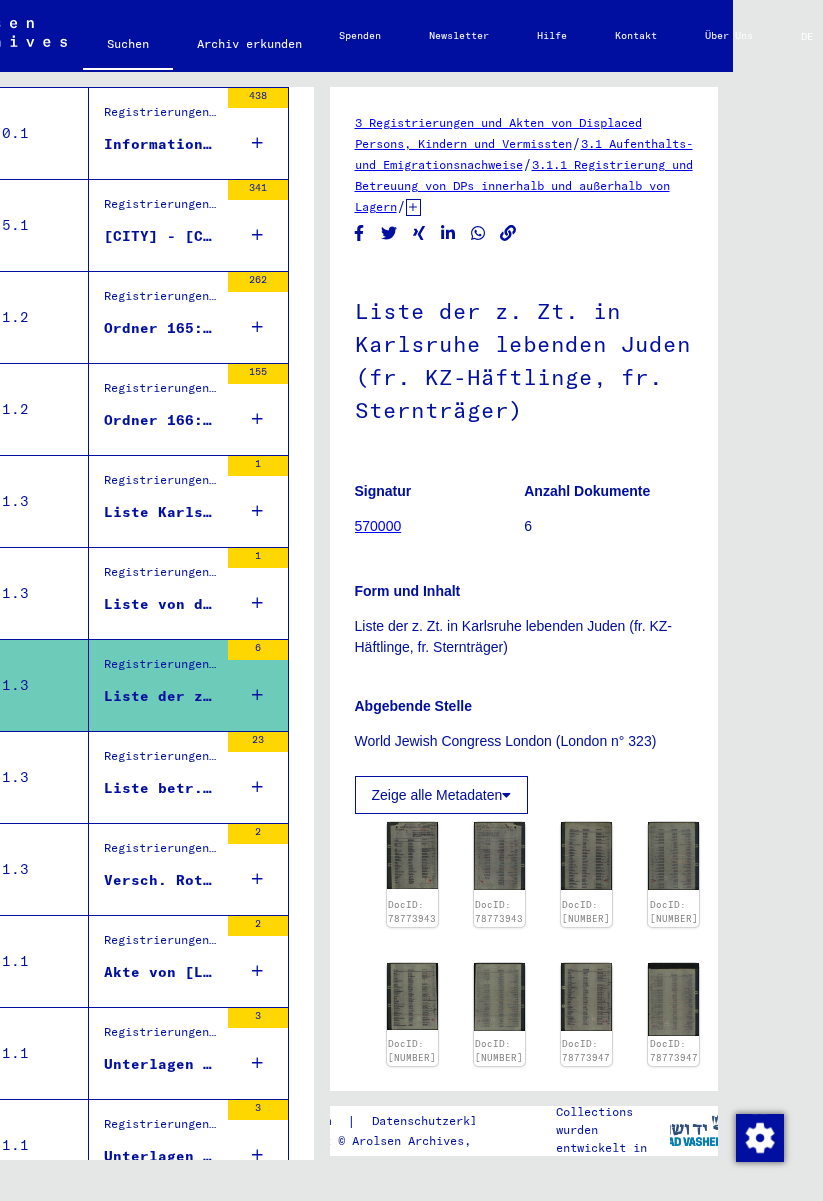click on "Registrierungen und Akten von Displaced Persons, Kindern und Vermissten > Aufenthalts- und Emigrationsnachweise > Registrierung und Betreuung von DPs innerhalb und außerhalb von Lagern > Erfassung von befreiten ehemaligen Verfolgten an unterschiedlichen Orten (F18-Listen) > Registrierungen von ehemaligen Verfolgten in Deutschland" at bounding box center [161, 761] 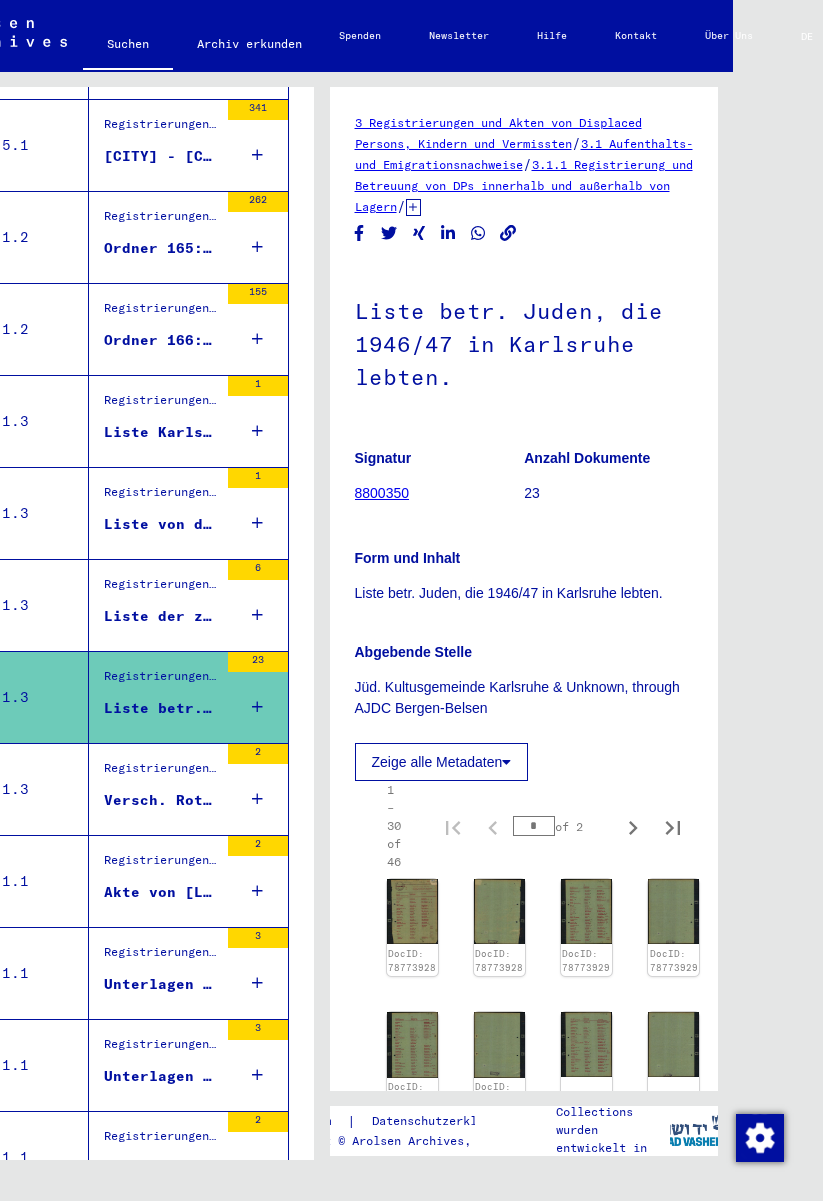 scroll, scrollTop: 1530, scrollLeft: 2, axis: both 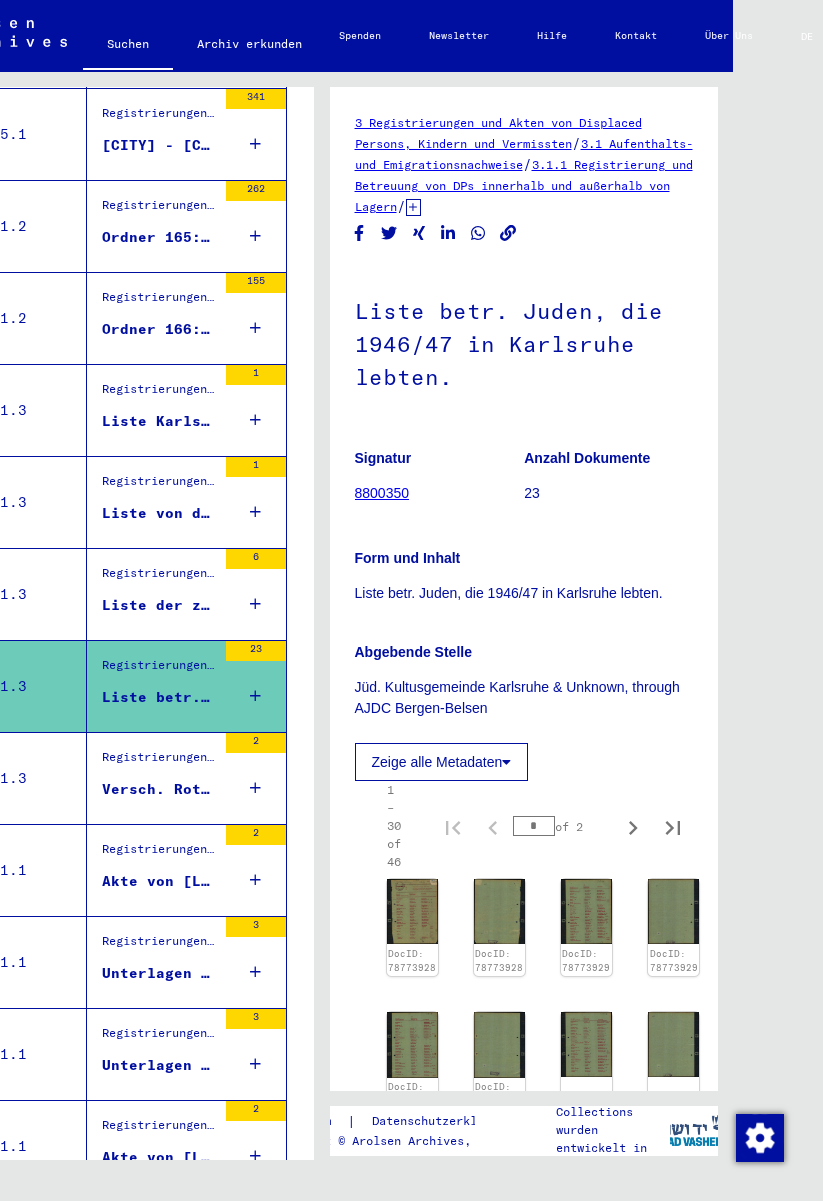click on "Registrierungen und Akten von Displaced Persons, Kindern und Vermissten > Aufenthalts- und Emigrationsnachweise > Registrierung und Betreuung von DPs innerhalb und außerhalb von Lagern > Erfassung von befreiten ehemaligen Verfolgten an unterschiedlichen Orten (F18-Listen) > Registrierungen von ehemaligen Verfolgten in Deutschland" at bounding box center (159, 762) 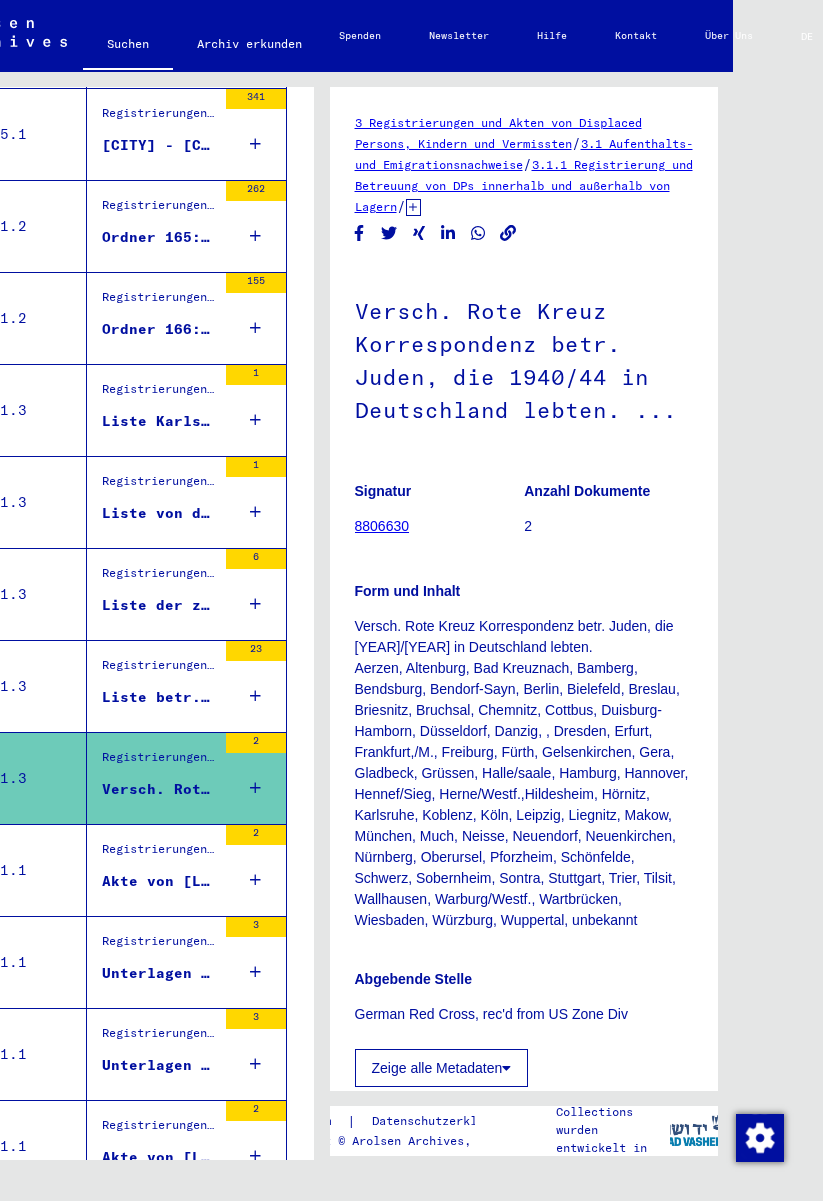 click on "Registrierungen und Akten von Displaced Persons, Kindern und Vermissten > Unterstützungsprogramme unterschiedlicher Organisationen > IRO „Care and Maintenance“ Programm > CM/1 Akten aus Deutschland > CM/1 Akten aus Deutschland, A-Z > Akten mit Namen ab ANDRZEJEWSKI" at bounding box center (159, 855) 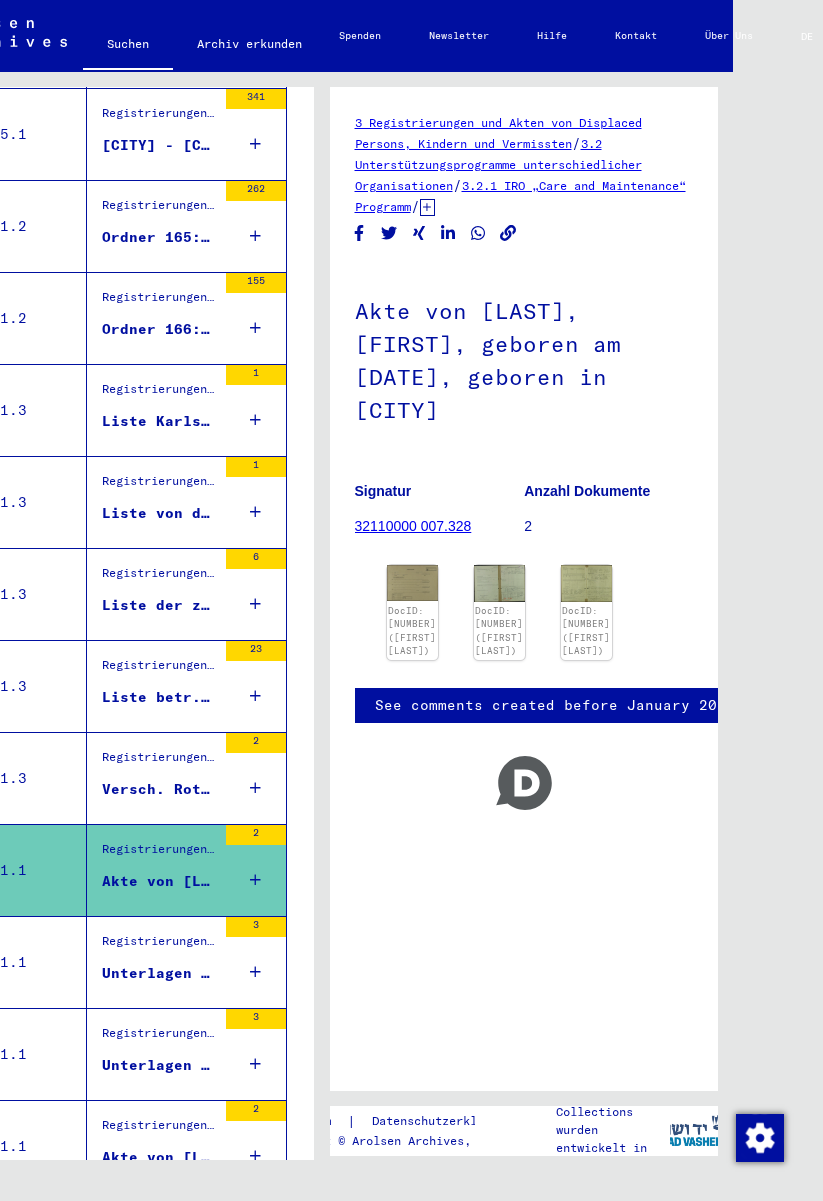 click 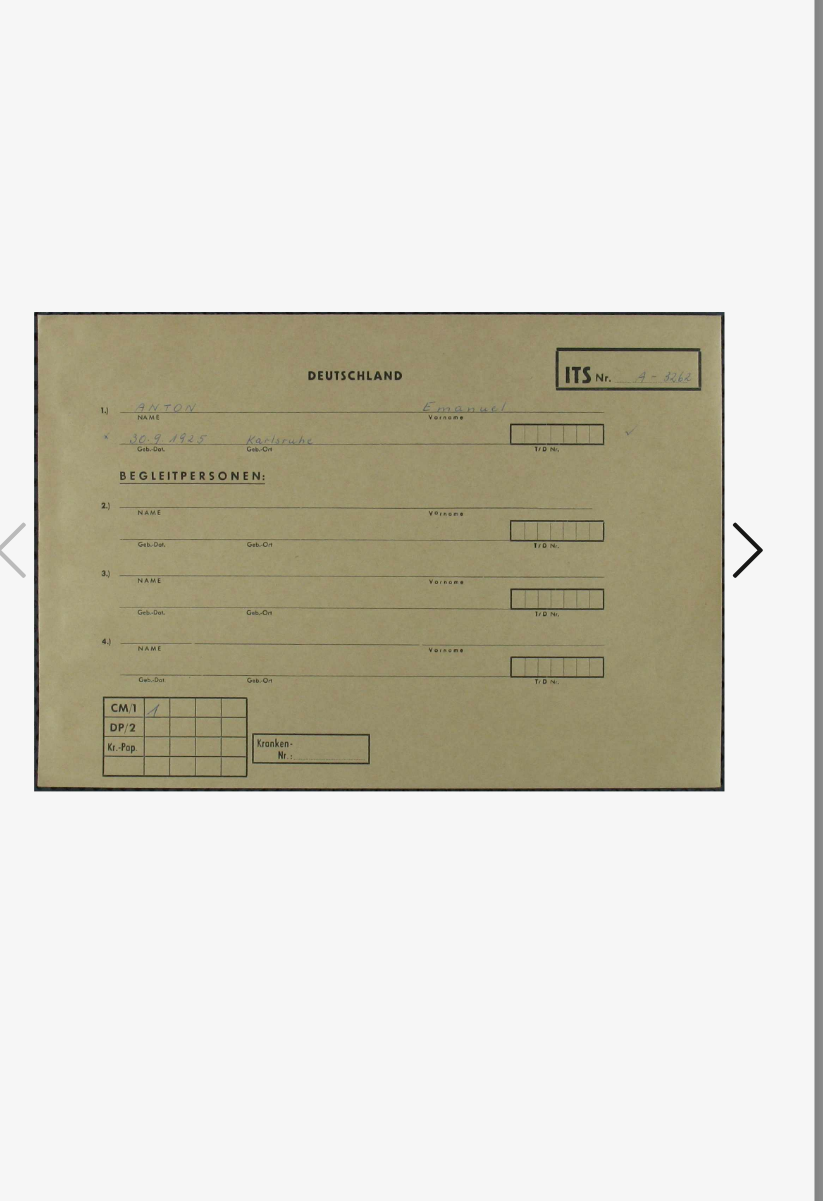 click at bounding box center (691, 539) 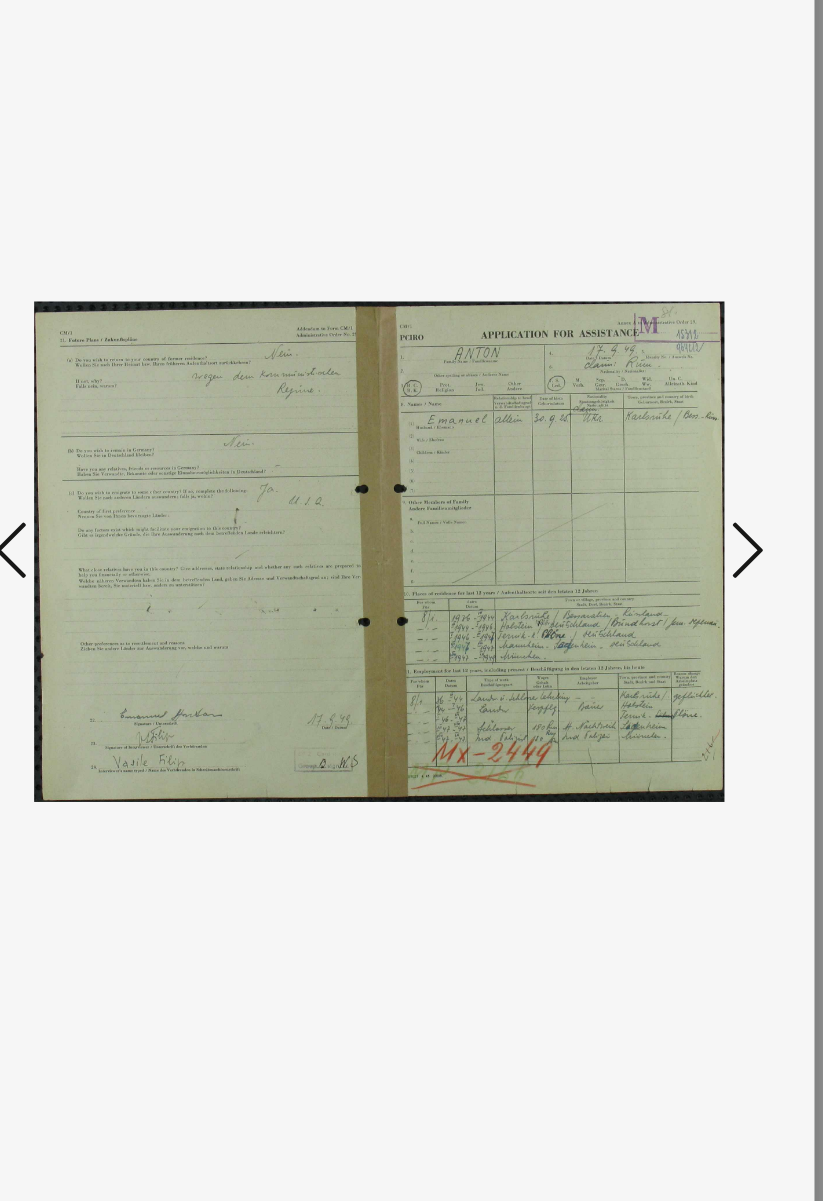 click at bounding box center (691, 539) 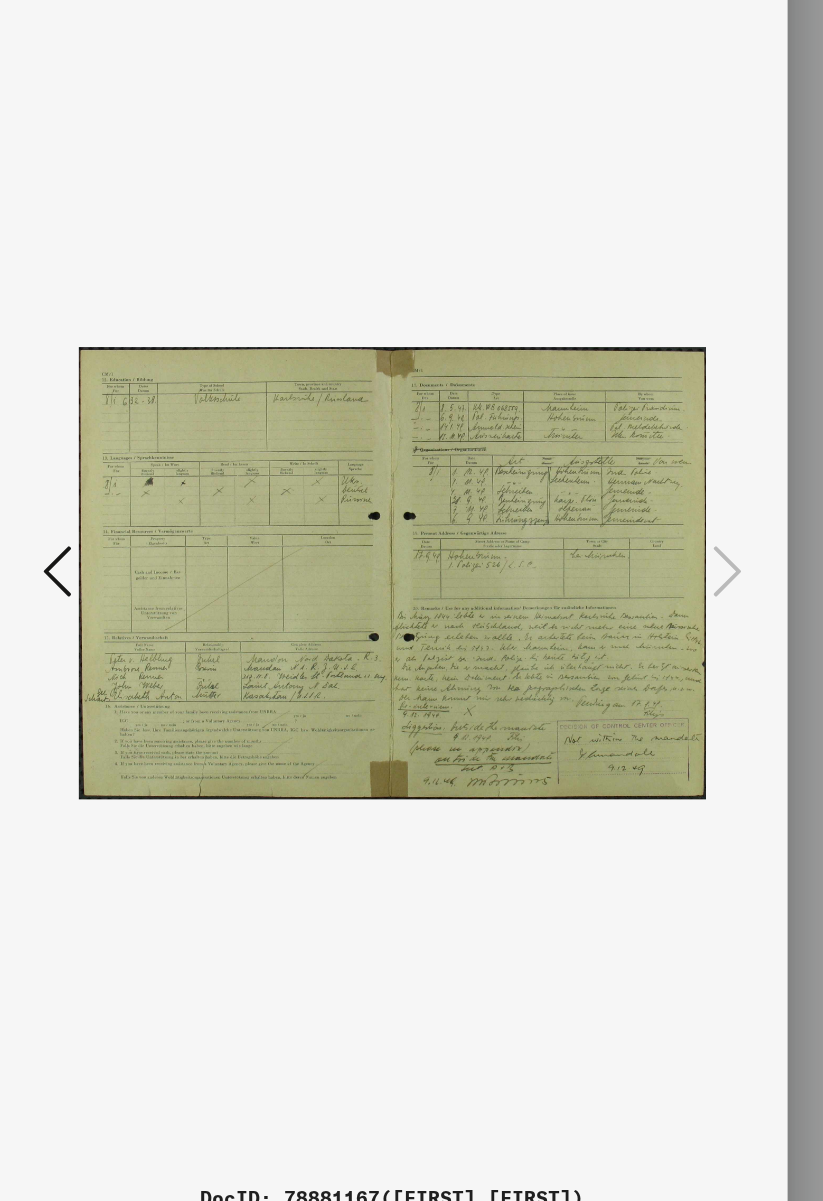 scroll, scrollTop: 37, scrollLeft: 90, axis: both 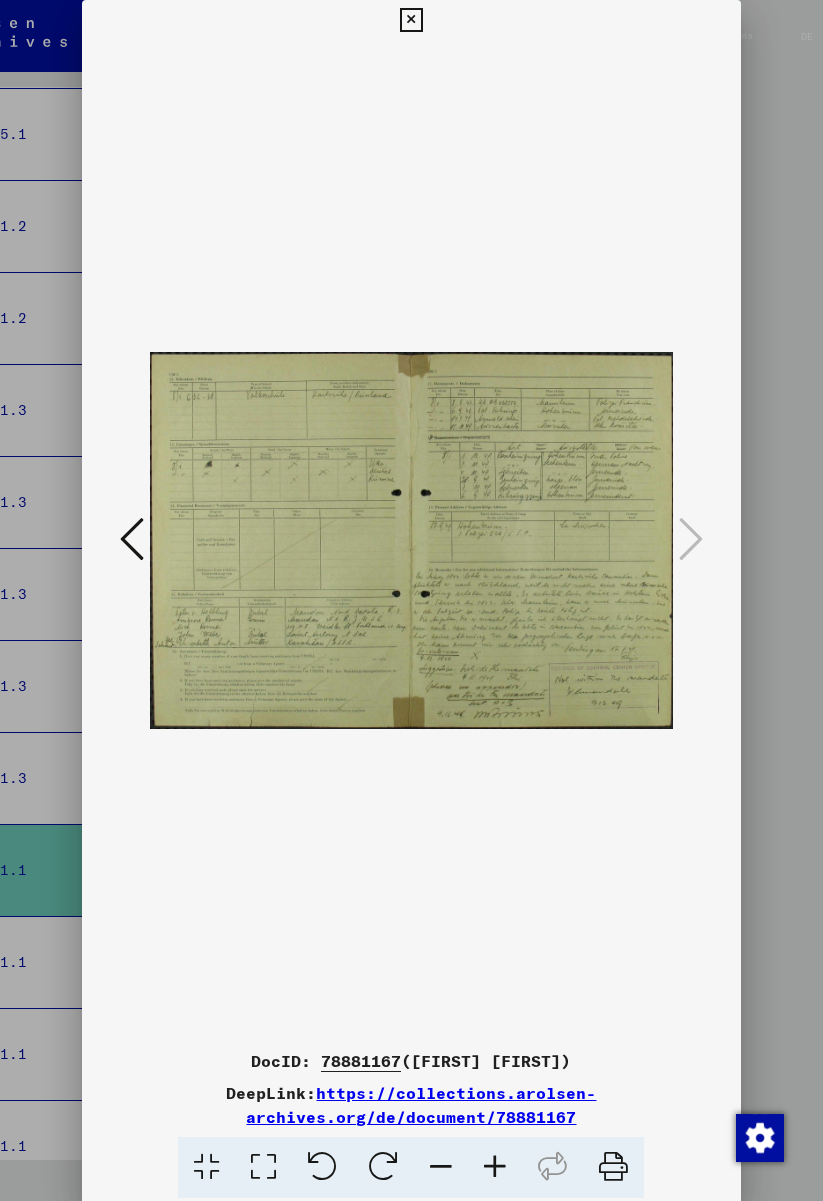 click at bounding box center (411, 20) 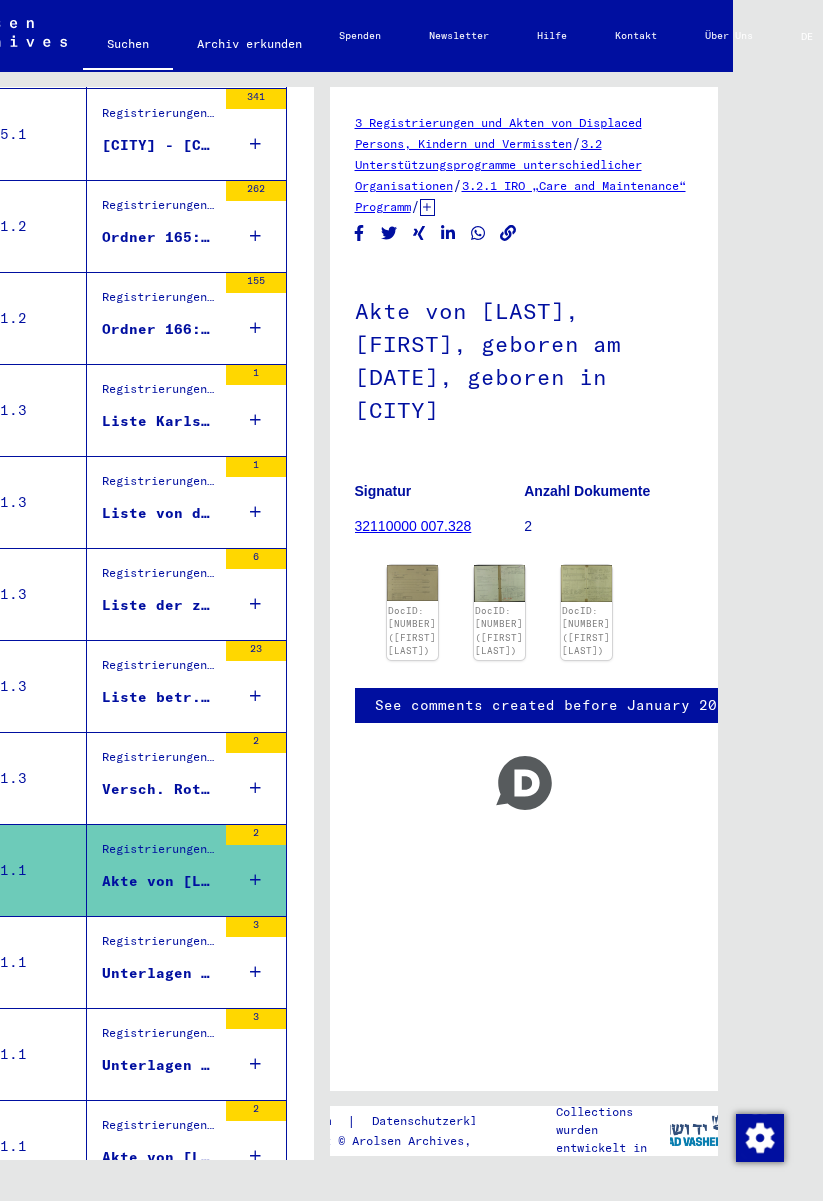 click on "Unterlagen von [LAST], [FIRST], geboren am [DATE], geboren in [CITY] und von weiteren Personen" at bounding box center (159, 973) 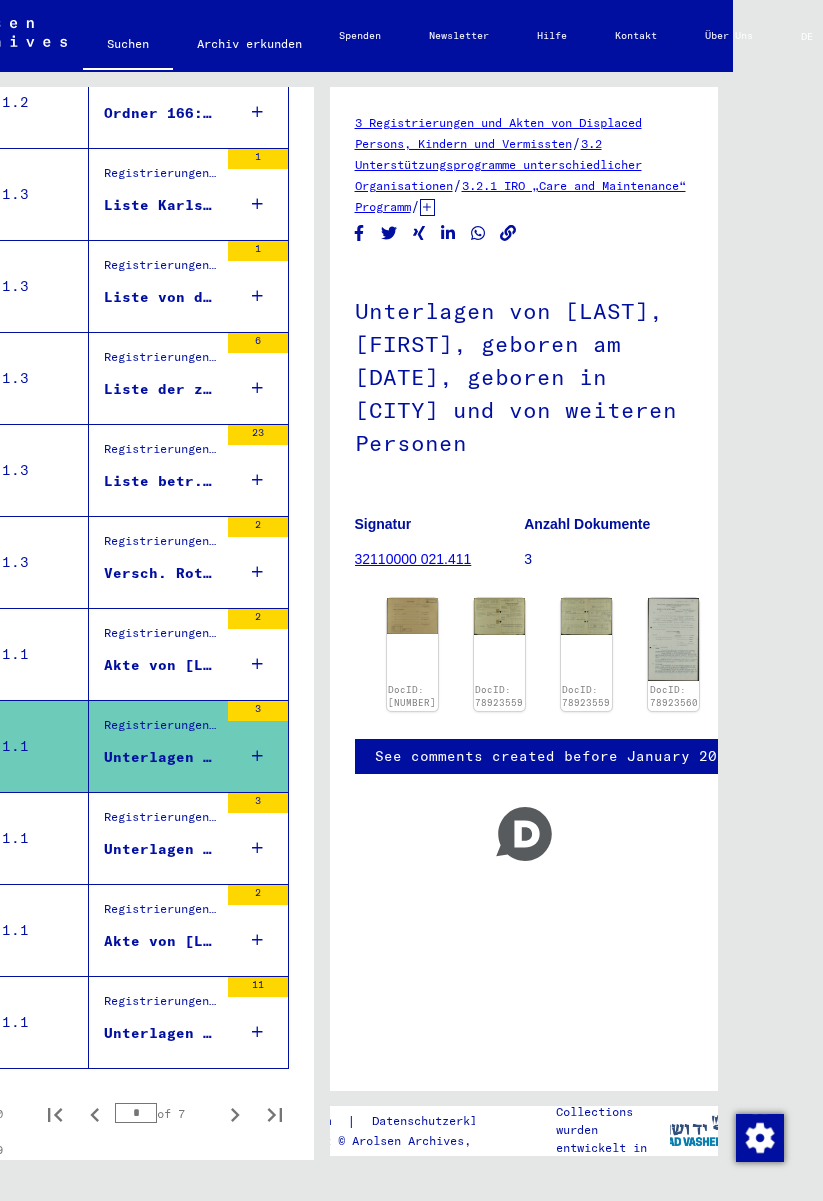 scroll, scrollTop: 1745, scrollLeft: 0, axis: vertical 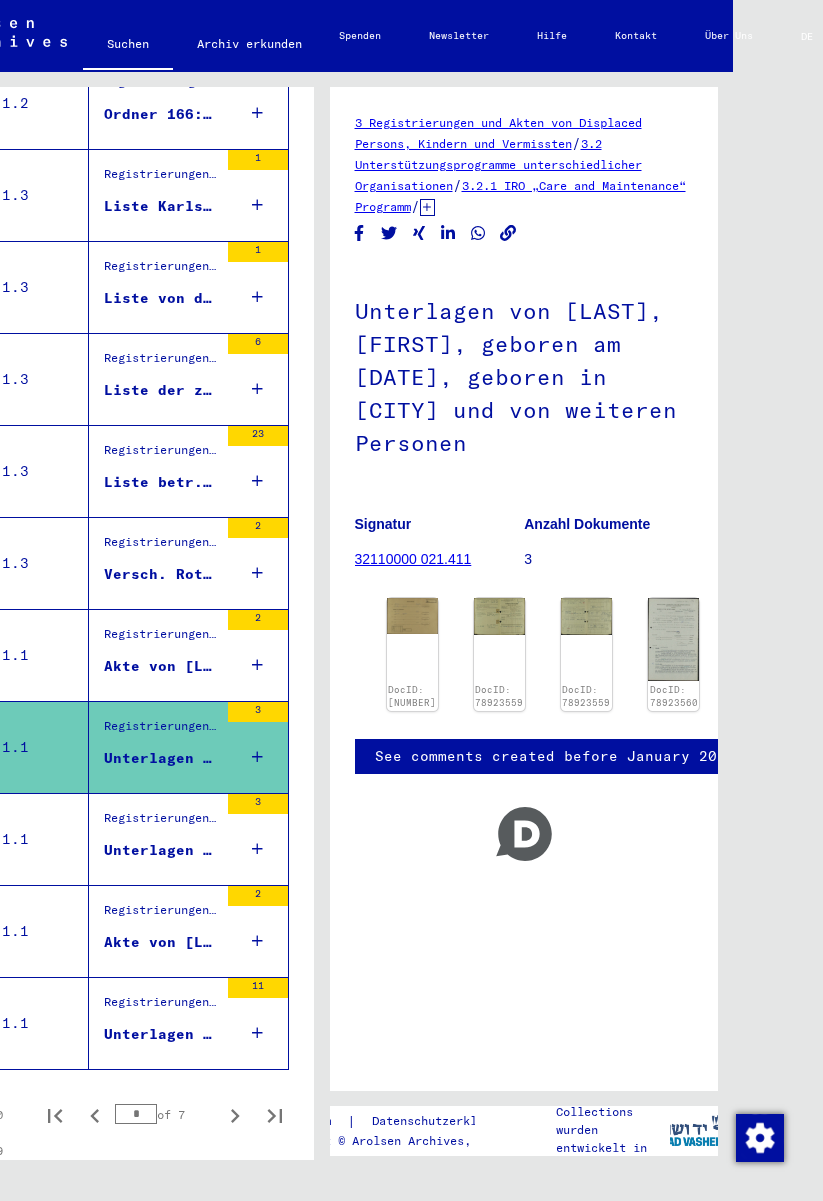 click on "Registrierungen und Akten von Displaced Persons, Kindern und Vermissten > Unterstützungsprogramme unterschiedlicher Organisationen > IRO „Care and Maintenance“ Programm > CM/1 Akten aus Deutschland > CM/1 Akten aus Deutschland, A-Z > Akten mit Namen ab DEUSCHLE" at bounding box center (161, 823) 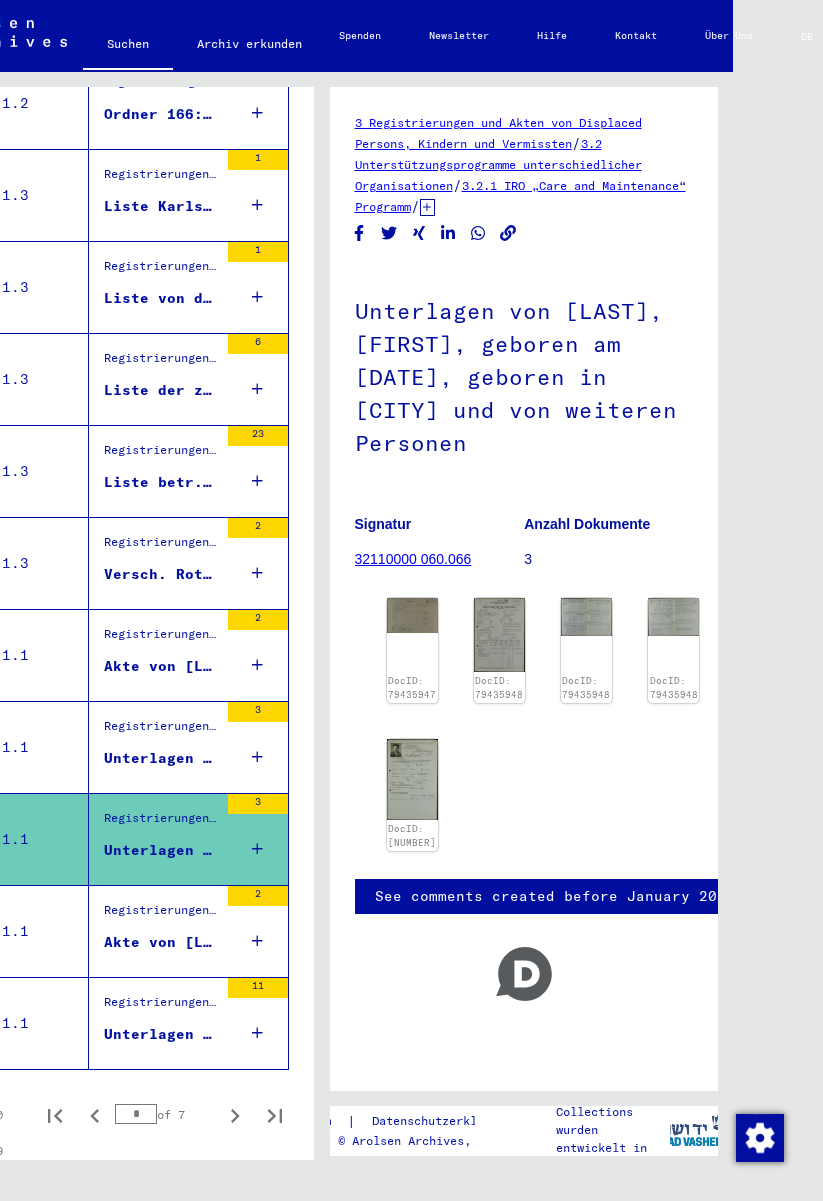 click on "Registrierungen und Akten von Displaced Persons, Kindern und Vermissten > Unterstützungsprogramme unterschiedlicher Organisationen > IRO „Care and Maintenance“ Programm > CM/1 Akten aus Deutschland > CM/1 Akten aus Deutschland, A-Z > Akten mit Namen ab FLOREK" at bounding box center (161, 915) 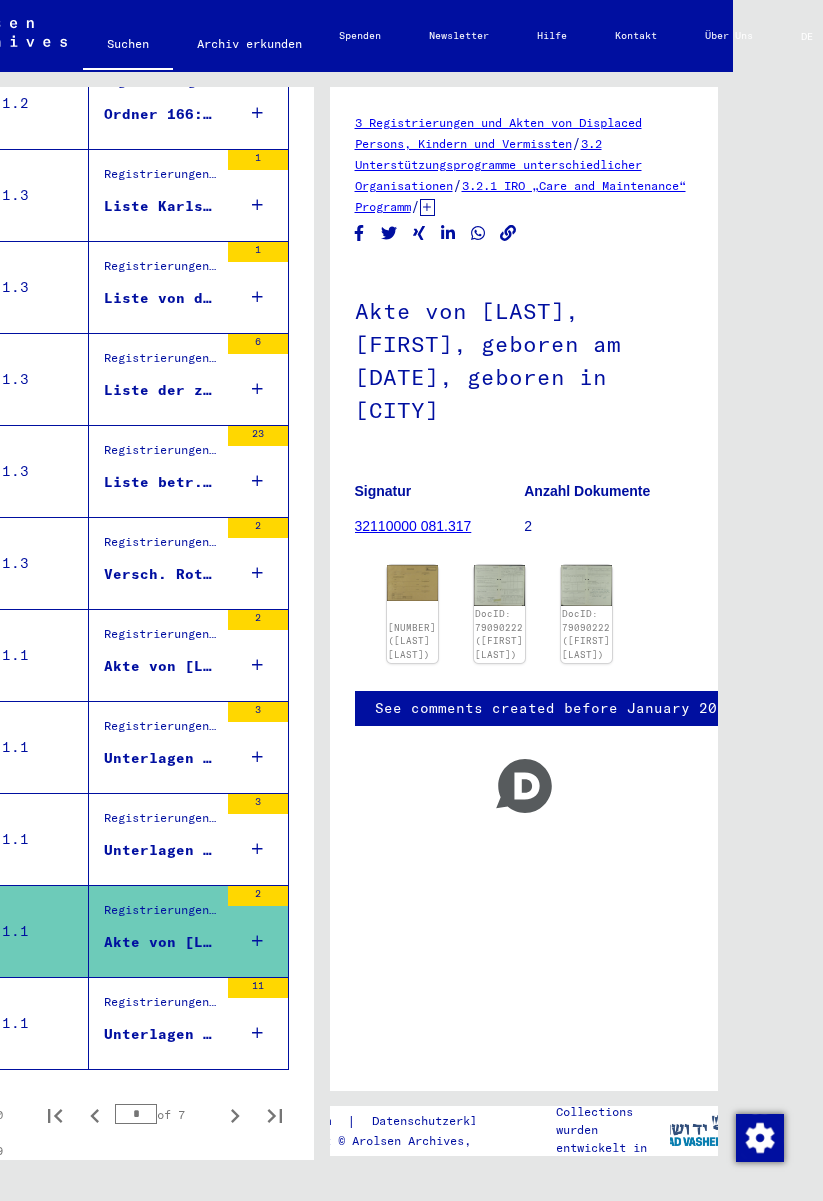 click on "Unterlagen von [NAME], [NAME], geboren am [DATE], geboren in [CITY] und von weiteren Personen" at bounding box center [161, 1034] 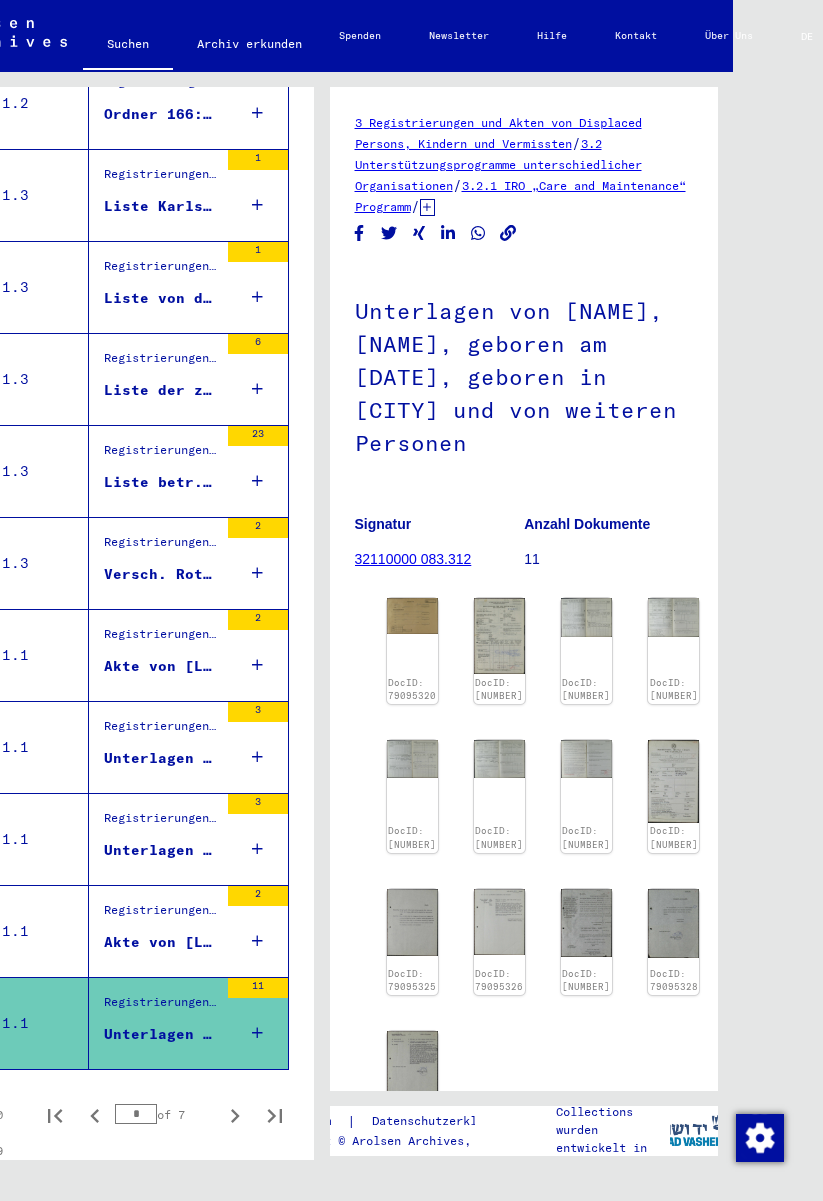 click 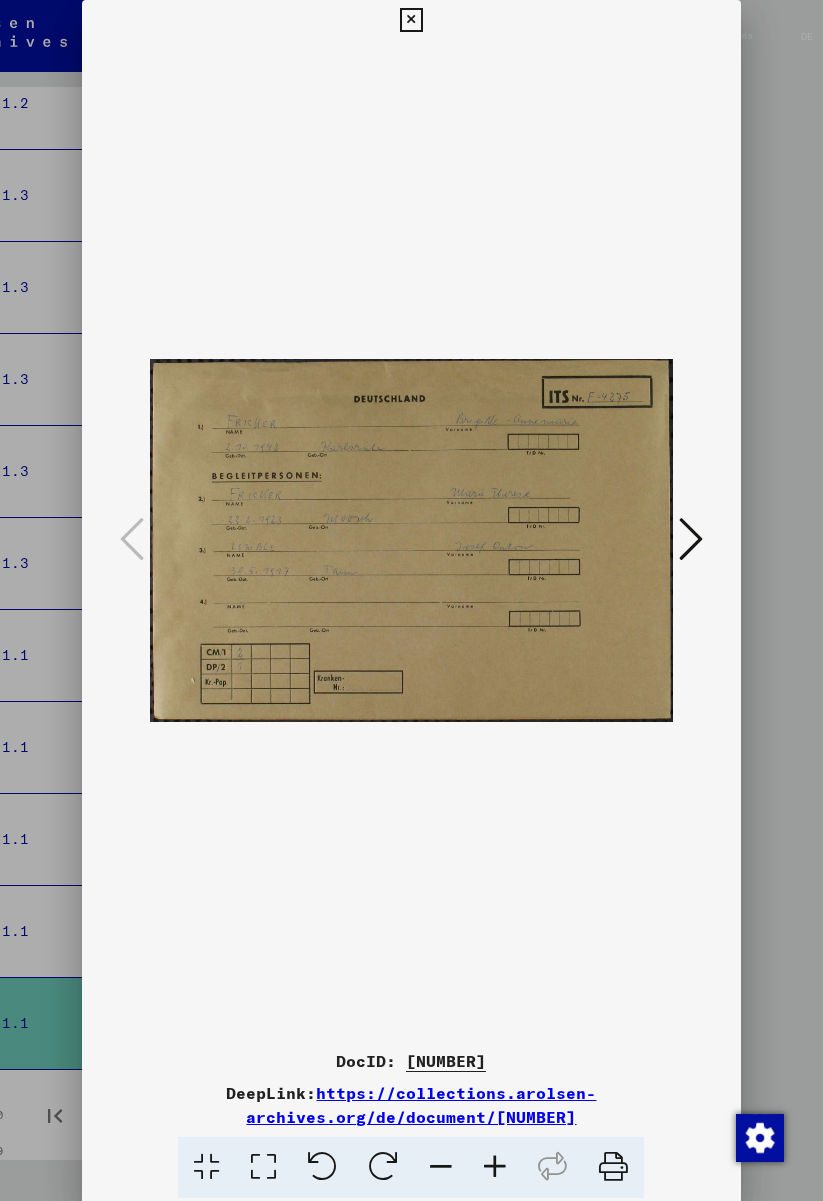 click at bounding box center (691, 539) 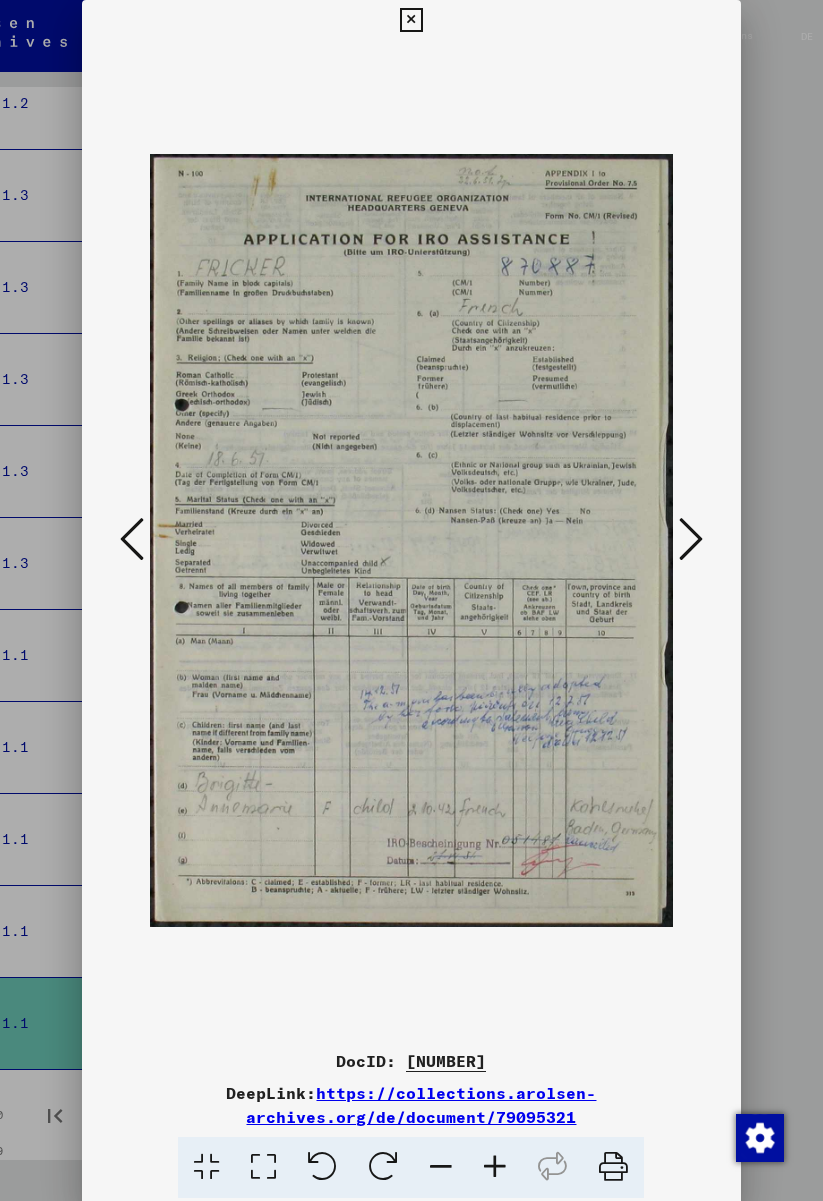 click at bounding box center (691, 539) 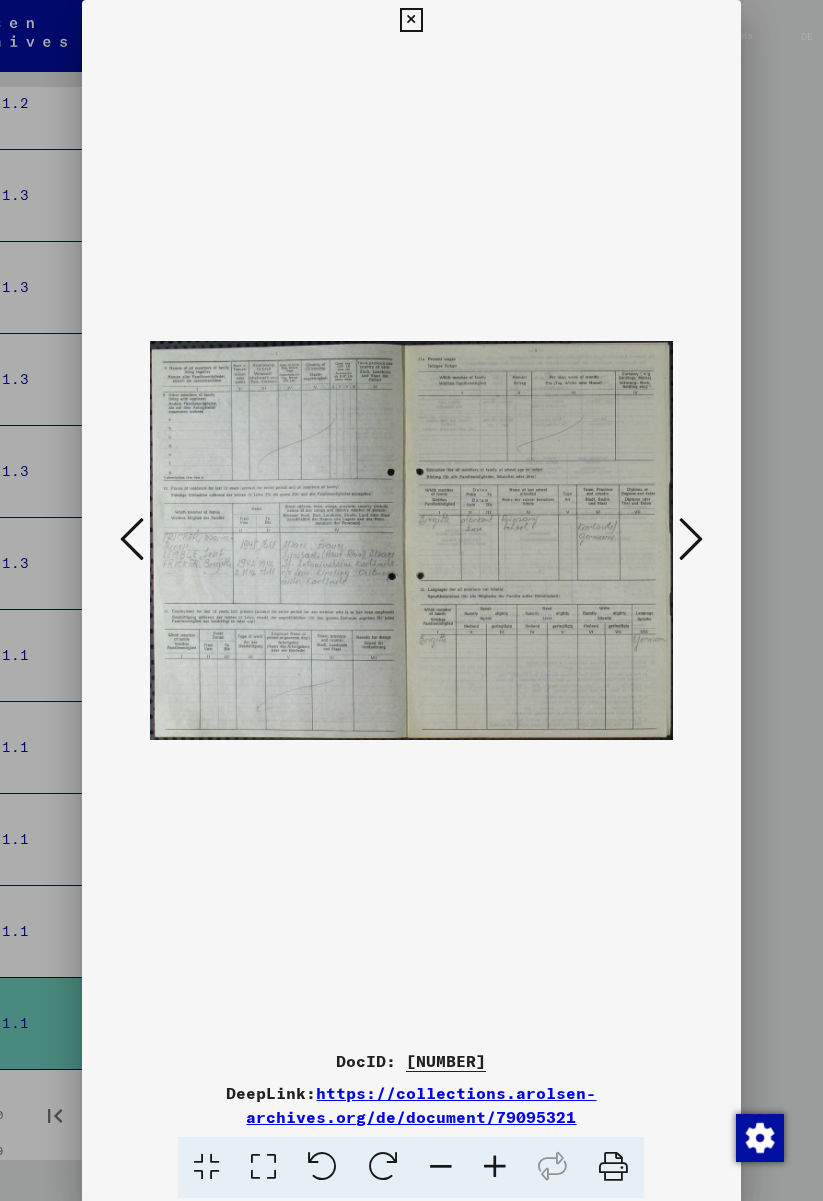 click at bounding box center (691, 540) 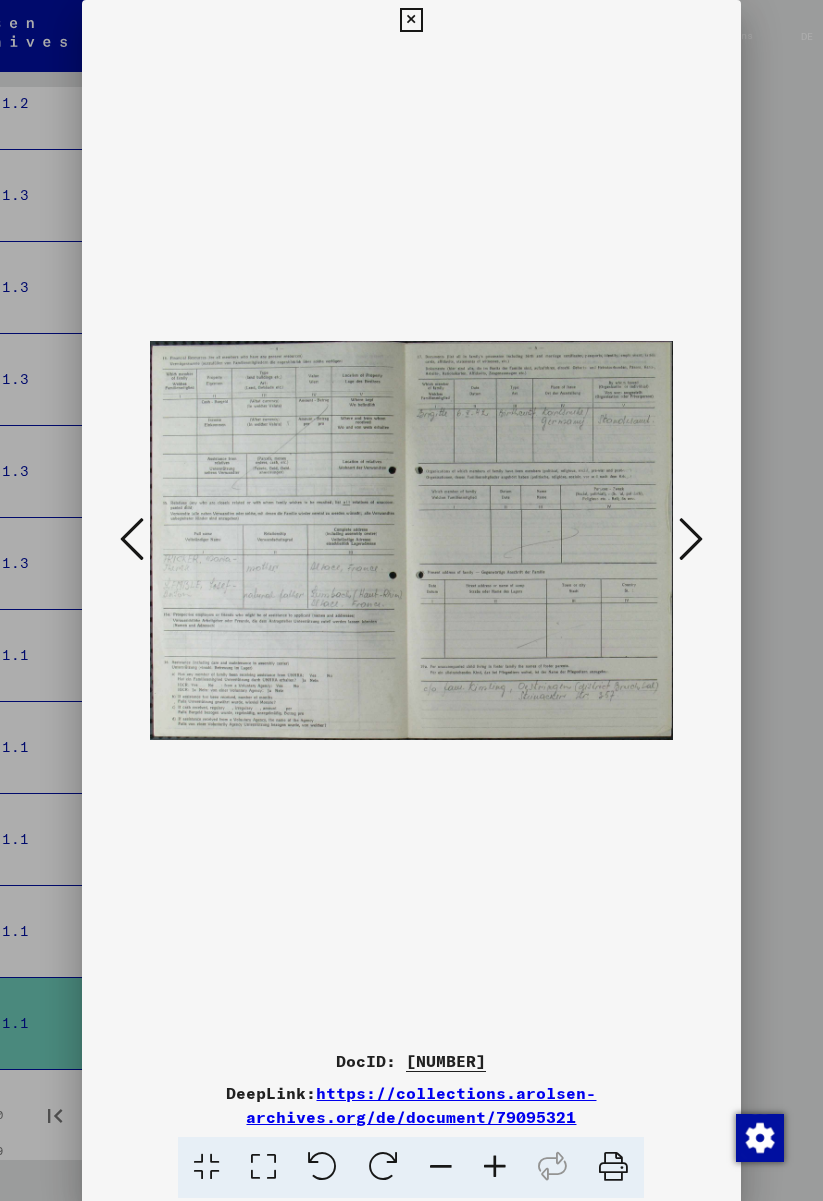 click at bounding box center [691, 539] 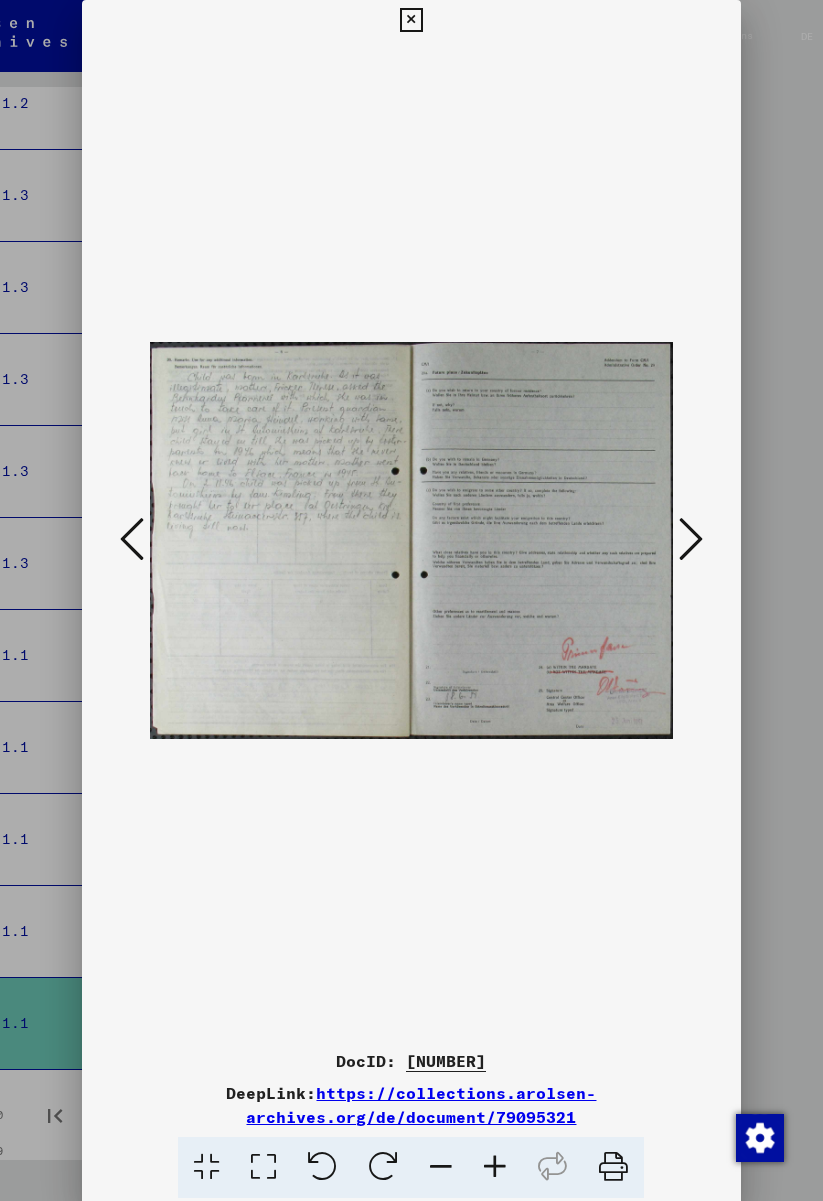 click at bounding box center (691, 539) 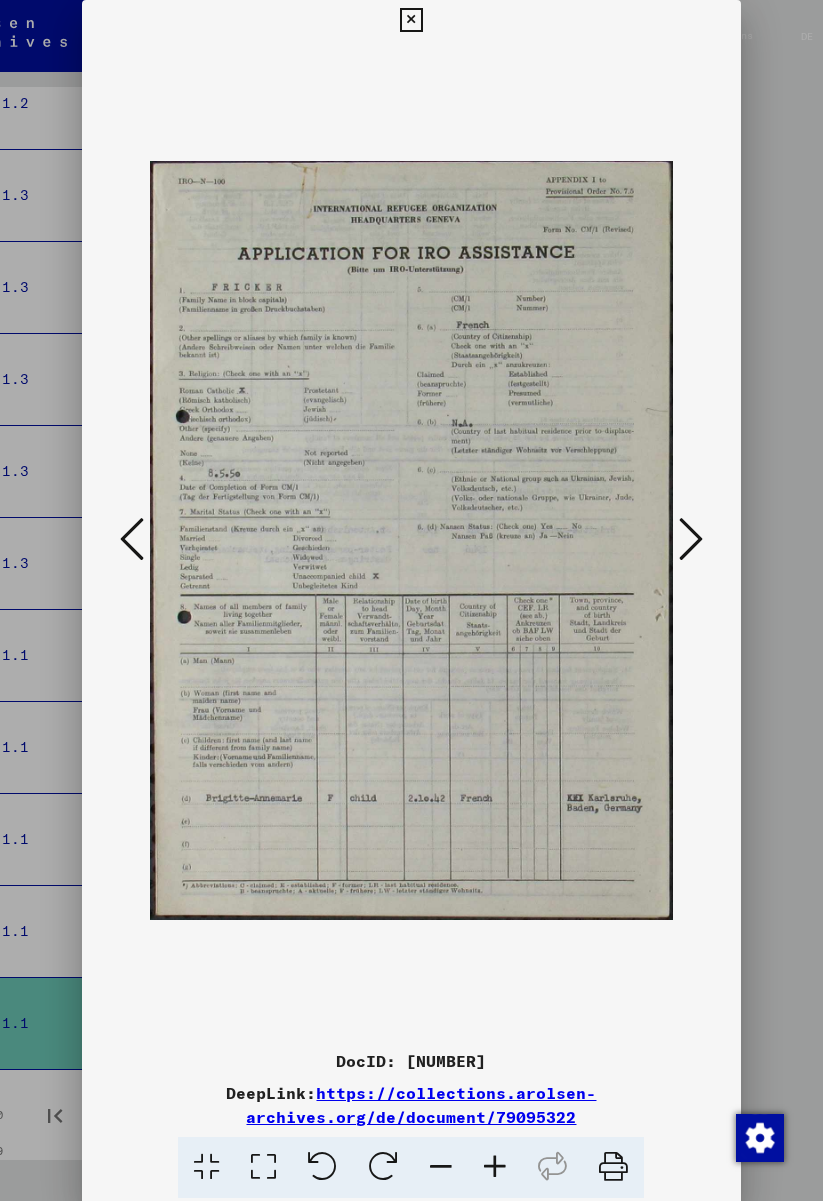 click at bounding box center (691, 539) 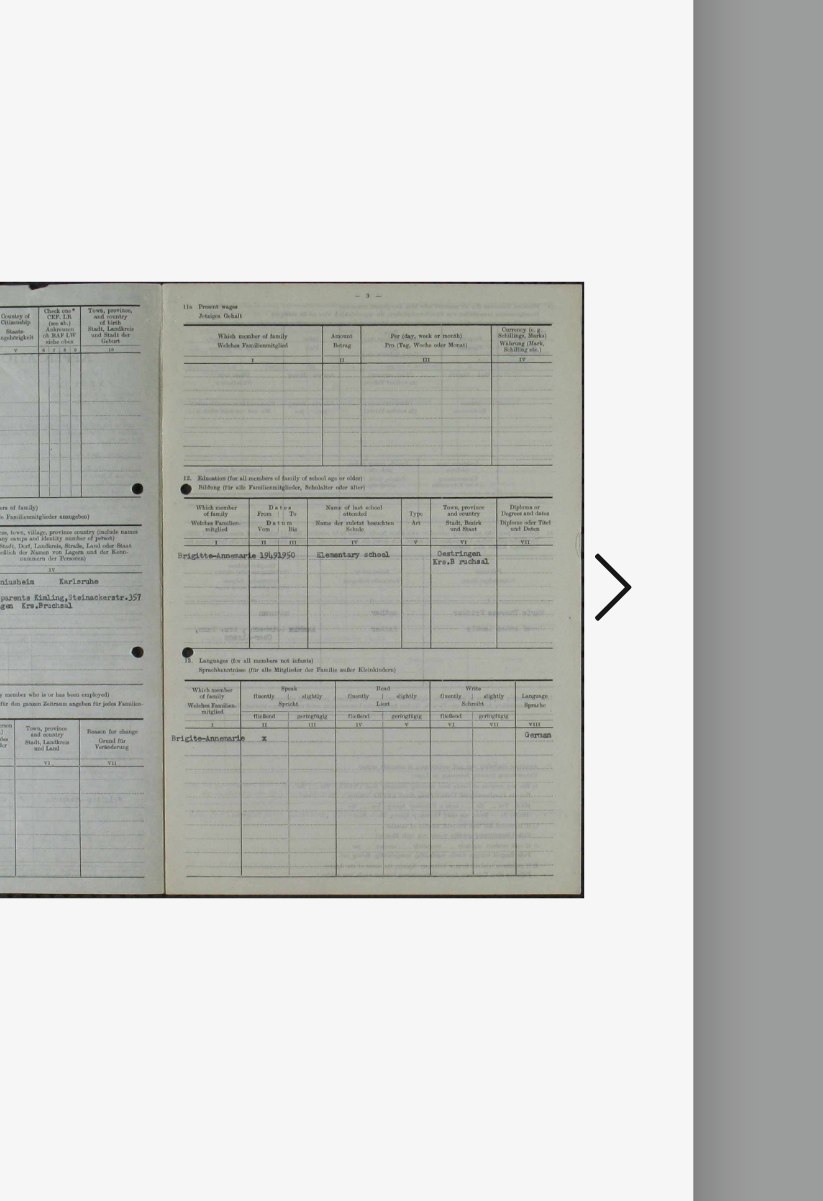 click at bounding box center [691, 539] 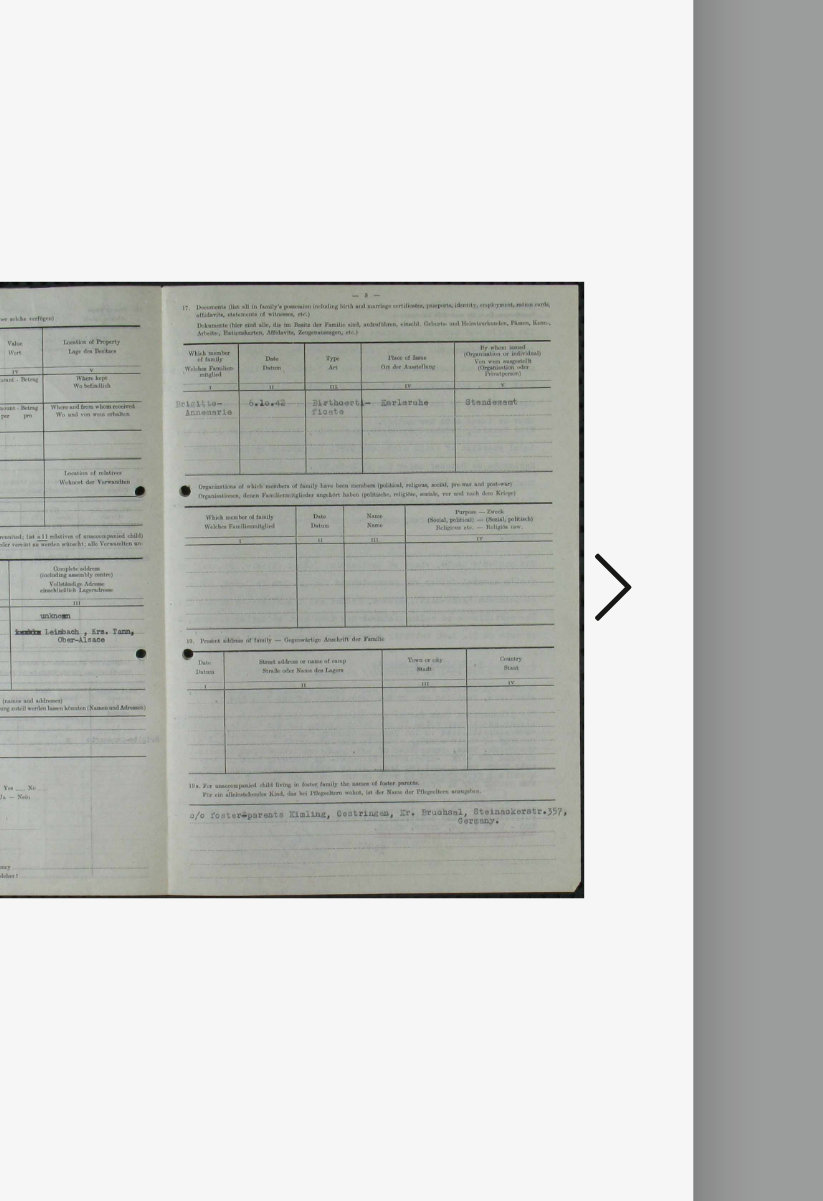 click at bounding box center (691, 539) 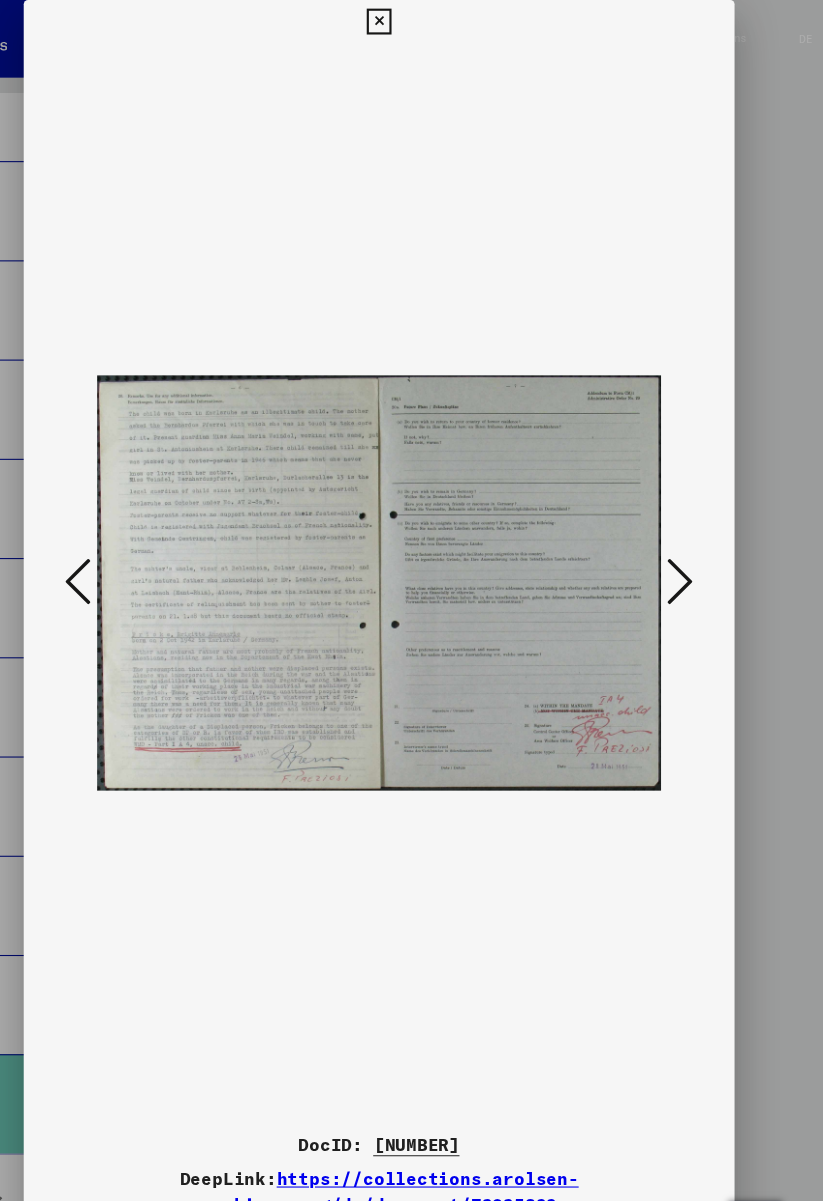 click at bounding box center [411, 20] 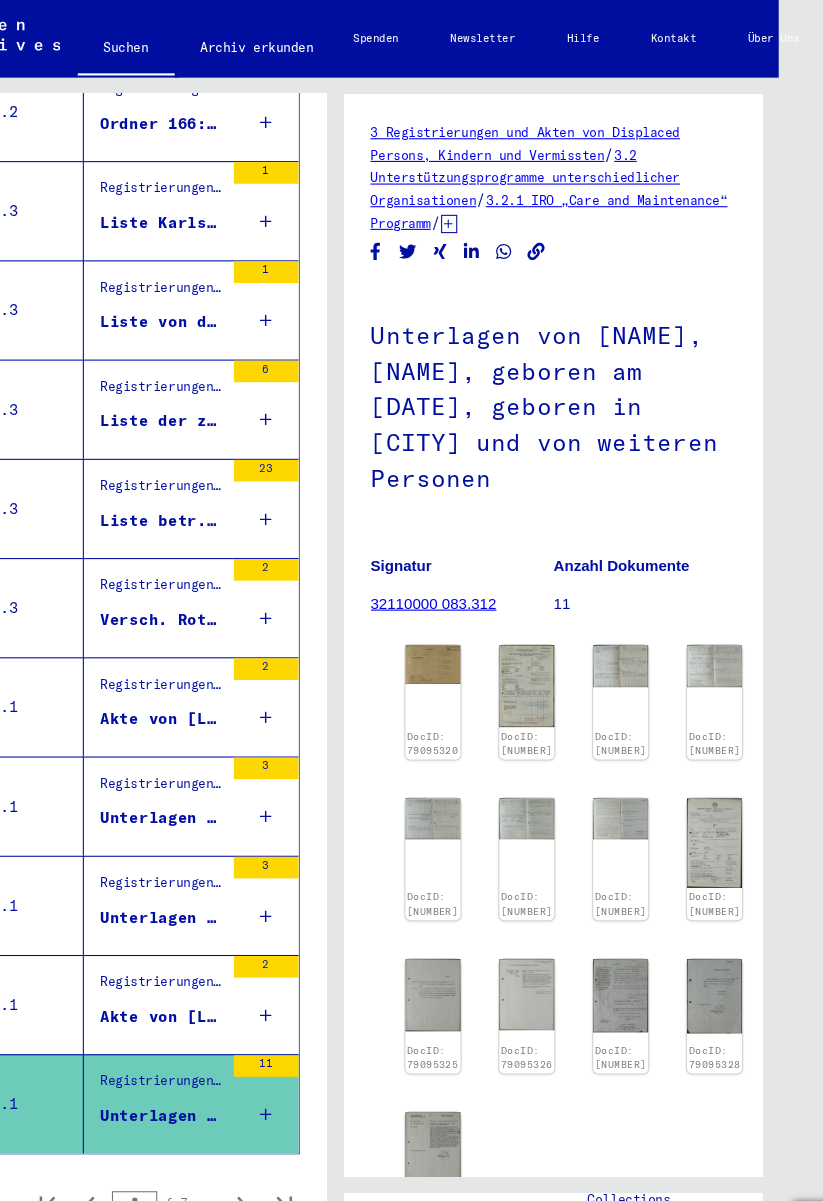 scroll, scrollTop: 39, scrollLeft: 102, axis: both 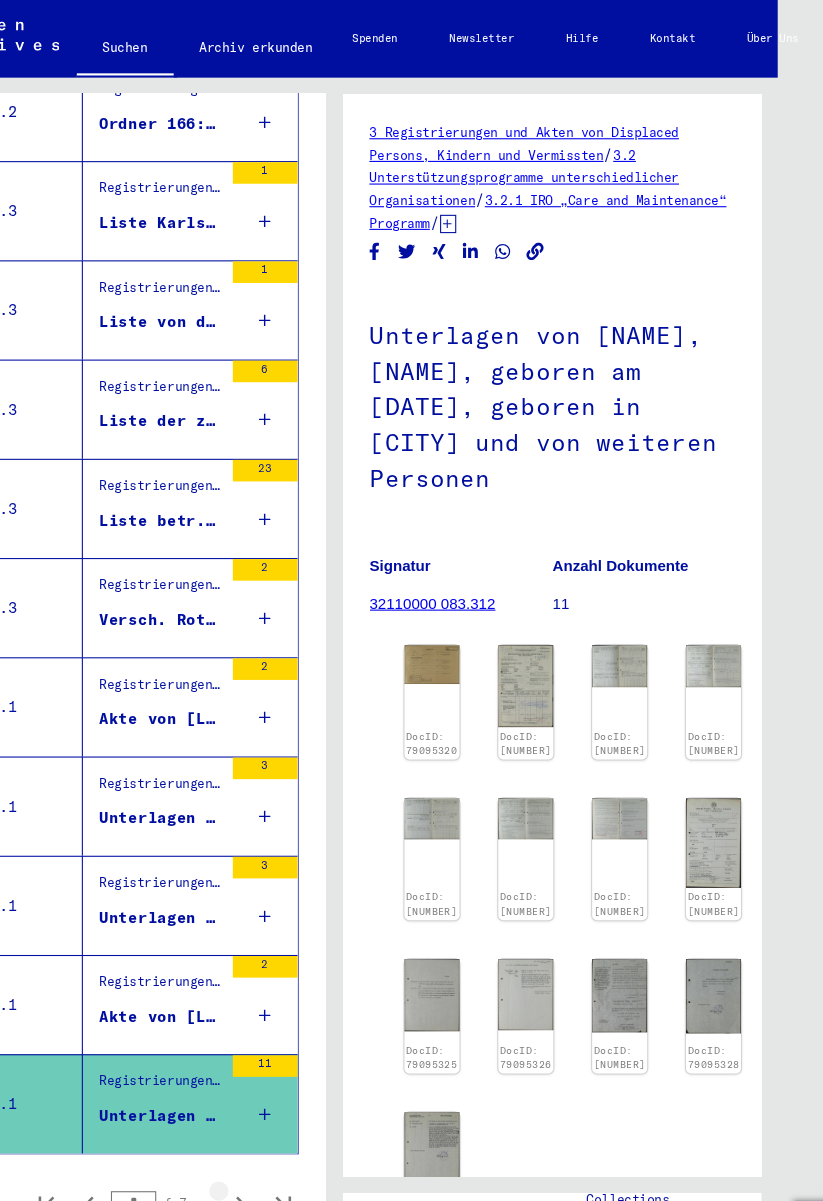 click 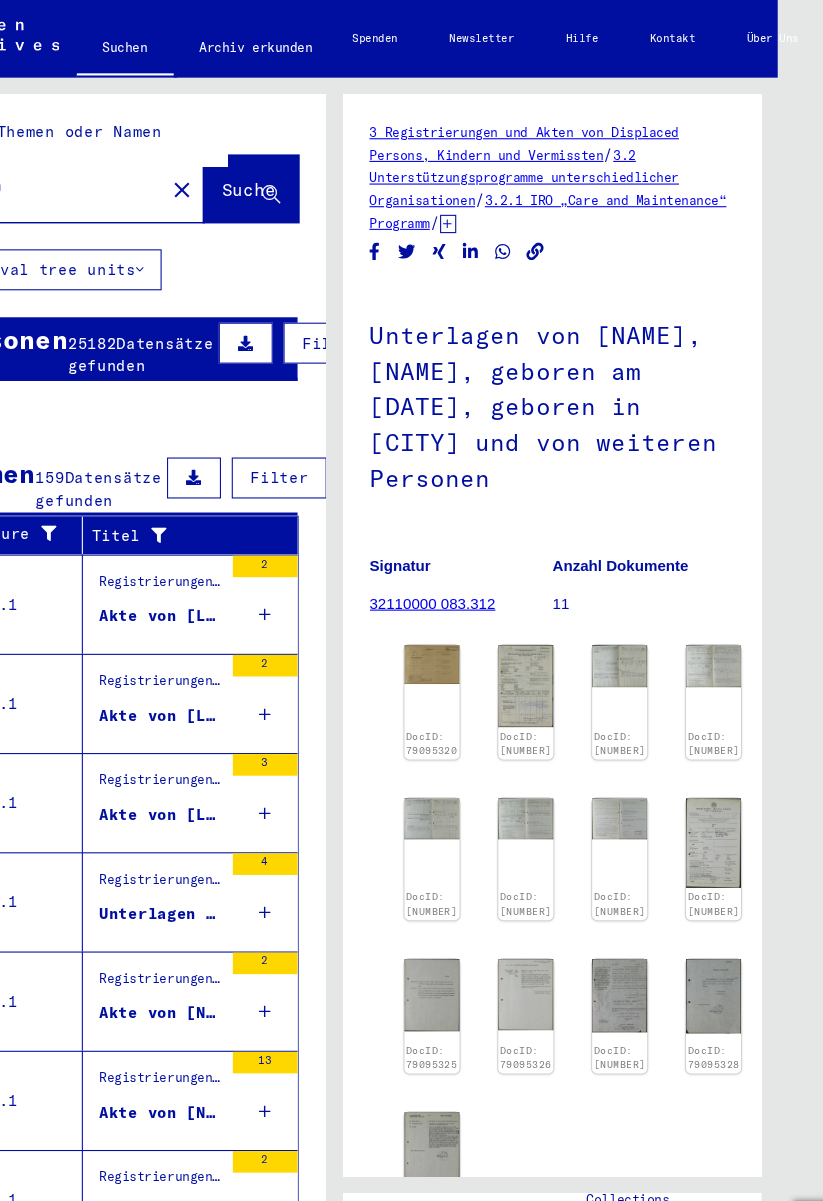 scroll, scrollTop: 0, scrollLeft: 0, axis: both 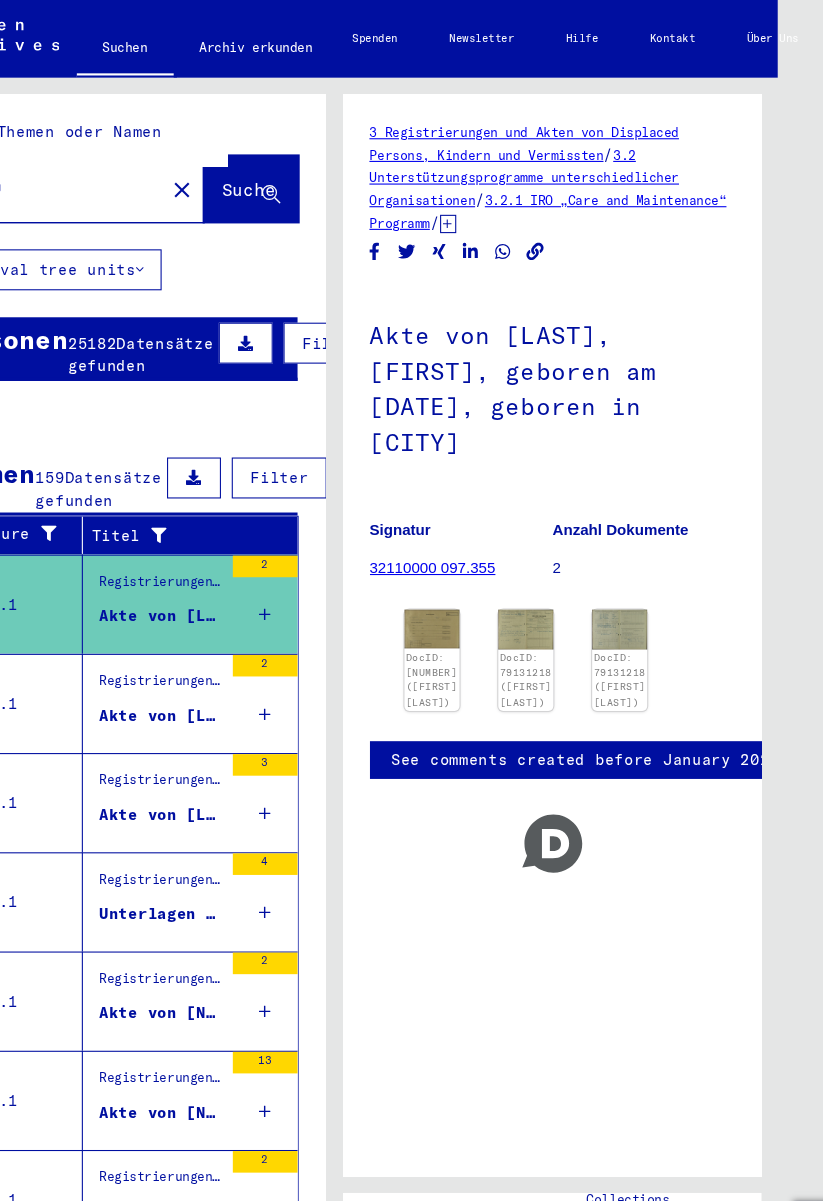 click on "Registrierungen und Akten von Displaced Persons, Kindern und Vermissten > Unterstützungsprogramme unterschiedlicher Organisationen > IRO „Care and Maintenance“ Programm > CM/1 Akten aus Deutschland > CM/1 Akten aus Deutschland, A-Z > Akten mit Namen ab GRZELCZAK" at bounding box center [149, 636] 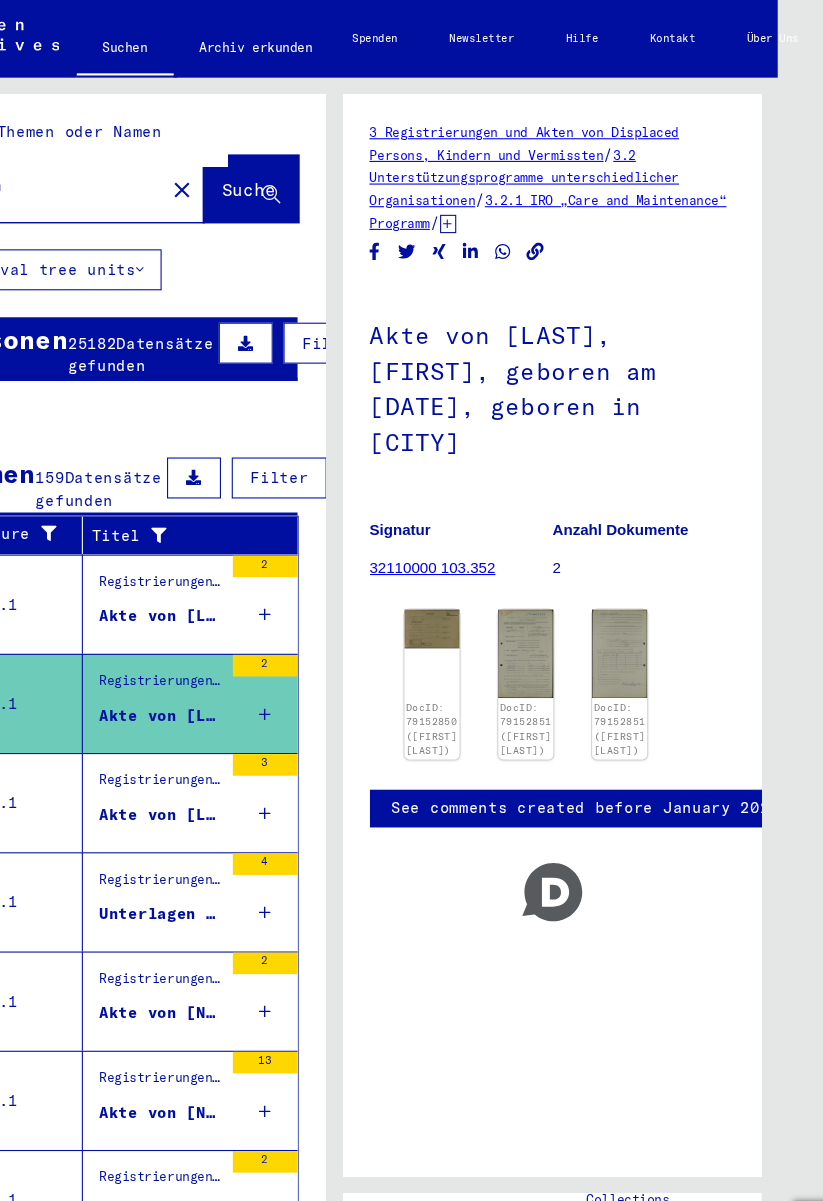 click on "Akte von [LAST], [FIRST], geboren am [DATE], geboren in [CITY]" at bounding box center (149, 755) 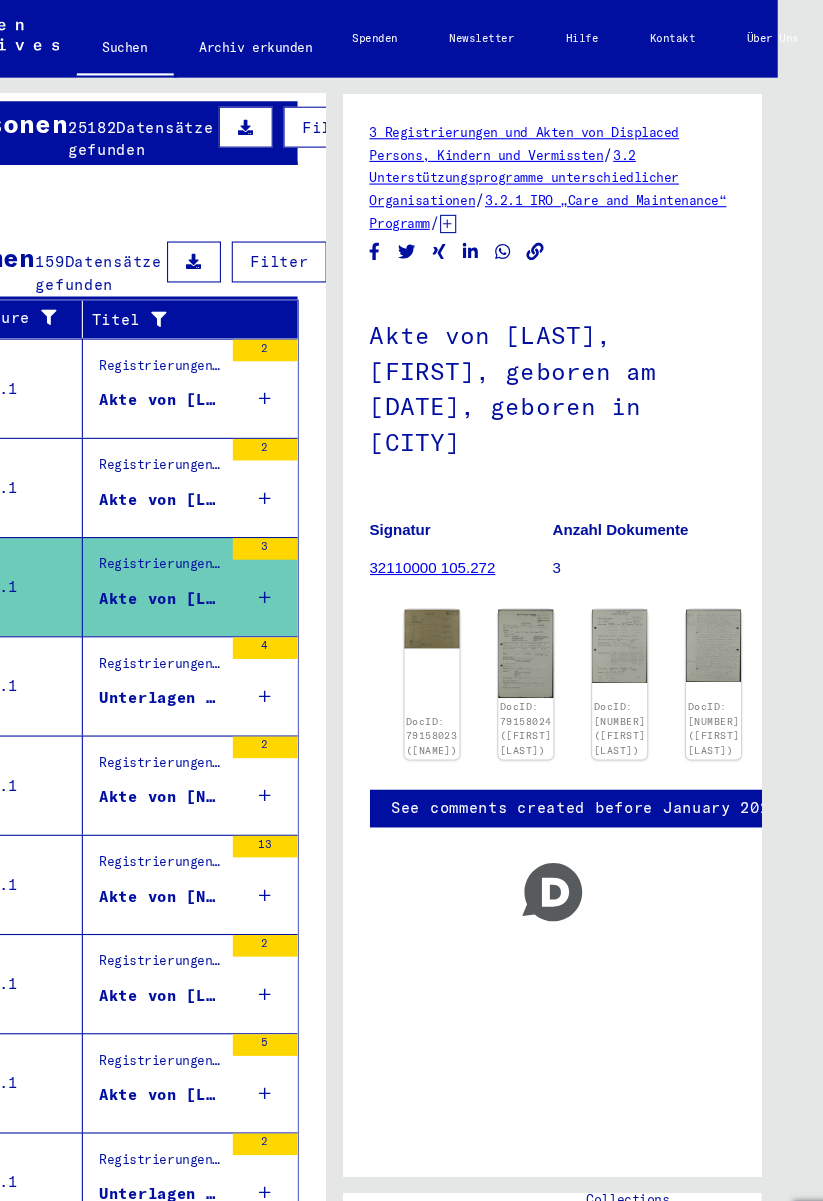 scroll, scrollTop: 200, scrollLeft: 0, axis: vertical 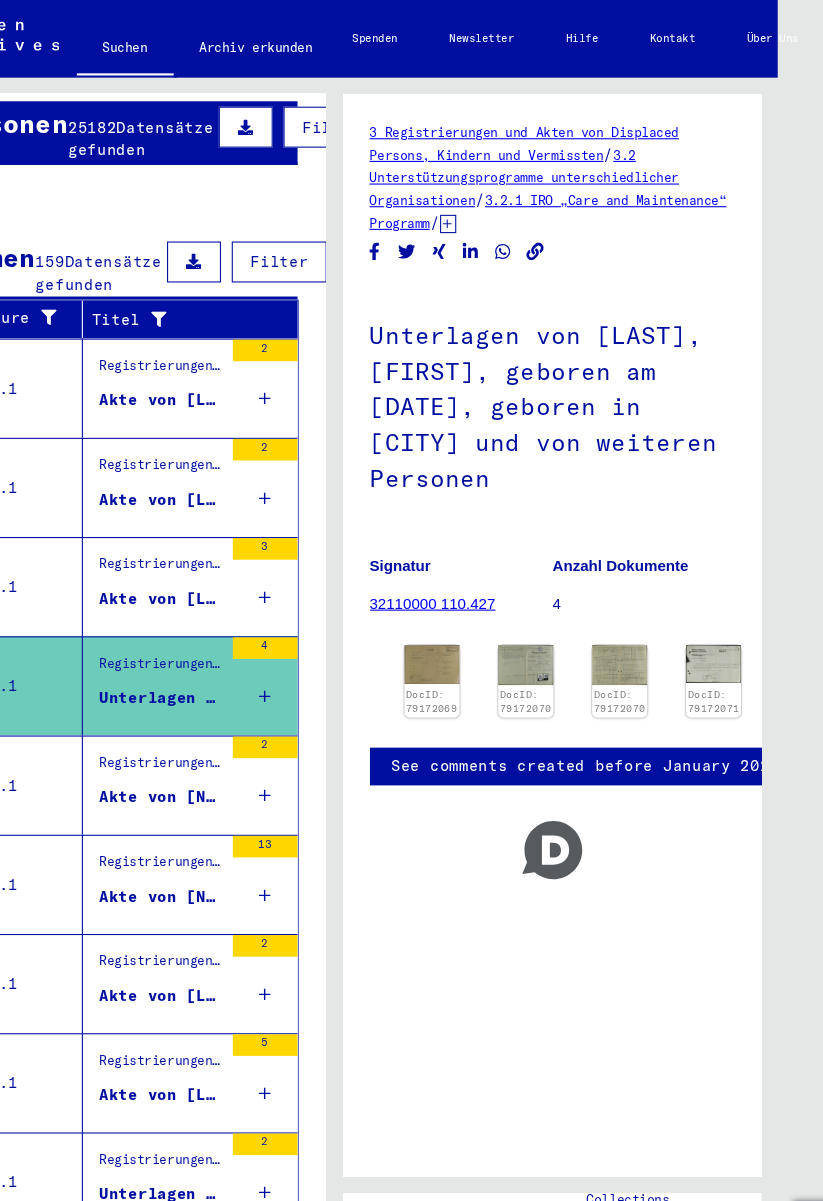 click on "Registrierungen und Akten von Displaced Persons, Kindern und Vermissten > Unterstützungsprogramme unterschiedlicher Organisationen > IRO „Care and Maintenance“ Programm > CM/1 Akten aus Deutschland > CM/1 Akten aus Deutschland, A-Z > Akten mit Namen ab HAWRYLIW" at bounding box center (149, 712) 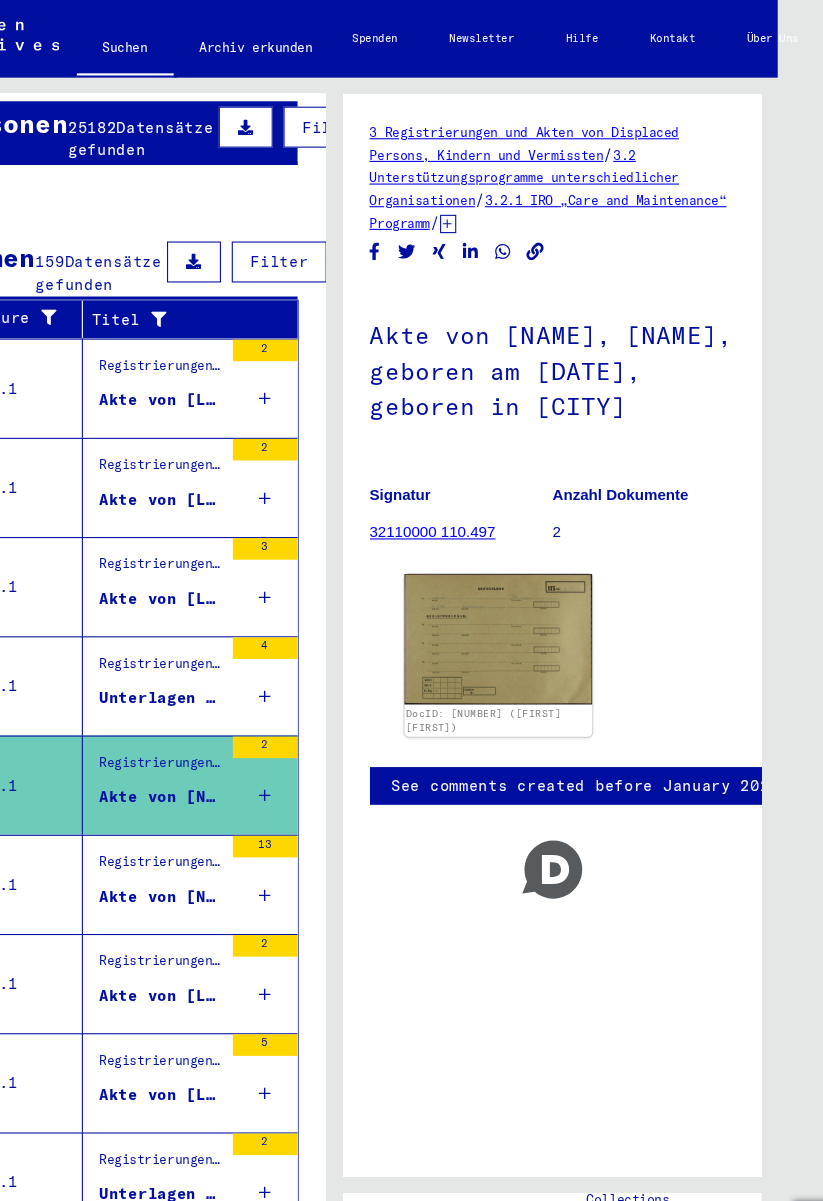 click on "Registrierungen und Akten von Displaced Persons, Kindern und Vermissten > Unterstützungsprogramme unterschiedlicher Organisationen > IRO „Care and Maintenance“ Programm > CM/1 Akten aus Deutschland > CM/1 Akten aus Deutschland, A-Z > Akten mit Namen ab HUNDOWSKI" at bounding box center [149, 805] 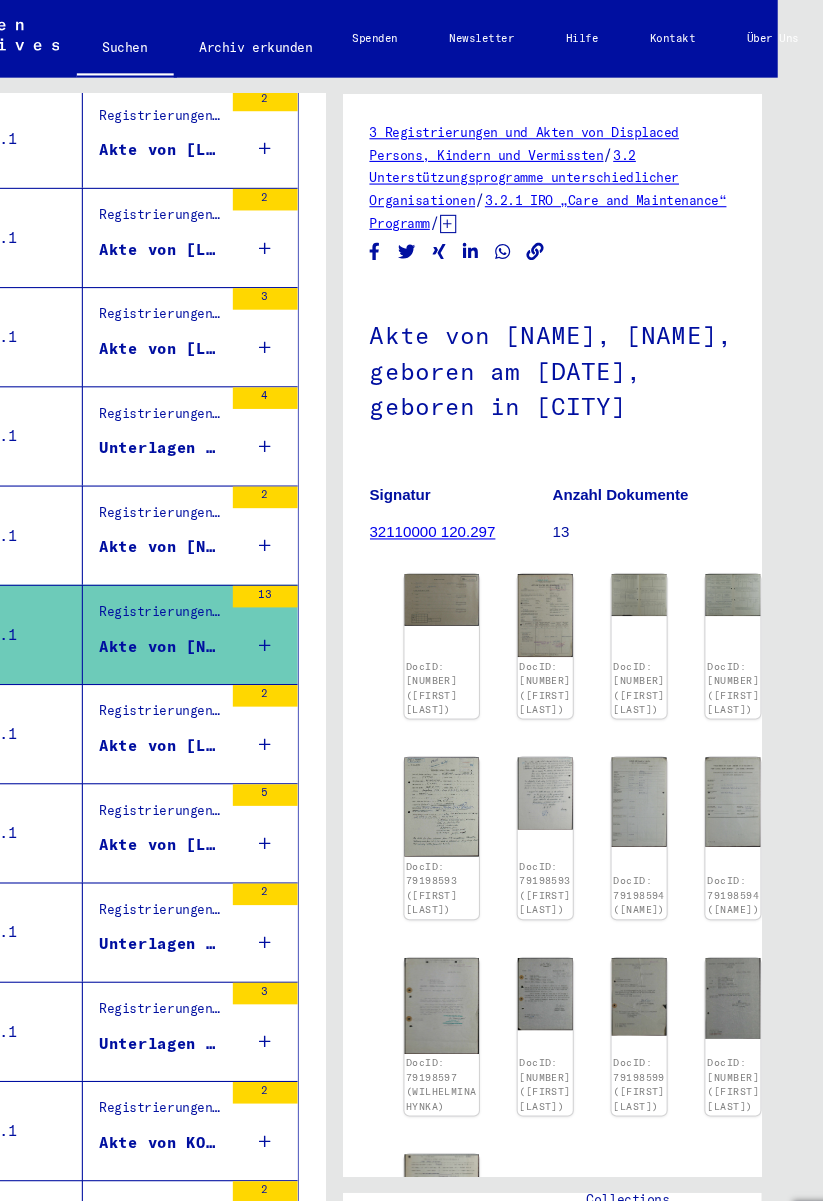 scroll, scrollTop: 446, scrollLeft: 0, axis: vertical 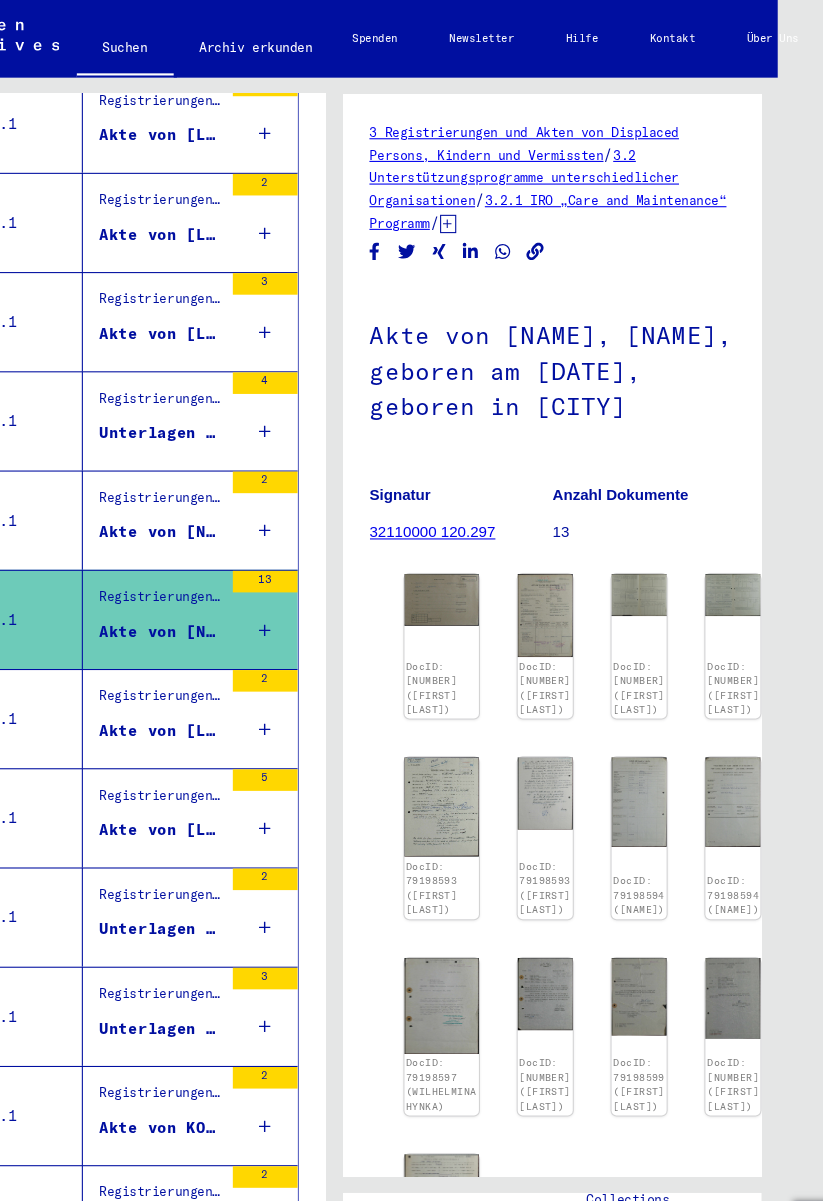 click on "Akte von [LAST], [FIRST], geboren am [DATE], geboren in [CITY]" at bounding box center (149, 677) 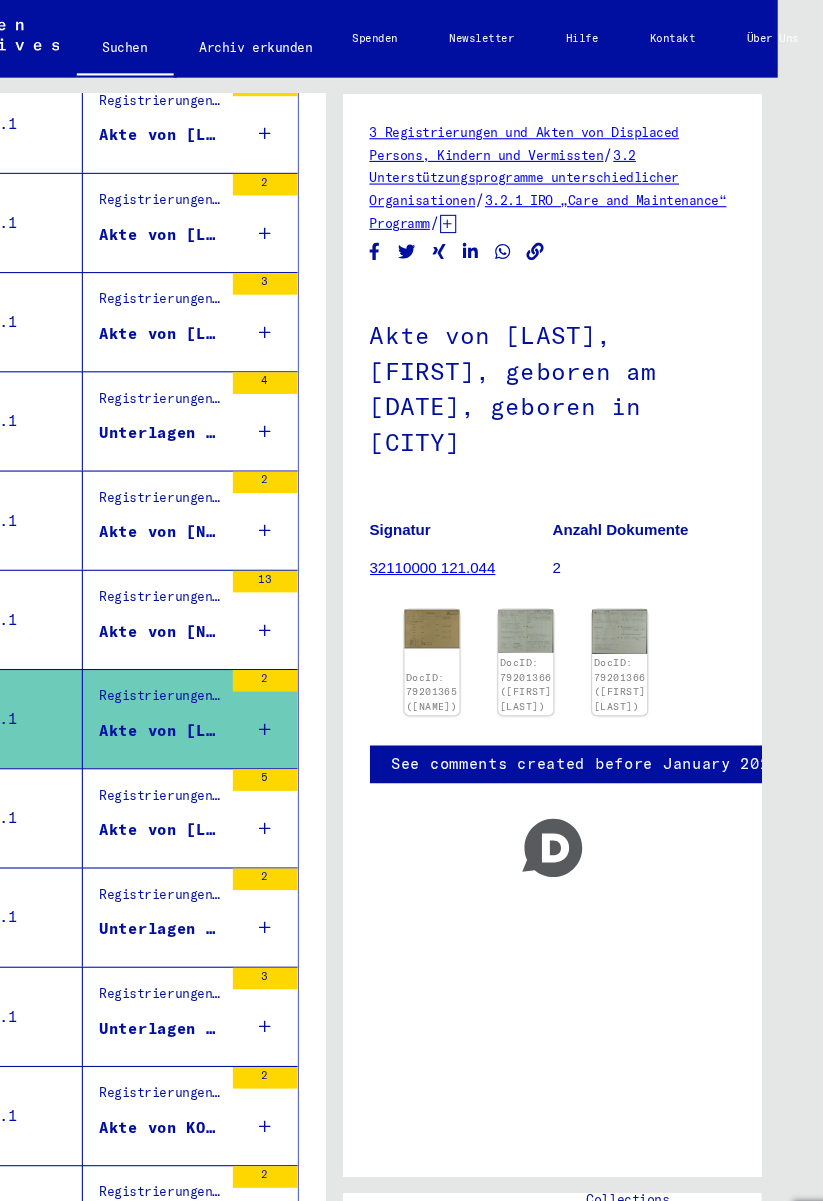 click on "Akte von [LAST], [FIRST], geboren am [DATE], geboren in [CITY]" at bounding box center [149, 769] 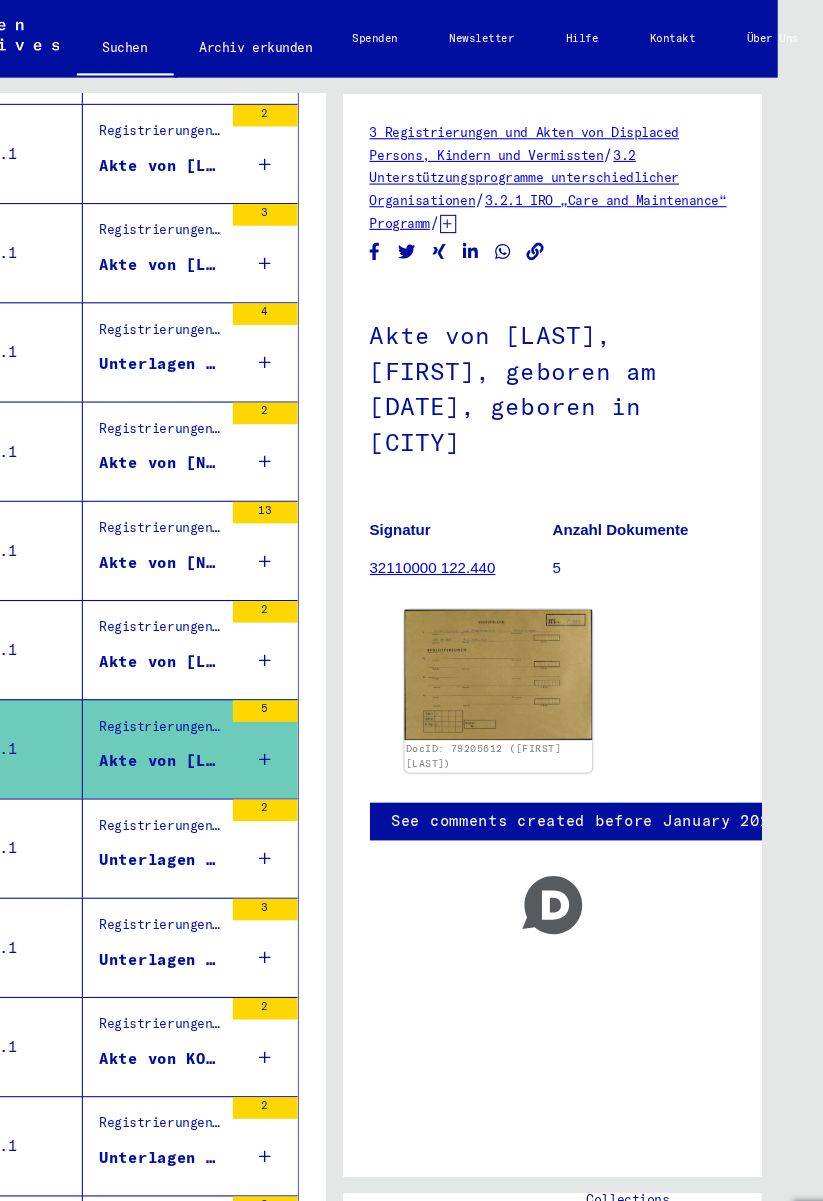scroll, scrollTop: 511, scrollLeft: 0, axis: vertical 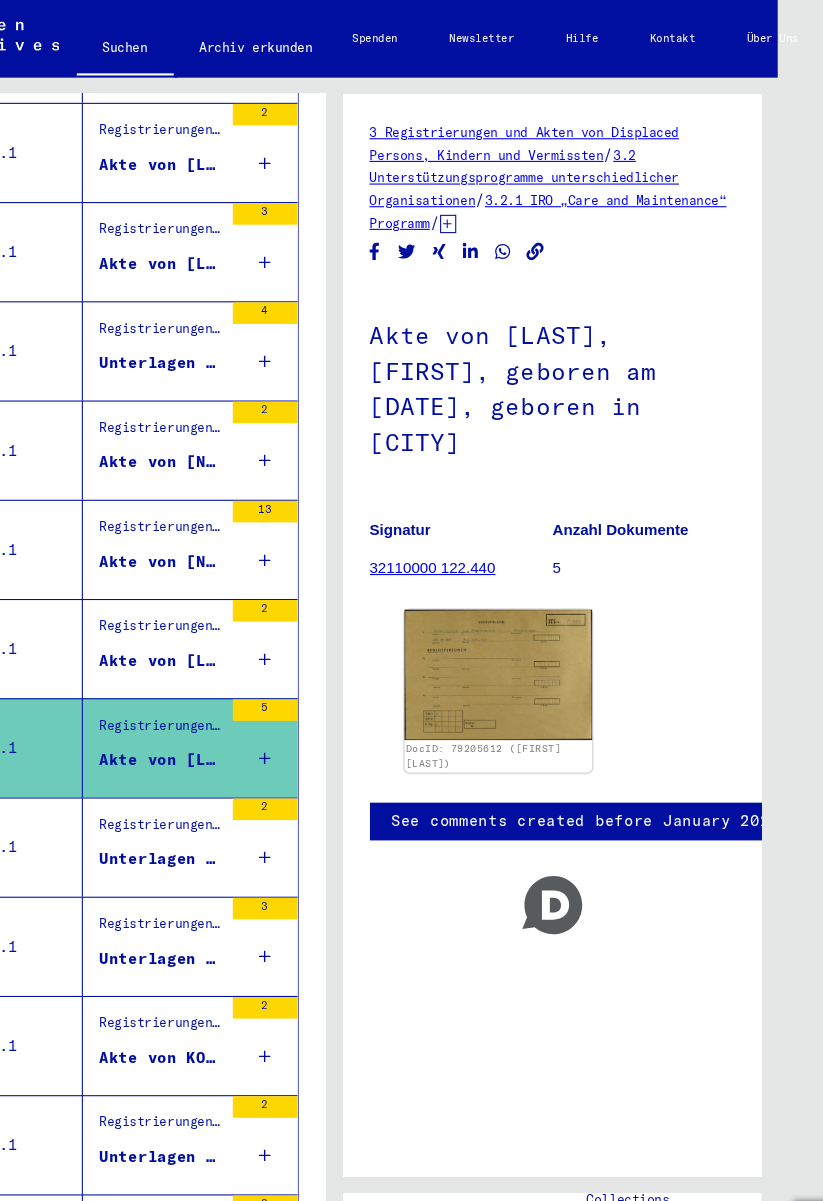 click on "Registrierungen und Akten von Displaced Persons, Kindern und Vermissten > Unterstützungsprogramme unterschiedlicher Organisationen > IRO „Care and Maintenance“ Programm > CM/1 Akten aus Deutschland > CM/1 Akten aus Deutschland, A-Z > Akten mit Namen ab JURCKA" at bounding box center [149, 769] 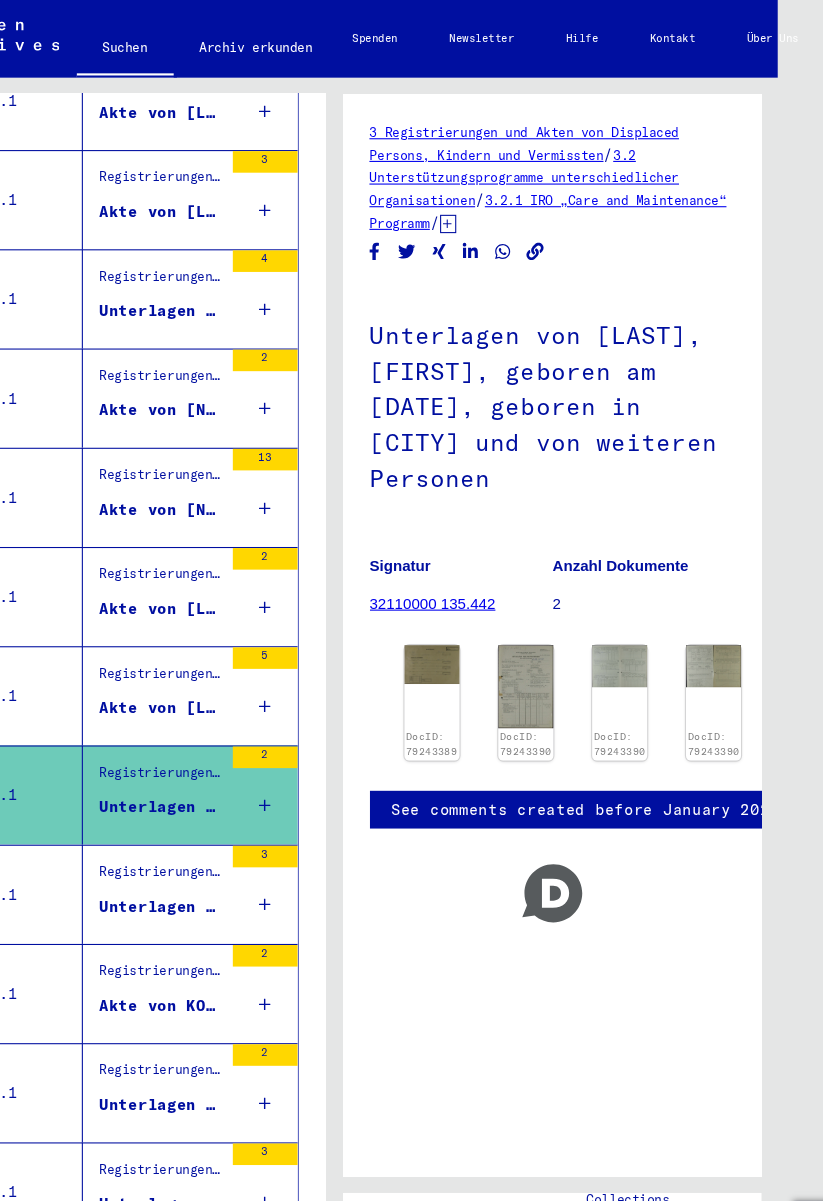 scroll, scrollTop: 561, scrollLeft: 0, axis: vertical 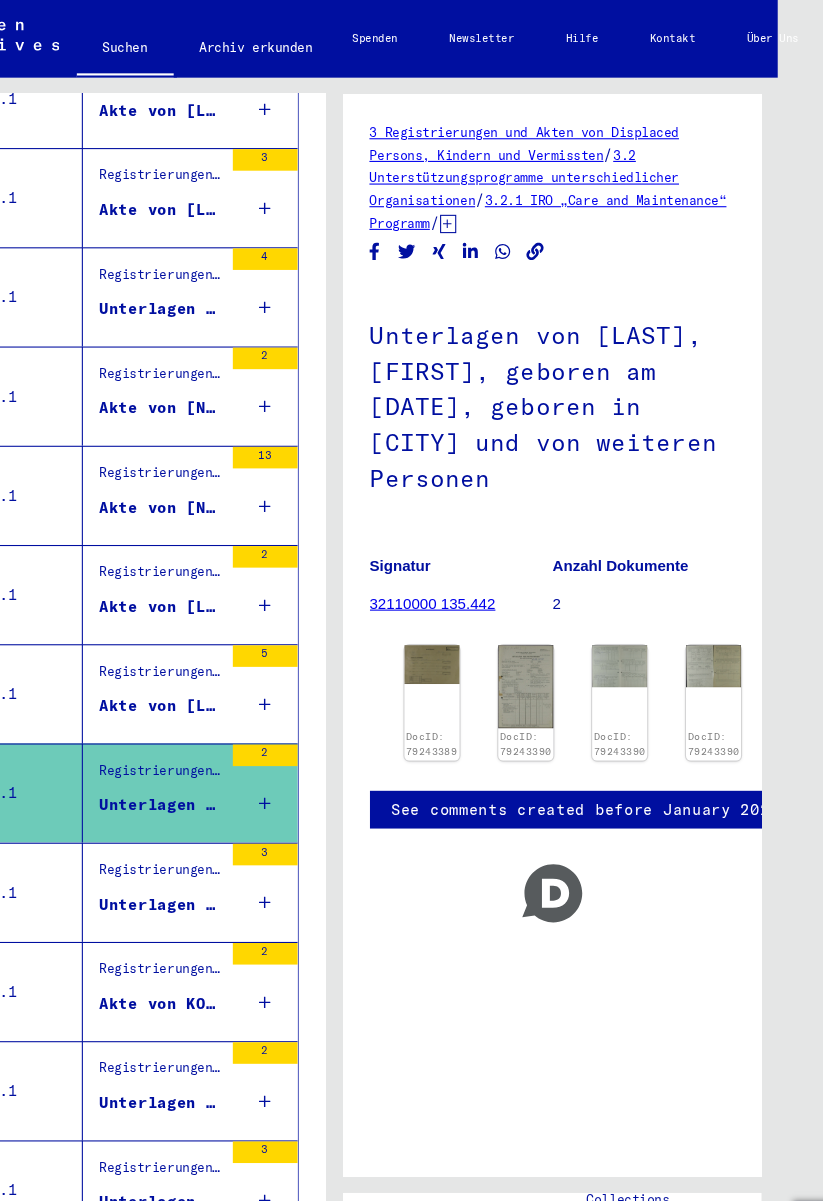 click on "Registrierungen und Akten von Displaced Persons, Kindern und Vermissten > Unterstützungsprogramme unterschiedlicher Organisationen > IRO „Care and Maintenance“ Programm > CM/1 Akten aus Deutschland > CM/1 Akten aus Deutschland, A-Z > Akten mit Namen ab KOMENDA" at bounding box center (149, 811) 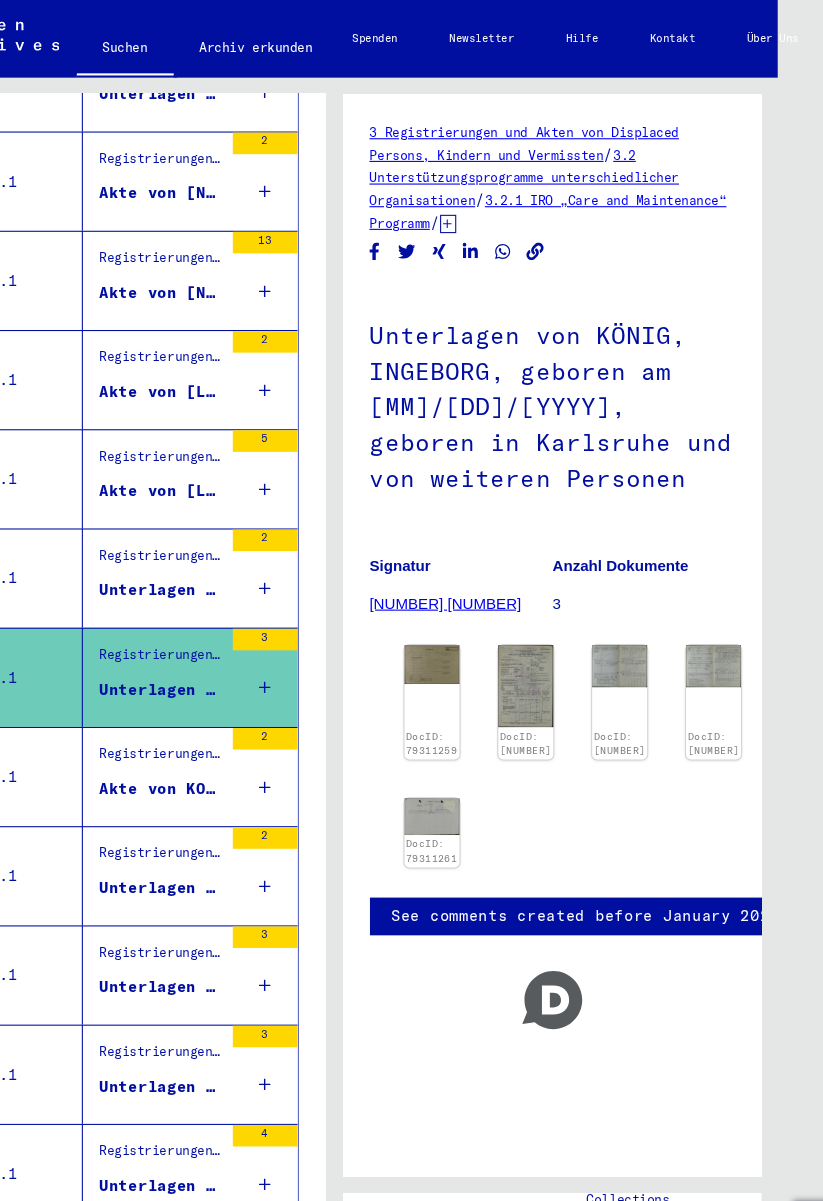 scroll, scrollTop: 772, scrollLeft: 0, axis: vertical 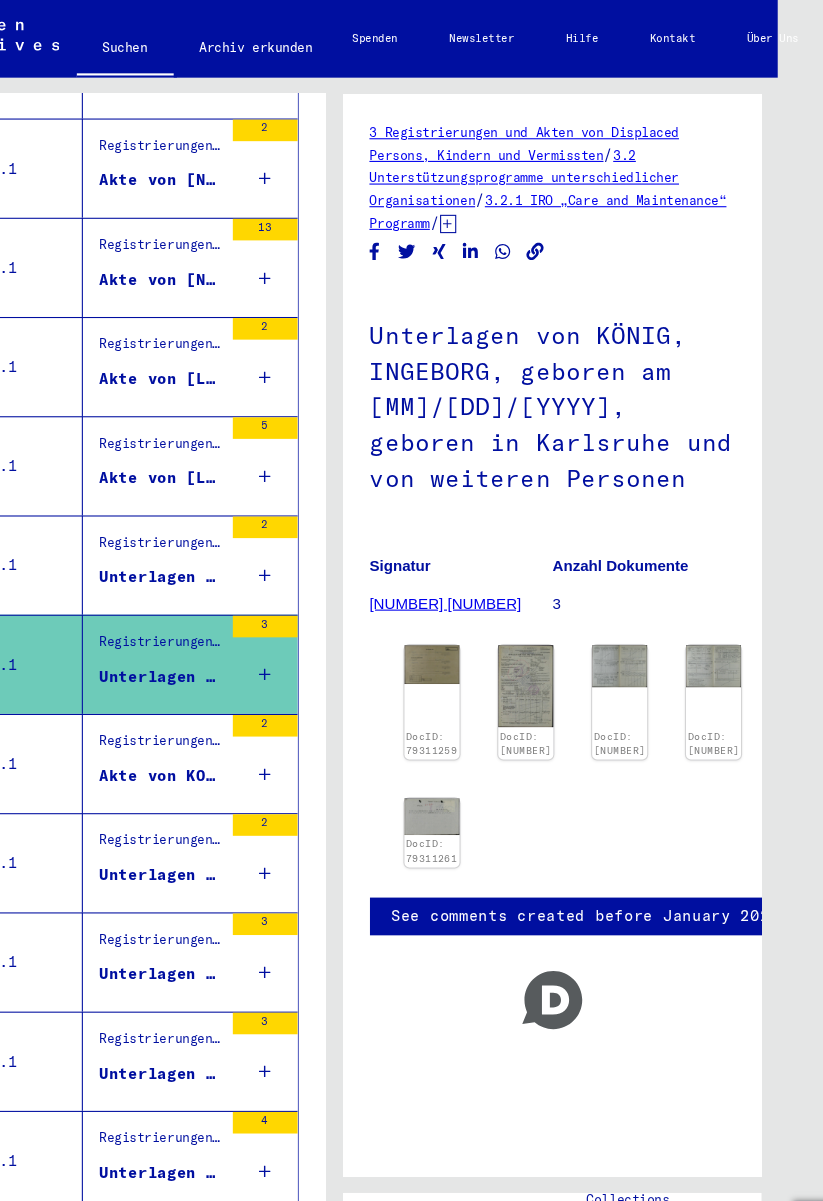 click on "Registrierungen und Akten von Displaced Persons, Kindern und Vermissten > Unterstützungsprogramme unterschiedlicher Organisationen > IRO „Care and Maintenance“ Programm > CM/1 Akten aus Deutschland > CM/1 Akten aus Deutschland, A-Z > Akten mit Namen ab KOPMANIS" at bounding box center (149, 692) 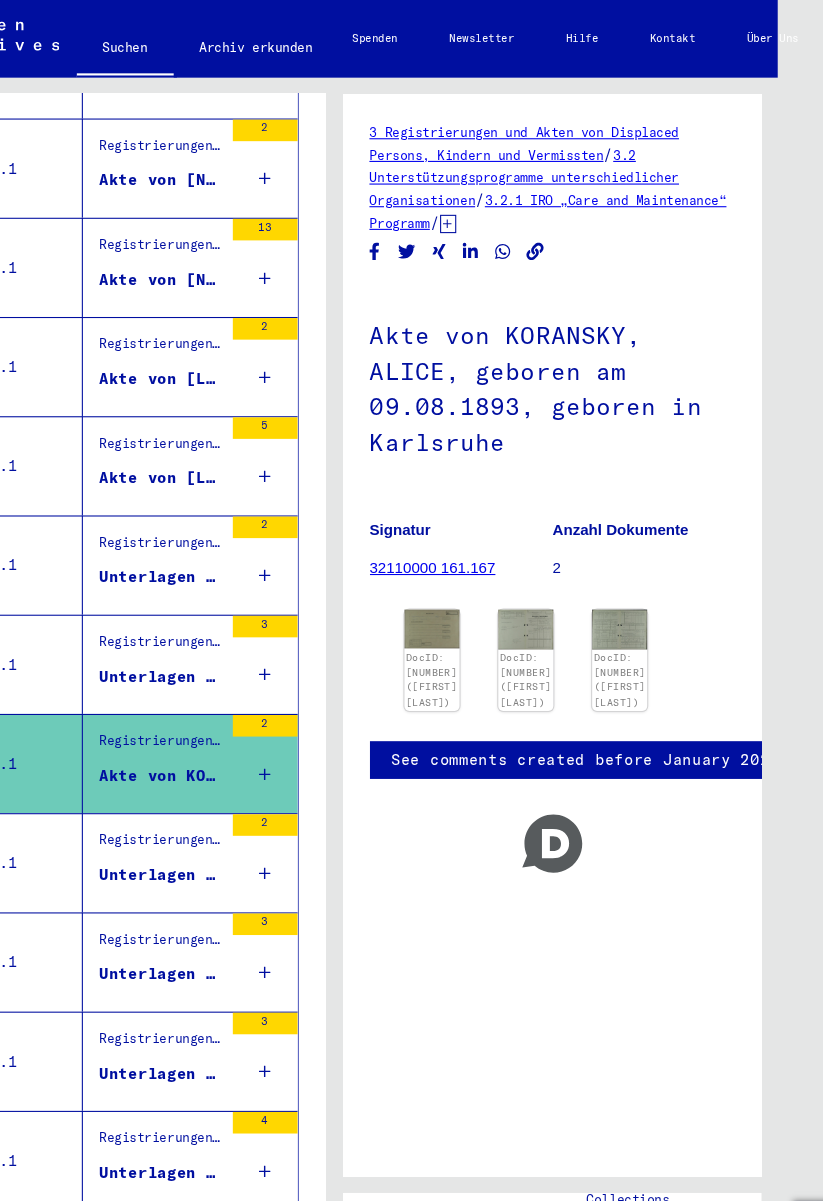 click on "Unterlagen von [NAME], [NAME], geboren am [DATE], geboren in [CITY] und von weiteren Personen" at bounding box center (149, 811) 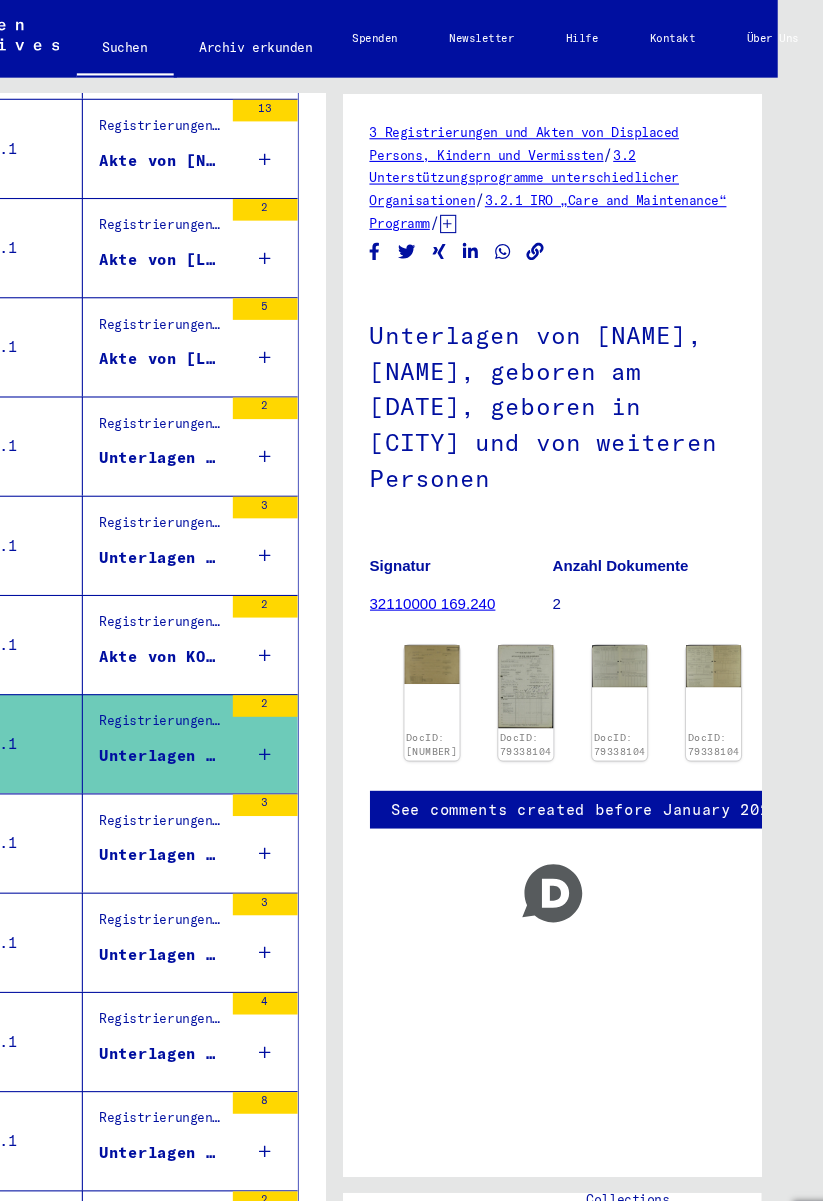 scroll, scrollTop: 885, scrollLeft: 3, axis: both 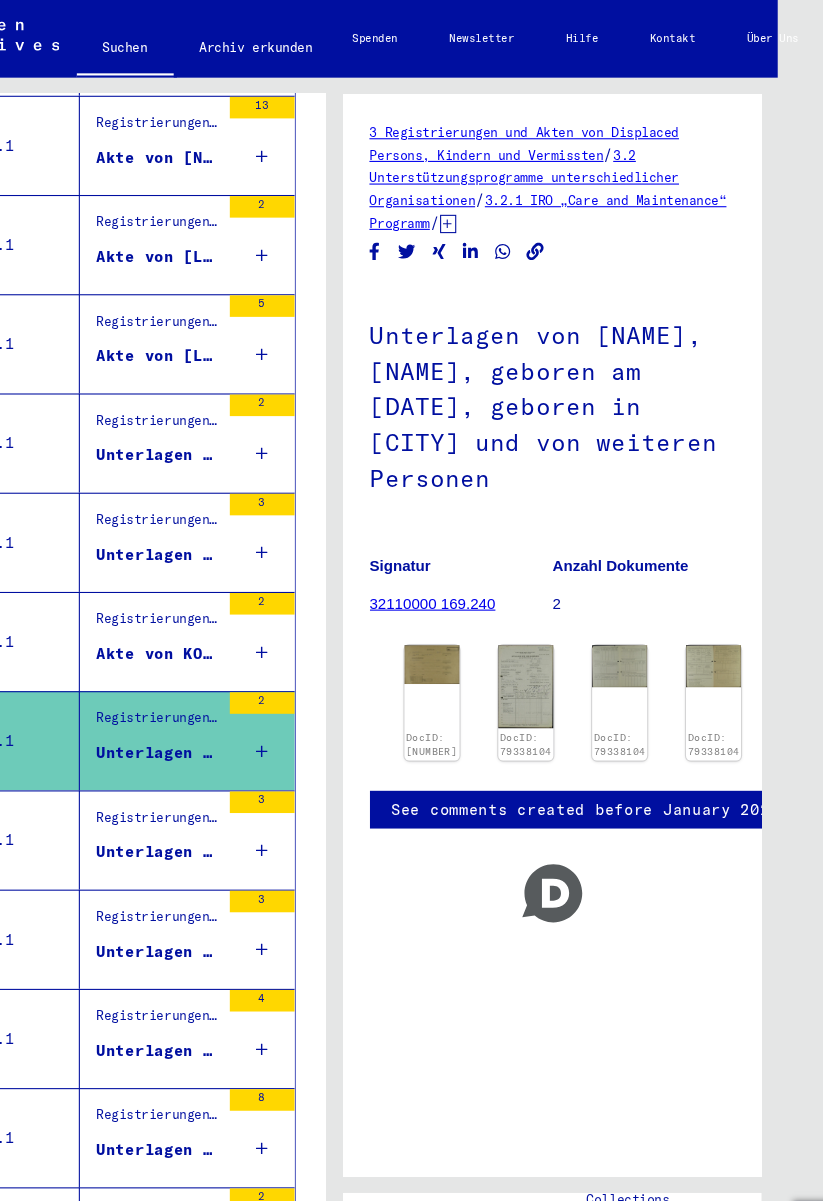 click on "Unterlagen von [LAST], [FIRST], geboren am [DATE], geboren in [CITY] und von weiteren Personen" at bounding box center (146, 790) 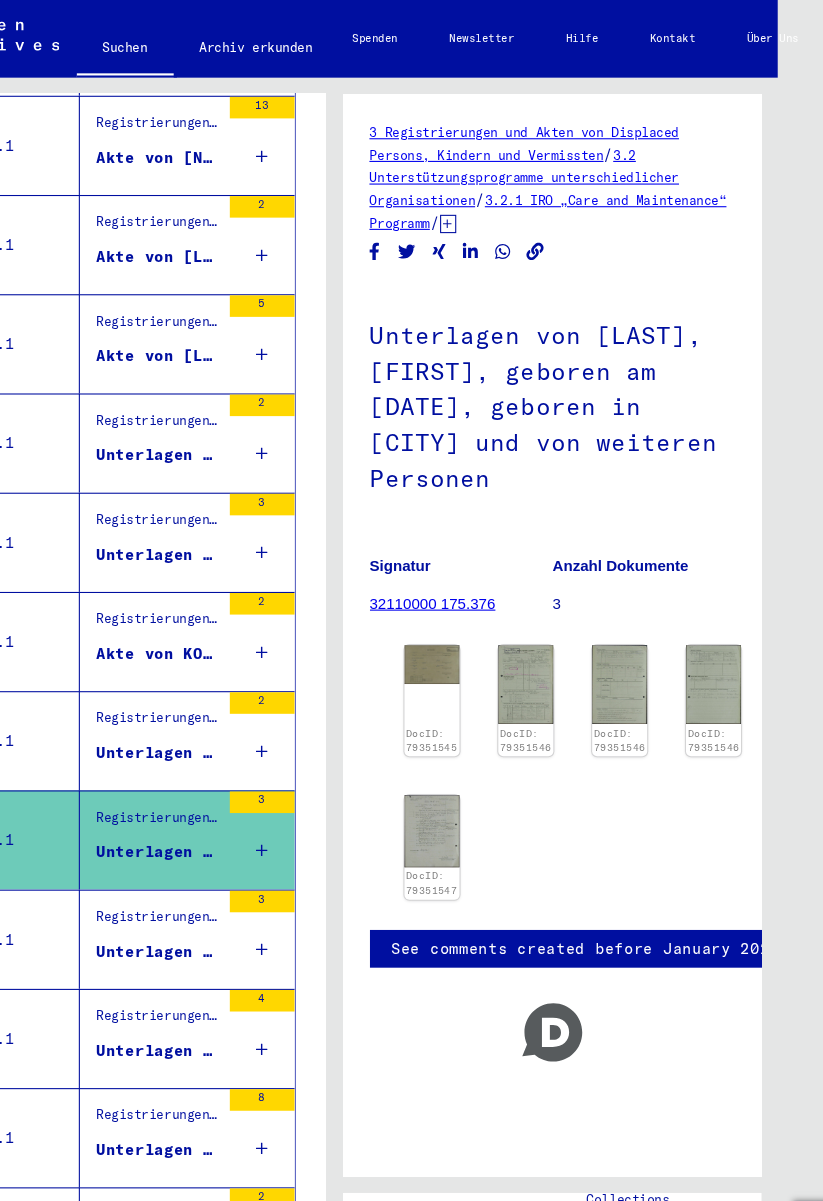 click on "Registrierungen und Akten von Displaced Persons, Kindern und Vermissten > Unterstützungsprogramme unterschiedlicher Organisationen > IRO „Care and Maintenance“ Programm > CM/1 Akten aus Deutschland > CM/1 Akten aus Deutschland, A-Z > Akten mit Namen ab LEHRER" at bounding box center [146, 855] 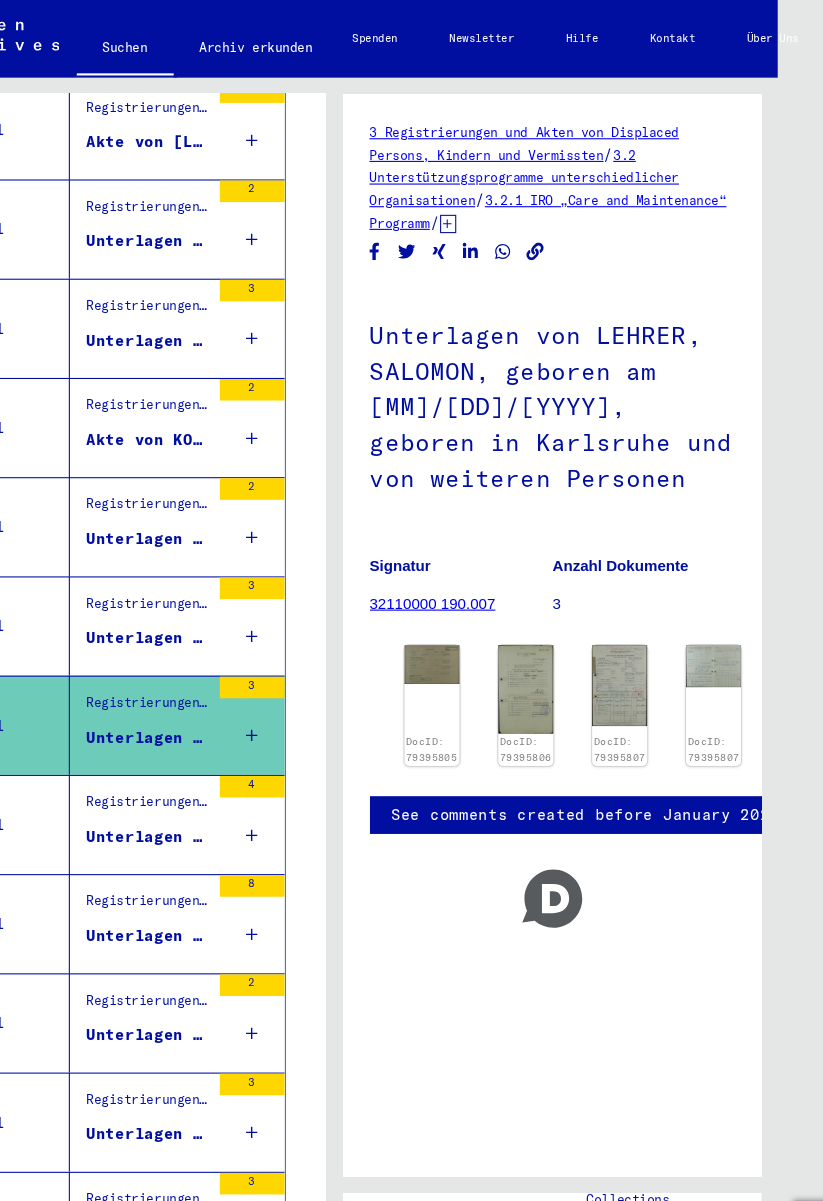 scroll, scrollTop: 1087, scrollLeft: 13, axis: both 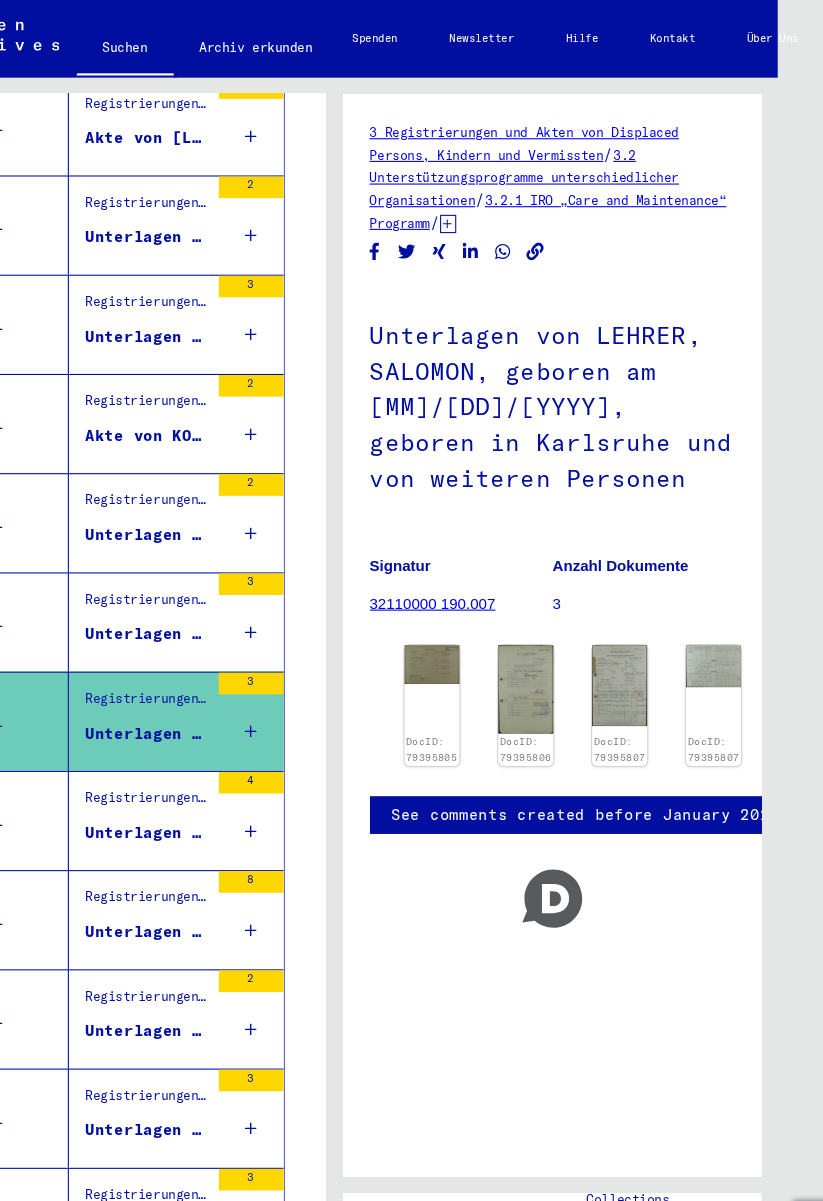 click on "Unterlagen von [LAST], [FIRST], geboren am [DATE], geboren in [CITY] und von weiteren Personen" at bounding box center [136, 772] 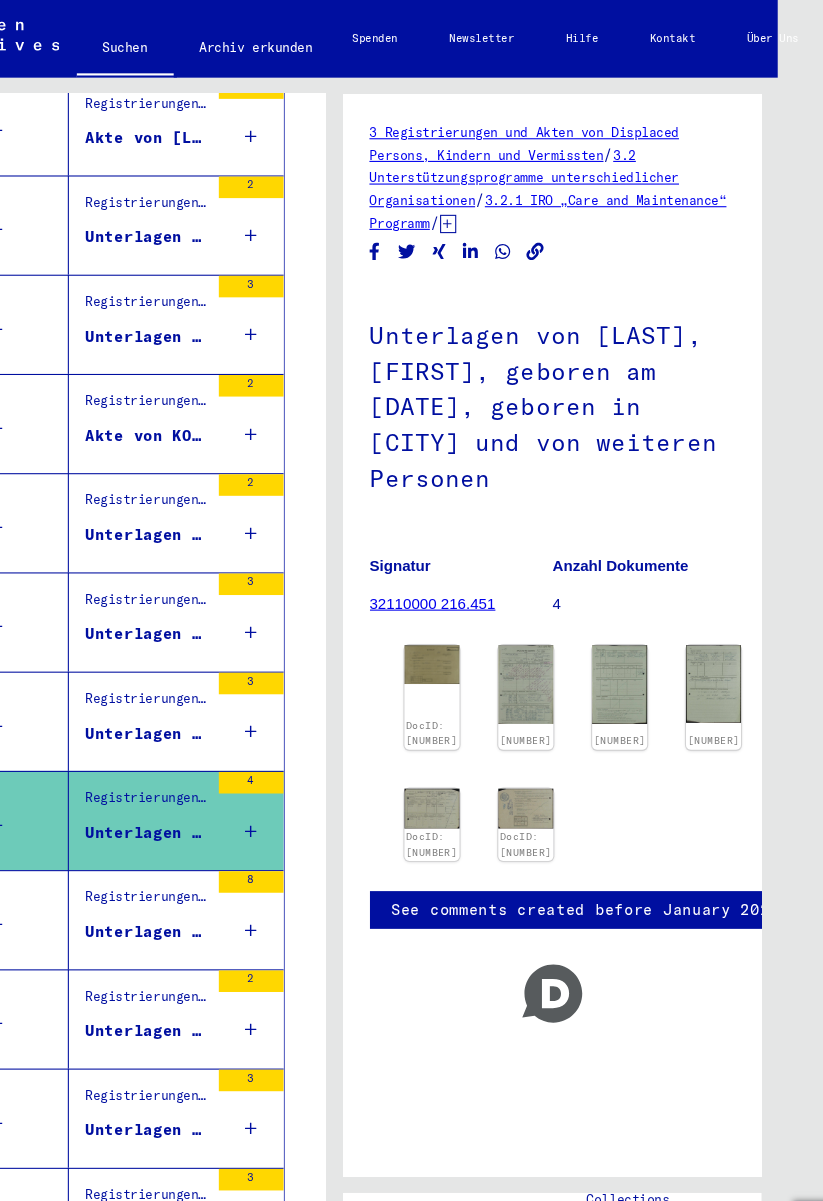 click on "Registrierungen und Akten von Displaced Persons, Kindern und Vermissten > Unterstützungsprogramme unterschiedlicher Organisationen > IRO „Care and Maintenance“ Programm > CM/1 Akten aus Deutschland > CM/1 Akten aus Deutschland, A-Z > Akten mit Namen ab PLACINSKIS" at bounding box center [136, 838] 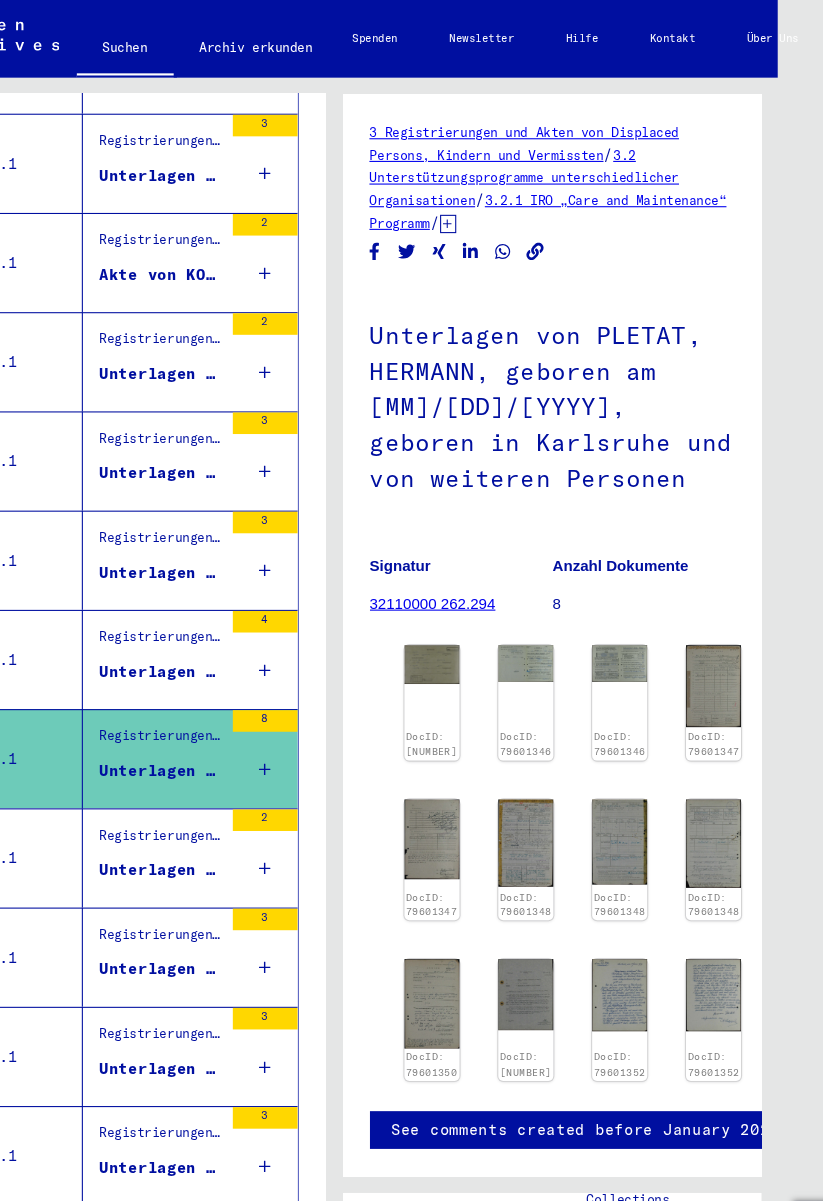 scroll, scrollTop: 1240, scrollLeft: 1, axis: both 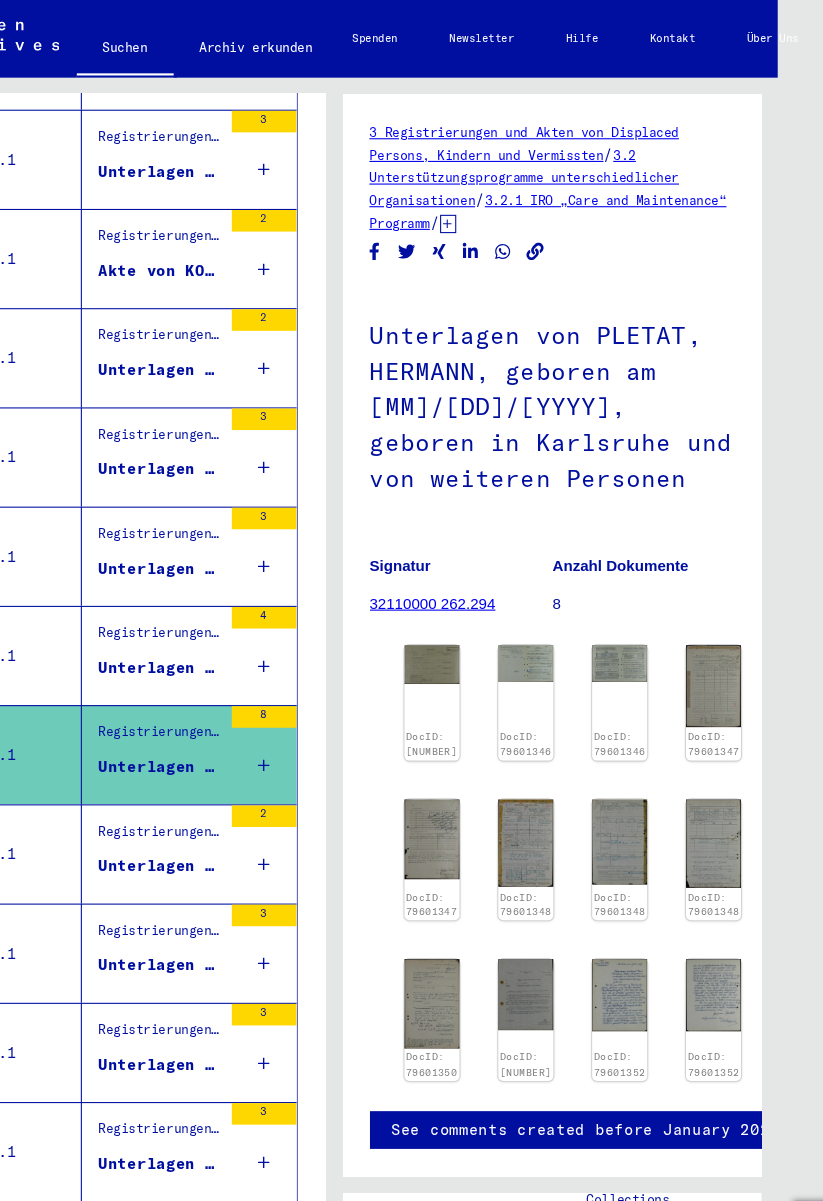 click on "Unterlagen von SAAR, ERWIN, geboren am [MM]/[DD]/[YYYY], geboren in Karlsruhe und von weiteren Personen" at bounding box center (148, 808) 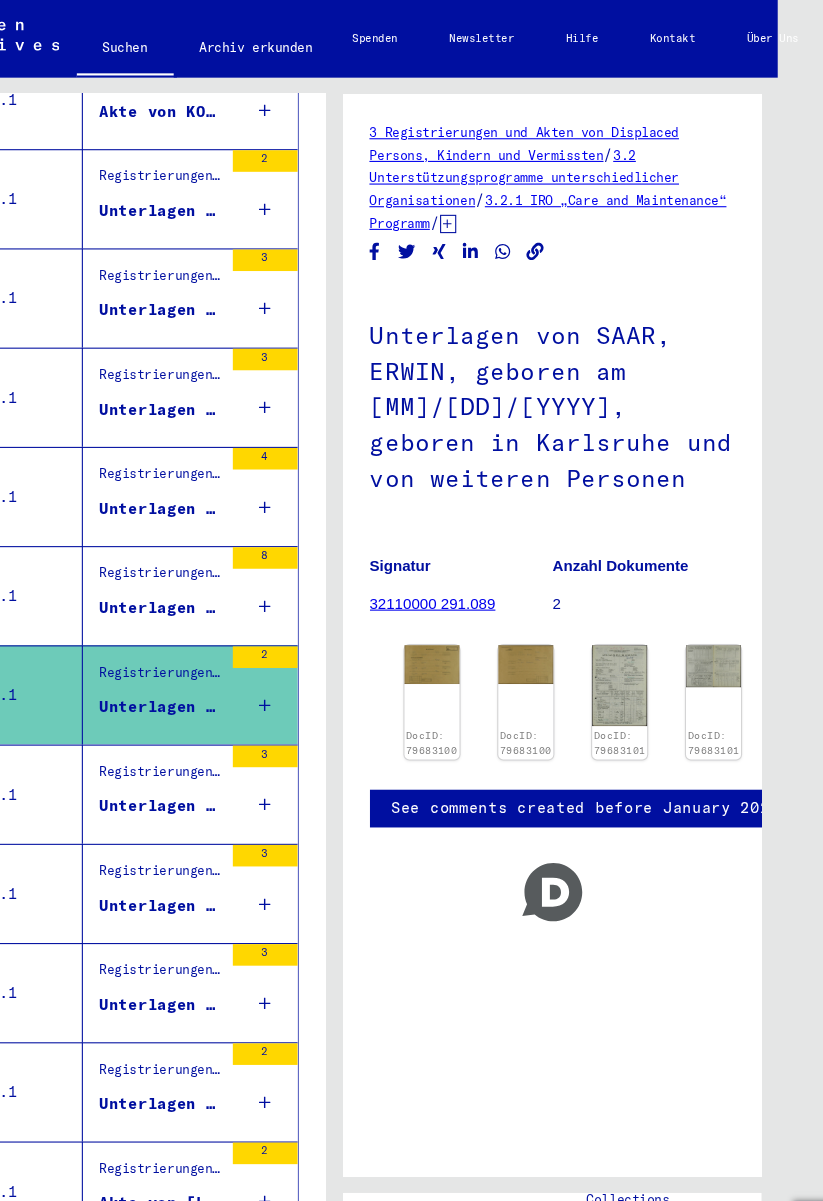 scroll, scrollTop: 1388, scrollLeft: 0, axis: vertical 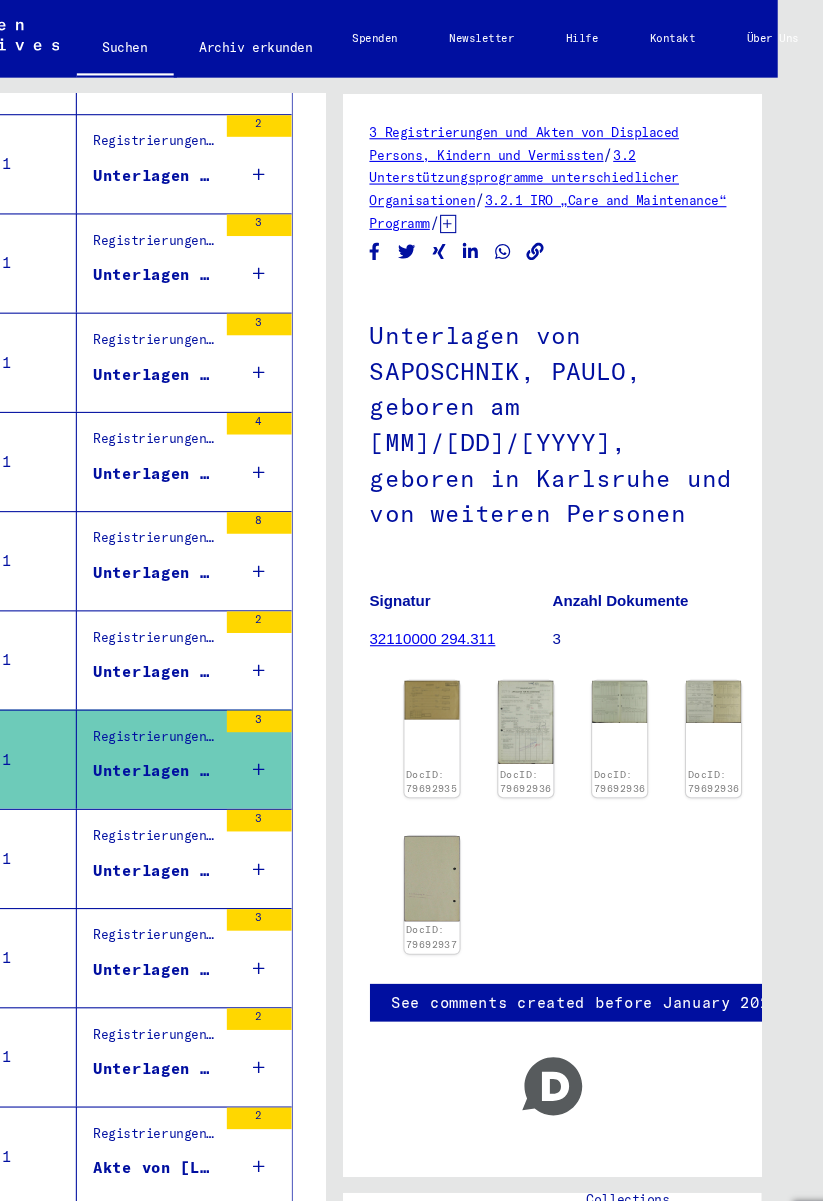 click on "Registrierungen und Akten von Displaced Persons, Kindern und Vermissten > Unterstützungsprogramme unterschiedlicher Organisationen > IRO „Care and Maintenance“ Programm > CM/1 Akten aus Deutschland > CM/1 Akten aus Deutschland, A-Z > Akten mit Namen ab SARNIT" at bounding box center [143, 780] 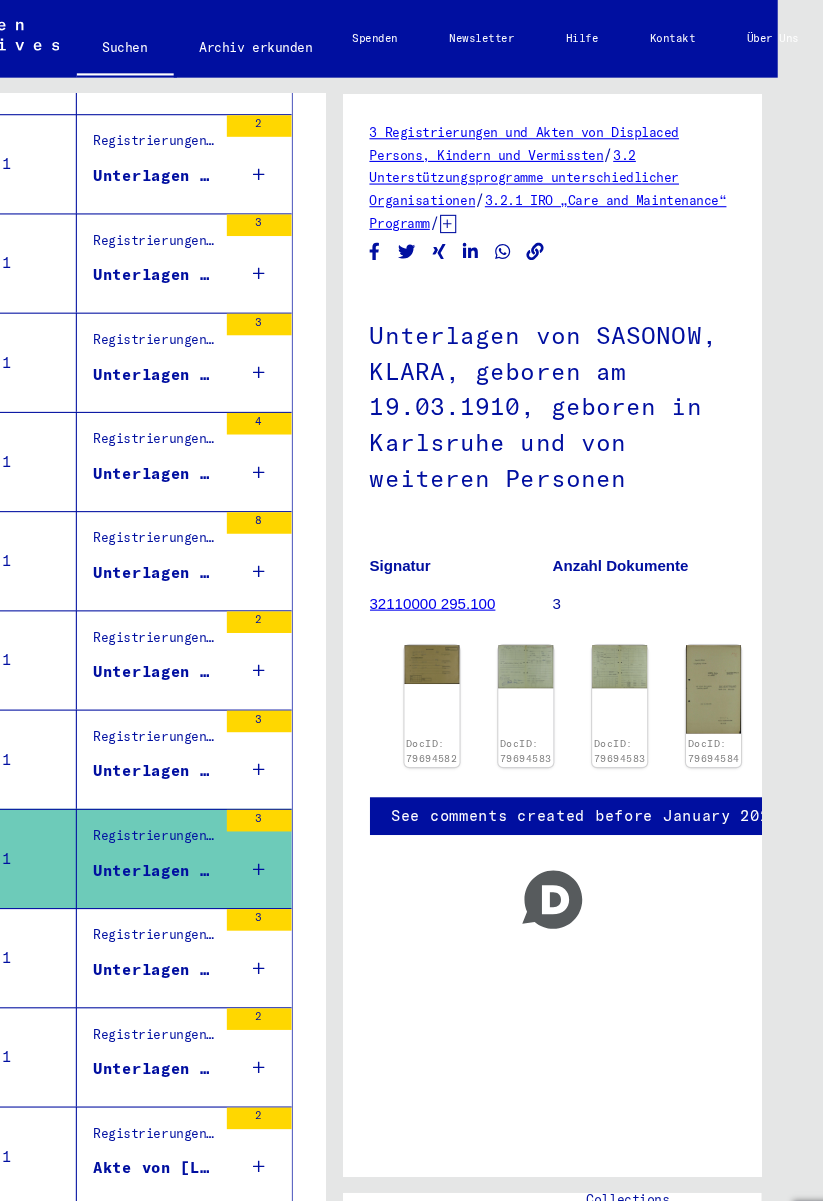 click on "Registrierungen und Akten von Displaced Persons, Kindern und Vermissten > Unterstützungsprogramme unterschiedlicher Organisationen > IRO „Care and Maintenance“ Programm > CM/1 Akten aus Deutschland > CM/1 Akten aus Deutschland, A-Z > Akten mit Namen ab SAWCZYN" at bounding box center (143, 872) 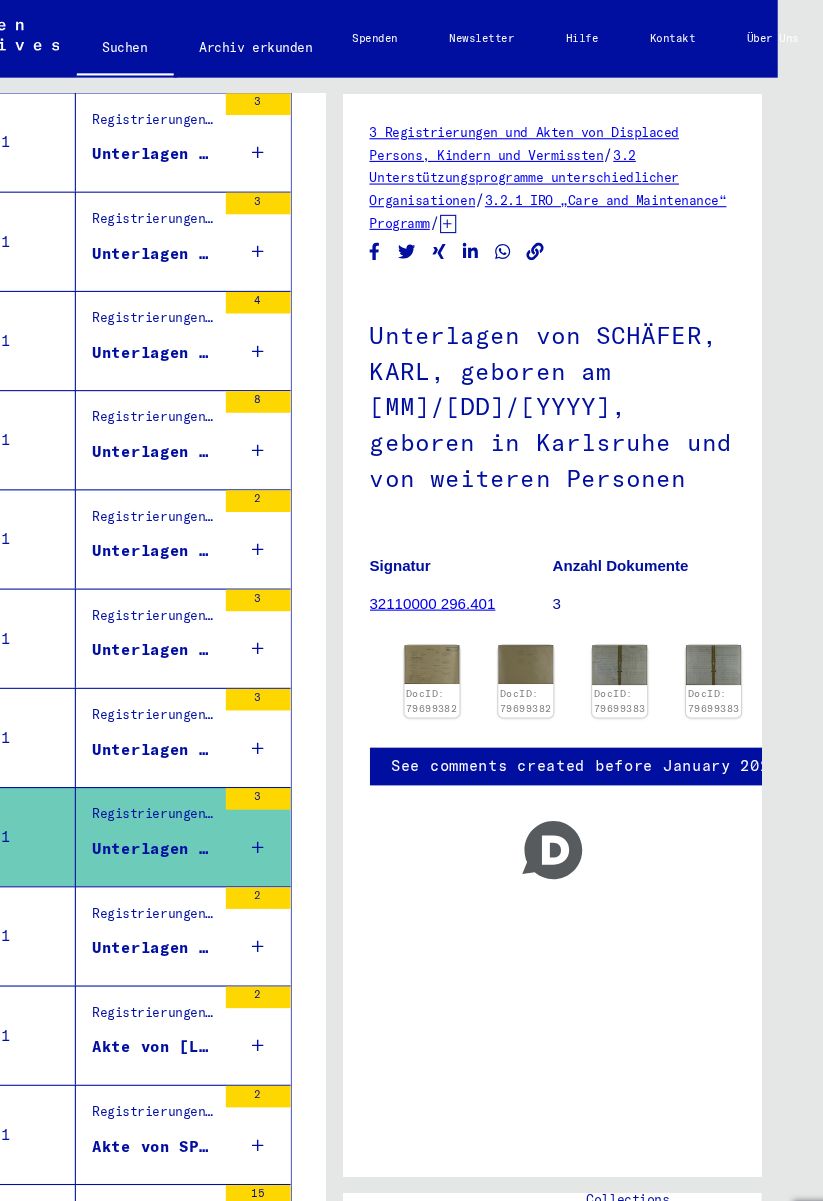 scroll, scrollTop: 1535, scrollLeft: 5, axis: both 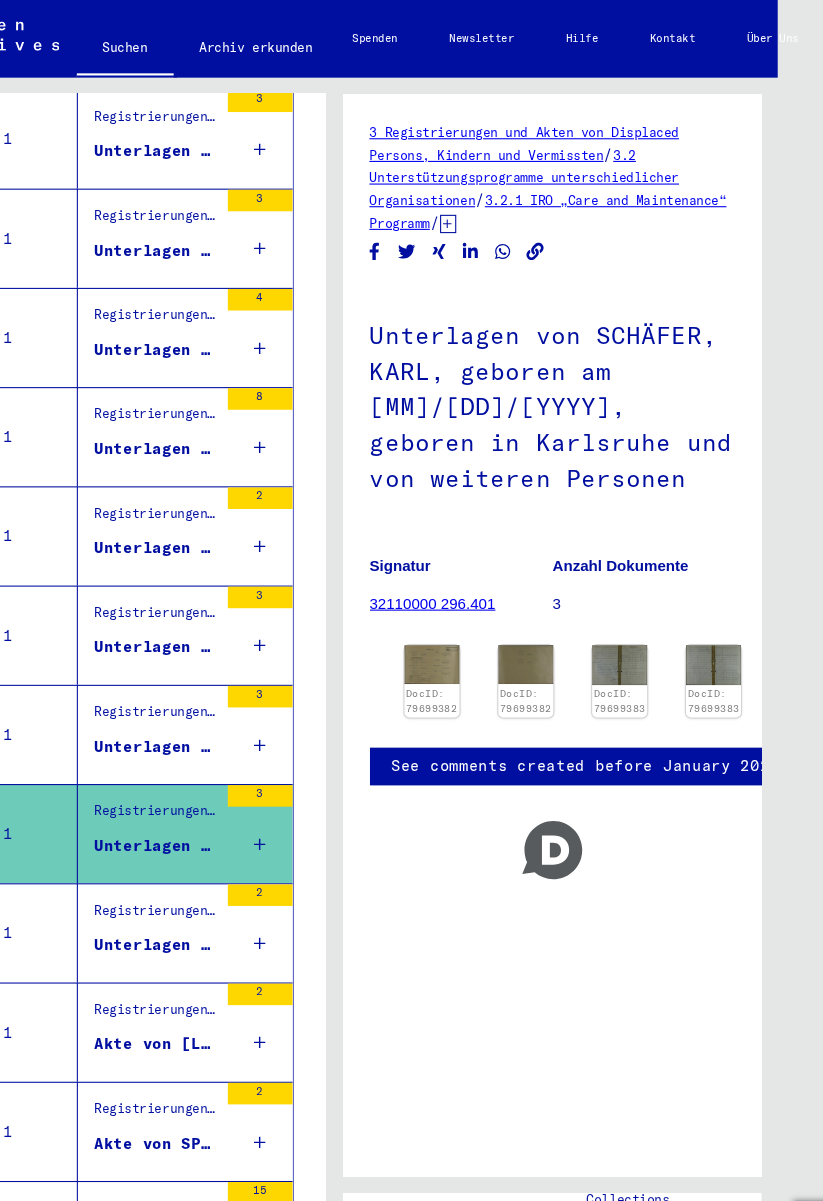 click on "Registrierungen und Akten von Displaced Persons, Kindern und Vermissten > Unterstützungsprogramme unterschiedlicher Organisationen > IRO „Care and Maintenance“ Programm > CM/1 Akten aus Deutschland > CM/1 Akten aus Deutschland, A-Z > Akten mit Namen ab SIMIC" at bounding box center [144, 850] 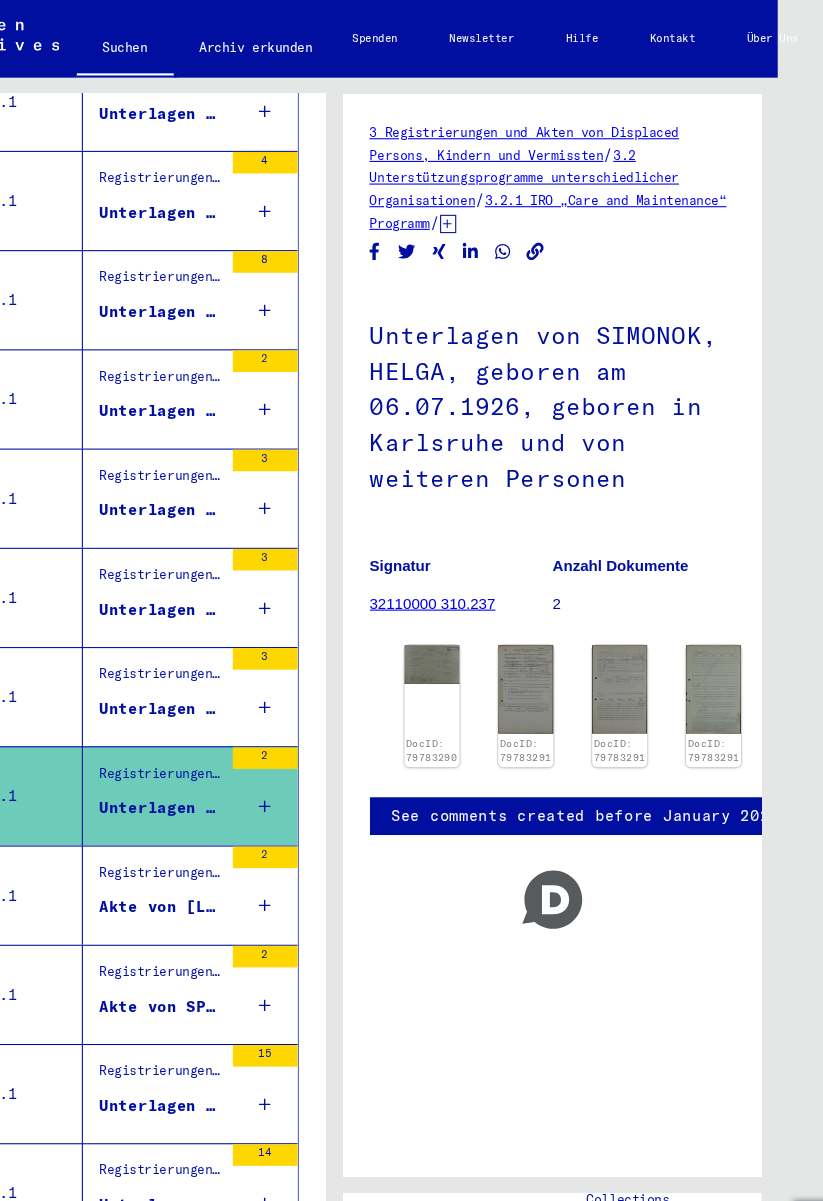 scroll, scrollTop: 1662, scrollLeft: 0, axis: vertical 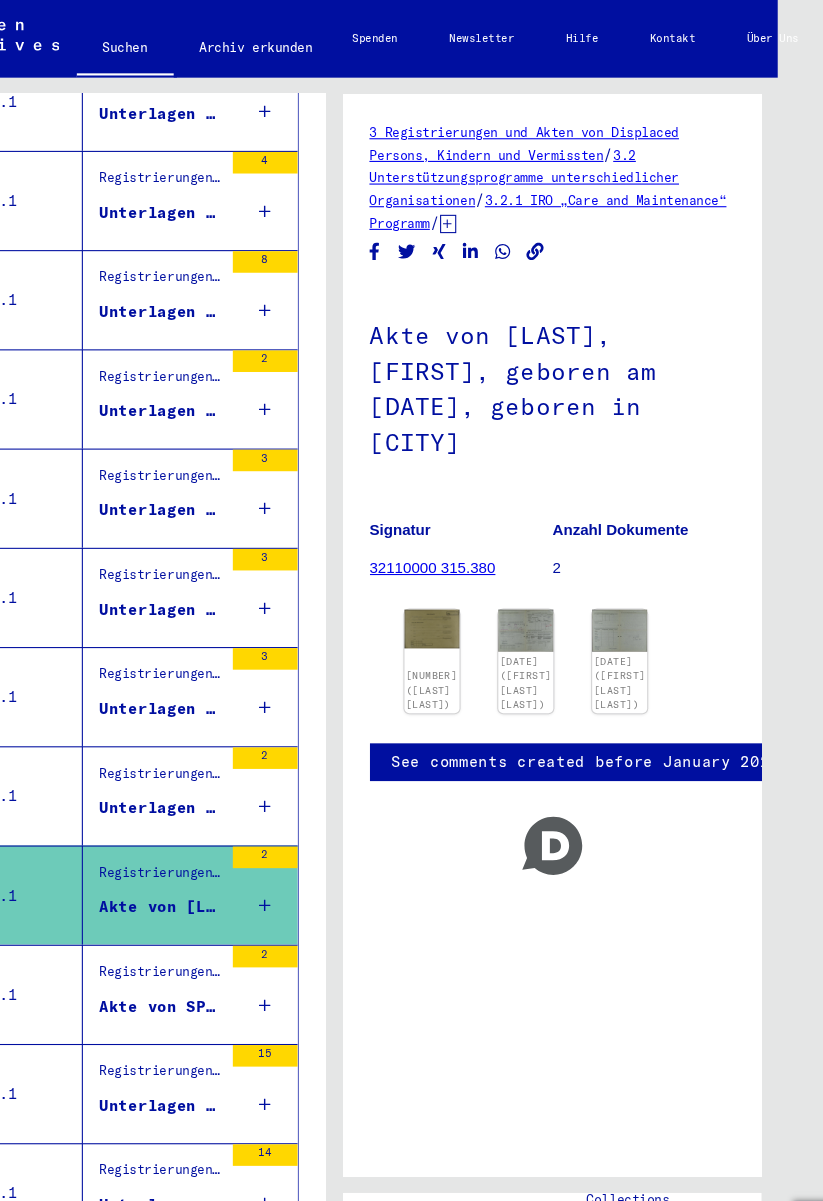 click on "Akte von [LAST], [FIRST], geboren am [DATE], geboren in [CITY]" at bounding box center [149, 841] 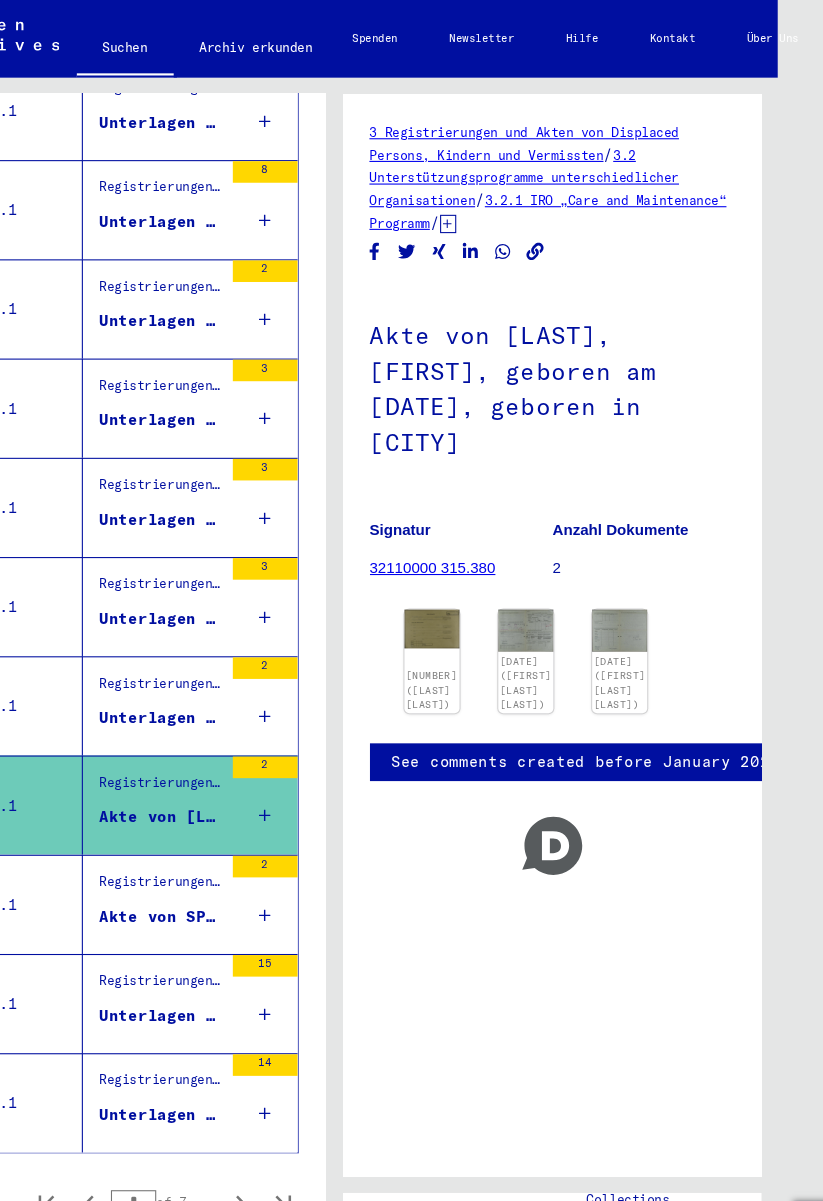 scroll, scrollTop: 1745, scrollLeft: 0, axis: vertical 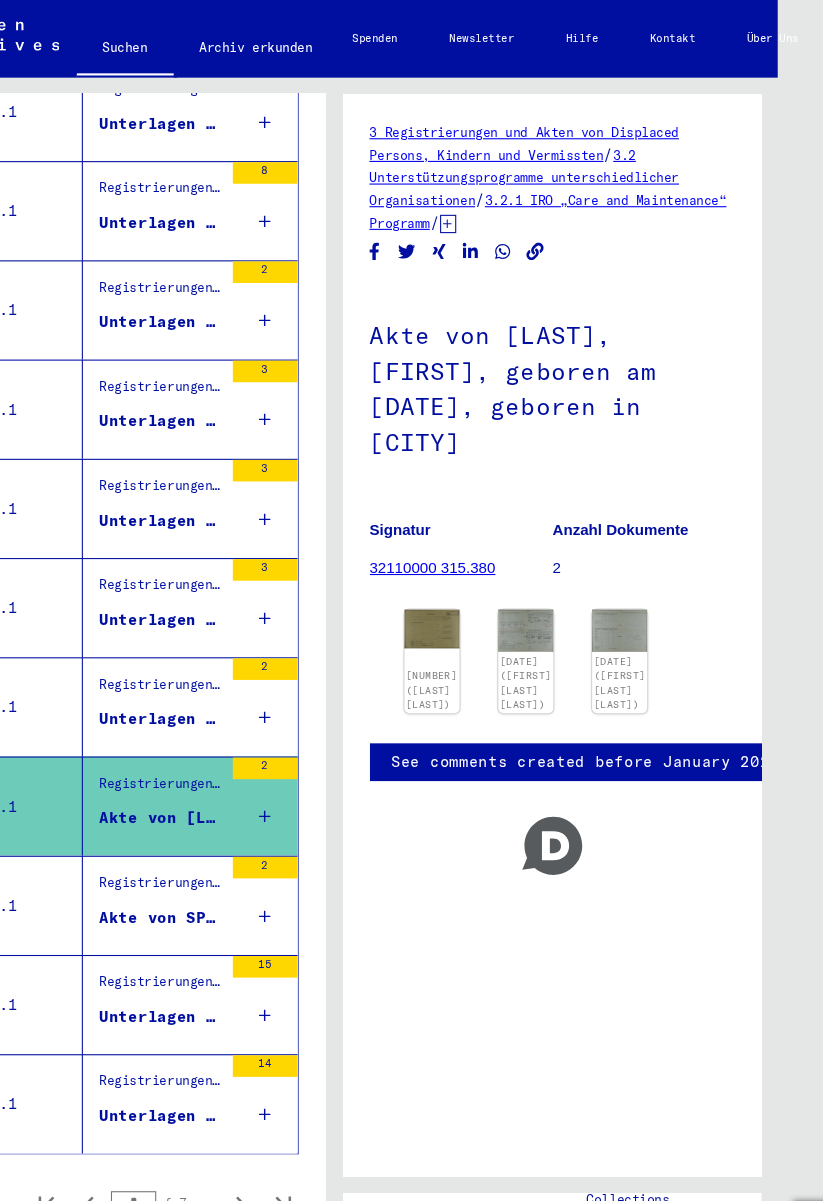 click on "Registrierungen und Akten von Displaced Persons, Kindern und Vermissten > Unterstützungsprogramme unterschiedlicher Organisationen > IRO „Care and Maintenance“ Programm > CM/1 Akten aus Deutschland > CM/1 Akten aus Deutschland, A-Z > Akten mit Namen ab SPRINGER" at bounding box center (149, 823) 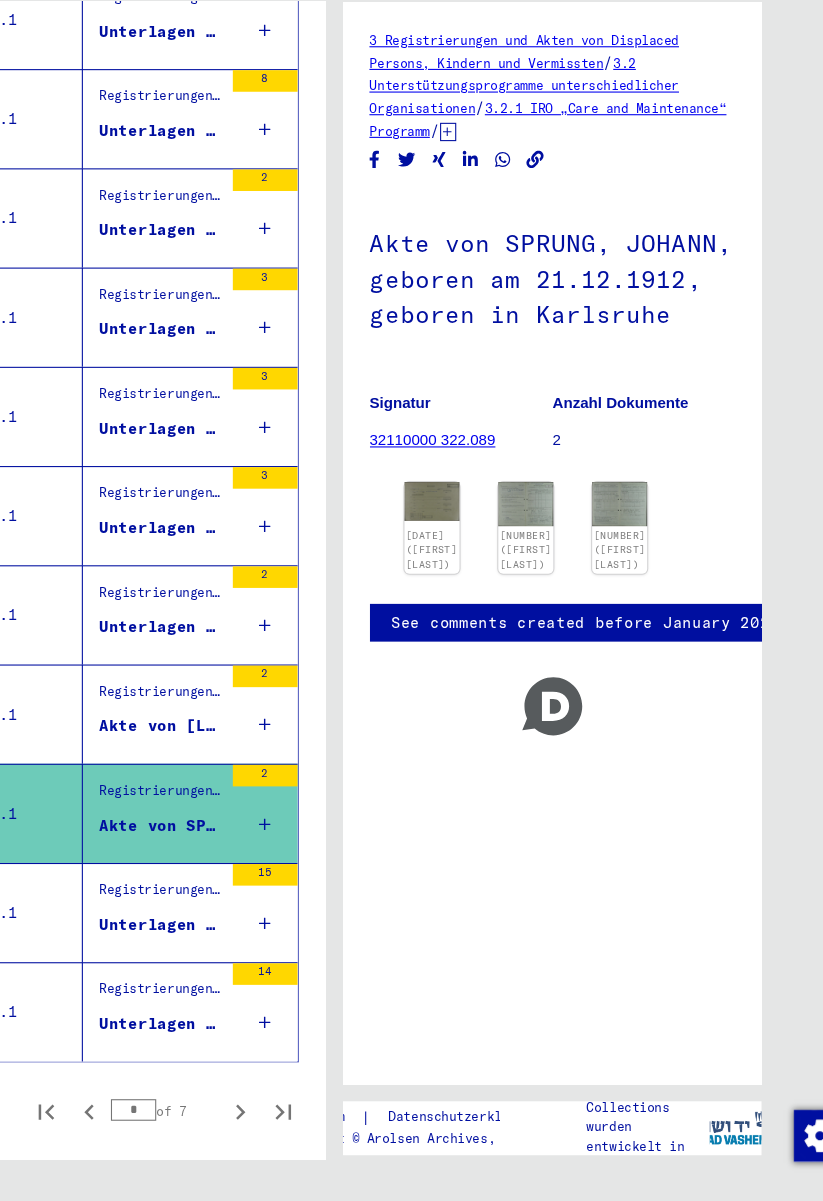 click on "Registrierungen und Akten von Displaced Persons, Kindern und Vermissten > Unterstützungsprogramme unterschiedlicher Organisationen > IRO „Care and Maintenance“ Programm > CM/1 Akten aus Deutschland > CM/1 Akten aus Deutschland, A-Z > Akten mit Namen ab STEFEL" at bounding box center [149, 915] 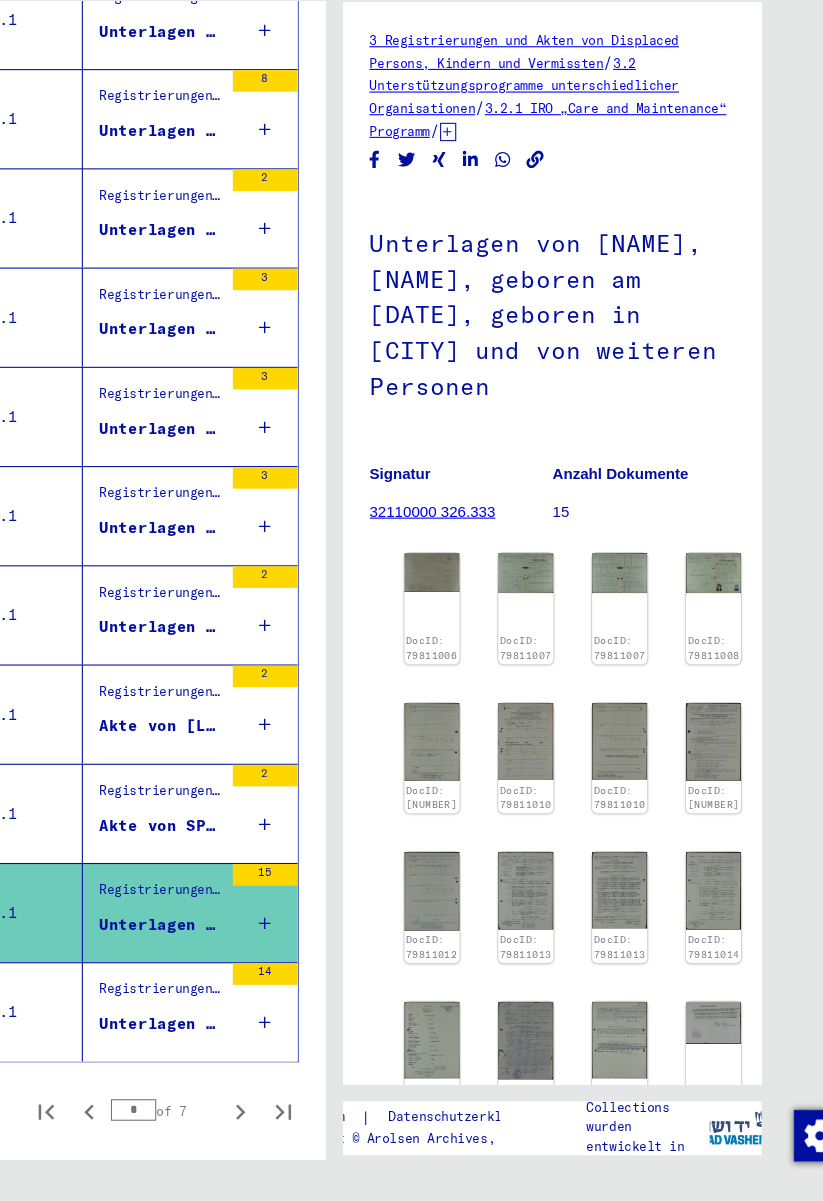 click on "Registrierungen und Akten von Displaced Persons, Kindern und Vermissten > Unterstützungsprogramme unterschiedlicher Organisationen > IRO „Care and Maintenance“ Programm > CM/1 Akten aus Deutschland > CM/1 Akten aus Deutschland, A-Z > Akten mit Namen ab STELMOKAS" at bounding box center (149, 1007) 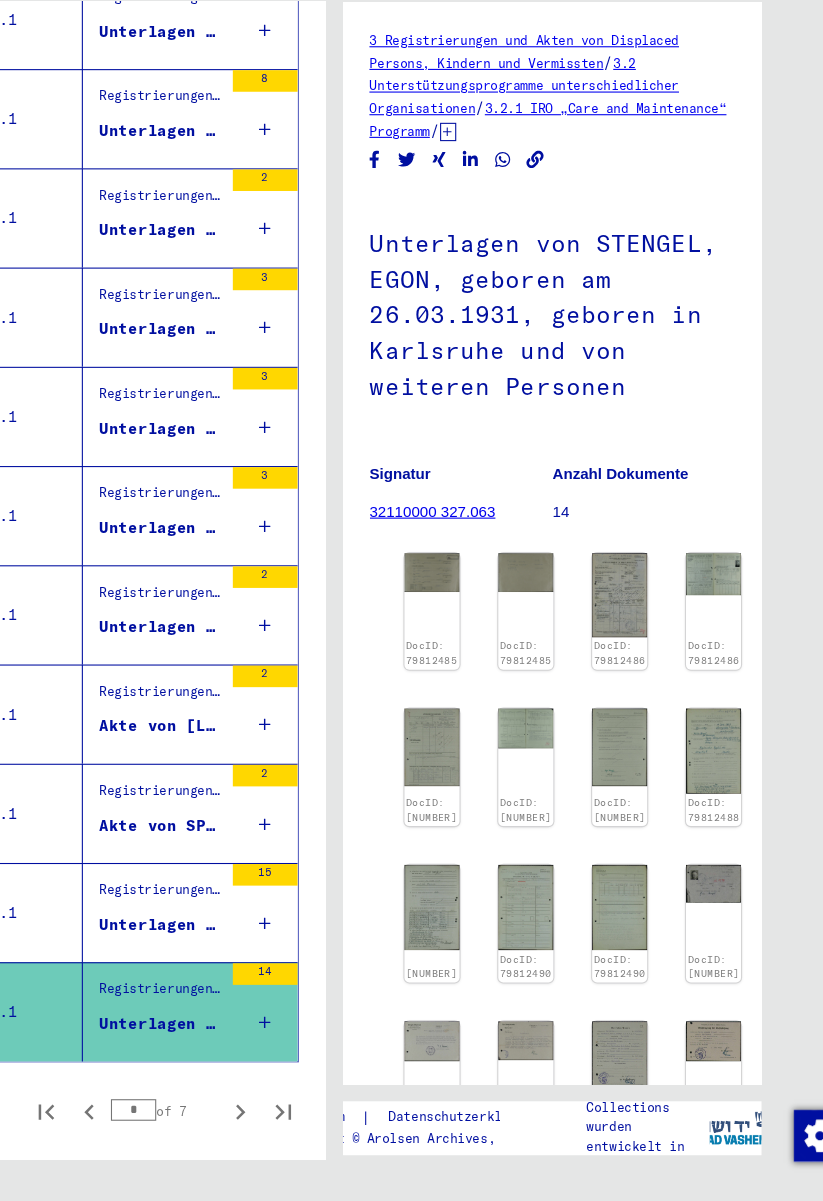click 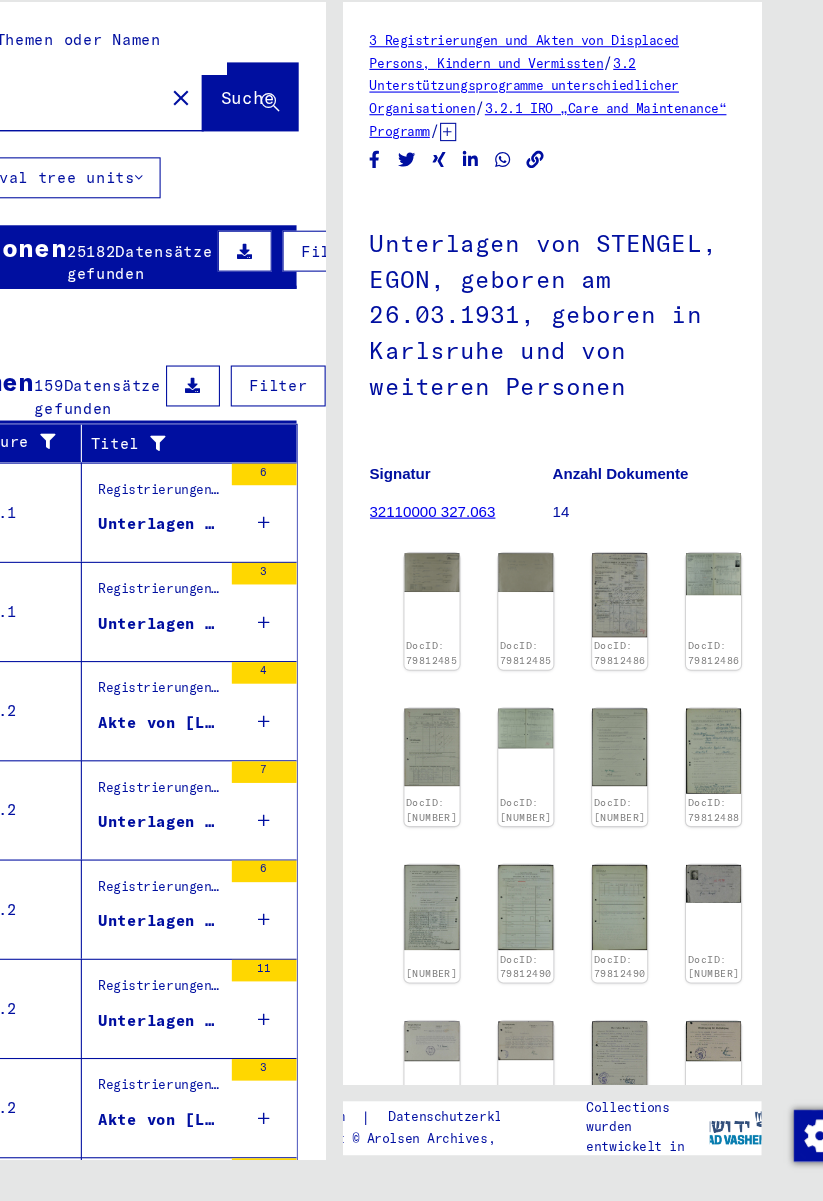 scroll, scrollTop: 0, scrollLeft: 1, axis: horizontal 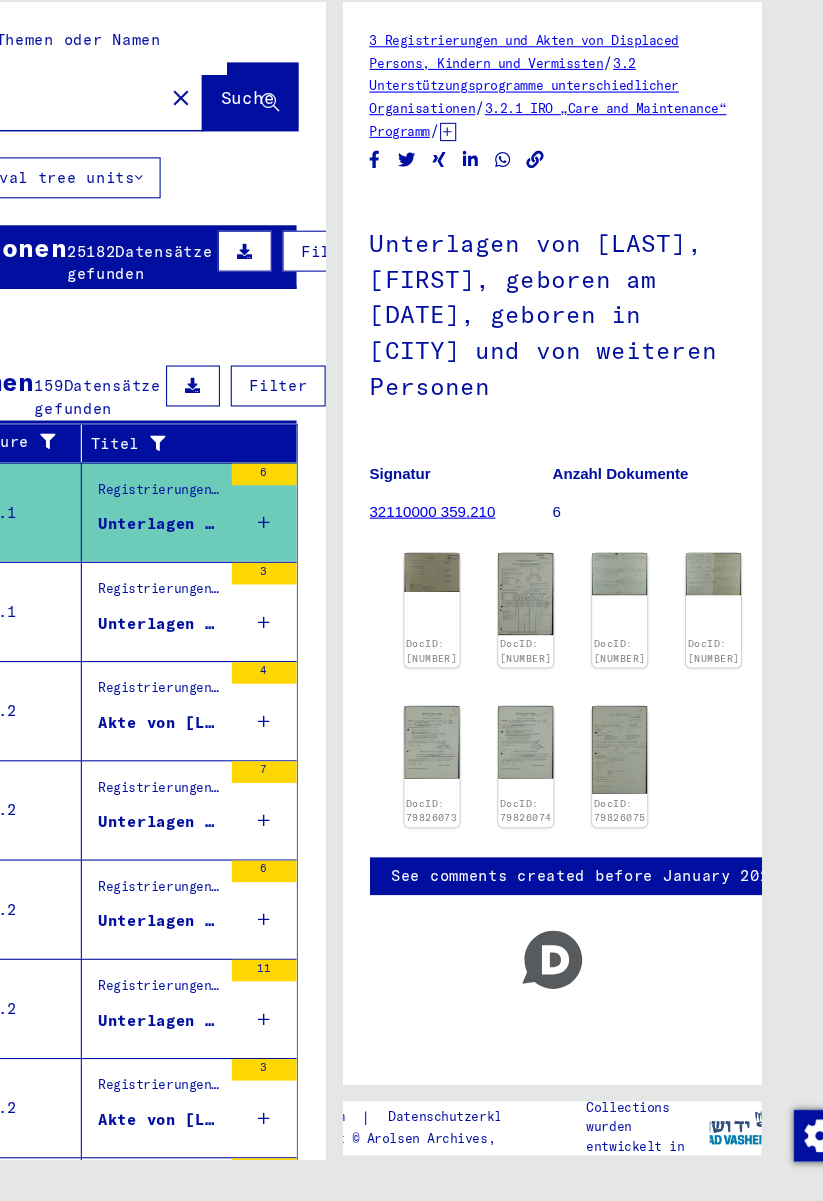 click on "Registrierungen und Akten von Displaced Persons, Kindern und Vermissten > Unterstützungsprogramme unterschiedlicher Organisationen > IRO „Care and Maintenance“ Programm > CM/1 Akten aus Deutschland > CM/1 Akten aus Deutschland, A-Z > Akten mit Namen ab WILK" at bounding box center (148, 636) 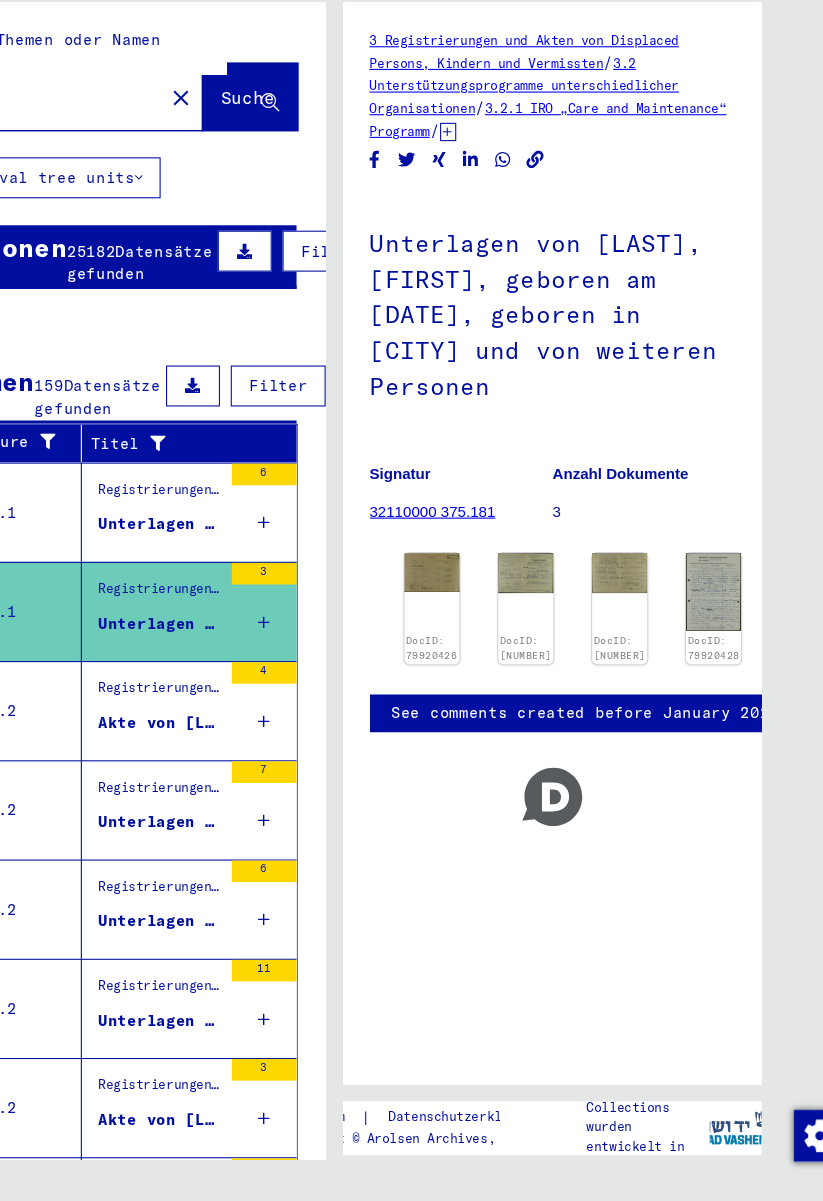 click on "Akte von [LAST], [FIRST], geboren am [DATE], geboren in [CITY]" at bounding box center (148, 755) 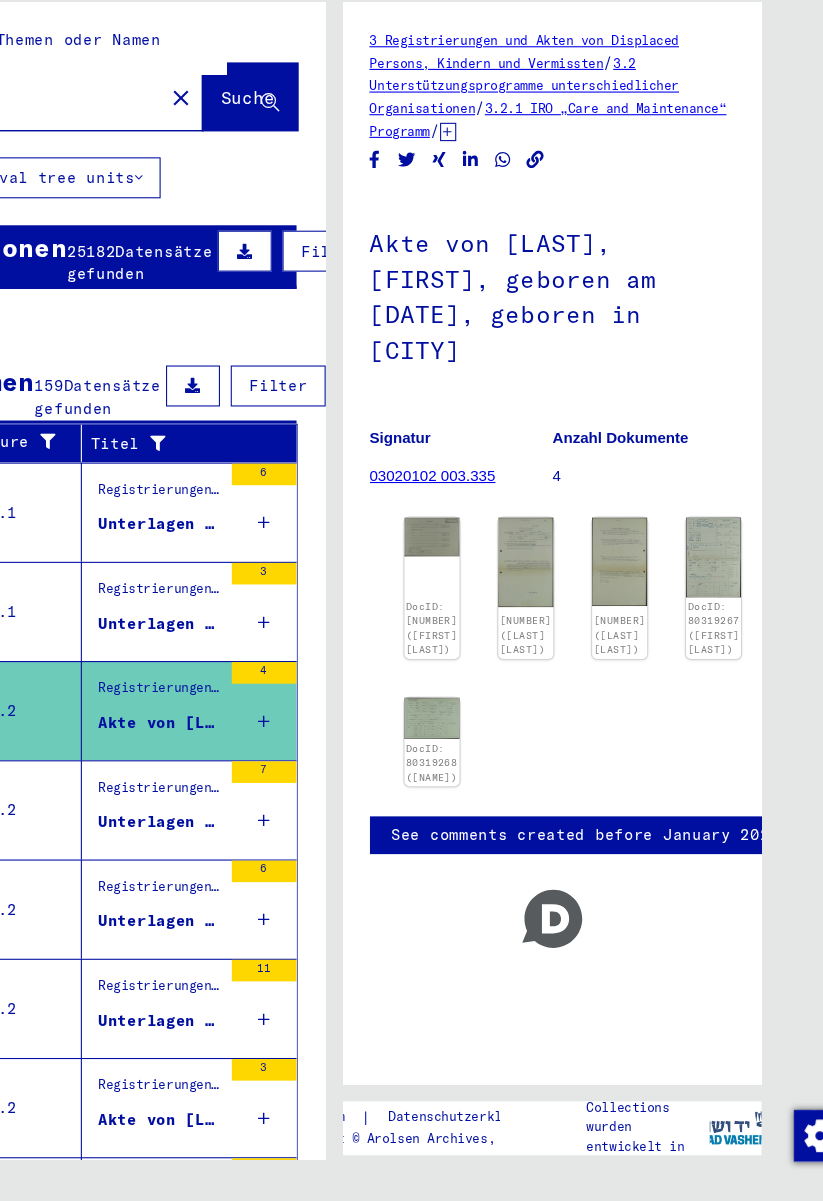 click on "Registrierungen und Akten von Displaced Persons, Kindern und Vermissten > Unterstützungsprogramme unterschiedlicher Organisationen > IRO „Care and Maintenance“ Programm > CM/1 Akten aus Italien, A-Z > CM/1 Akten A -Z > Akten mit Namen ab [LAST] Unterlagen von [LAST], [FIRST], geboren am [DATE], geboren in [CITY] und von weiteren Personen" at bounding box center (140, 836) 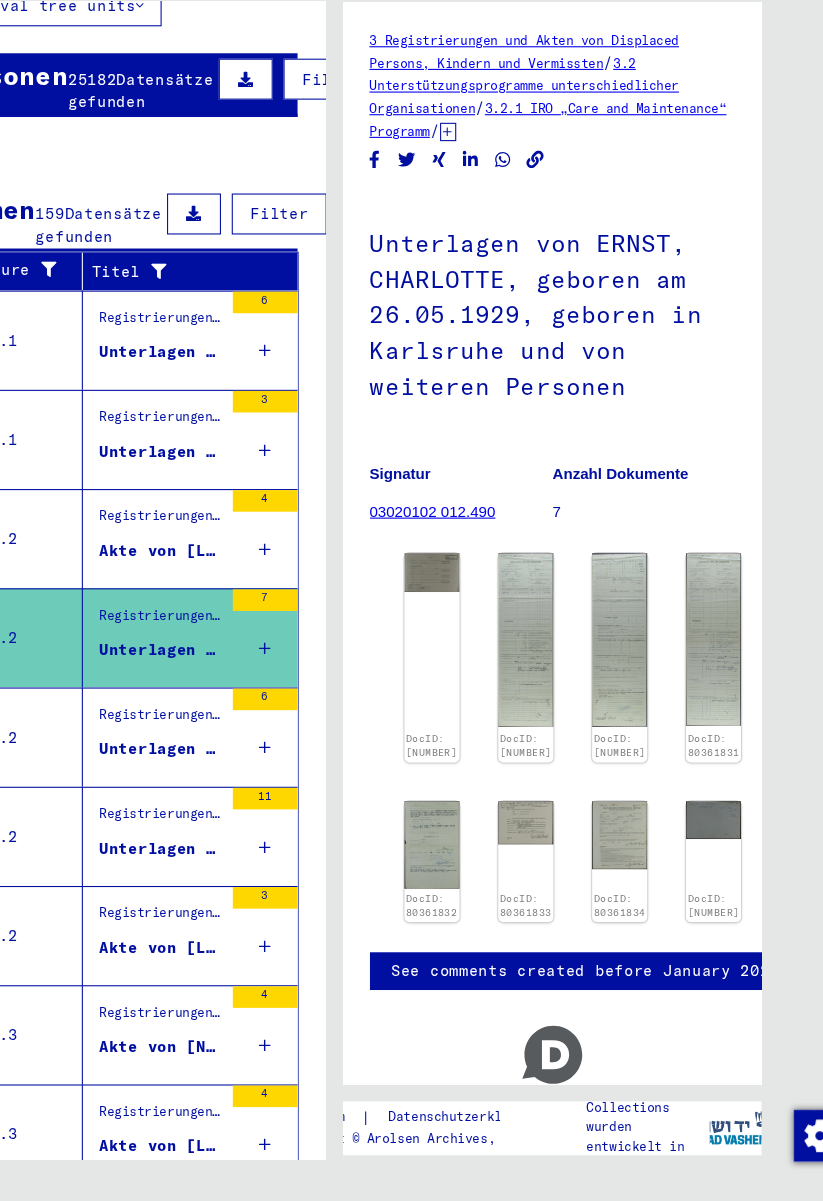 scroll, scrollTop: 159, scrollLeft: 0, axis: vertical 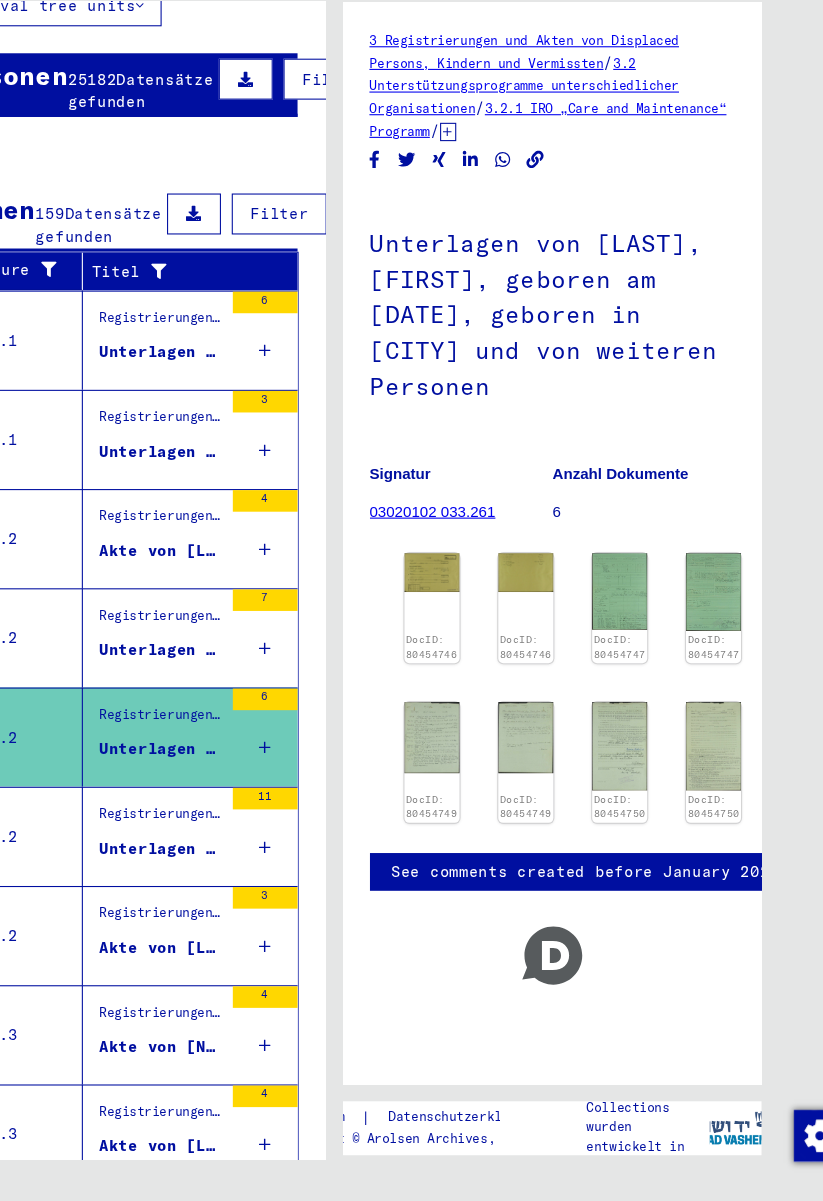 click on "Unterlagen von [LAST], [FIRST], geboren am [DATE], geboren in [CITY] und von weiteren Personen" at bounding box center [149, 872] 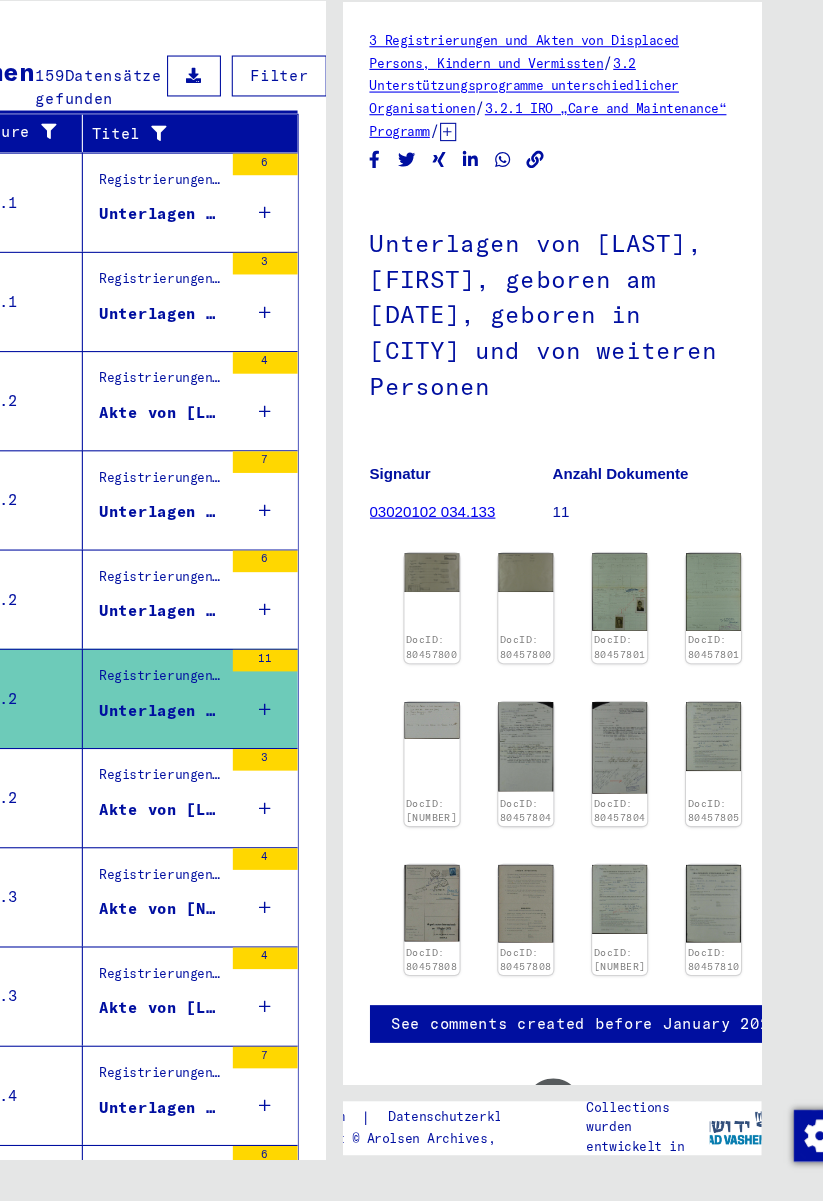 scroll, scrollTop: 289, scrollLeft: 0, axis: vertical 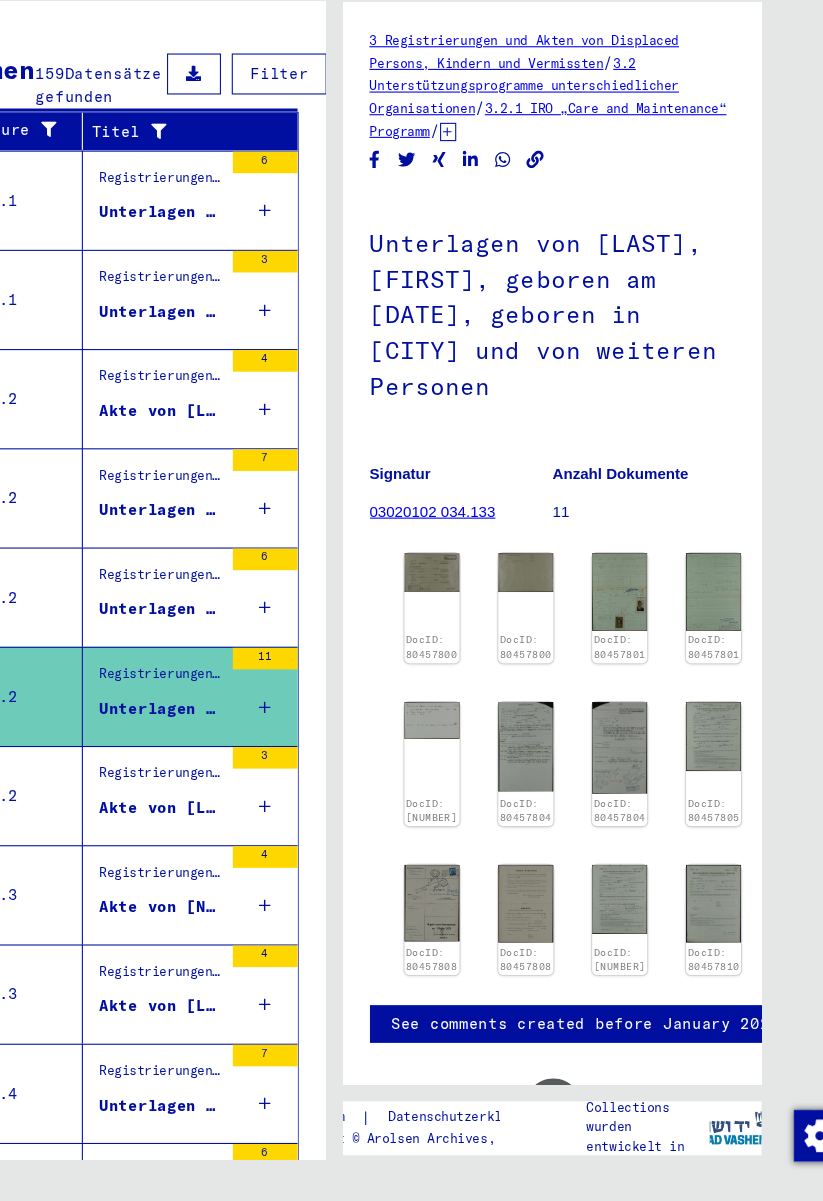 click on "Akte von [LAST], [FIRST], geboren am [DATE], geboren in [CITY]" at bounding box center [149, 834] 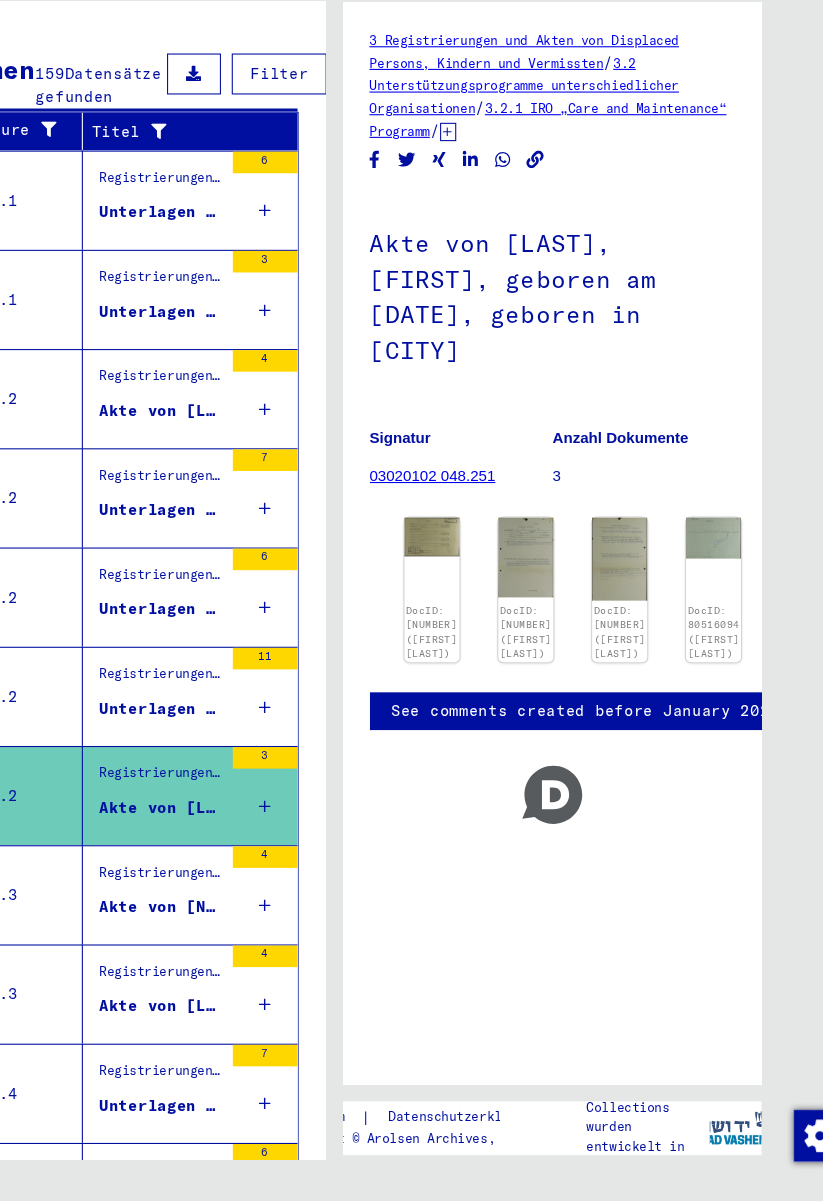 click on "Akte von [NAME], [NAME], geboren am [DATE], geboren in [CITY] B.ODESSA" at bounding box center (149, 926) 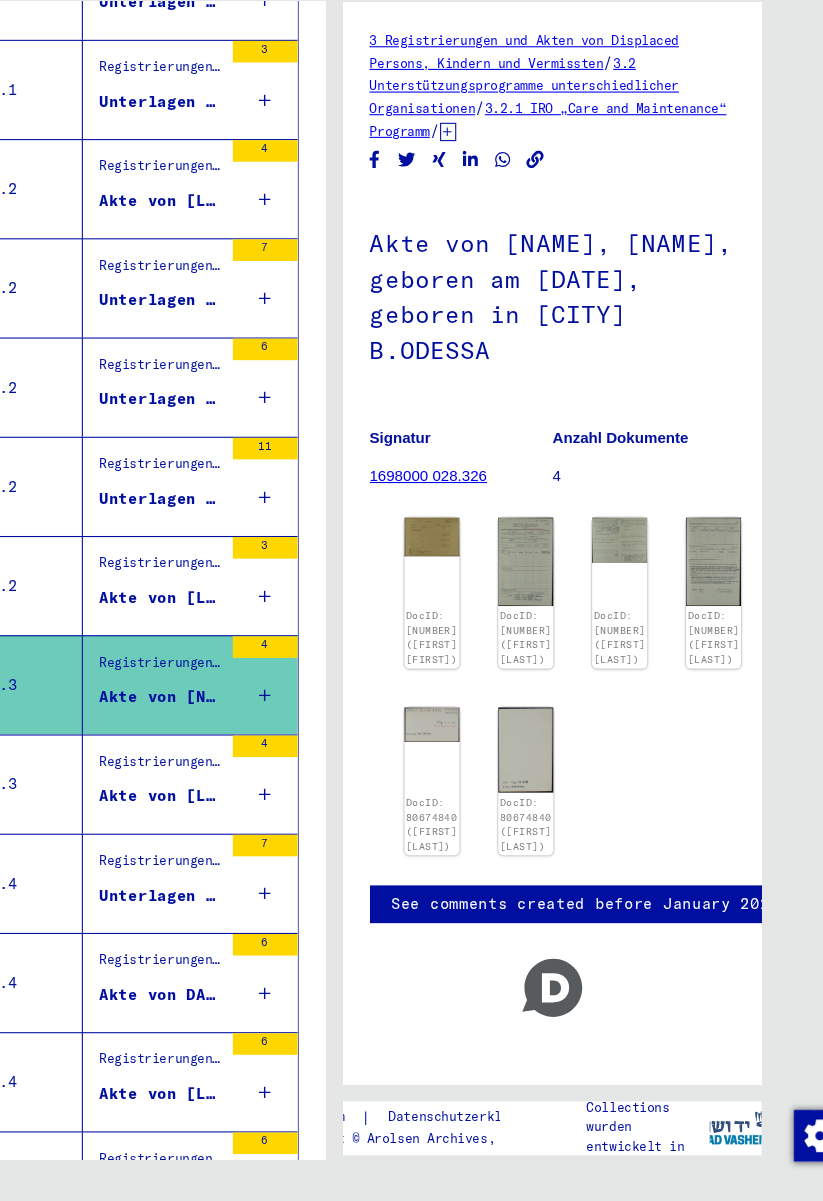 scroll, scrollTop: 486, scrollLeft: 0, axis: vertical 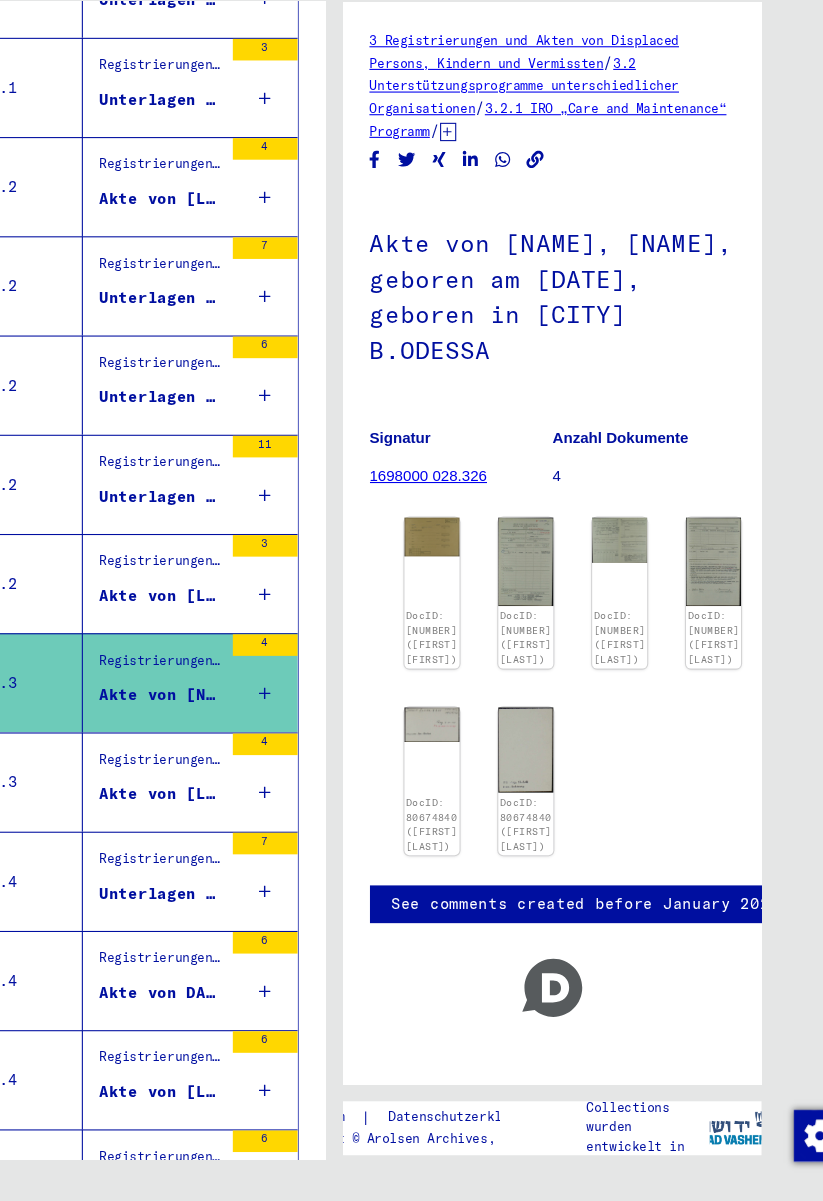 click on "Registrierungen und Akten von Displaced Persons, Kindern und Vermissten > Unterstützungsprogramme unterschiedlicher Organisationen > IRO „Care and Maintenance“ Programm > CM/1 Akten aus Österreich > CM/1 Formulare und verschiedene Begleitdokumente für DP´s in Österreich > Akten mit Namen ab LOHMEYER" at bounding box center (149, 794) 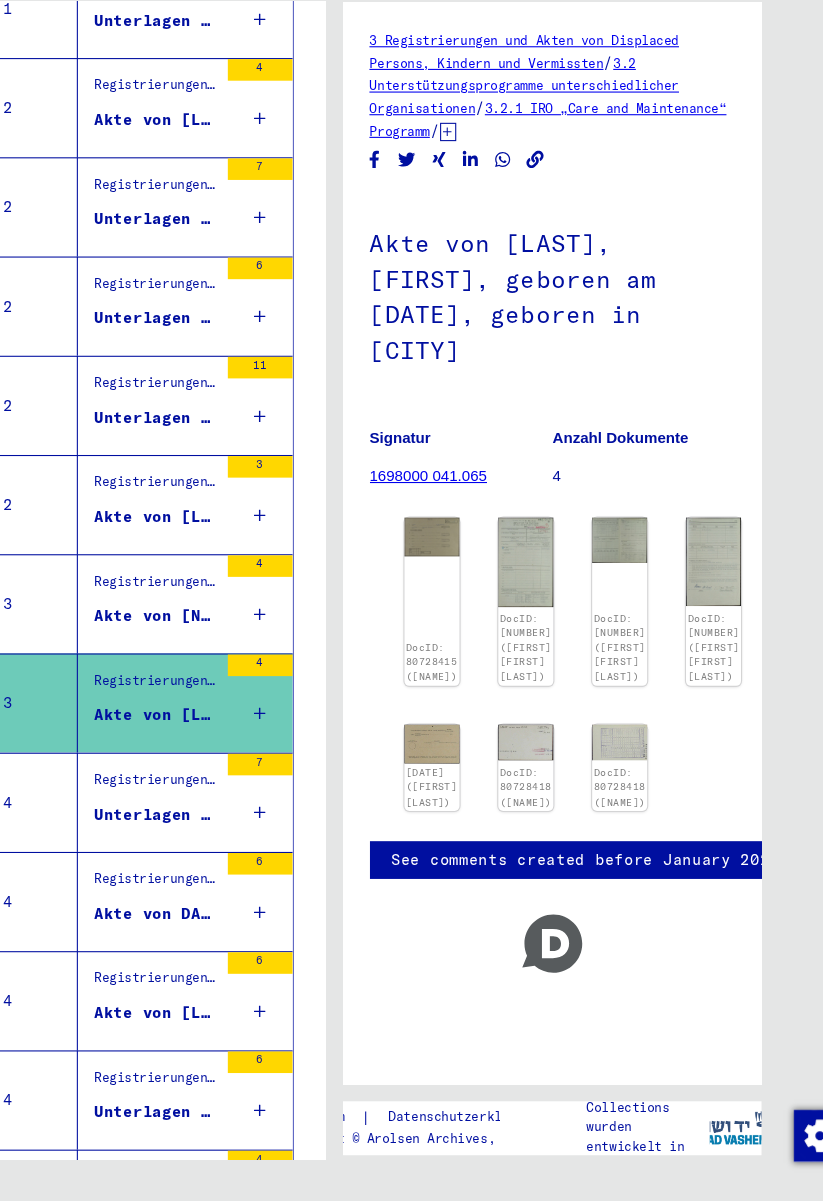 scroll, scrollTop: 564, scrollLeft: 1, axis: both 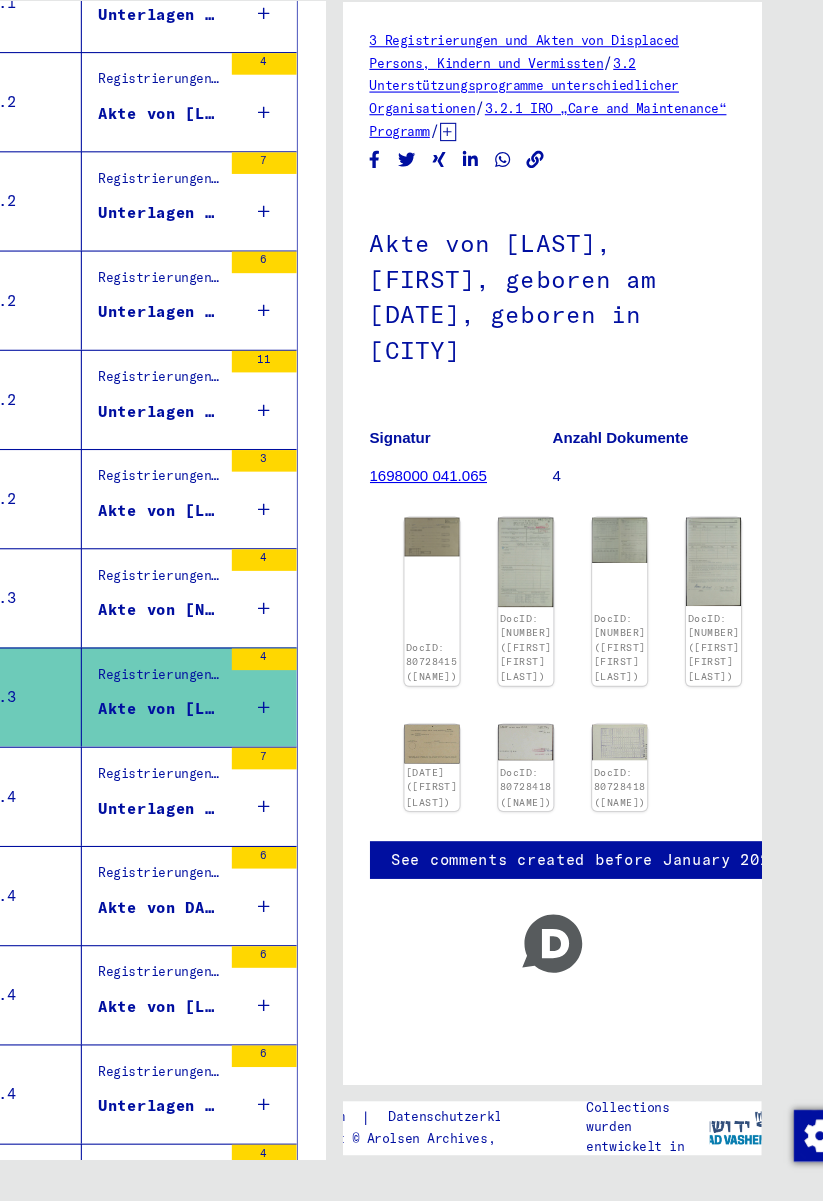 click on "Unterlagen von [LAST], [FIRST], geboren am [DATE], geboren in [CITY] und von weiteren Personen" at bounding box center [148, 835] 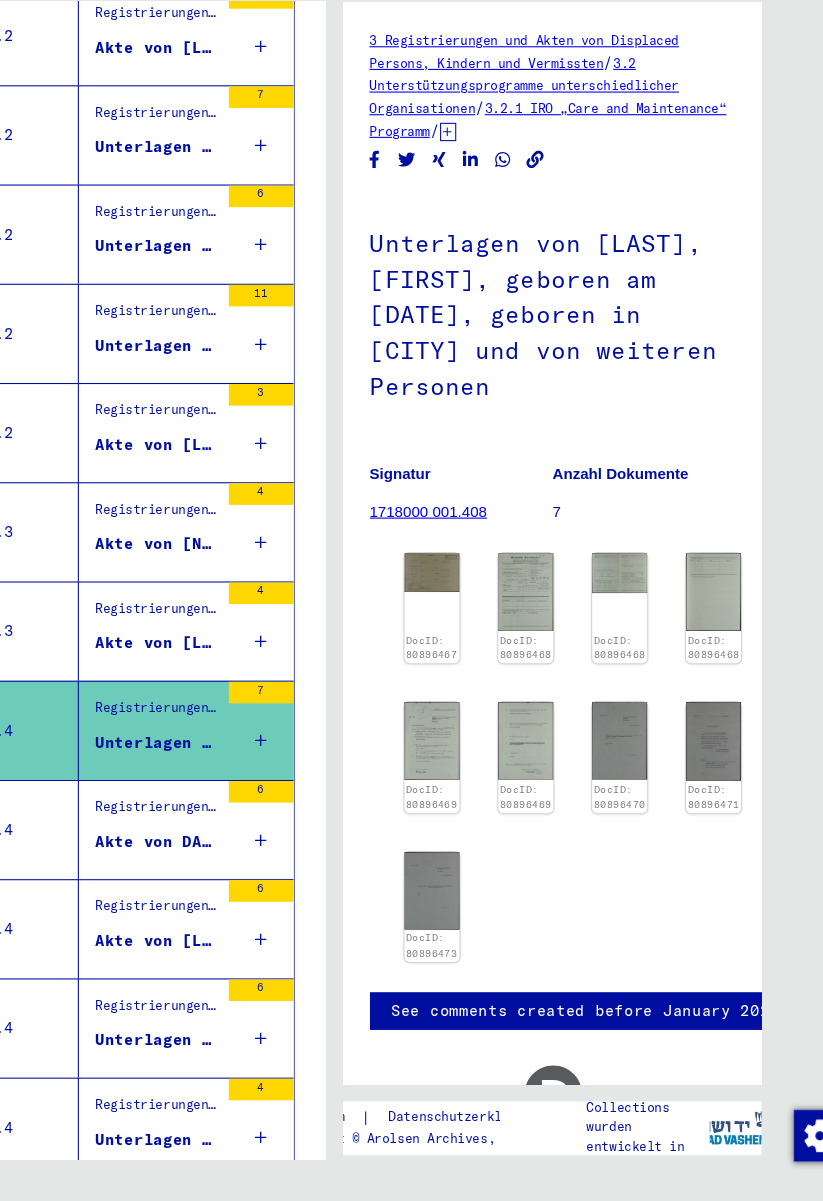 scroll, scrollTop: 638, scrollLeft: 4, axis: both 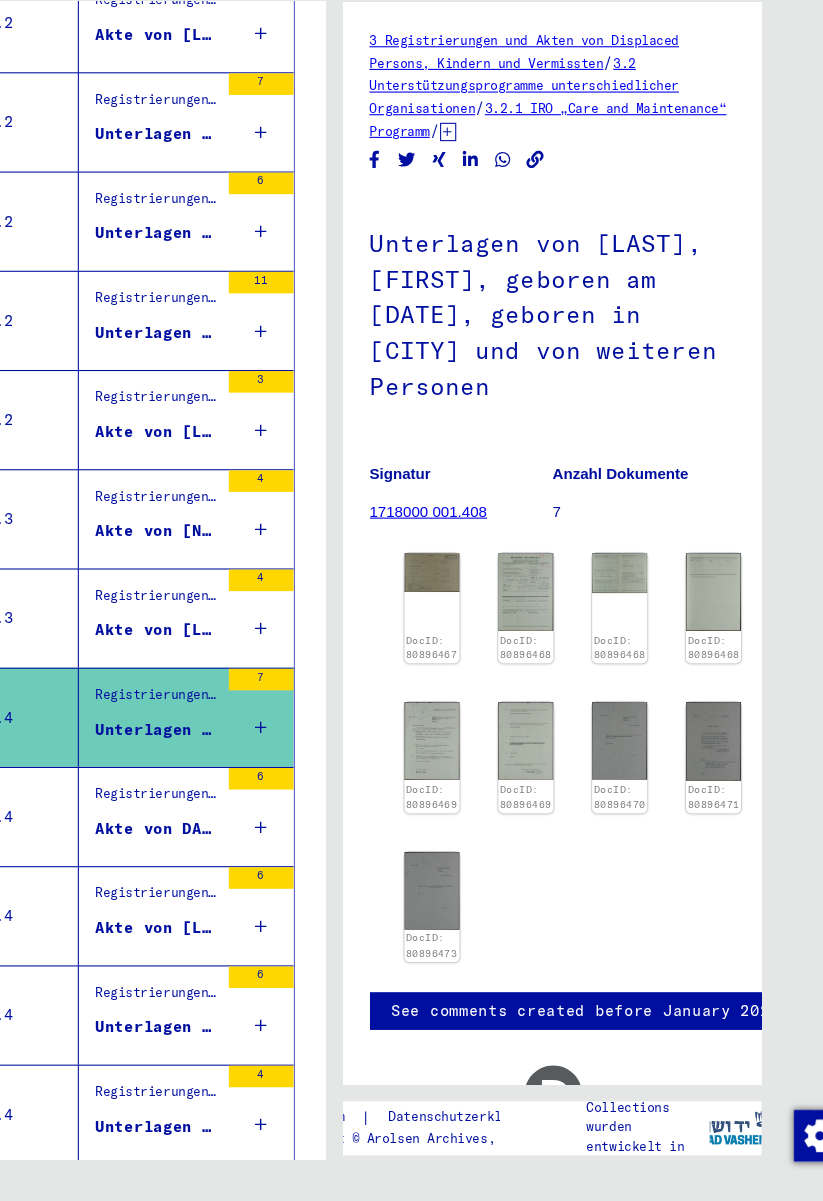 click on "Registrierungen und Akten von Displaced Persons, Kindern und Vermissten > Unterstützungsprogramme unterschiedlicher Organisationen > IRO “Care and Maintenance” Programm > CM/1 Akten aus der Schweiz > CM/1 Formulare und Begleitdokumente von DP´s in der Schweiz, sowie      Schriftwechsel von IRO-Dienststellen in Deutschland, Österreich und dem      Nahen Osten mit dem IRO-Hauptquartier in Genf   Weitere Informationen zu den Dokumenten gibt es im e-Guide der Arolsen      Archives: https://eguide.arolsen-archives.org/ > Akten mit Namen ab [LAST]" at bounding box center [145, 844] 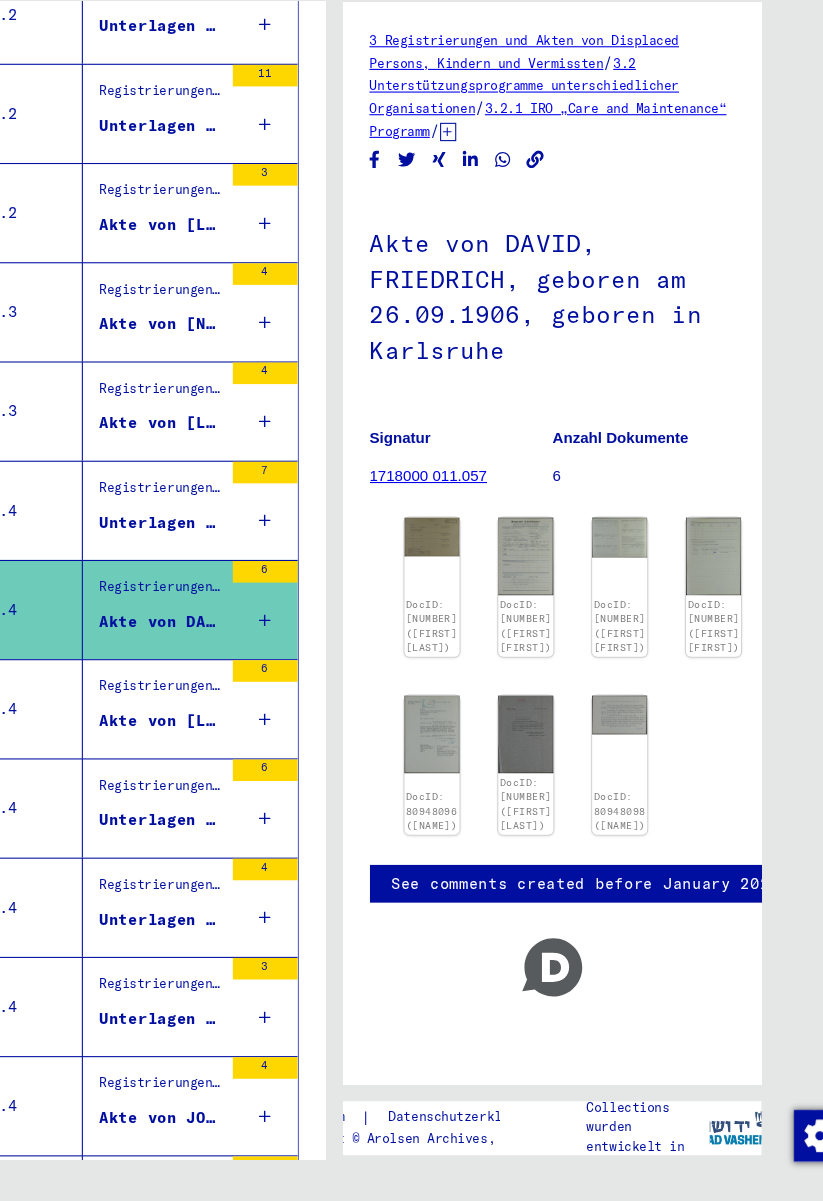 scroll, scrollTop: 832, scrollLeft: 0, axis: vertical 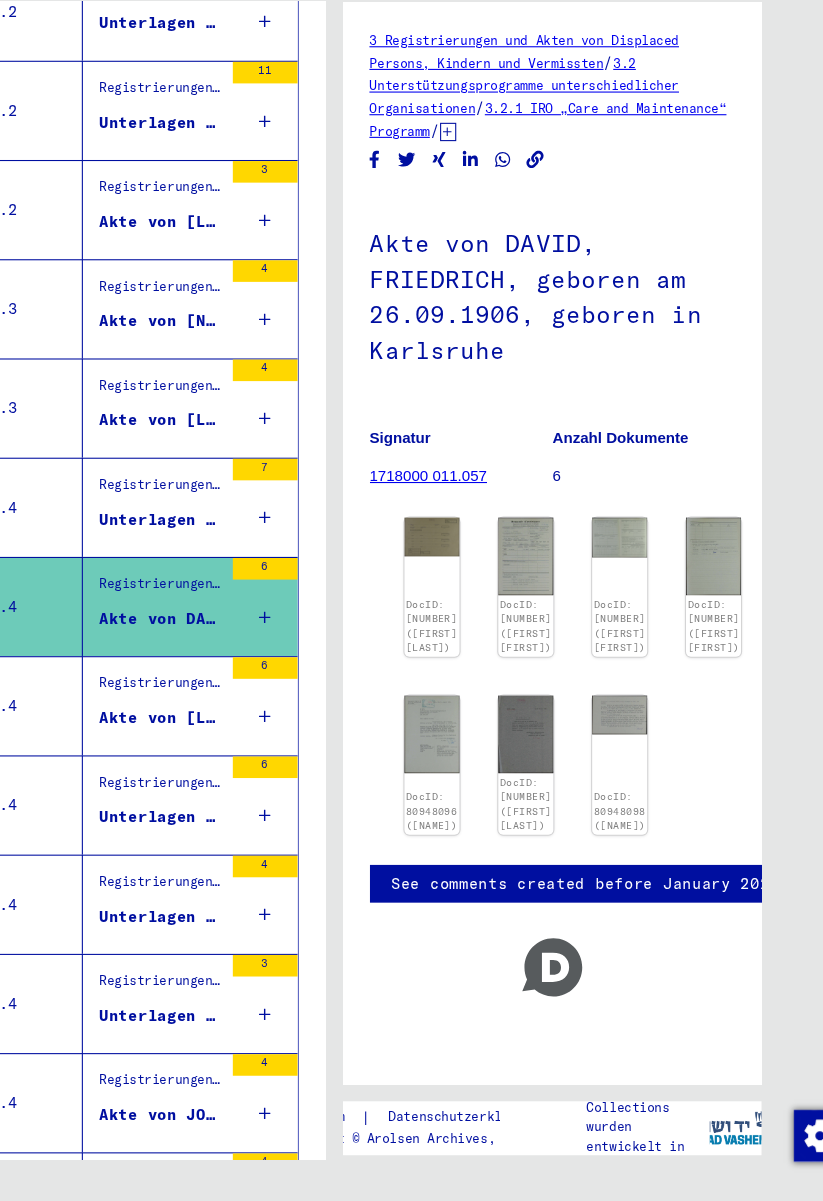 click on "Akte von [LAST], [FIRST], geboren am [DATE], geboren in [CITY]" at bounding box center (149, 751) 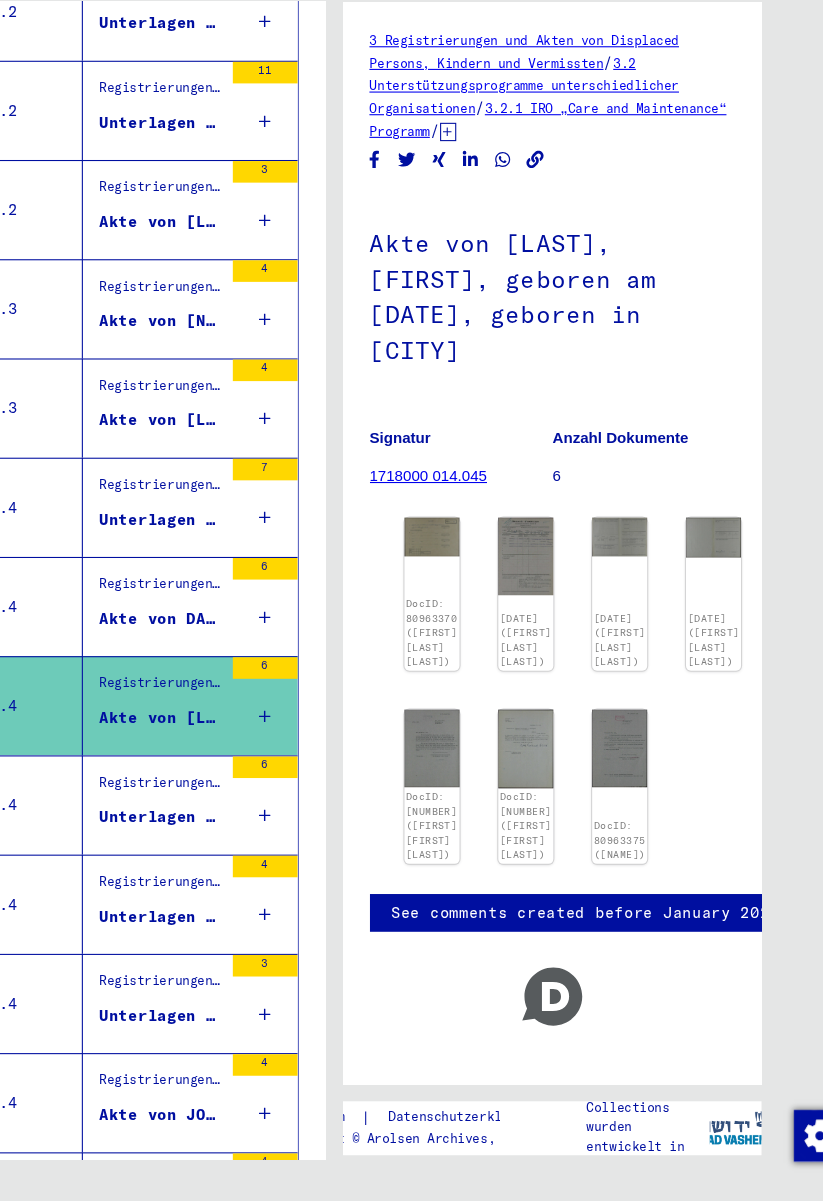 click on "Unterlagen von [LAST], [FIRST], geboren am [DATE], geboren in [CITY] und von weiteren Personen" at bounding box center [149, 843] 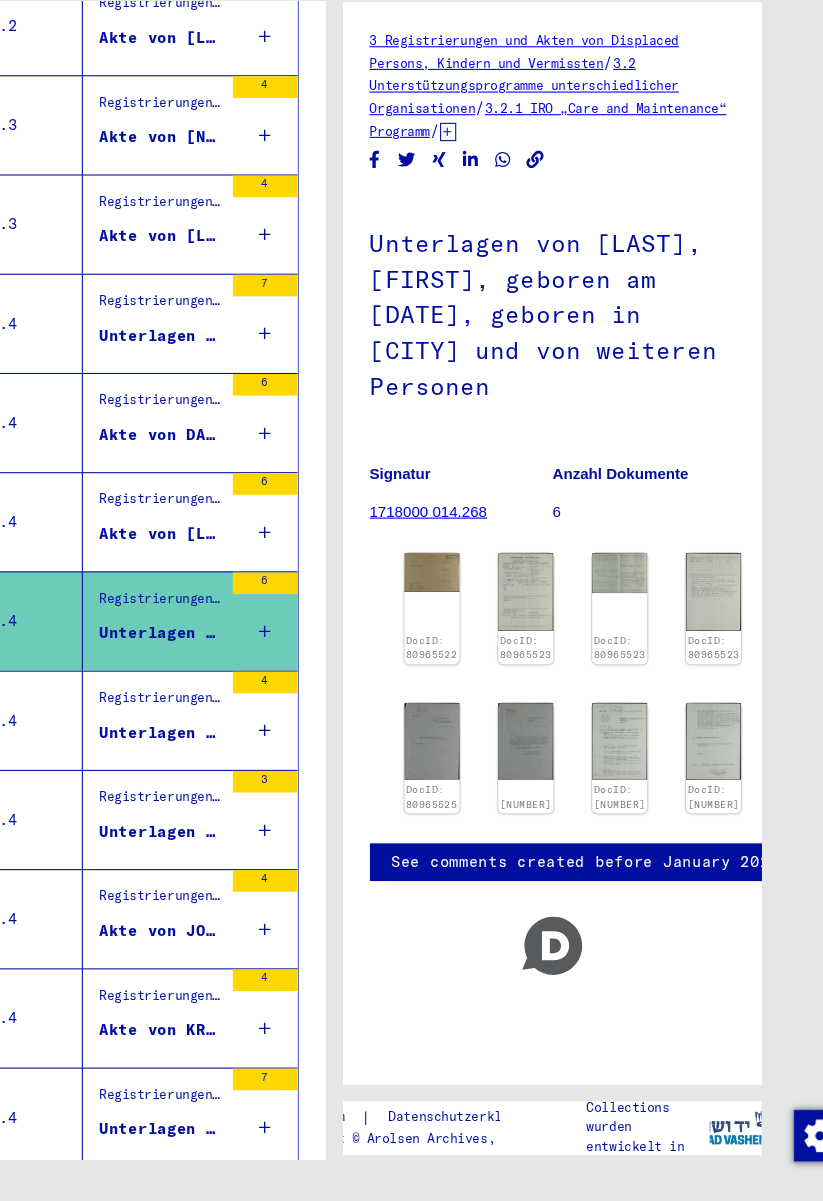 scroll, scrollTop: 1005, scrollLeft: 0, axis: vertical 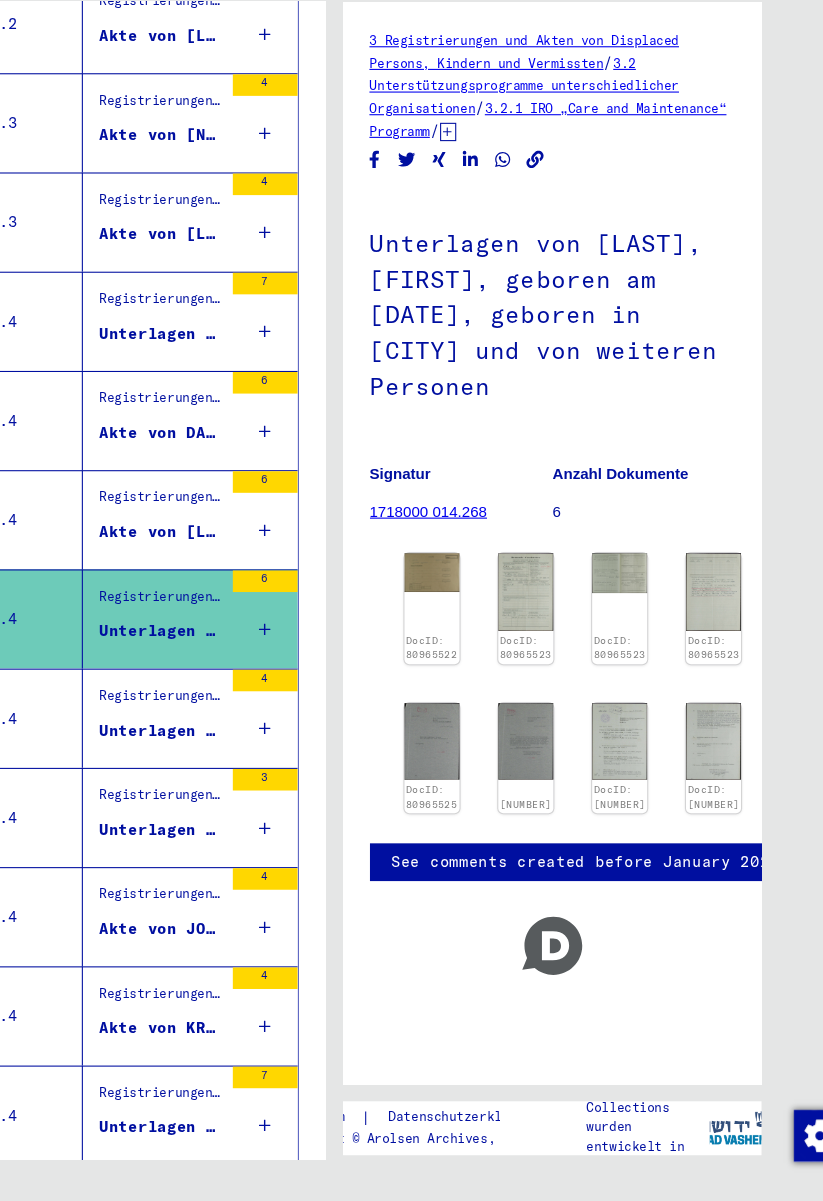 click on "Registrierungen und Akten von Displaced Persons, Kindern und Vermissten > Unterstützungsprogramme unterschiedlicher Organisationen > IRO „Care and Maintenance“ Programm > CM/1 Akten aus der Schweiz > CM/1 Formulare und Begleitdokumente von DP´s in der Schweiz, sowie      Schriftwechsel von IRO-Dienststellen in Deutschland, Österreich und dem      Nahen Osten mit dem IRO-Hauptquartier in Genf   Weitere Informationen zu den Dokumenten gibt es im e-Guide der Arolsen      Archives: https://eguide.arolsen-archives.org/ > Akten mit Namen ab GALACS" at bounding box center [149, 753] 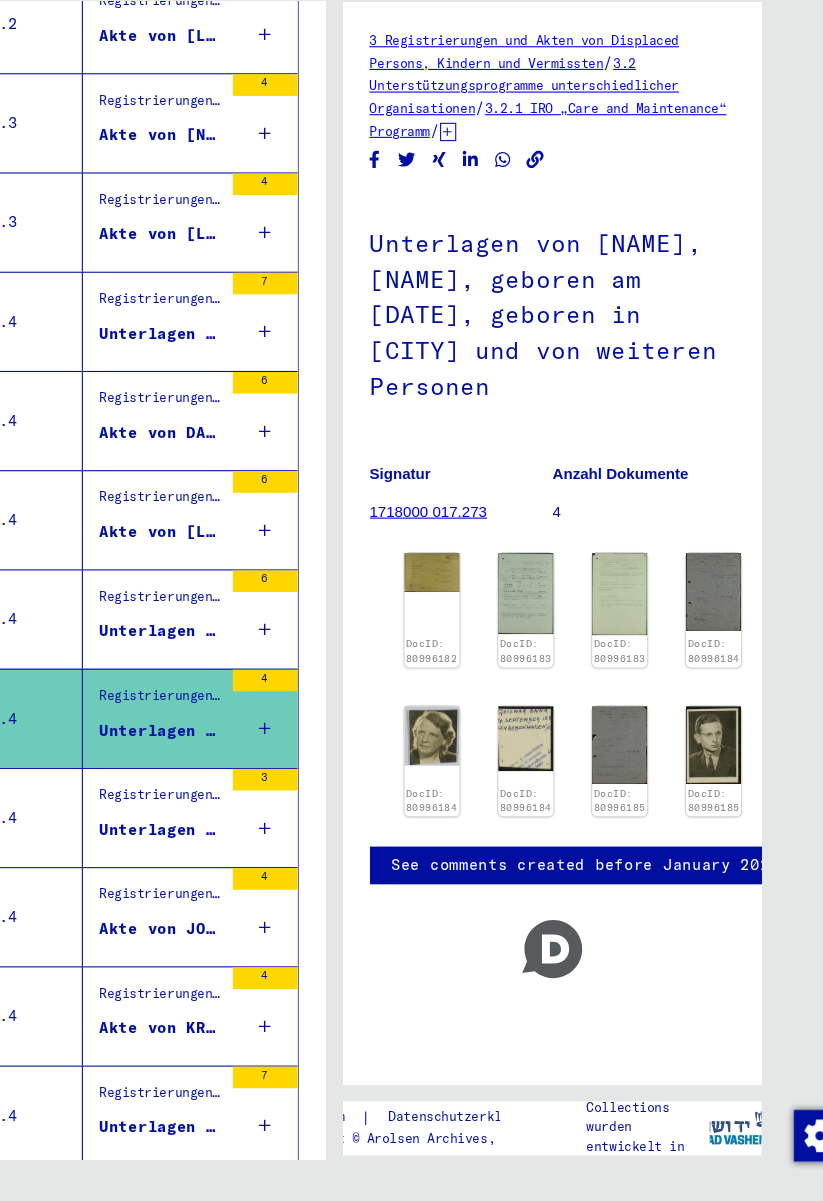 click on "Unterlagen von [LAST], [FIRST], geboren am [DATE], geboren in [CITY] und von weiteren Personen" at bounding box center (149, 854) 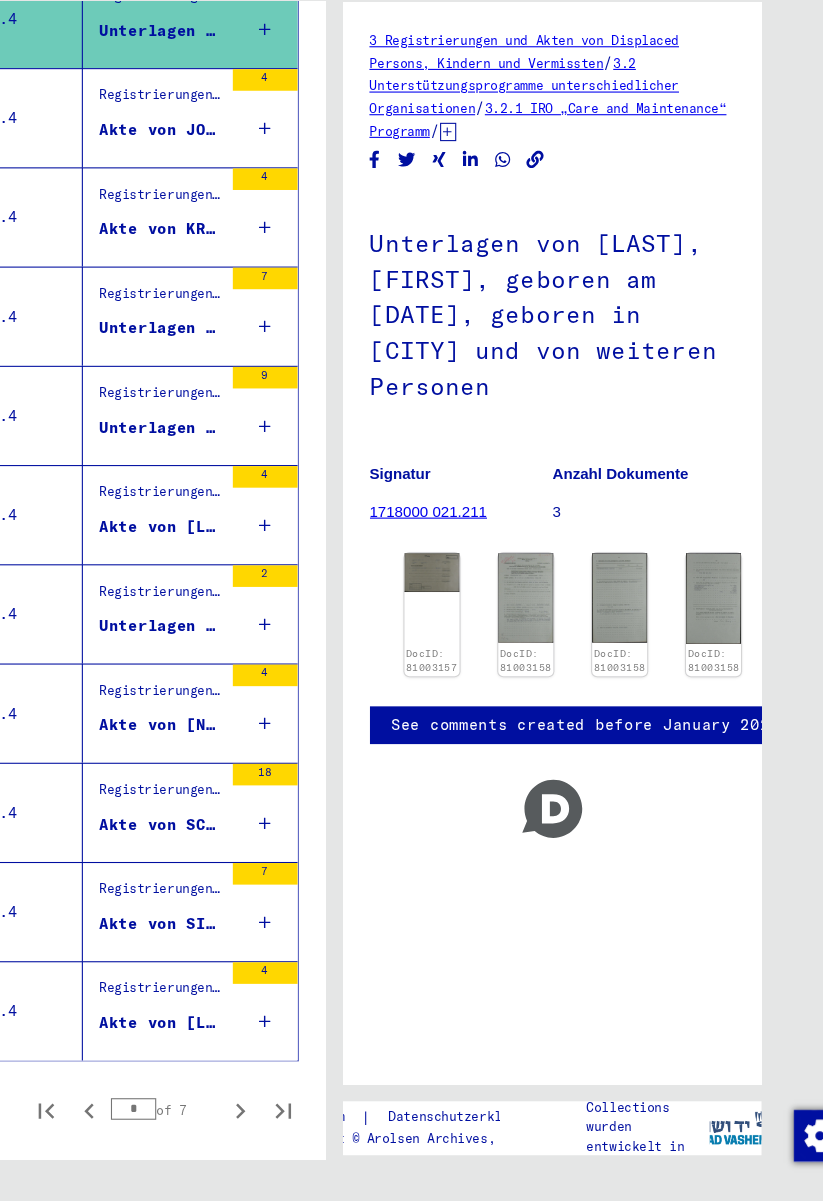 scroll, scrollTop: 1745, scrollLeft: 0, axis: vertical 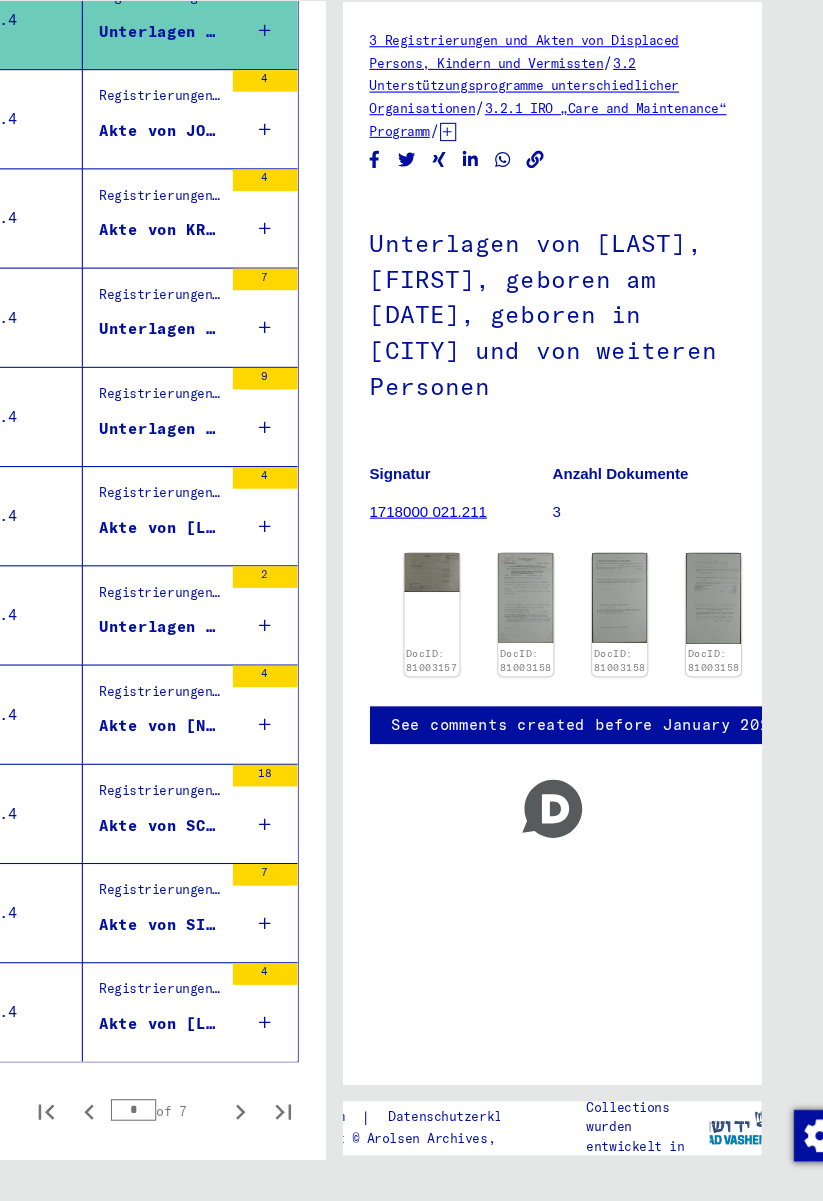 click 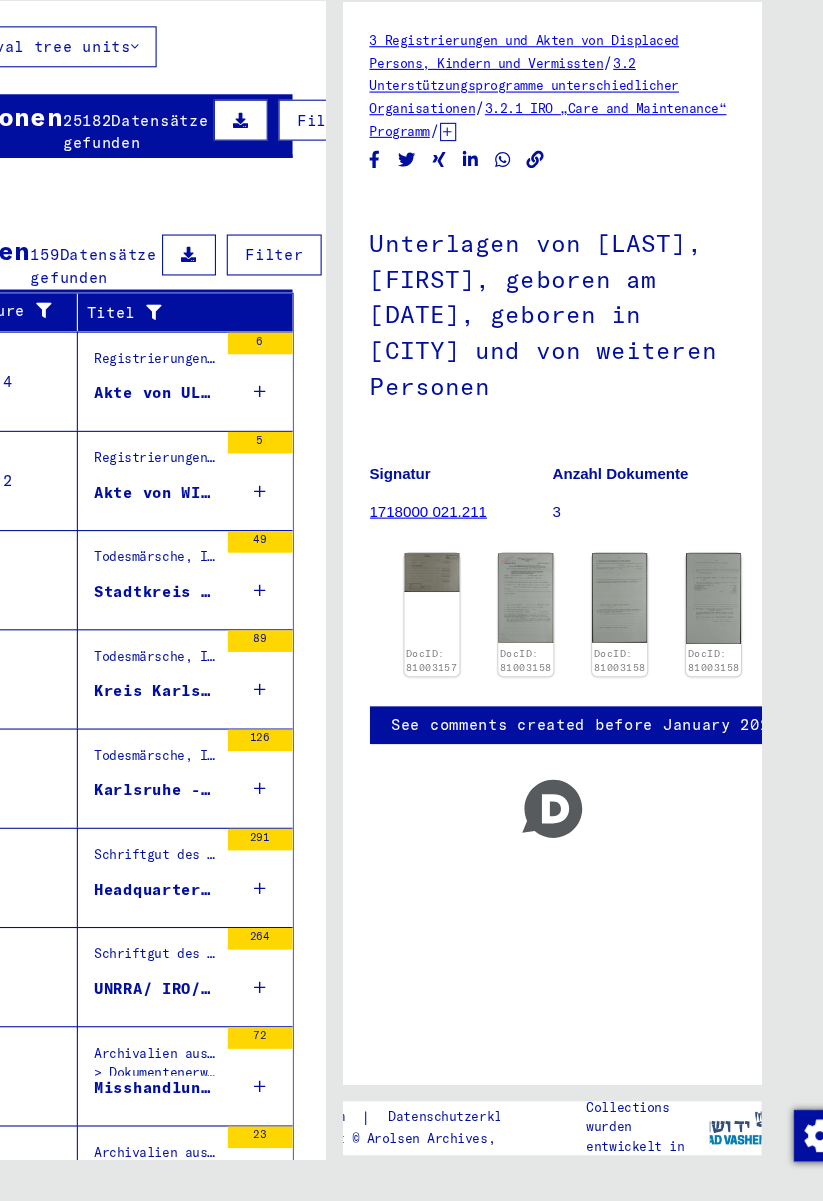scroll, scrollTop: 120, scrollLeft: 5, axis: both 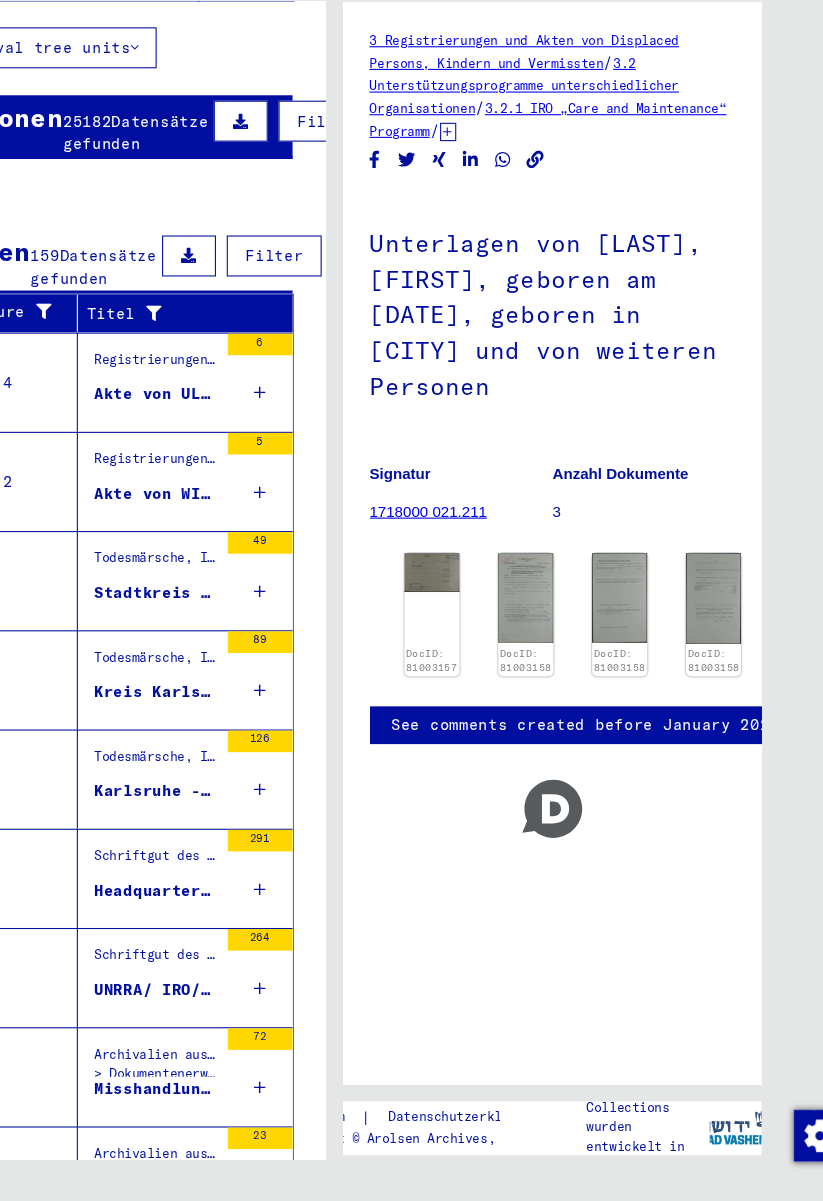 click on "Akte von WILLHEIM, VILEM, geboren am 22.08.1930, geboren in Karlsruhe" at bounding box center [144, 543] 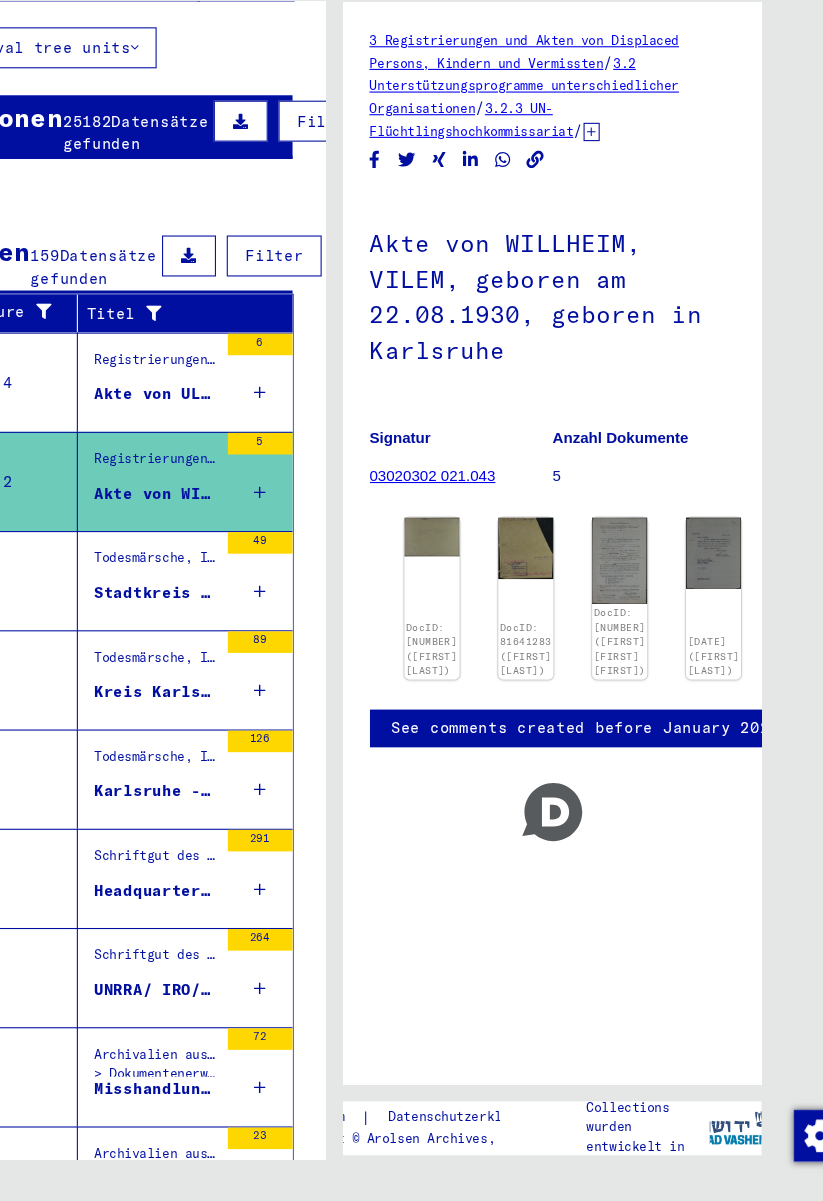click on "Todesmärsche, Identifikation unbekannter Toter und NS-Prozesse > Todesmärsche / Identification of unknown dead (u.a. Alliierte Erhebungen, Routen, Identifikation unbekannter Toter) > Grabermittlung / Friedhofspläne > Baden-Württemberg" at bounding box center [144, 608] 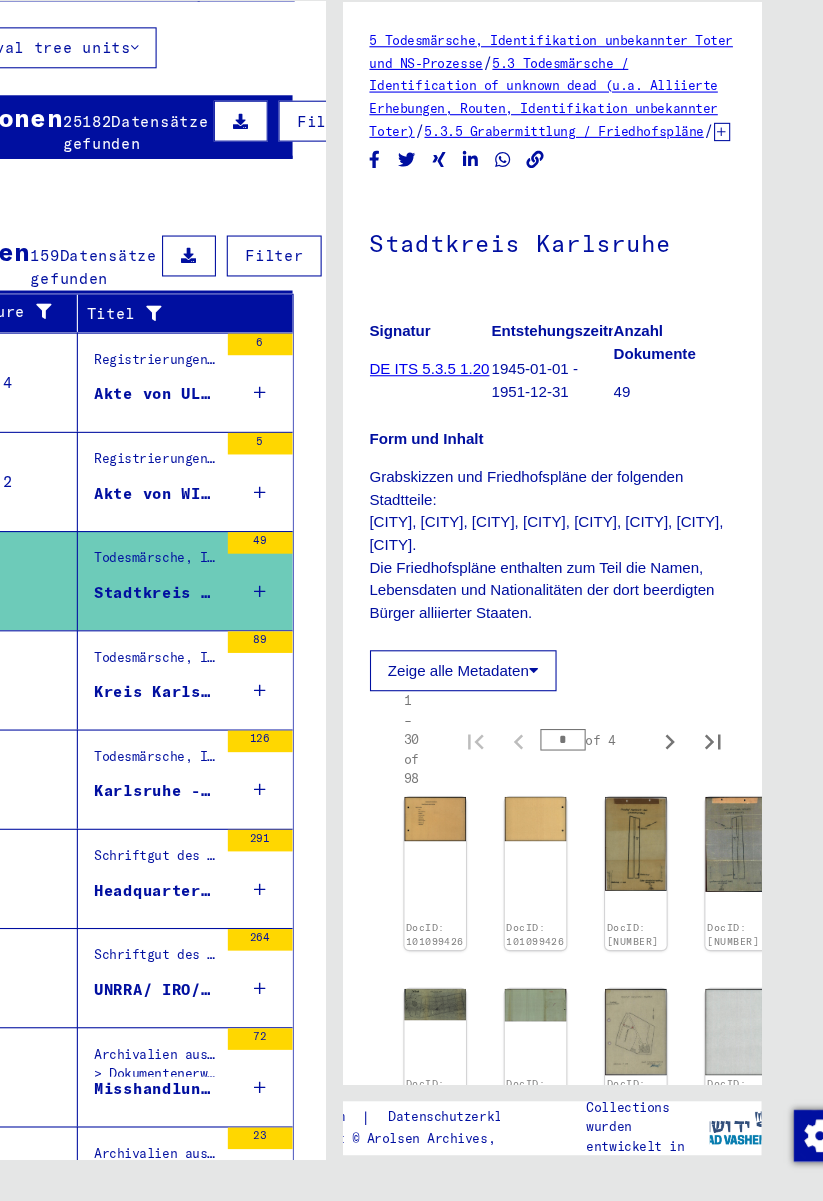 click on "Todesmärsche, Identifikation unbekannter Toter und NS-Prozesse > Todesmärsche / Identification of unknown dead (u.a. Alliierte Erhebungen, Routen, Identifikation unbekannter Toter) > Grabermittlung / Friedhofspläne > Baden-Württemberg" at bounding box center [144, 700] 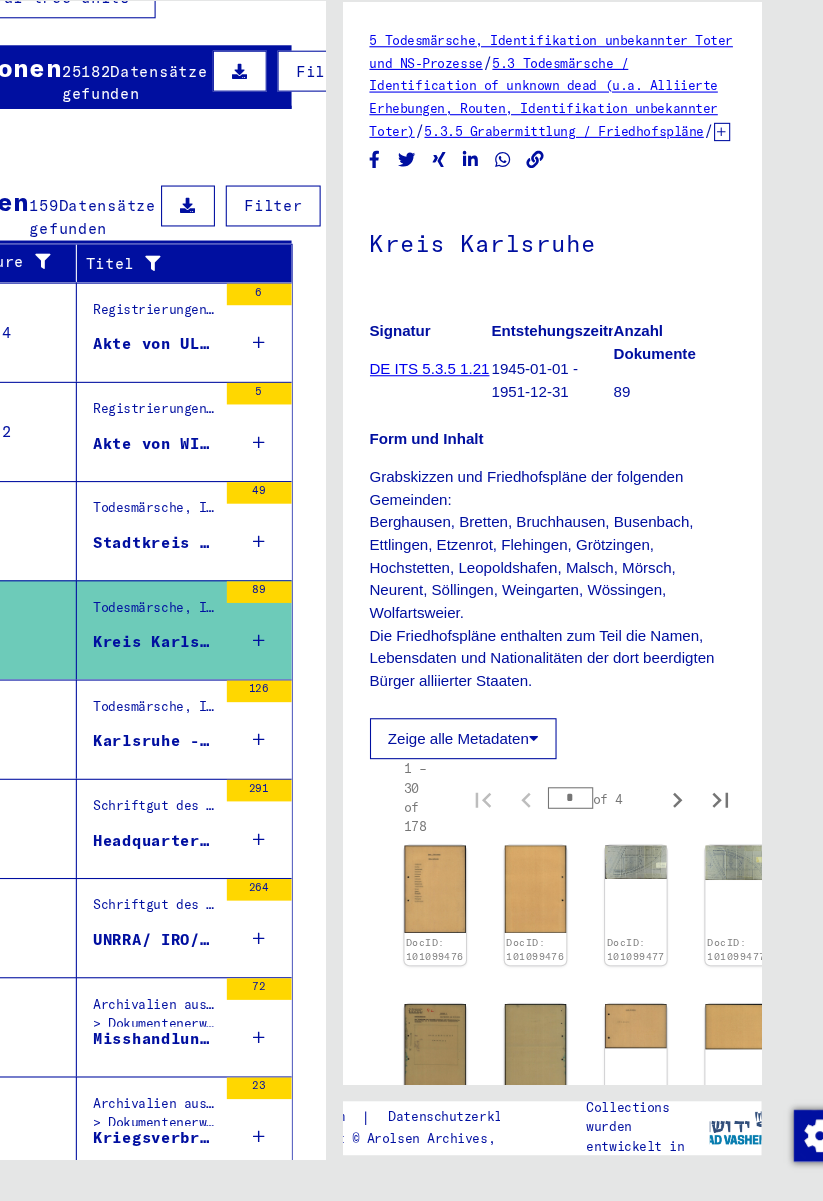 scroll, scrollTop: 169, scrollLeft: 6, axis: both 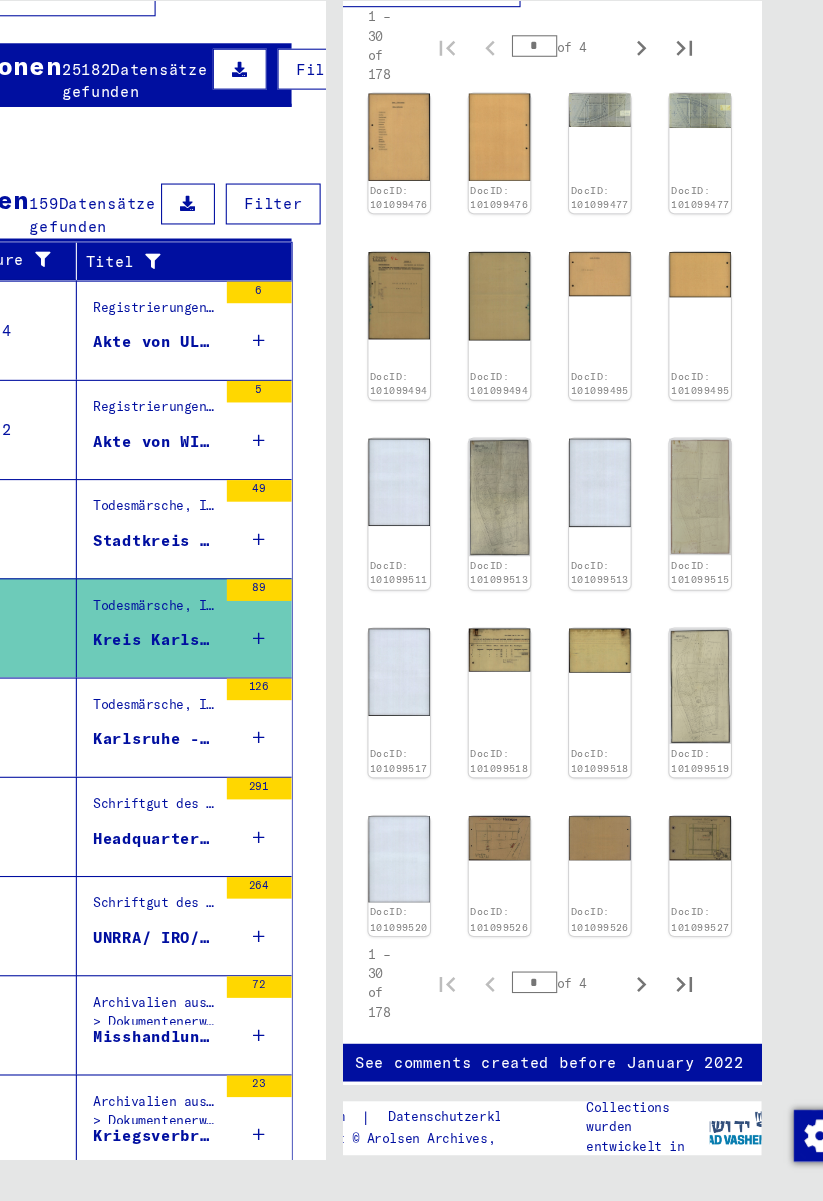 click on "Karlsruhe - Hauptfriedhof" at bounding box center [143, 770] 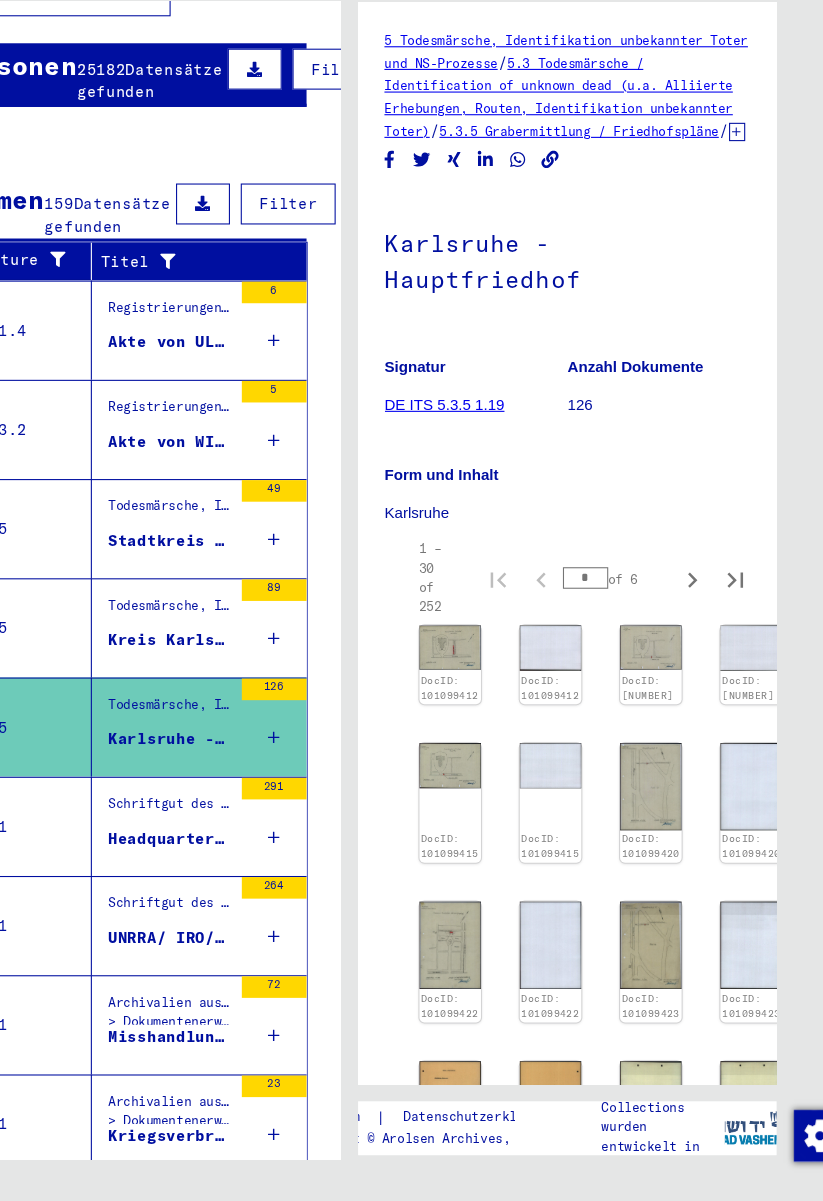 scroll, scrollTop: 0, scrollLeft: 87, axis: horizontal 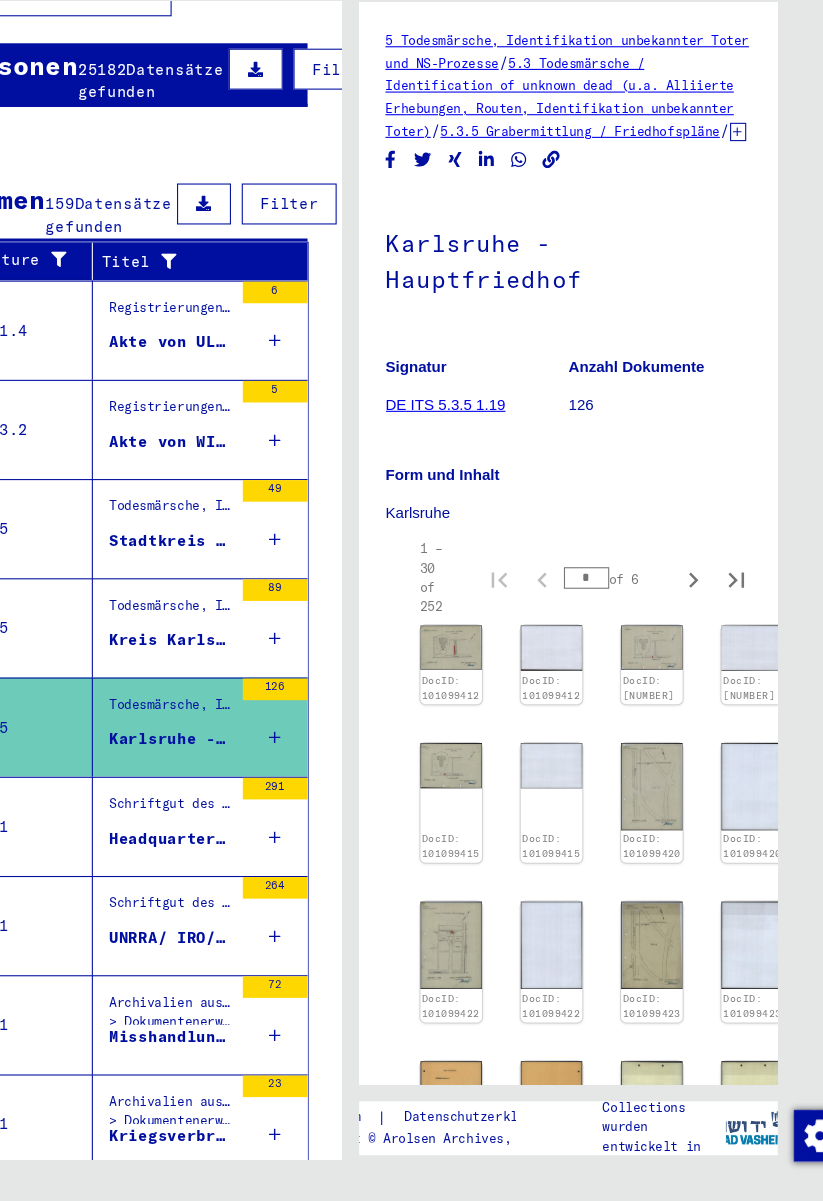 click 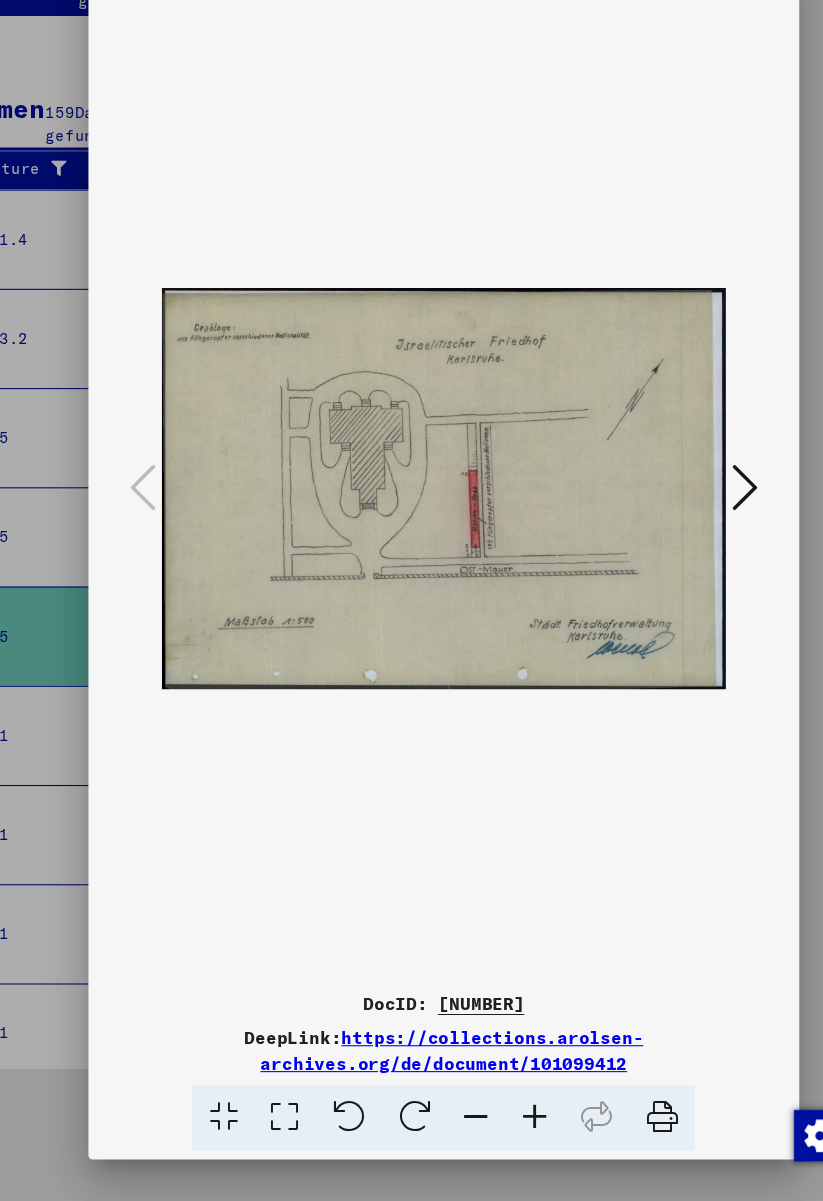 click at bounding box center [411, 538] 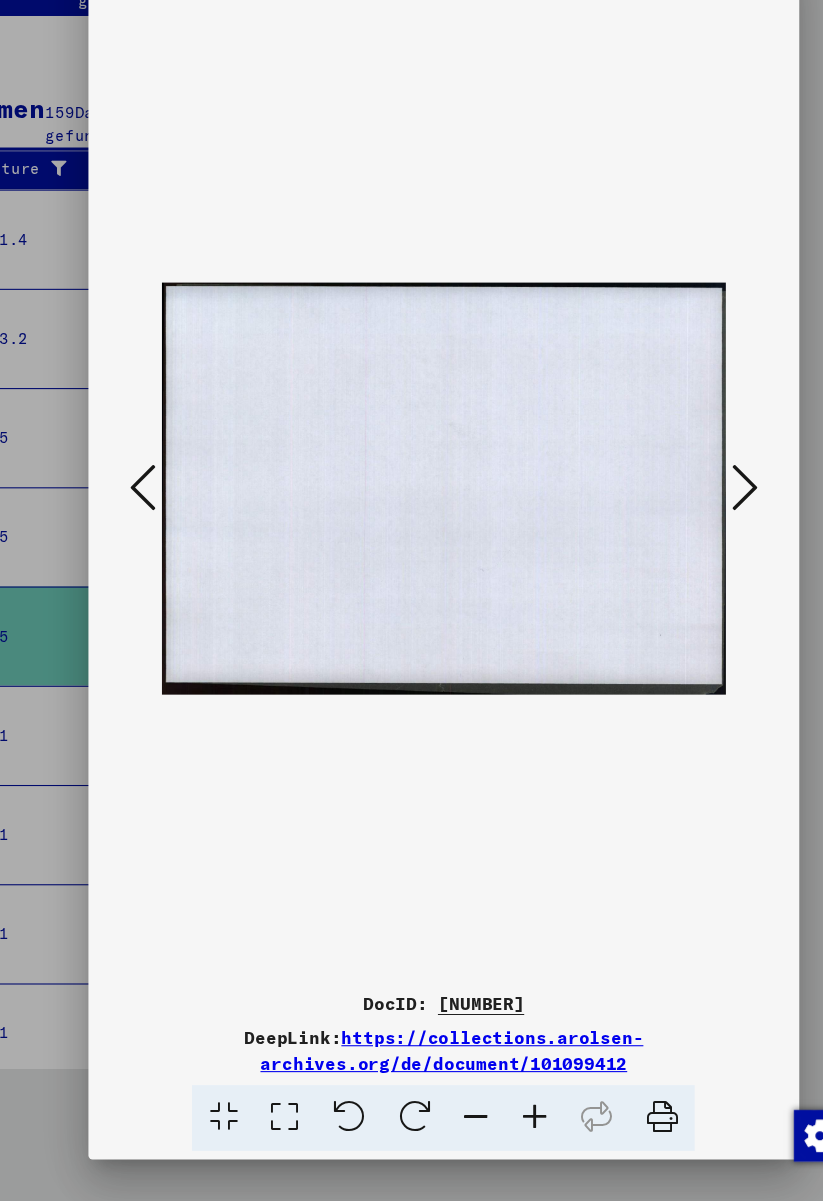 click at bounding box center [691, 538] 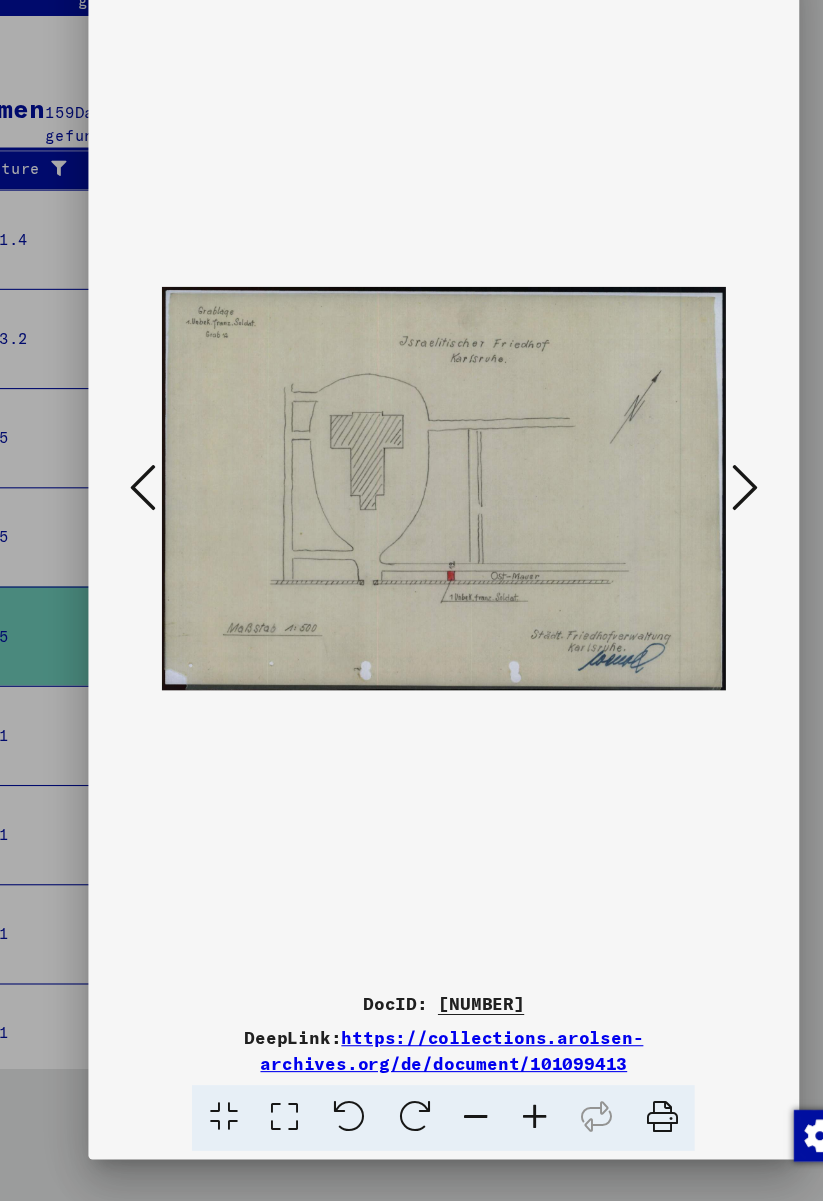 click at bounding box center [691, 538] 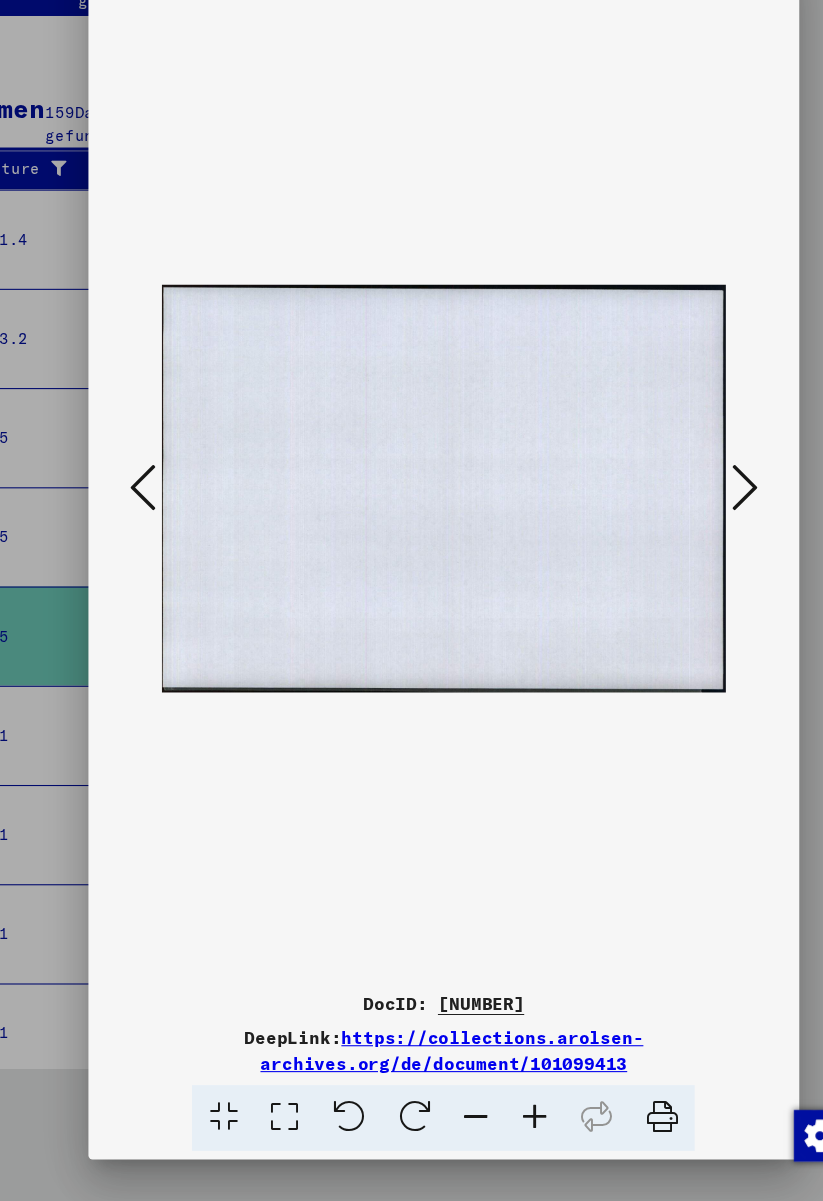 click at bounding box center [691, 538] 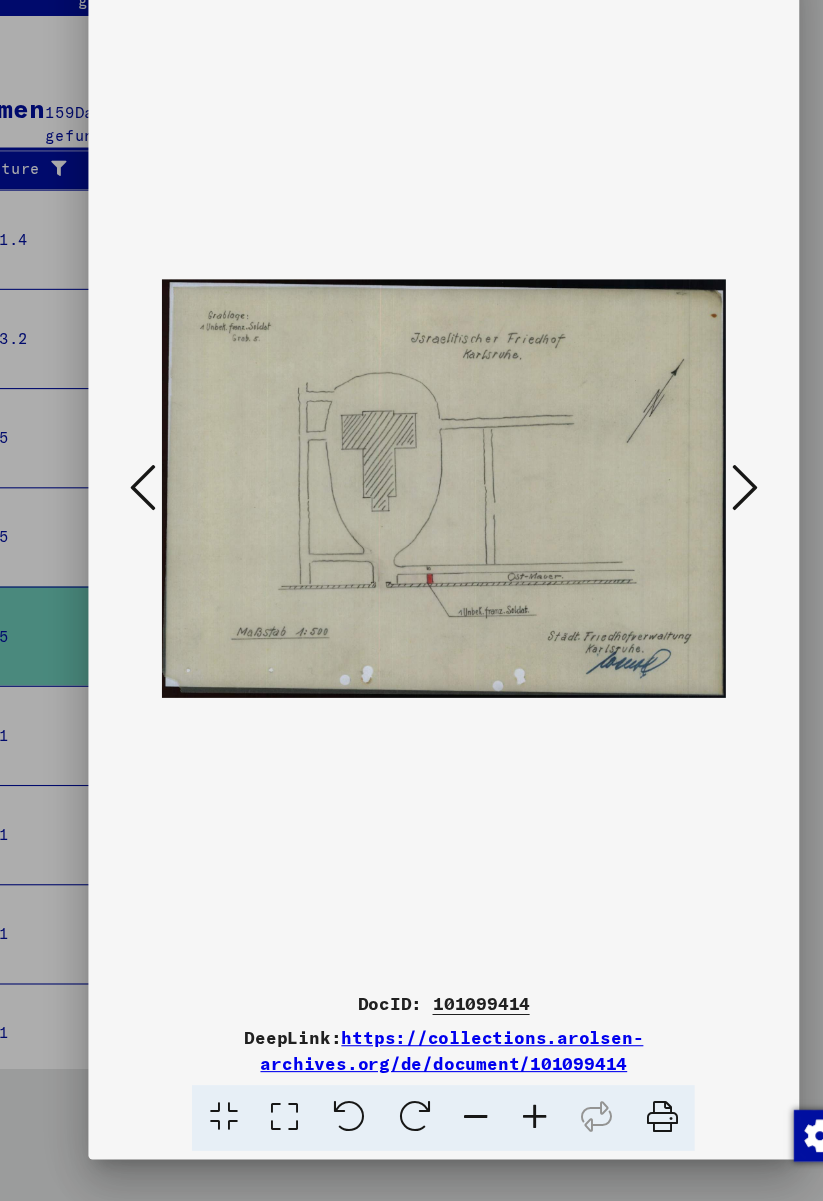 click at bounding box center (691, 538) 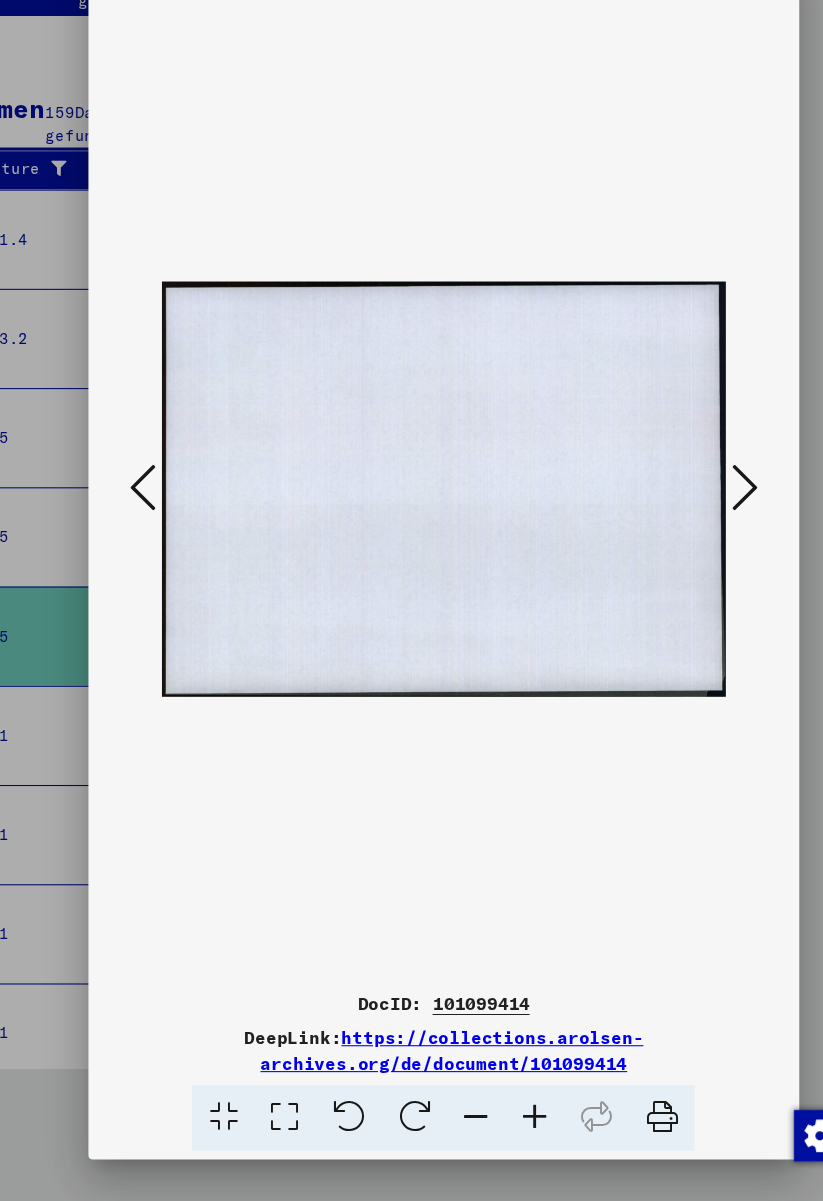 click at bounding box center (691, 538) 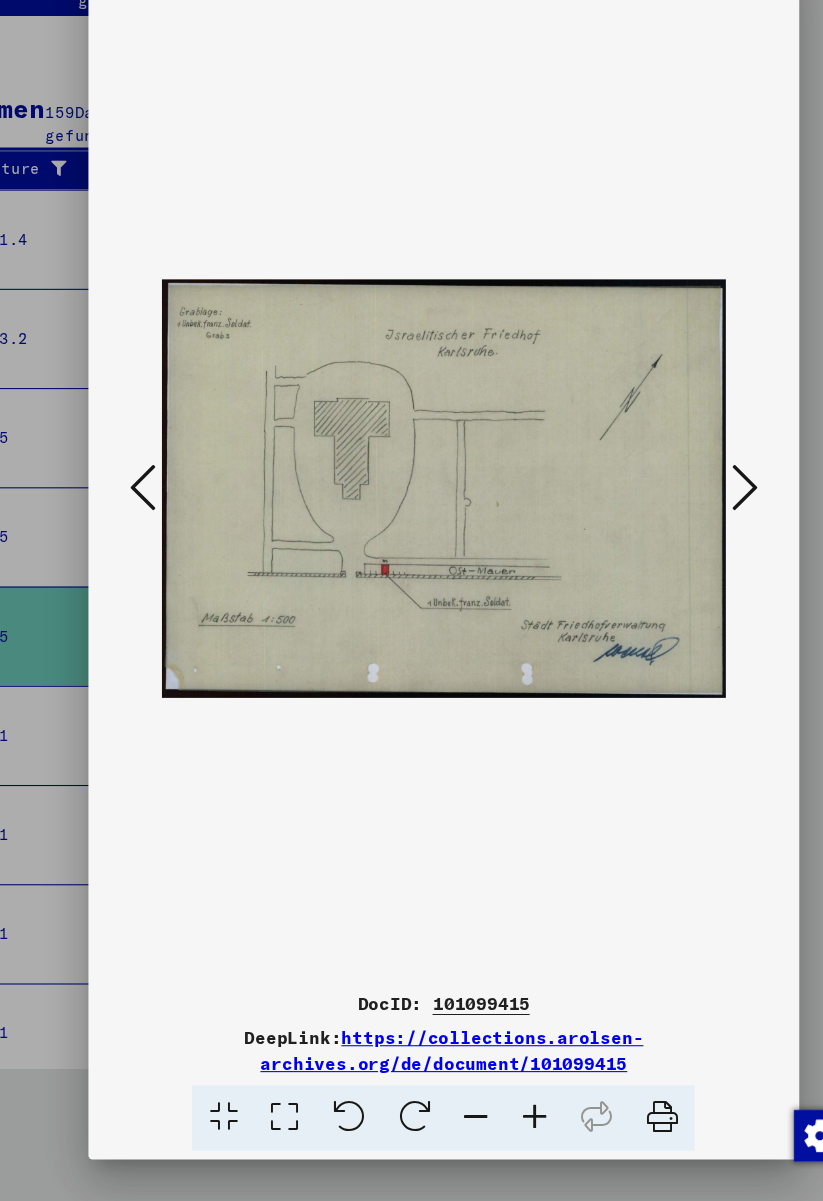 click at bounding box center (691, 538) 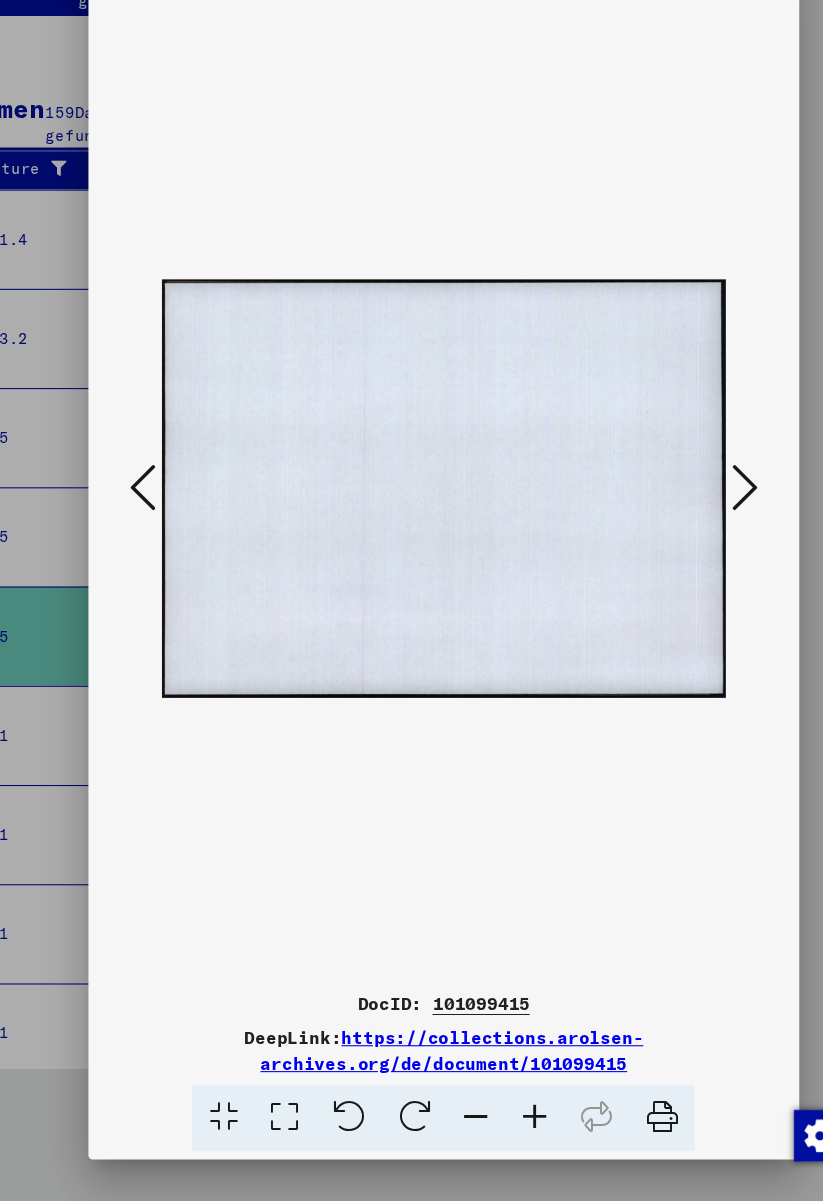 click at bounding box center (691, 538) 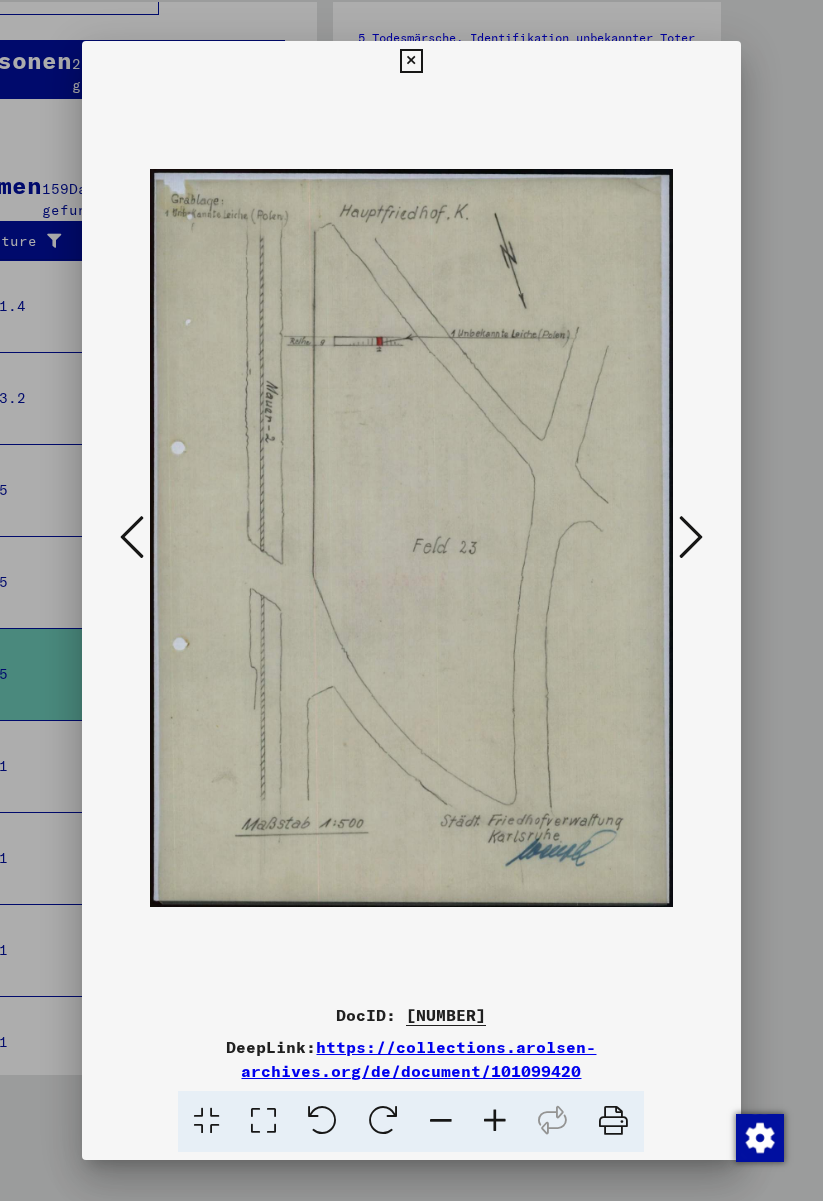 click at bounding box center [691, 537] 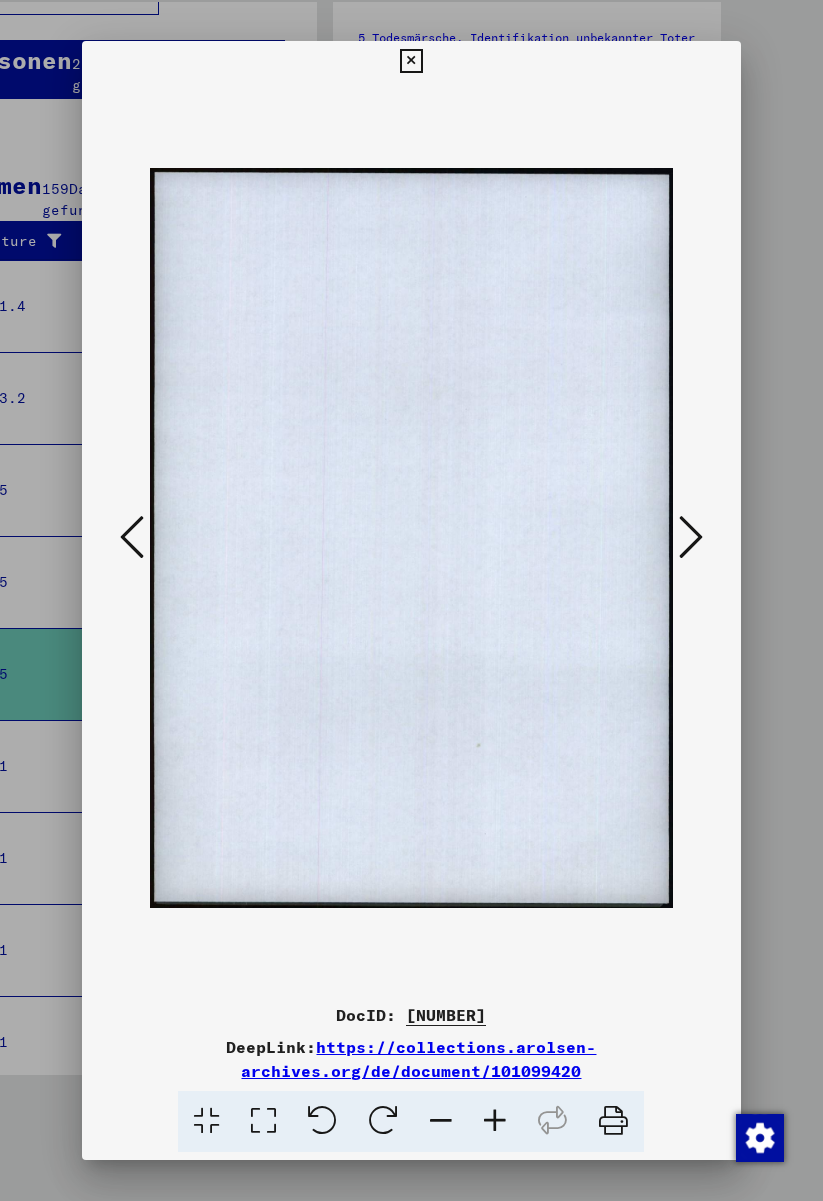 click at bounding box center [691, 537] 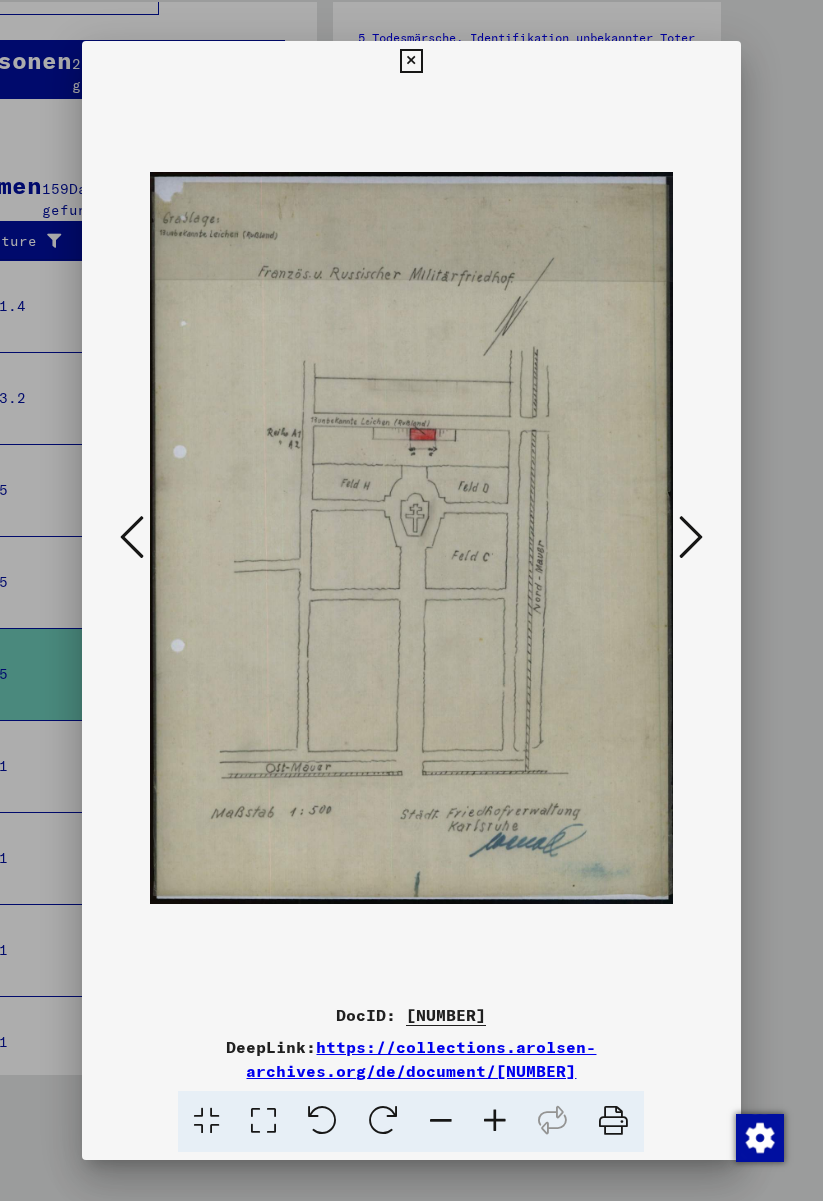 click at bounding box center [691, 537] 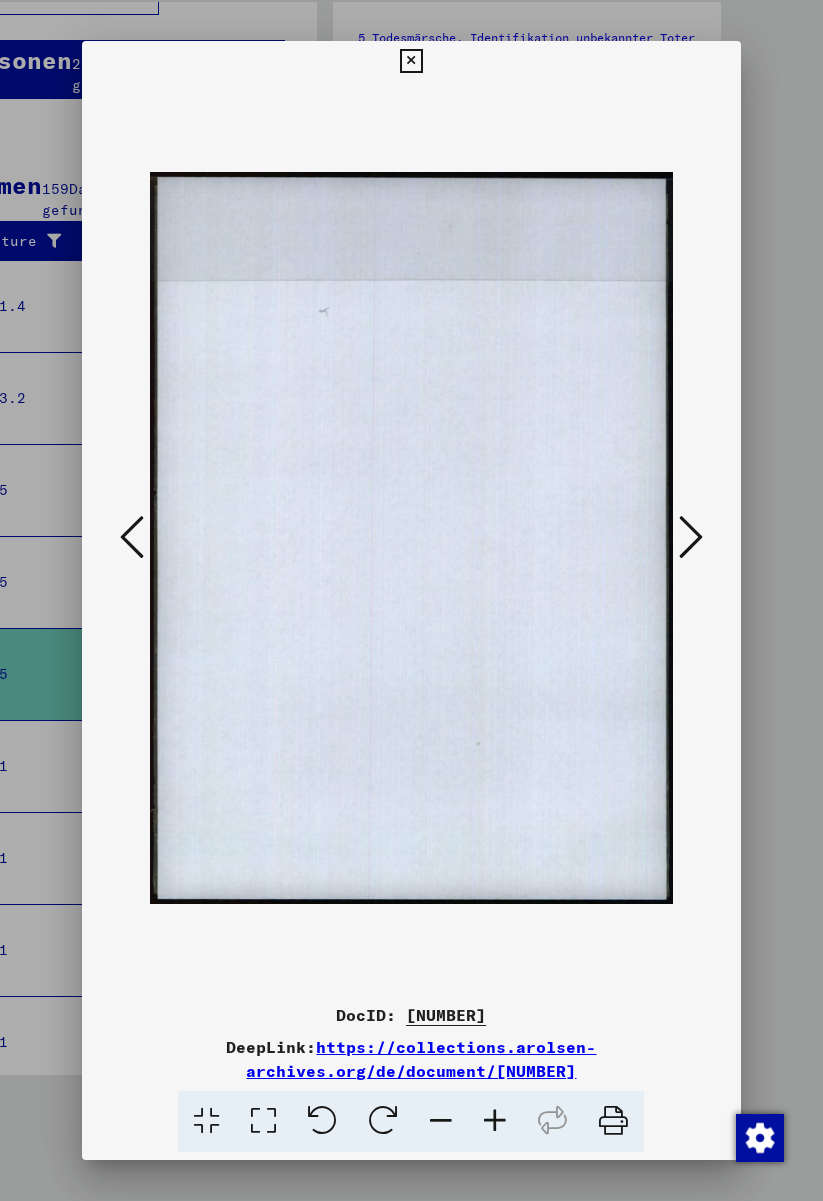 click at bounding box center (411, 61) 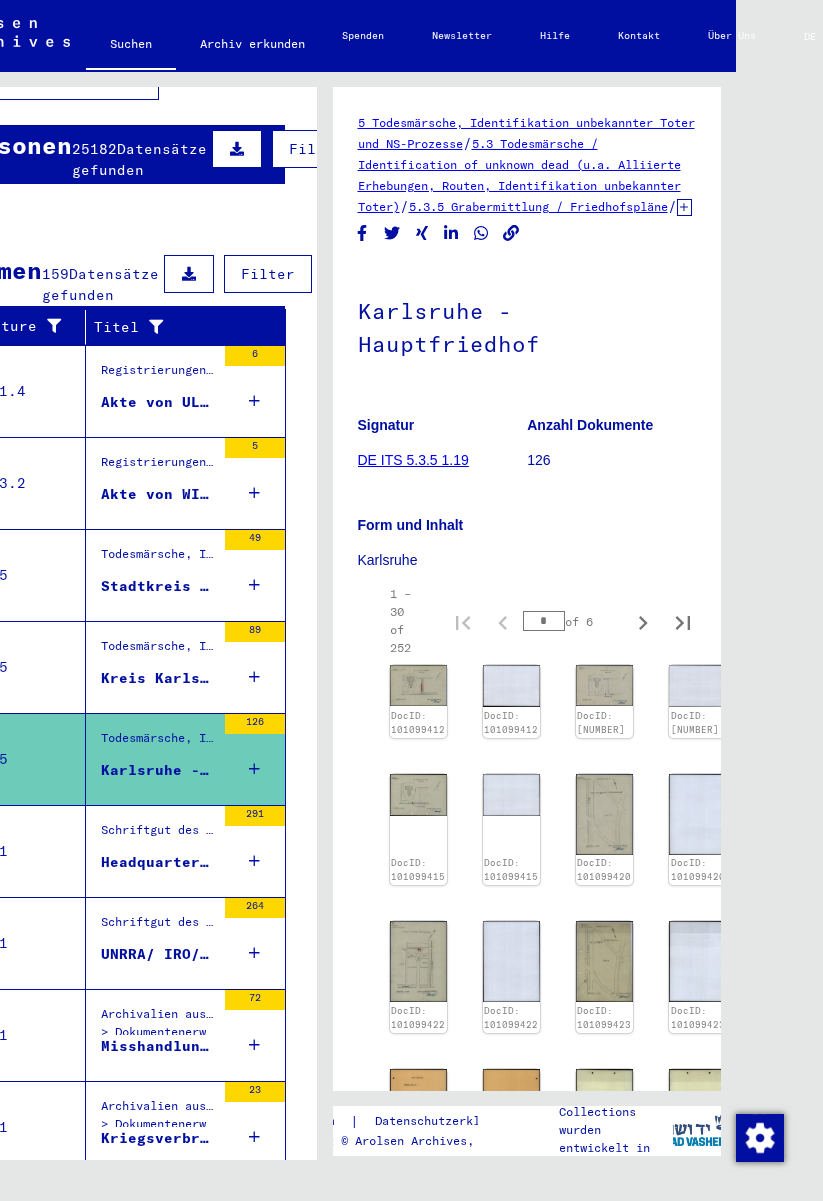 click on "Schriftgut des ITS und seiner Vorgänger > Verwaltung und Organisation > Vorgängerorganisationen" at bounding box center (158, 835) 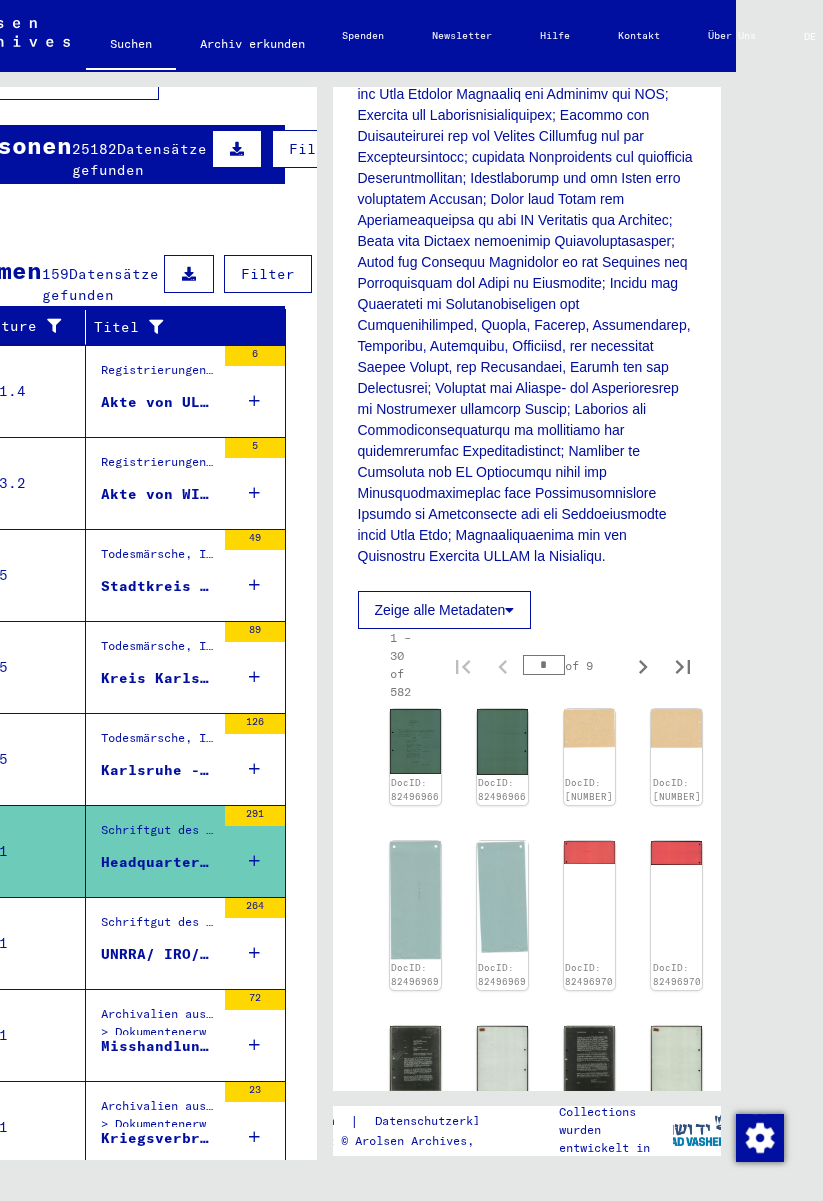 scroll, scrollTop: 479, scrollLeft: 0, axis: vertical 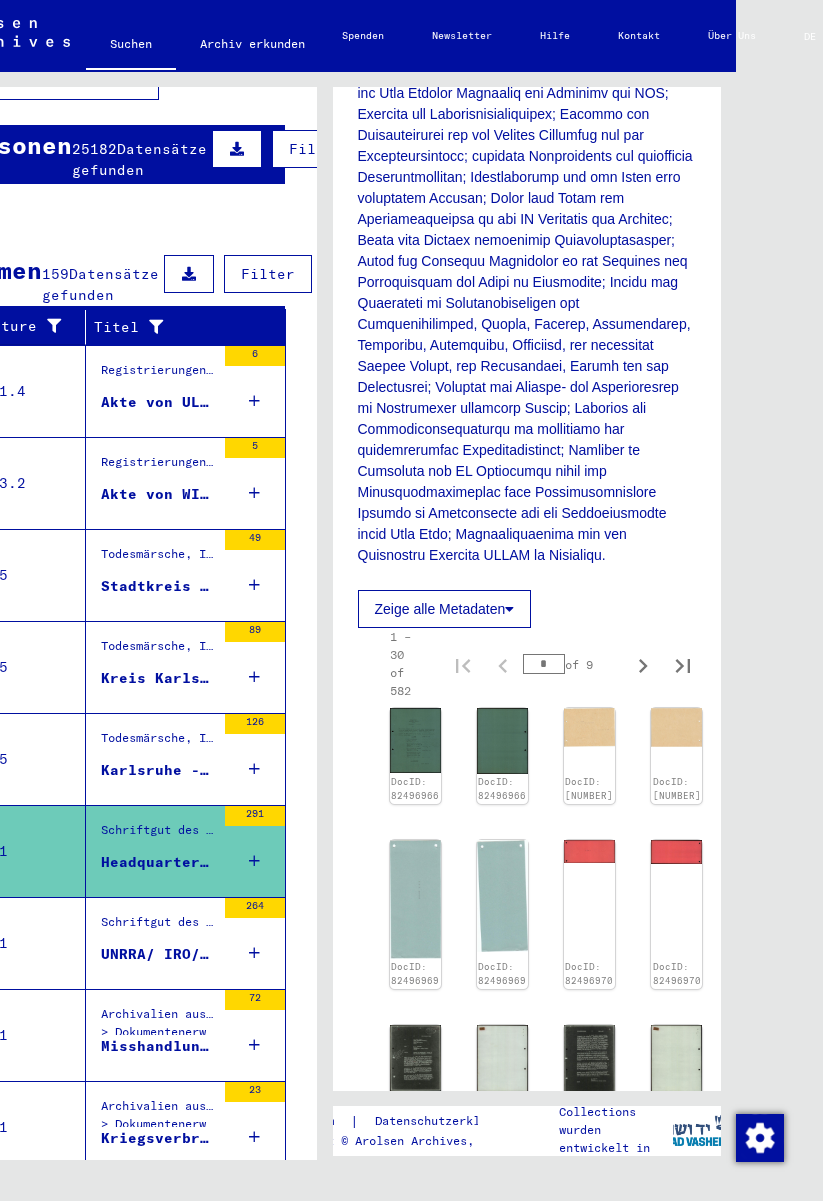 click 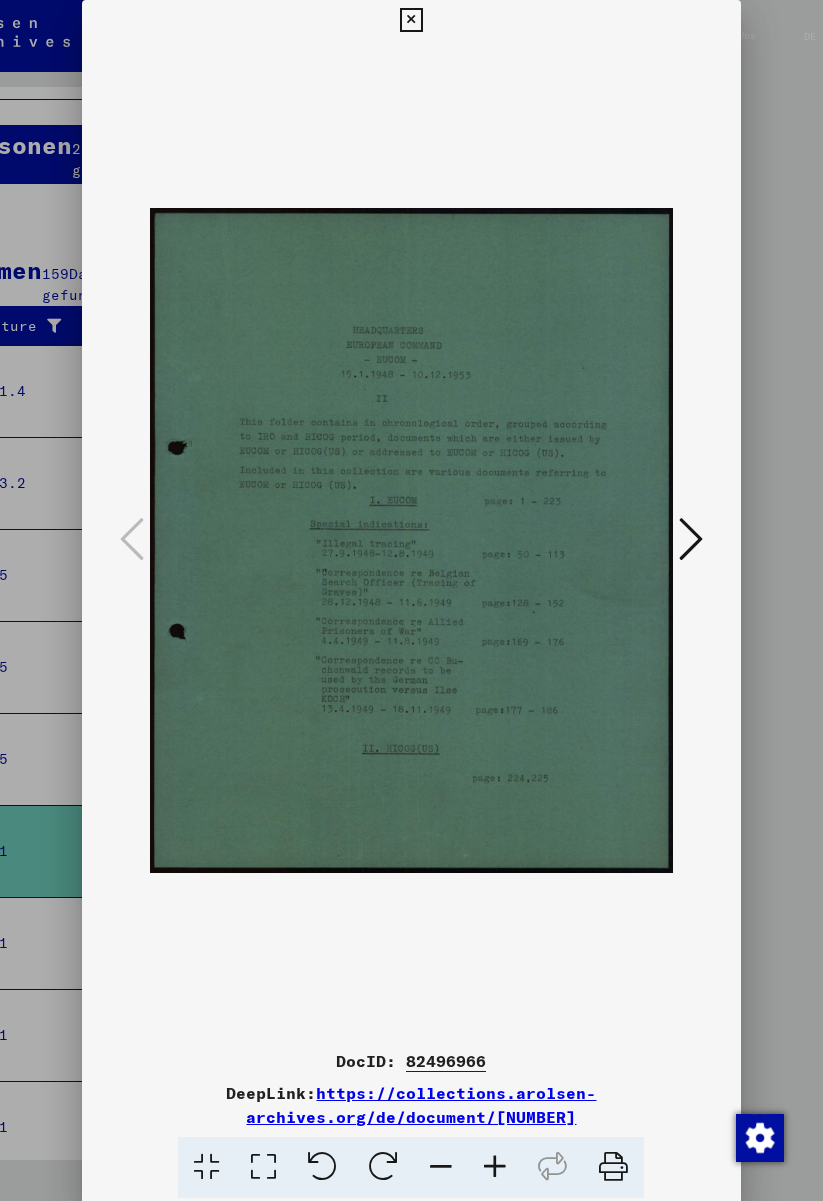 click at bounding box center (691, 539) 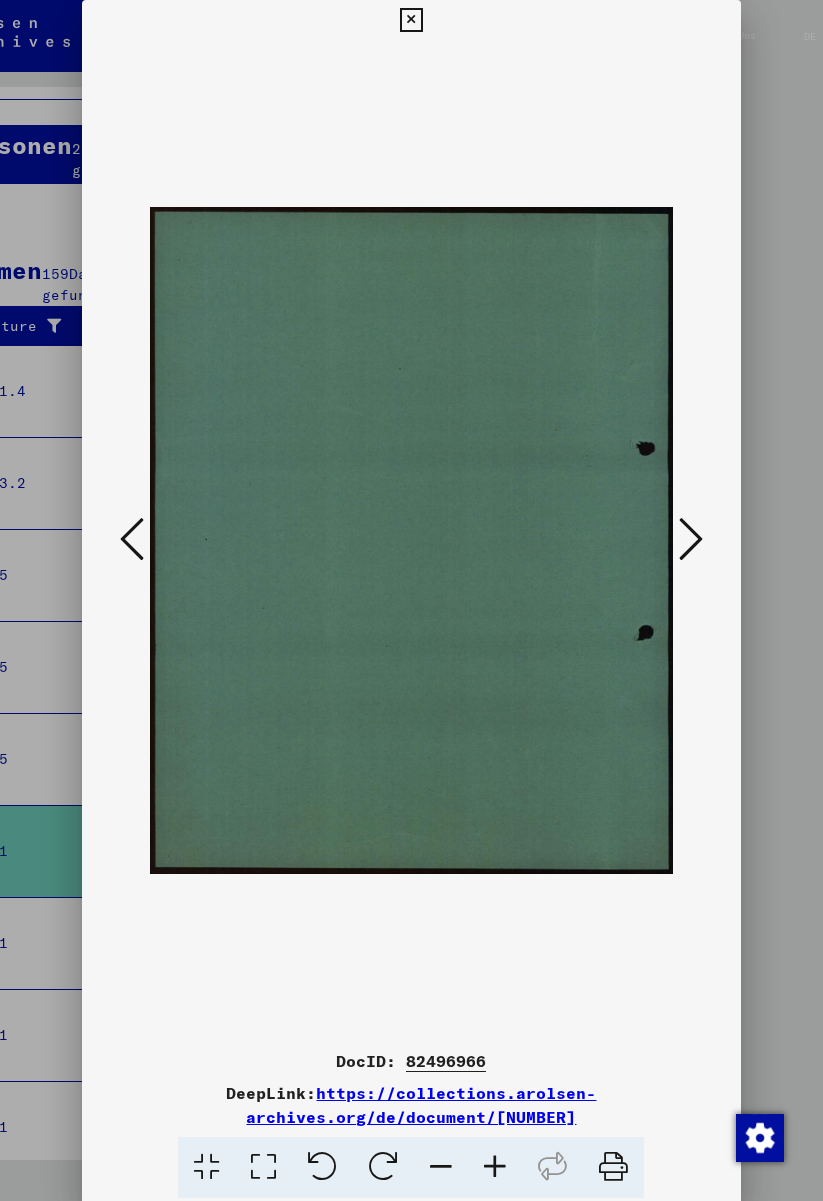 click at bounding box center (691, 539) 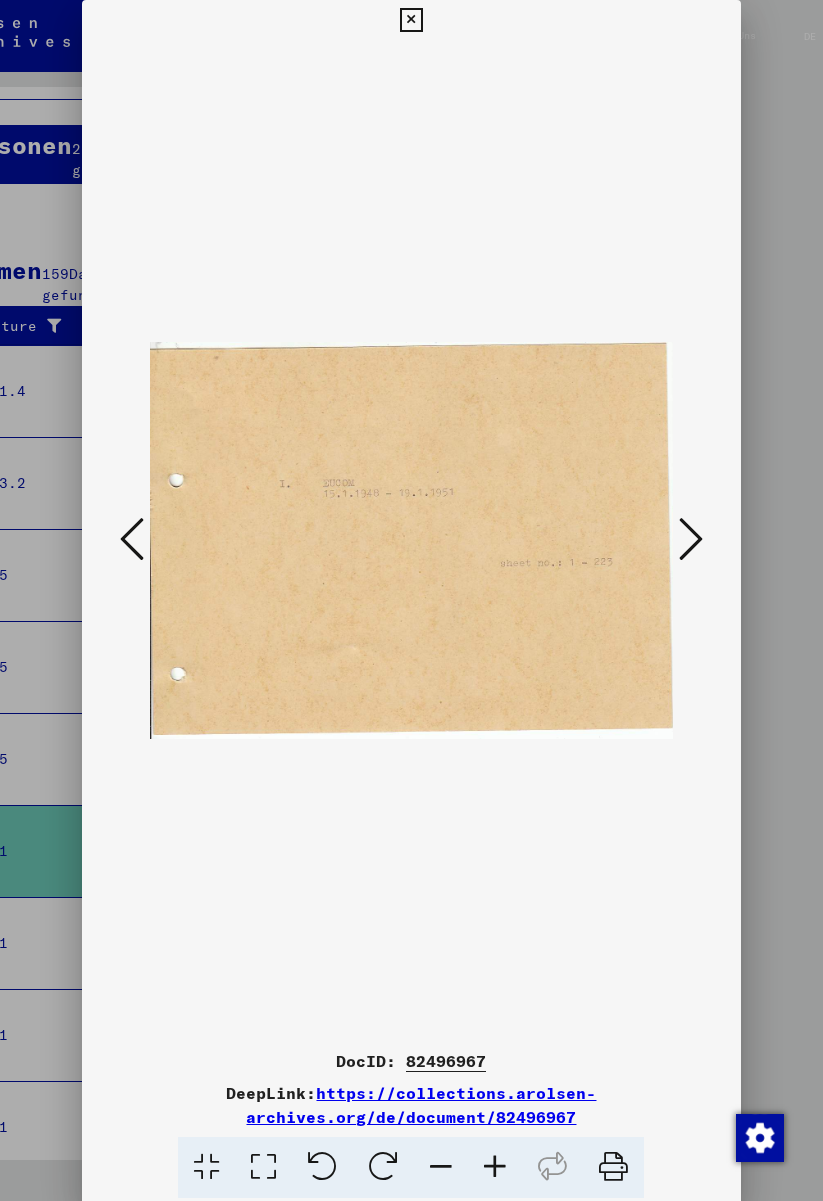 click at bounding box center (691, 539) 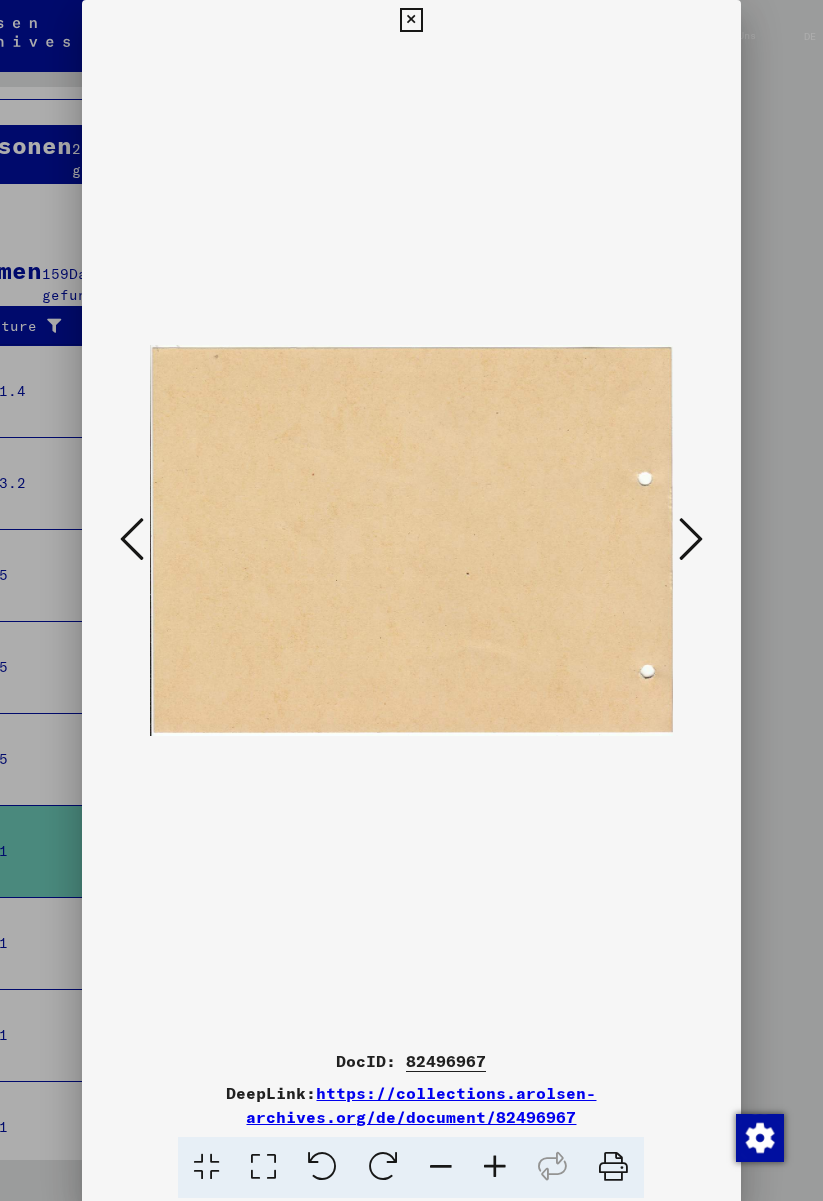 click at bounding box center [691, 539] 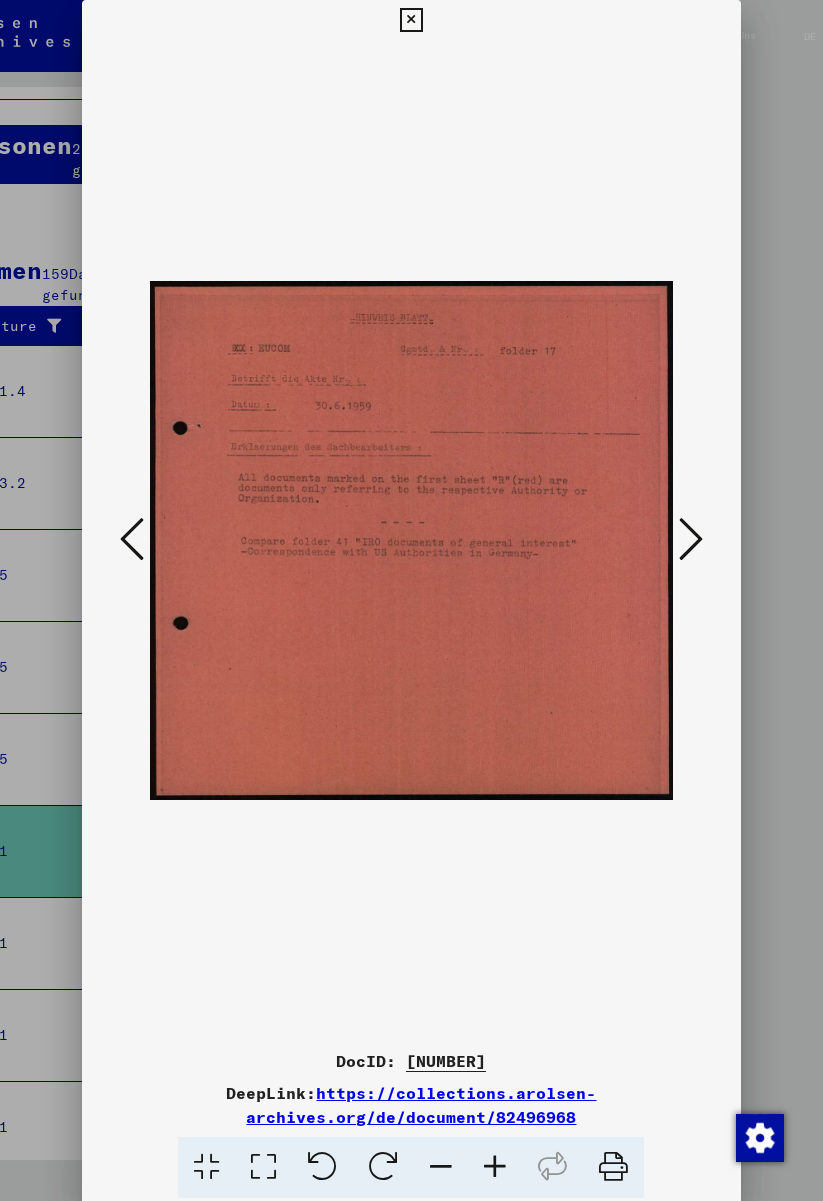 click at bounding box center (691, 539) 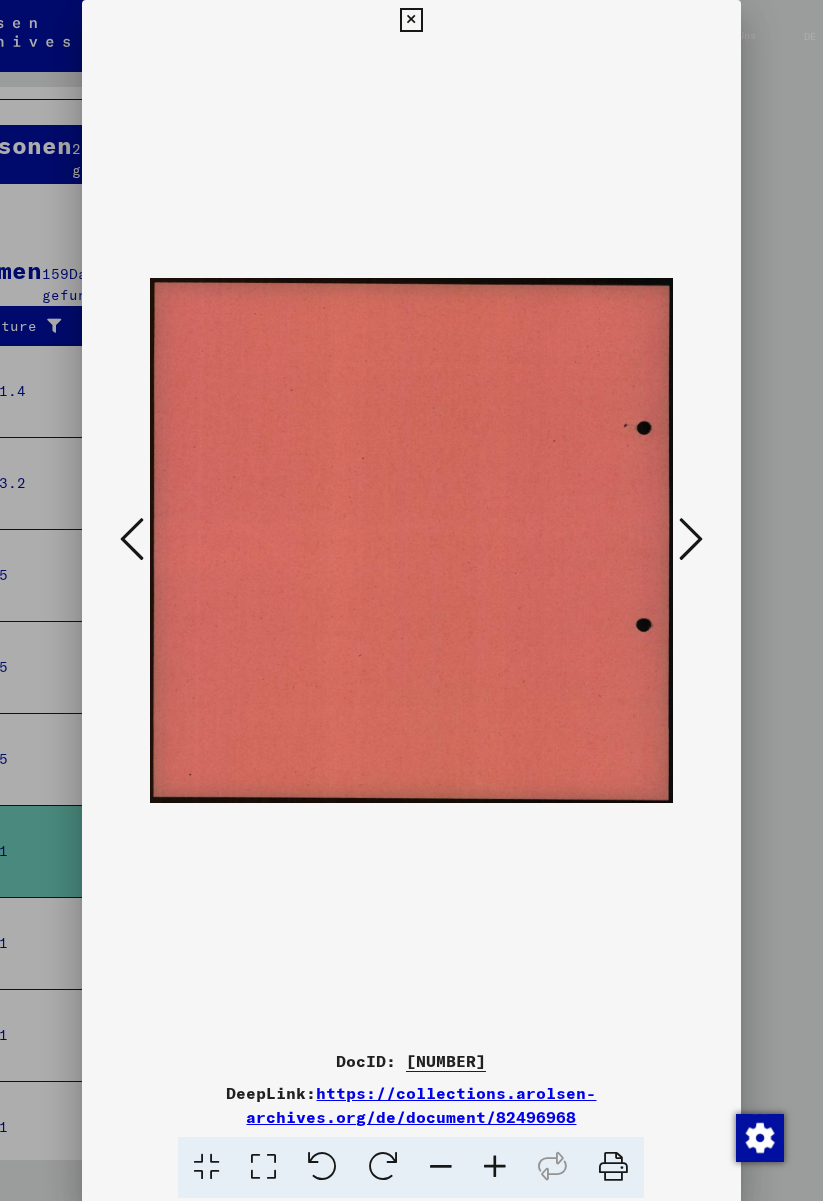 click at bounding box center (691, 539) 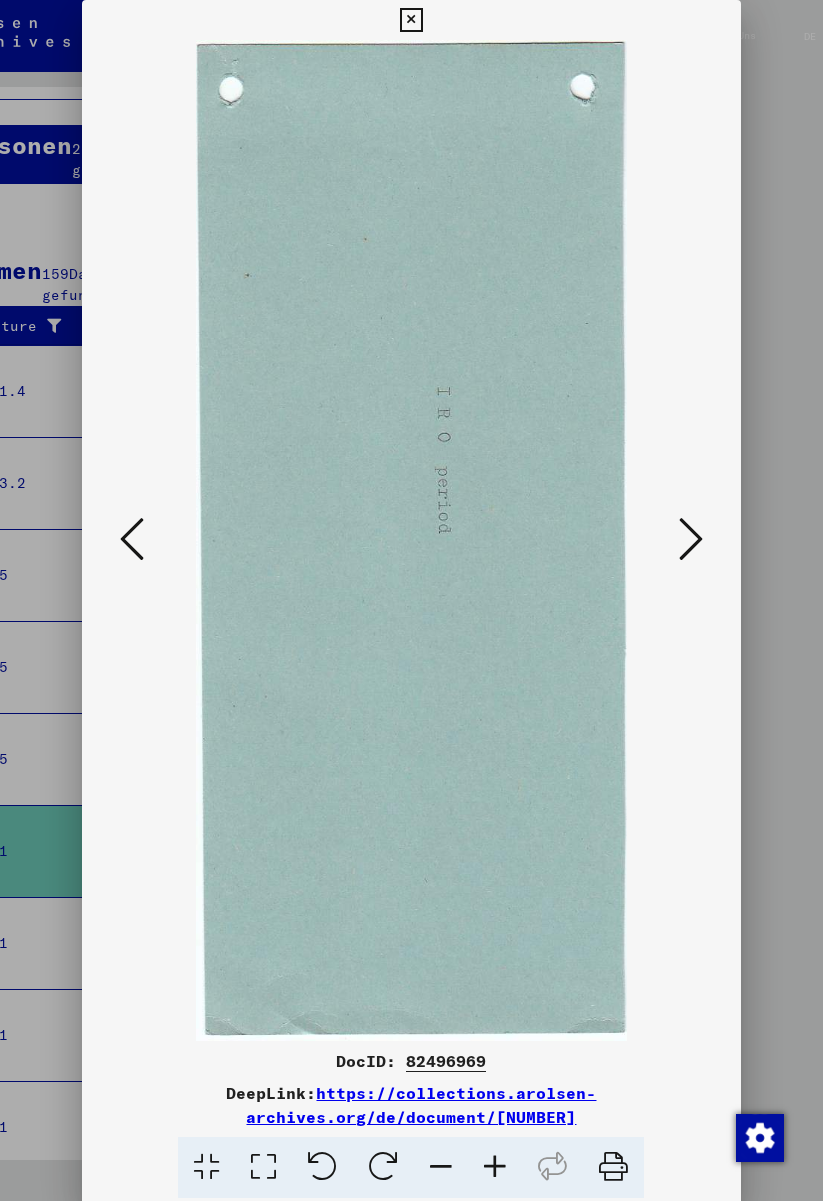 click at bounding box center (691, 540) 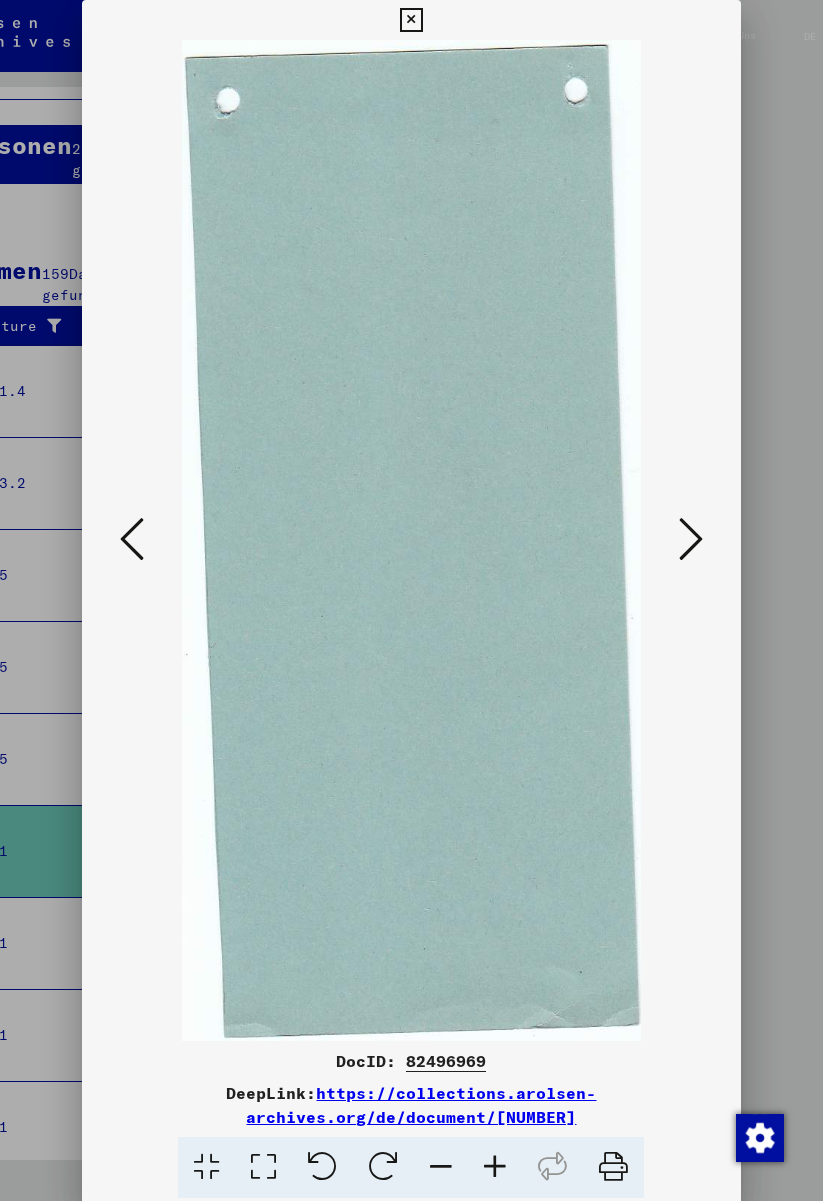 click at bounding box center [691, 540] 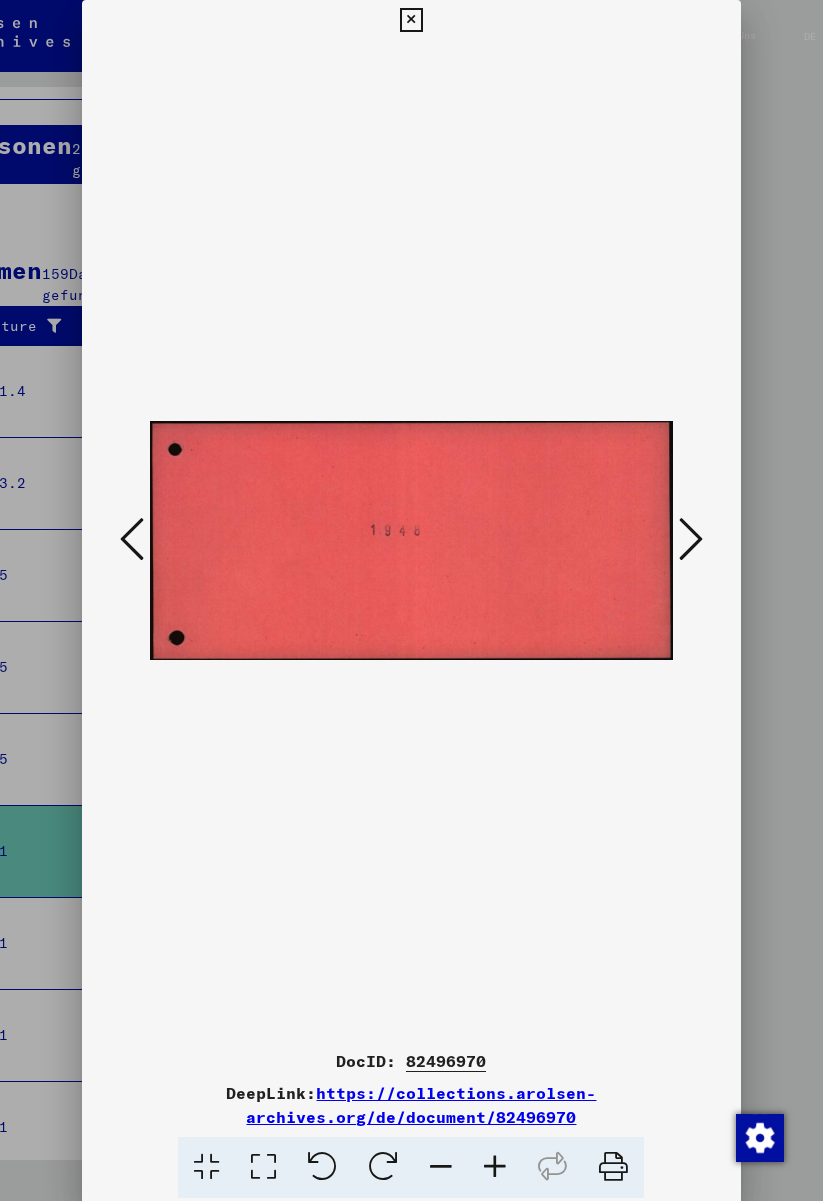 click at bounding box center (411, 540) 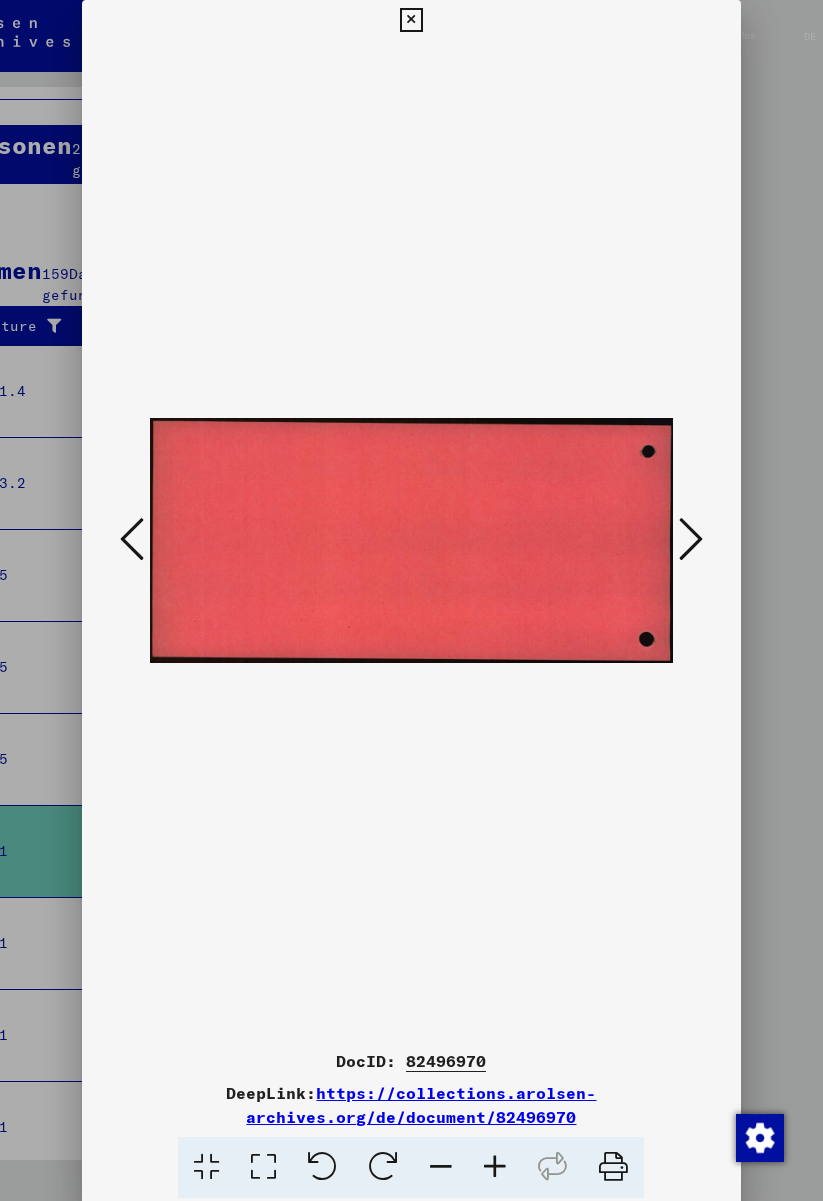 click at bounding box center [691, 540] 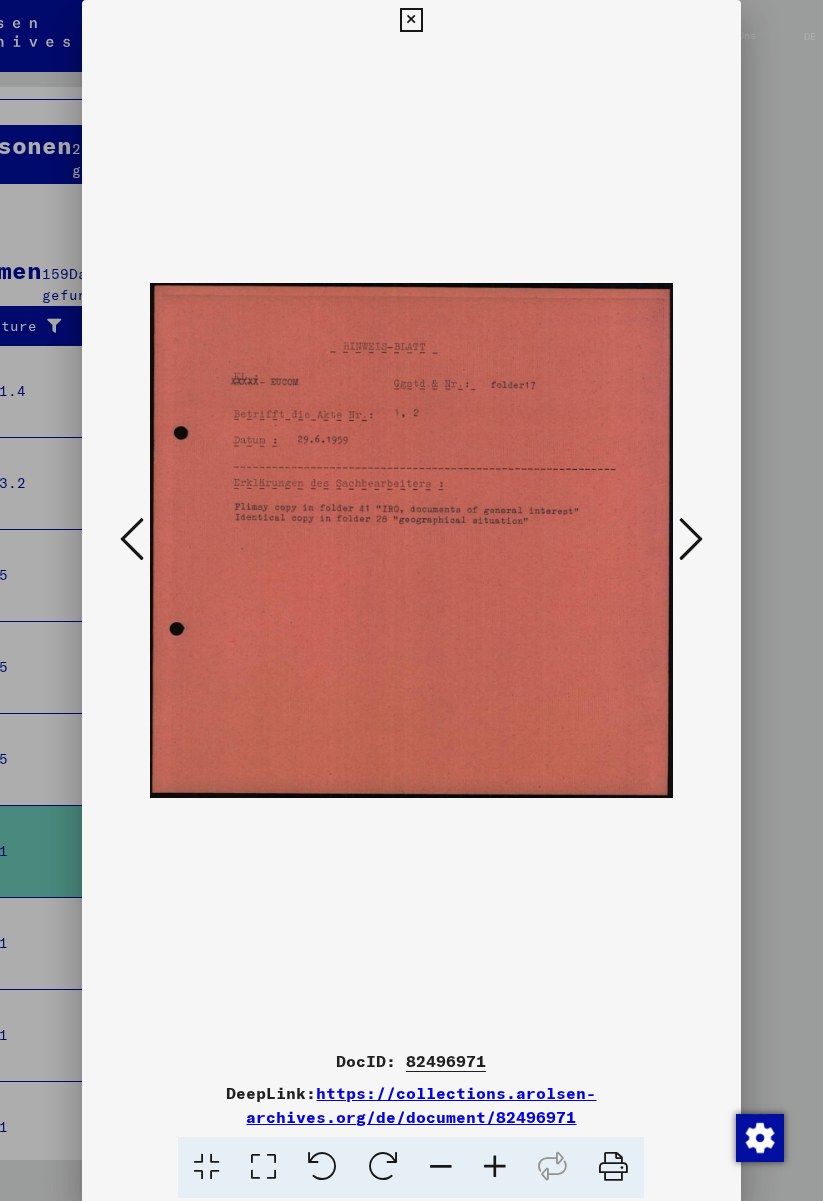 click at bounding box center [691, 540] 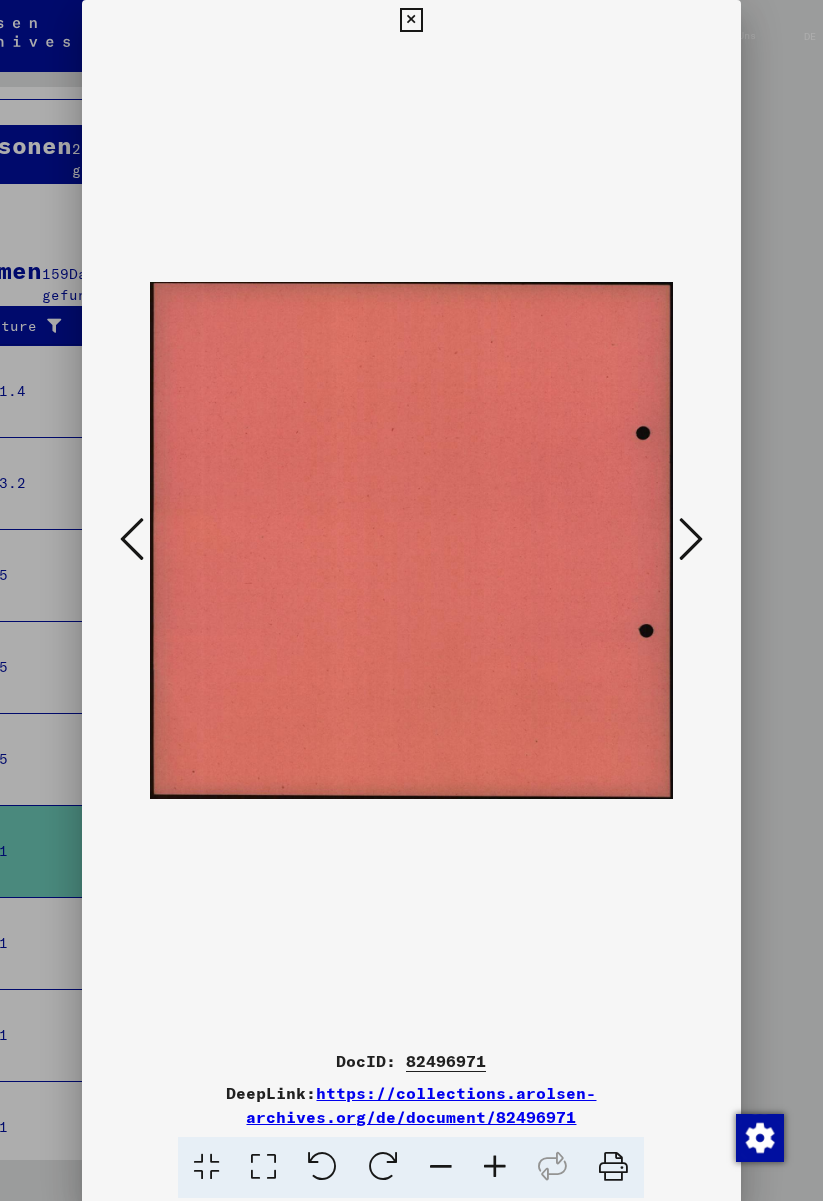 click at bounding box center [691, 539] 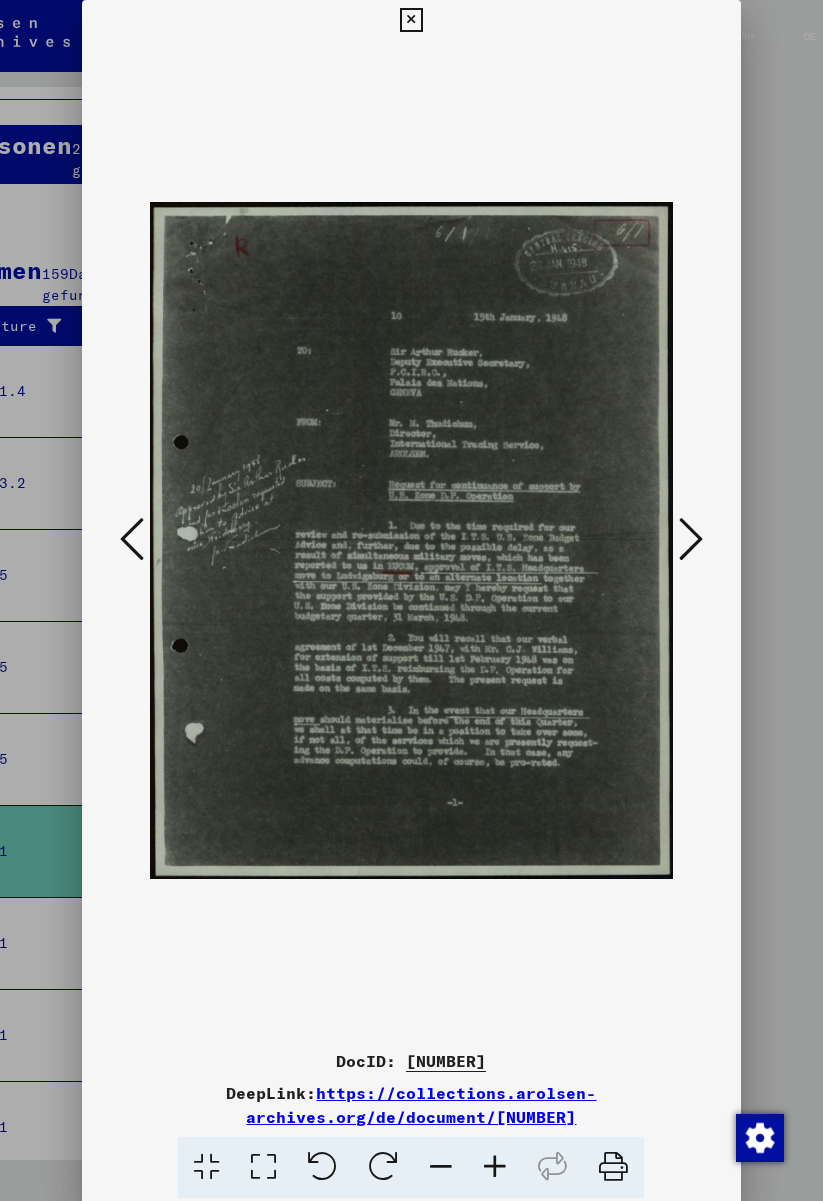 click at bounding box center [691, 539] 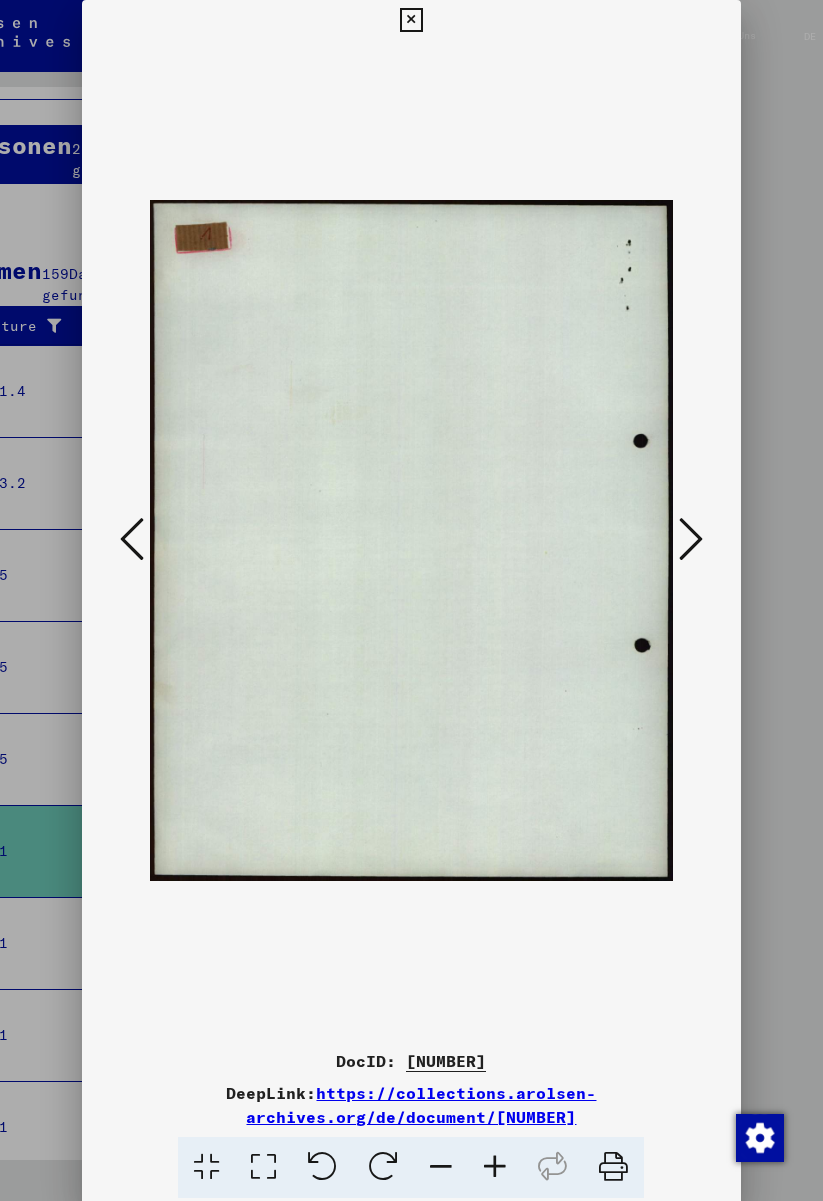 click at bounding box center (691, 539) 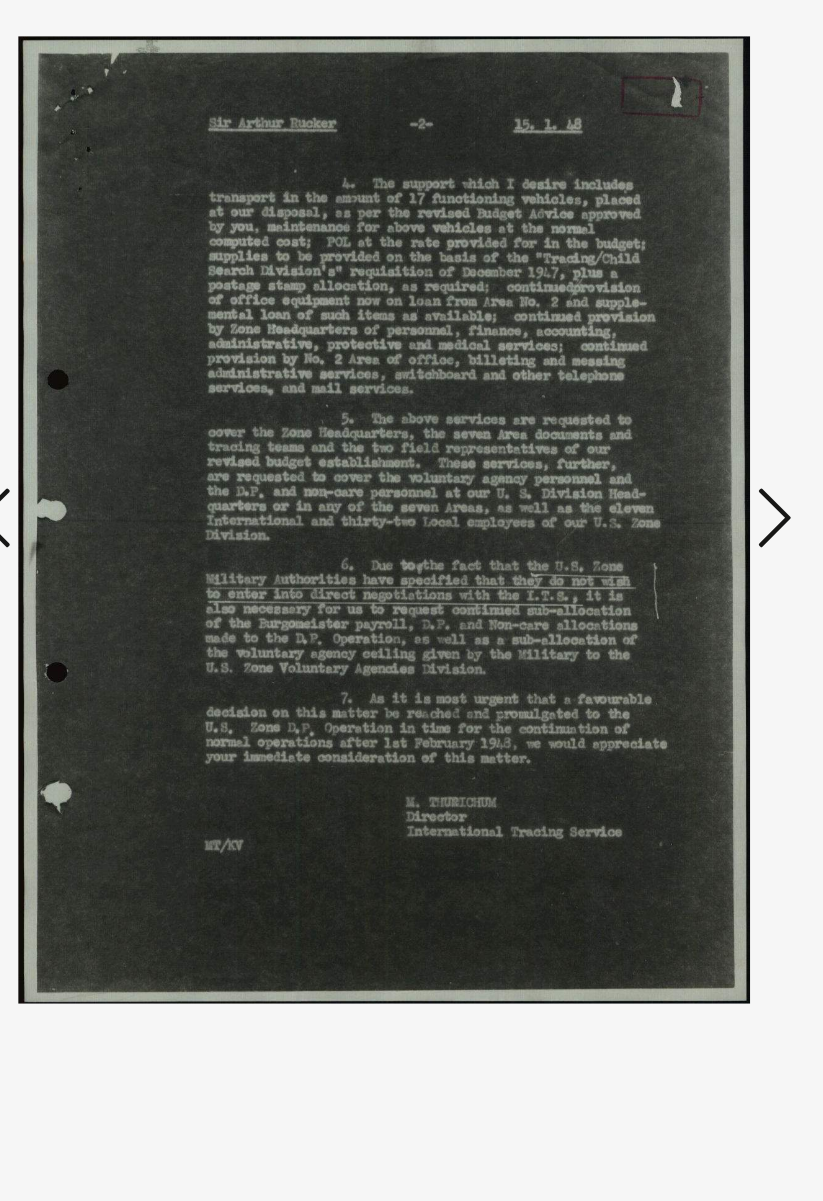 click at bounding box center (411, 540) 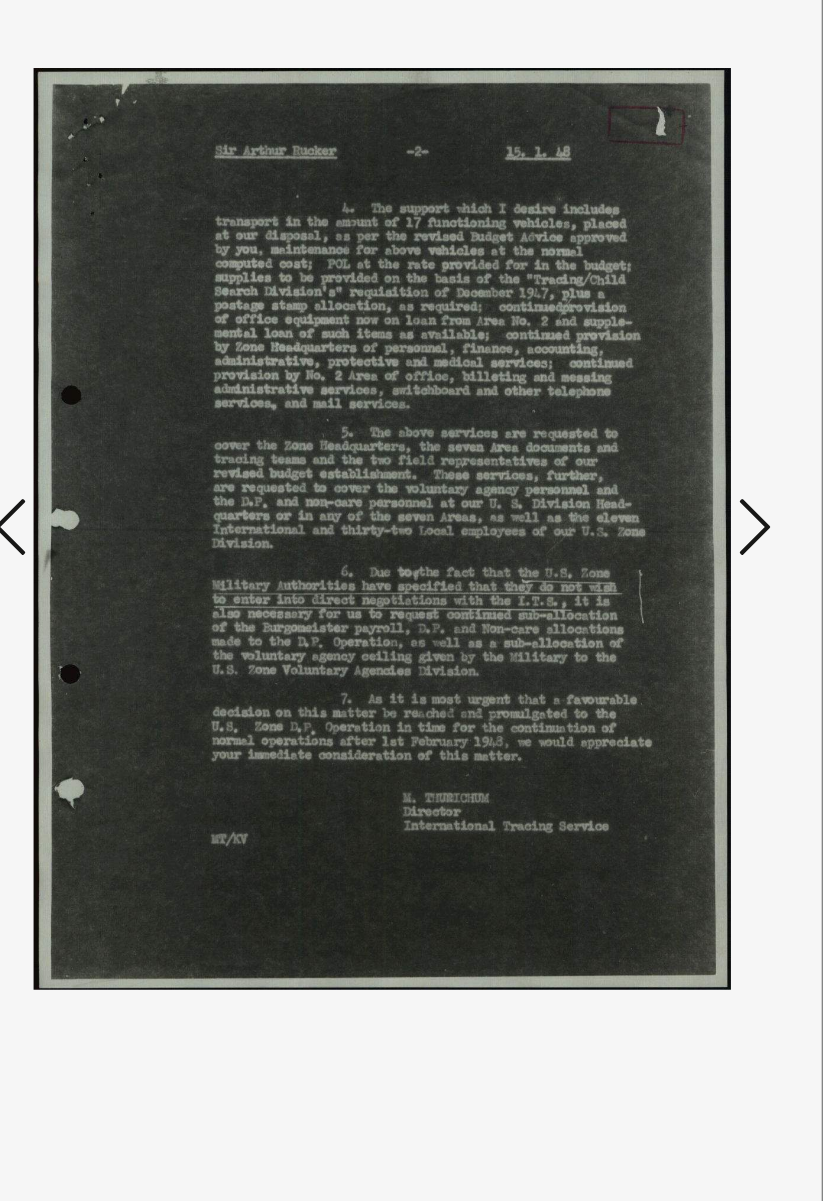 click at bounding box center [691, 539] 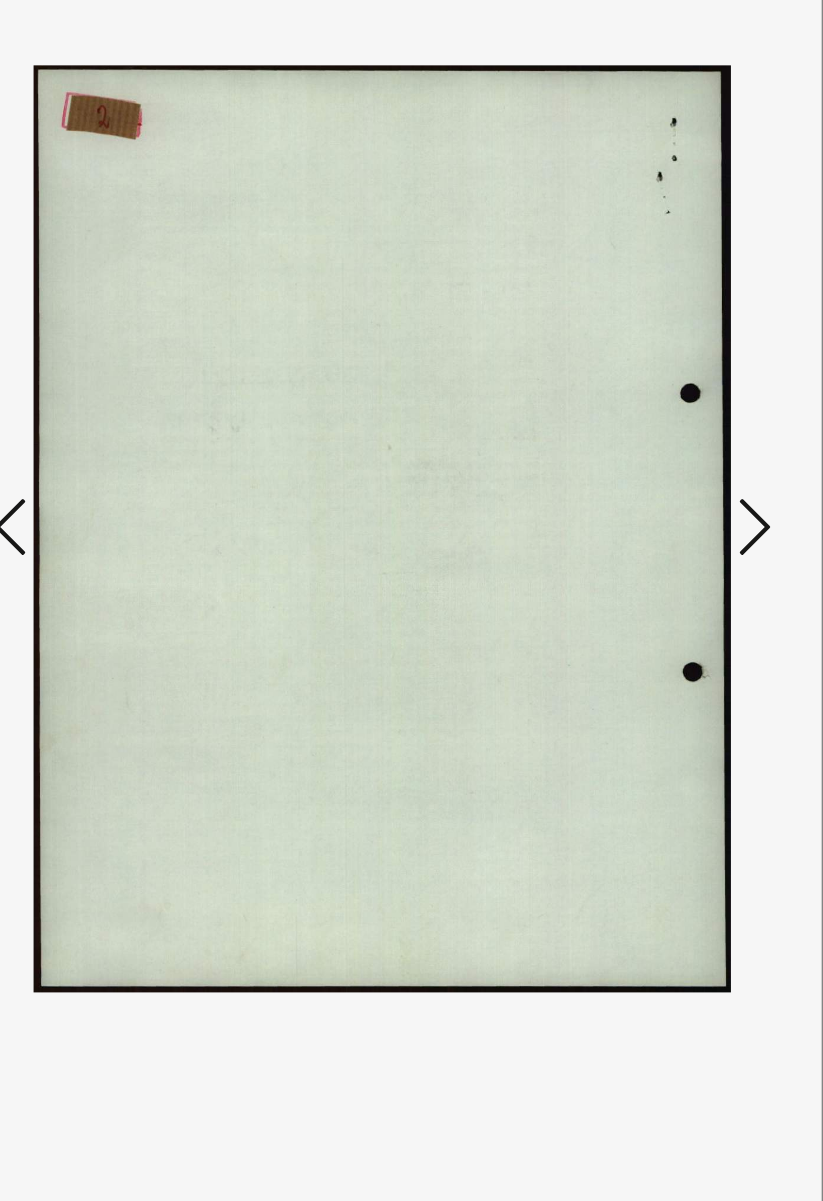 click at bounding box center (691, 540) 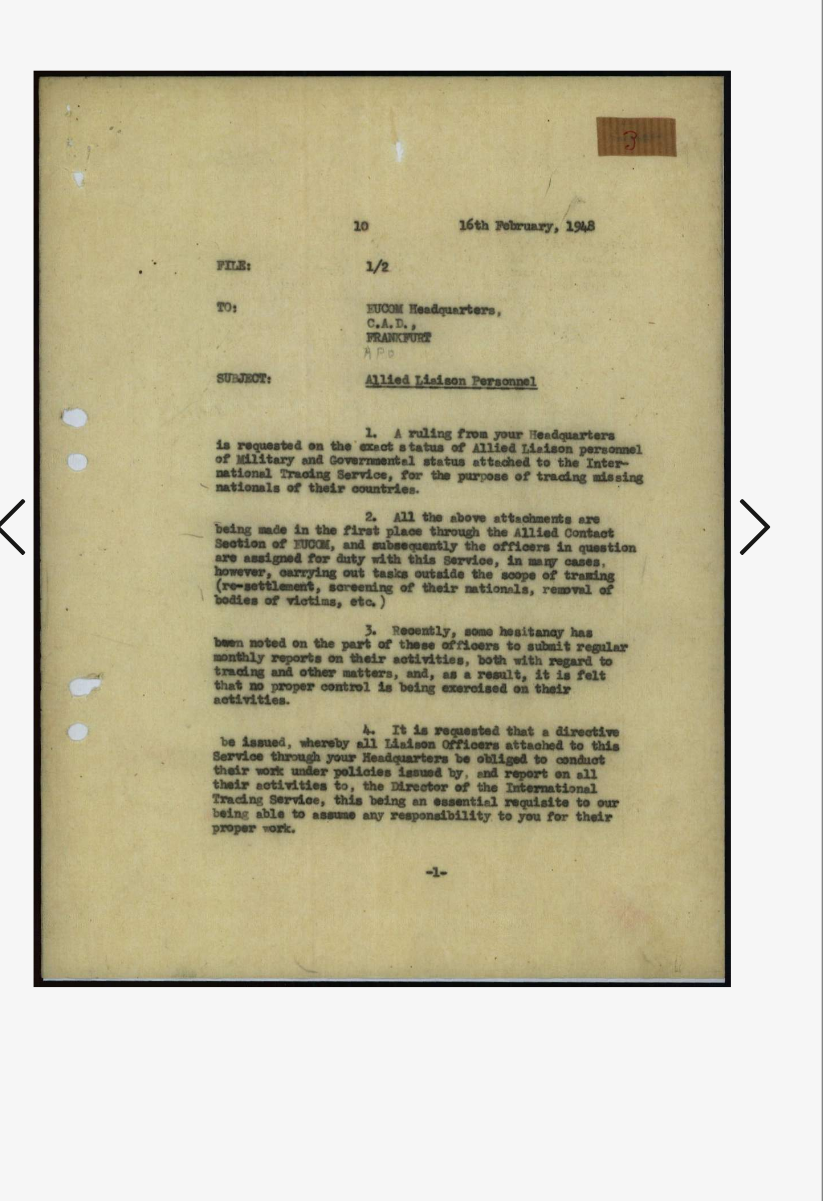 click at bounding box center [691, 540] 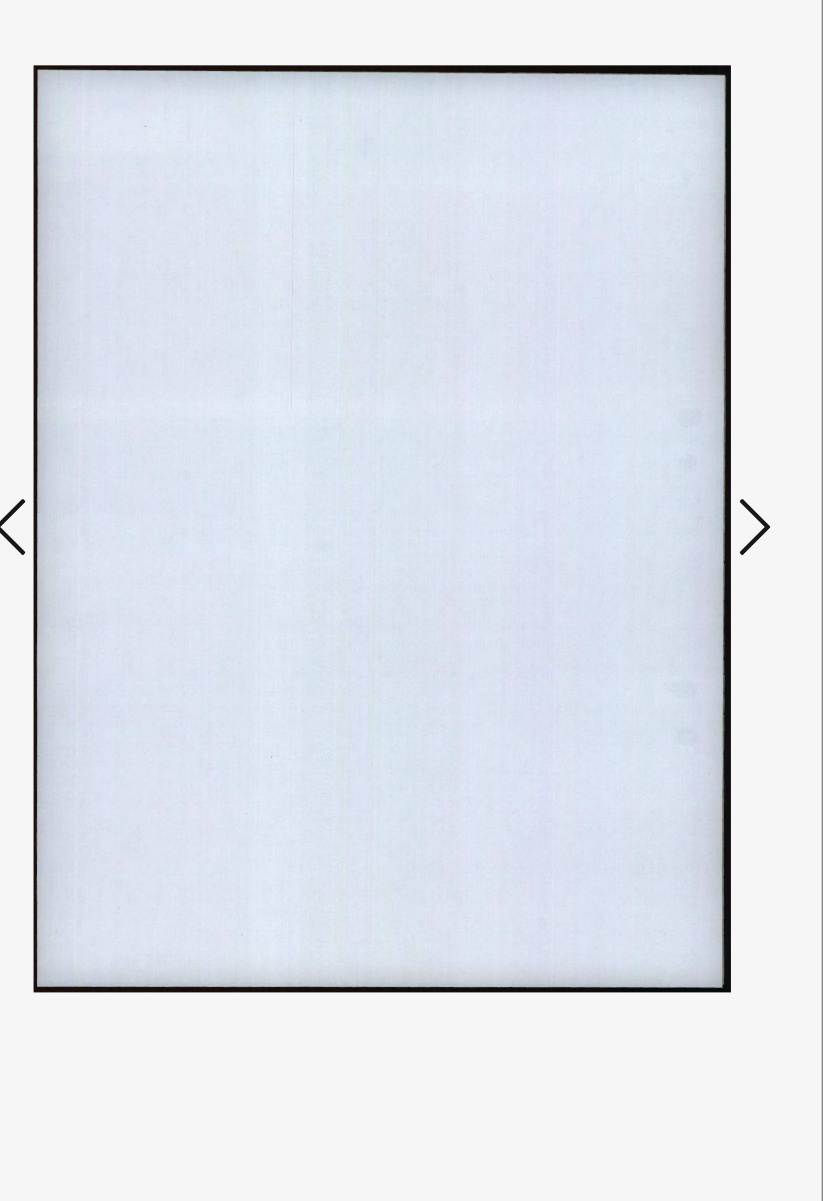 click at bounding box center (691, 540) 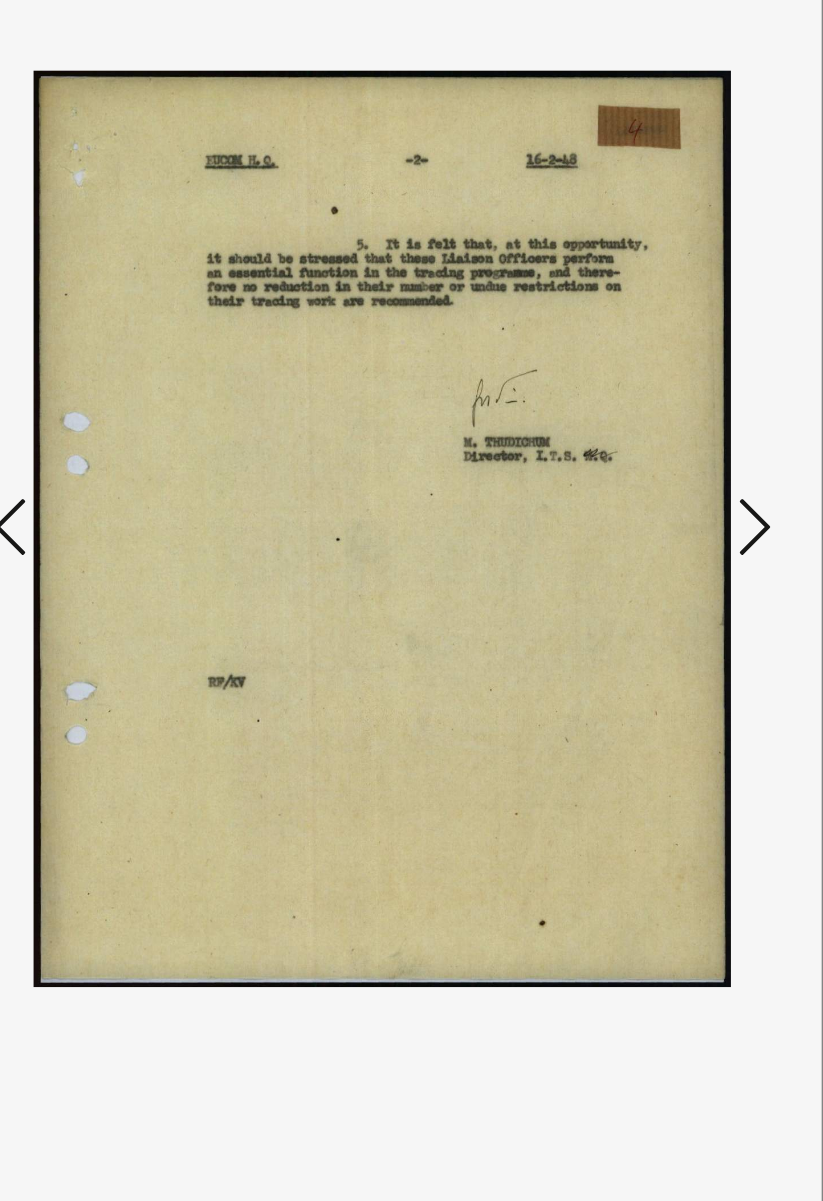 click at bounding box center (691, 540) 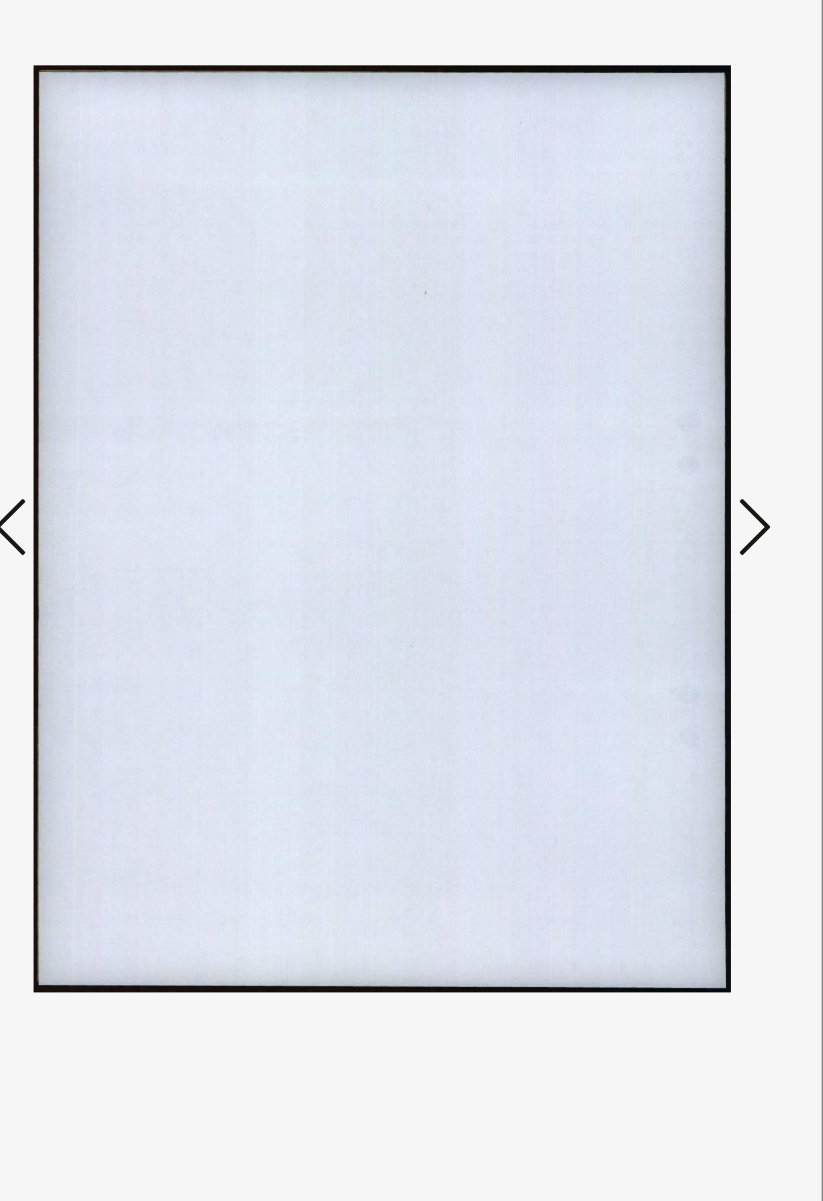 click at bounding box center (691, 540) 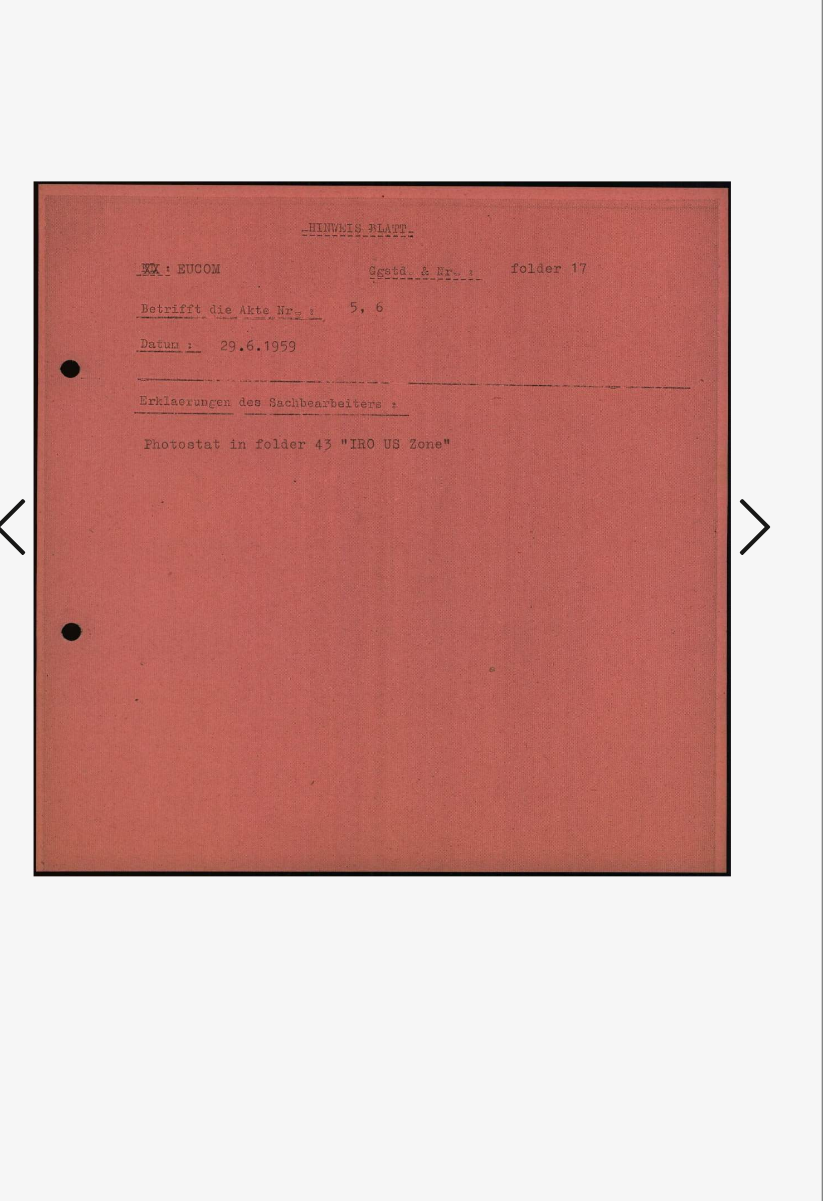 click at bounding box center (691, 540) 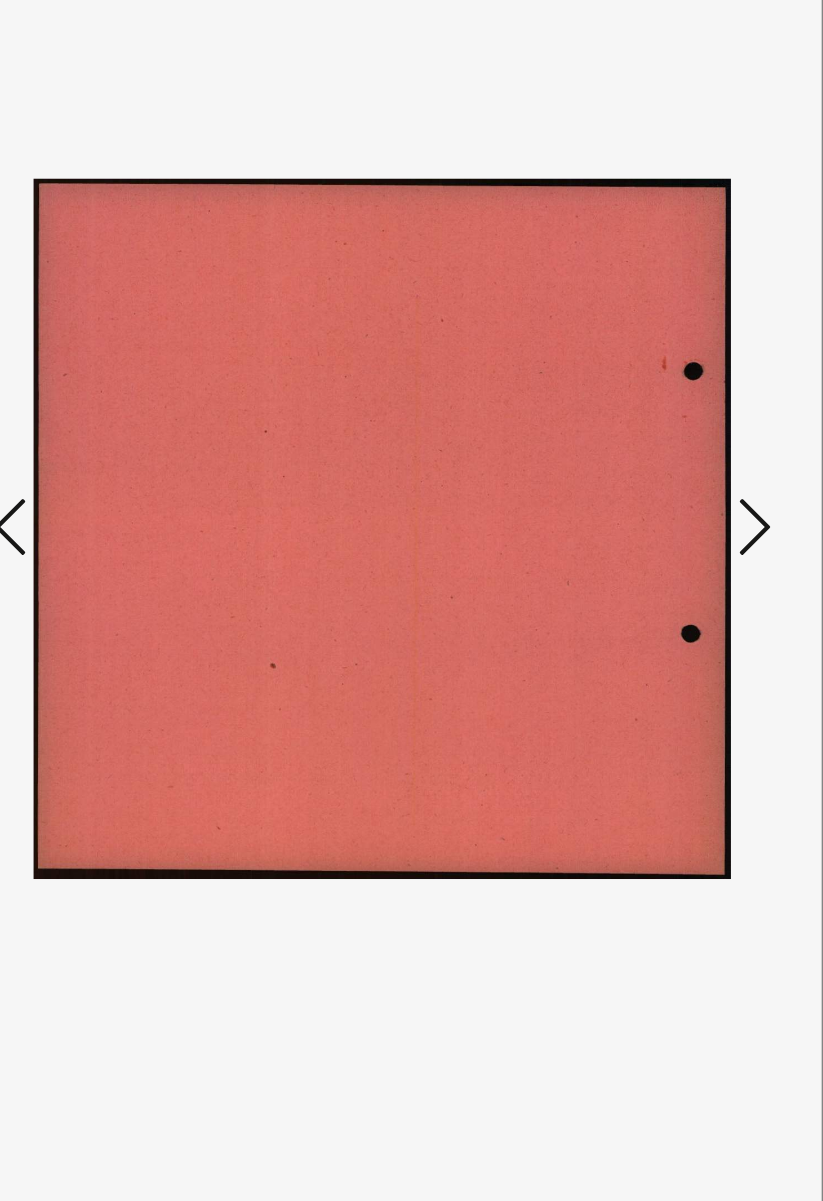 click at bounding box center (691, 540) 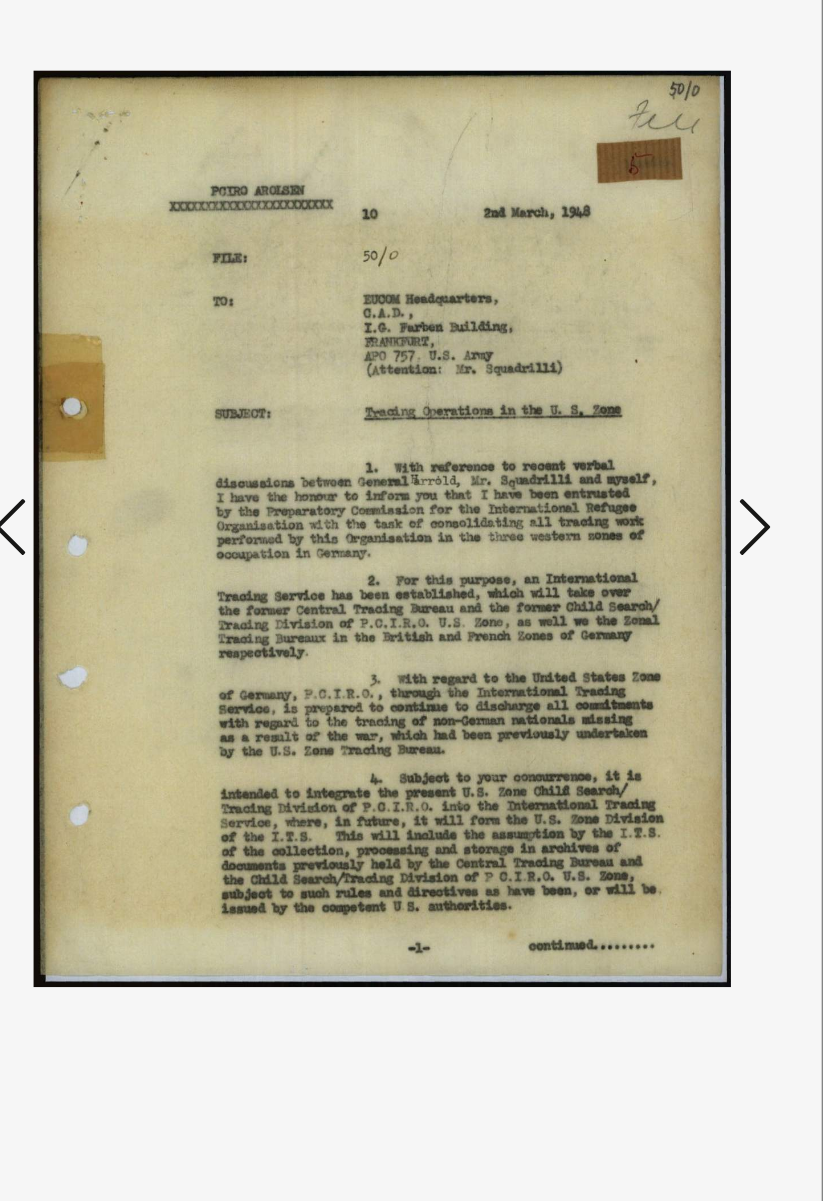 click at bounding box center [691, 539] 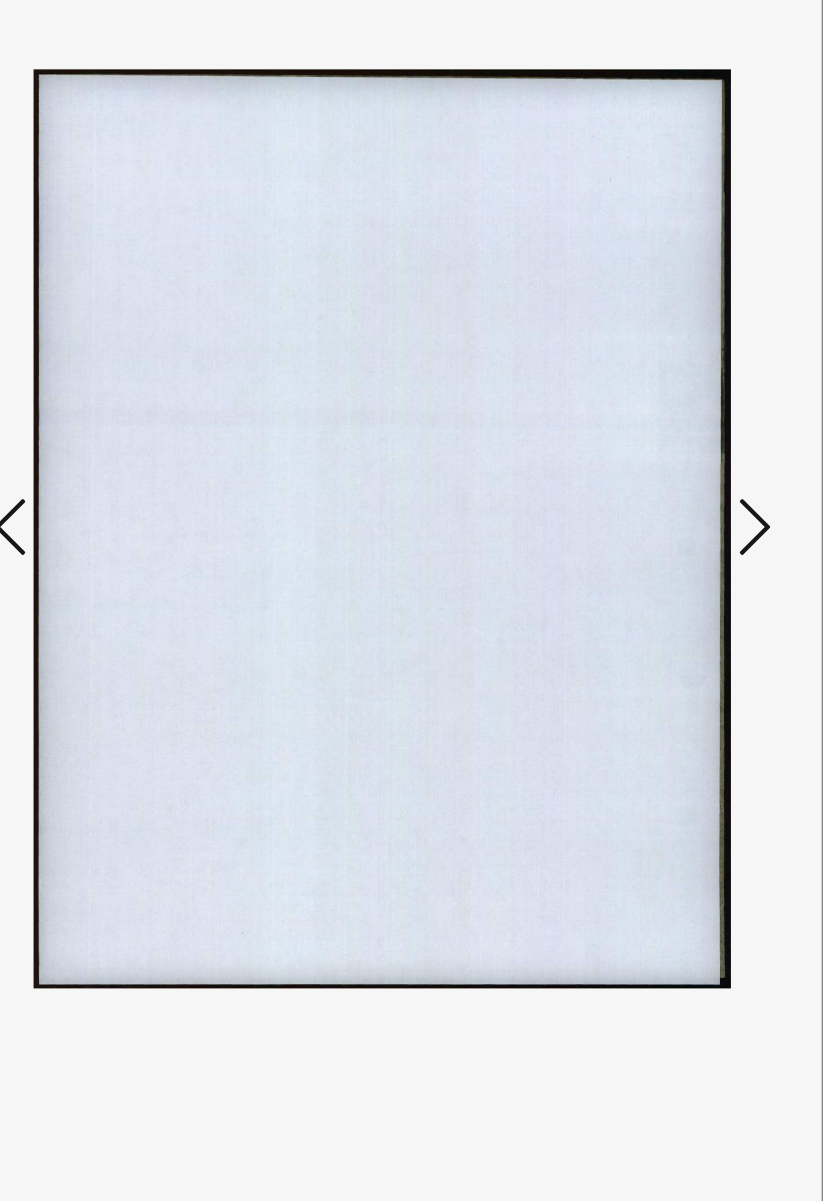 click at bounding box center (691, 540) 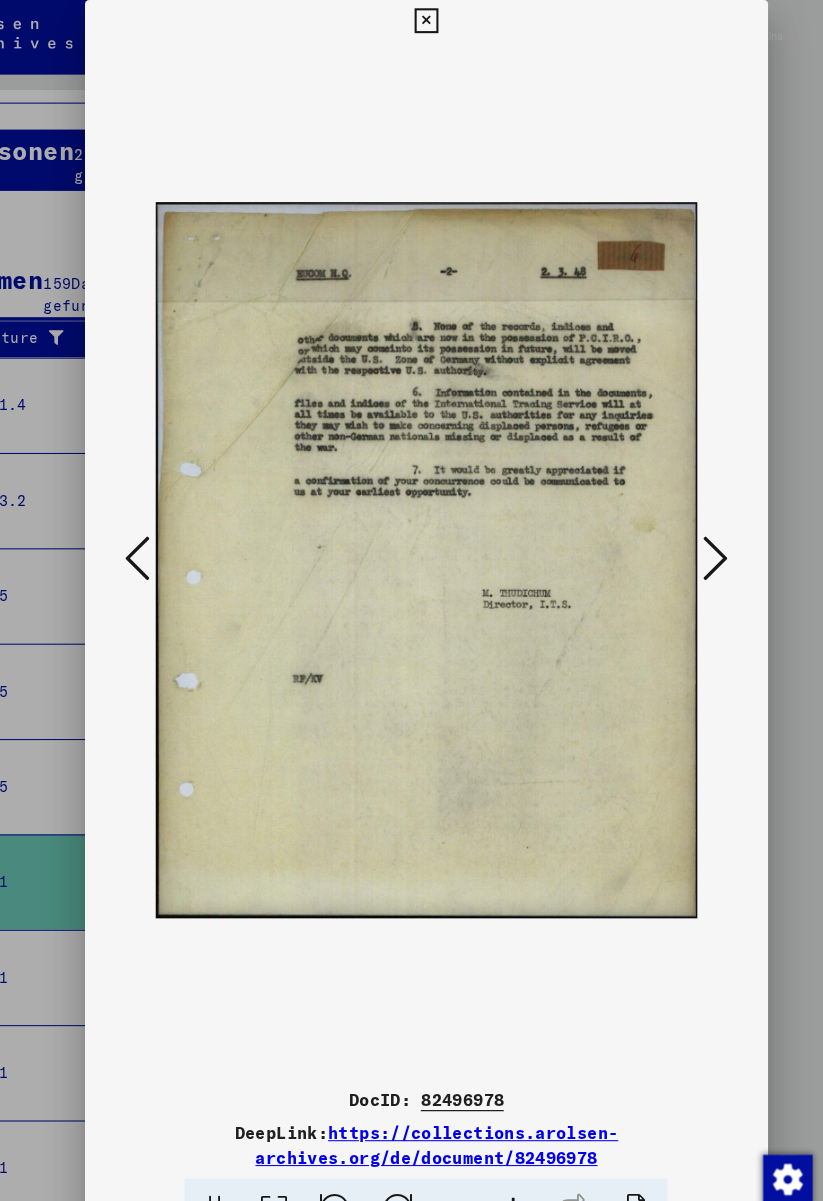 click at bounding box center (411, 20) 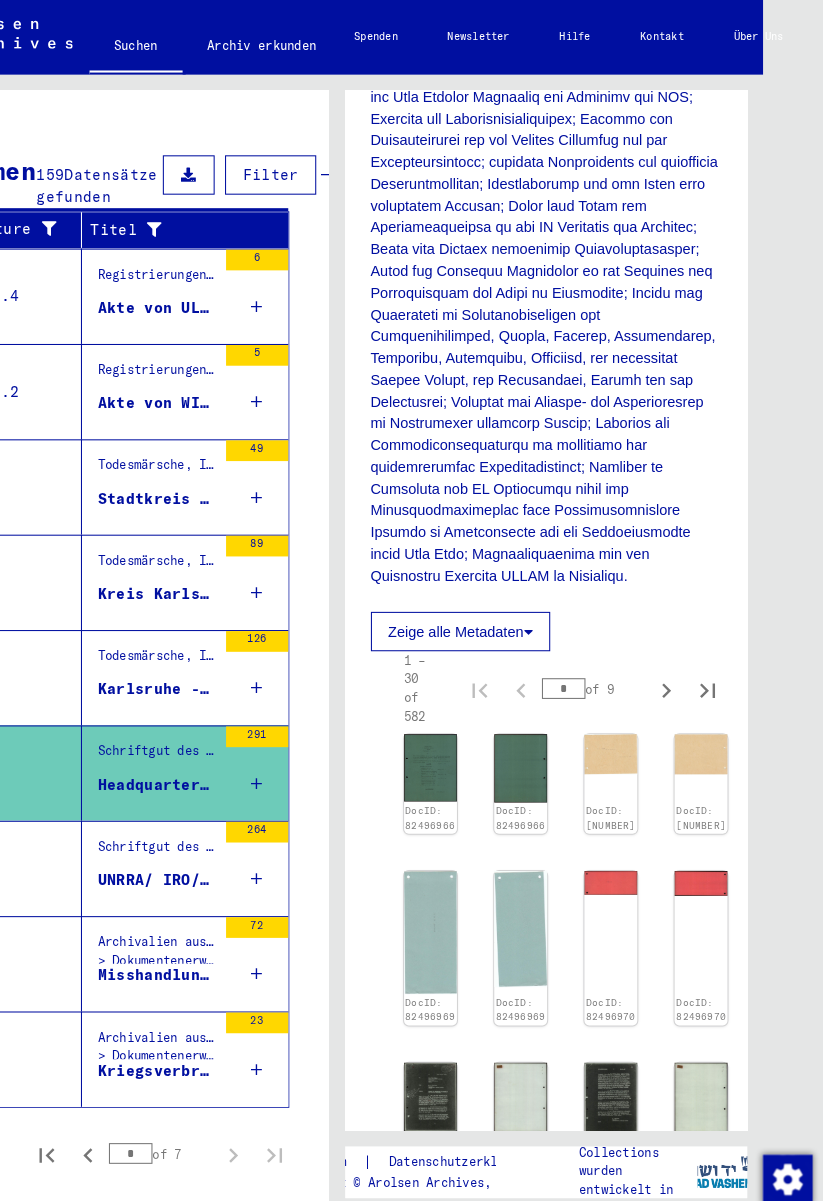 scroll, scrollTop: 273, scrollLeft: 13, axis: both 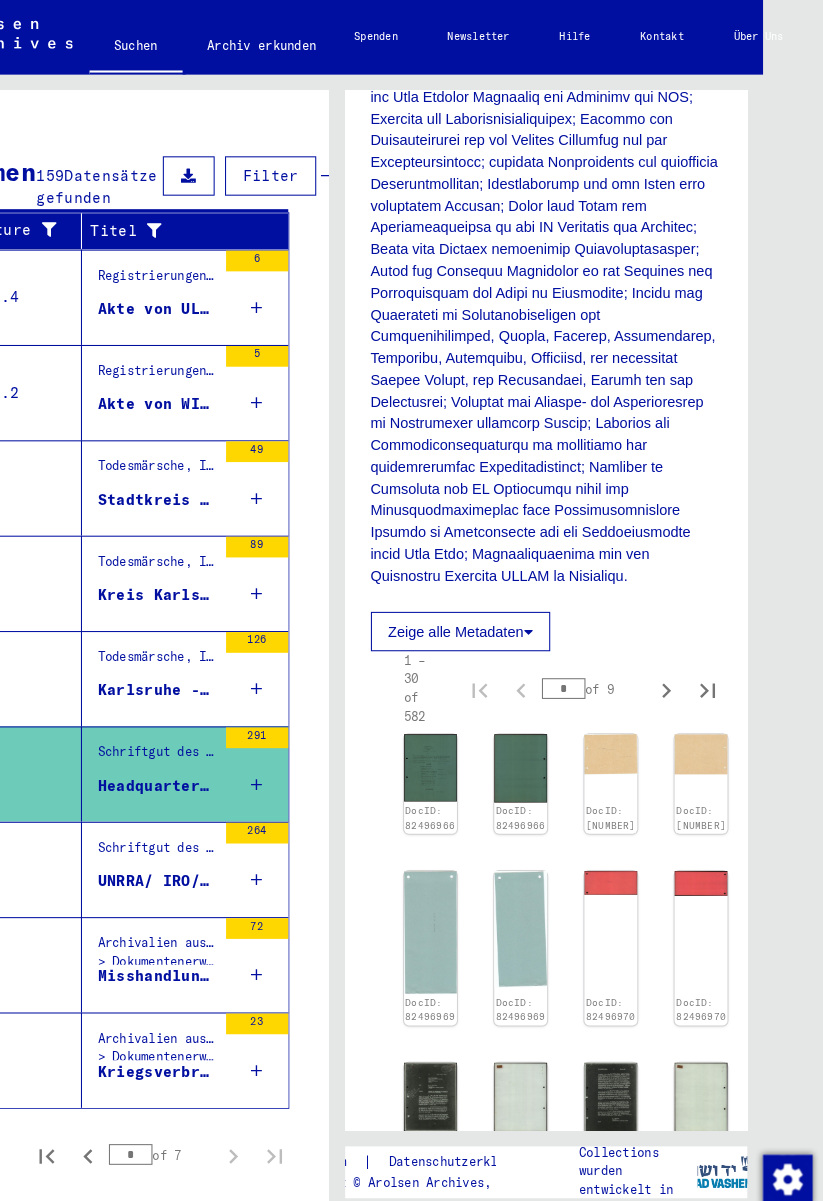 click on "Schriftgut des ITS und seiner Vorgänger > Verwaltung und Organisation > Vorgängerorganisationen" at bounding box center (151, 823) 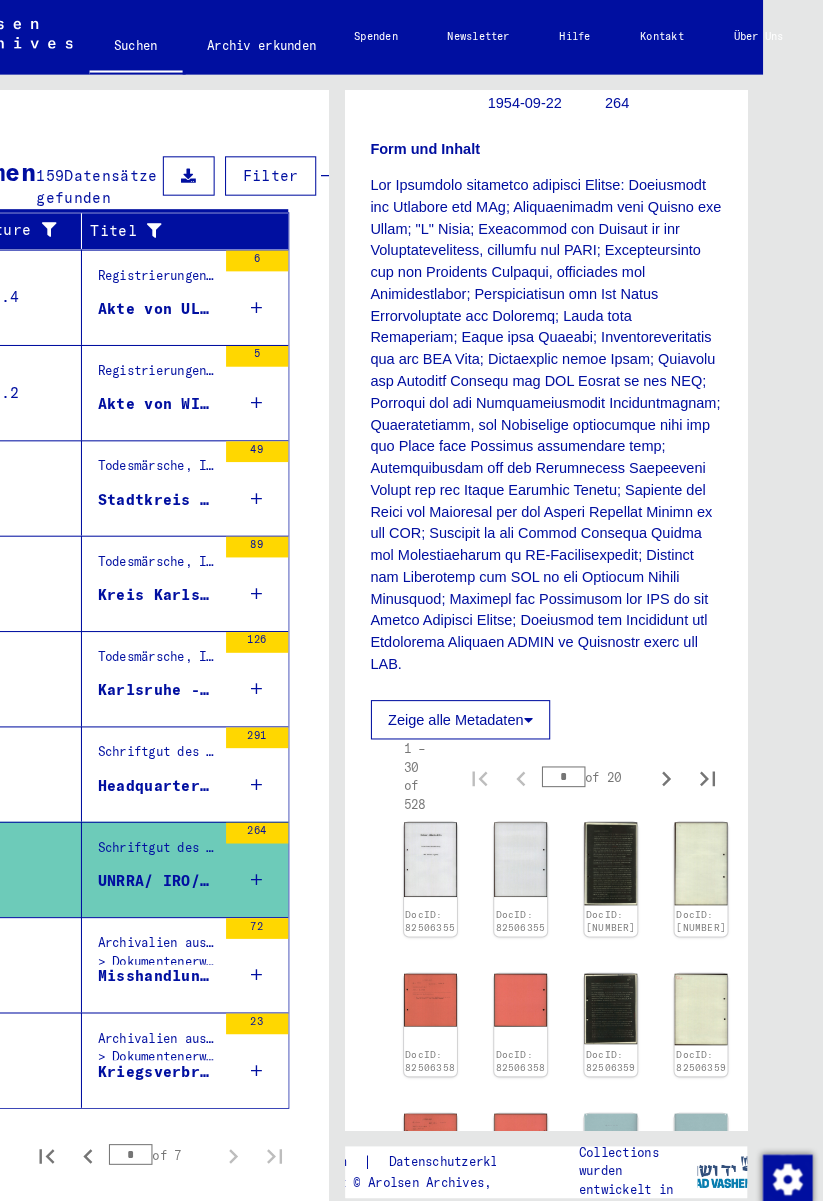 scroll, scrollTop: 374, scrollLeft: 0, axis: vertical 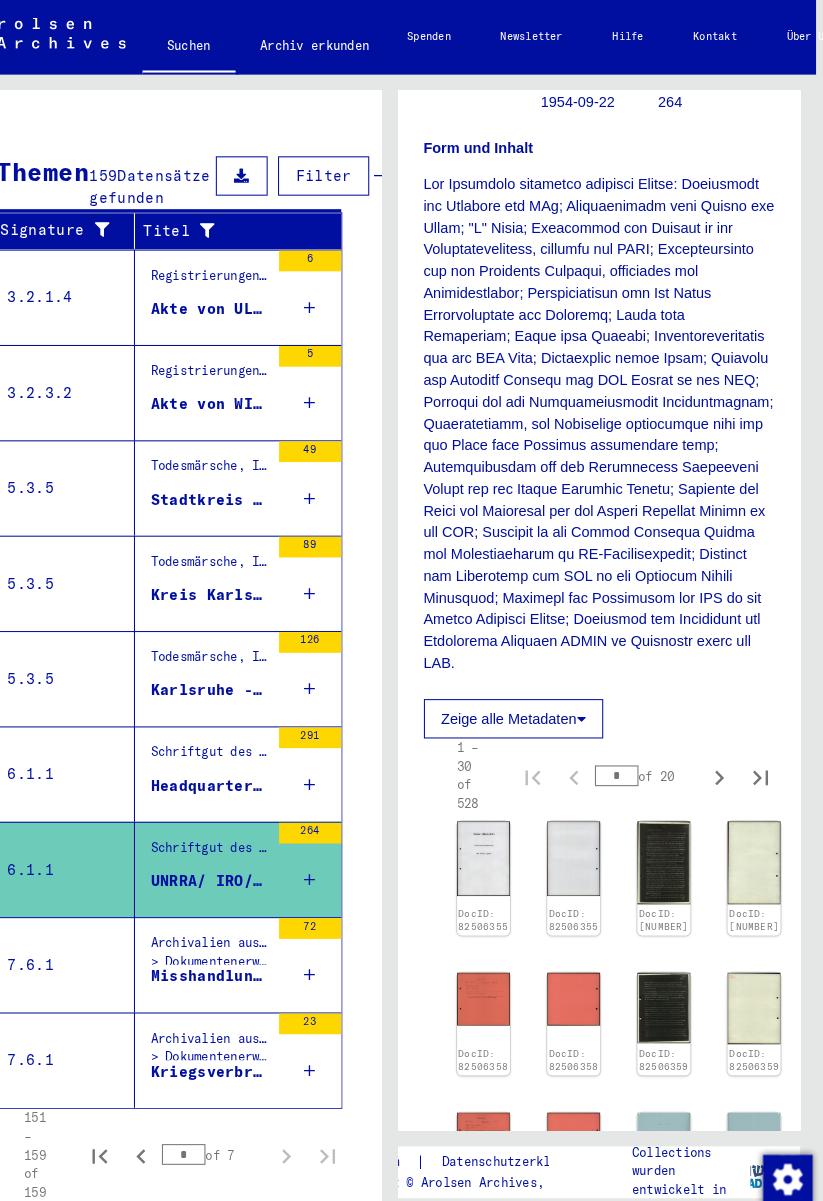 click on "Misshandlung von polnischen und jüdischen Gefangenen" at bounding box center (202, 942) 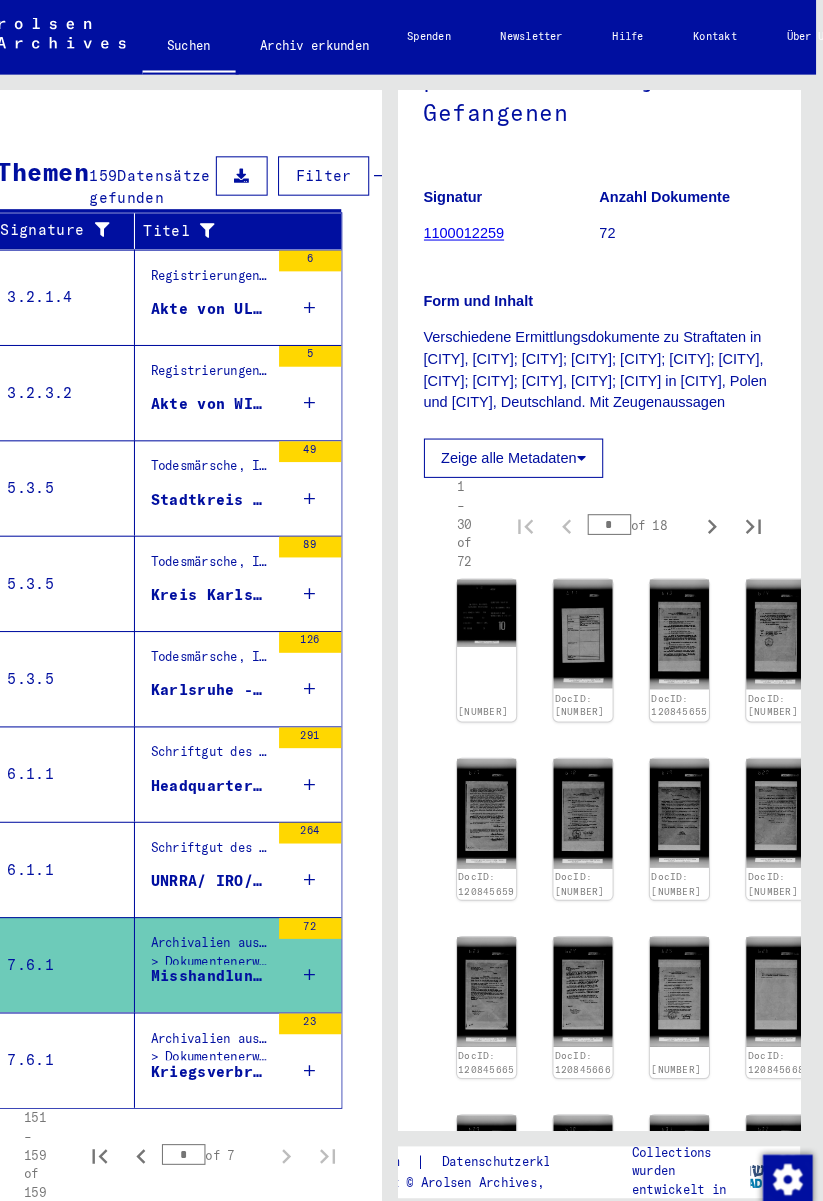 scroll, scrollTop: 224, scrollLeft: 0, axis: vertical 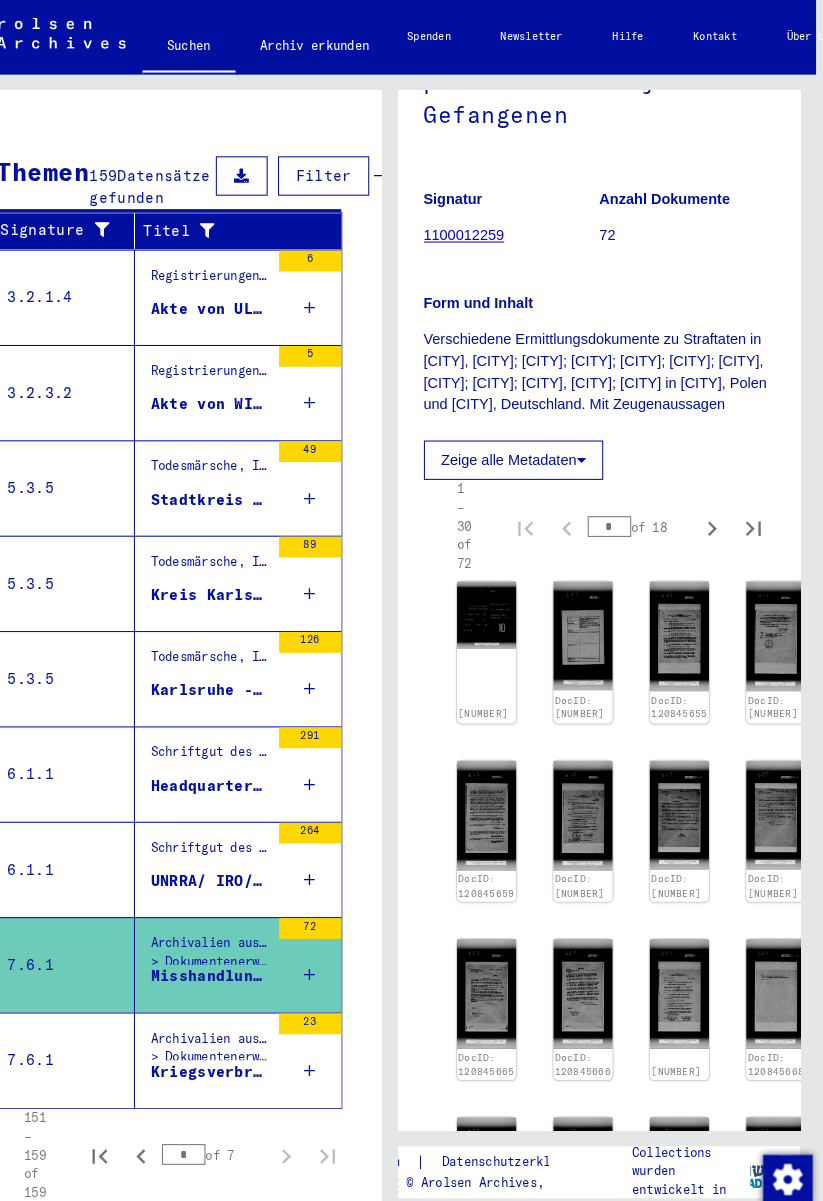 click 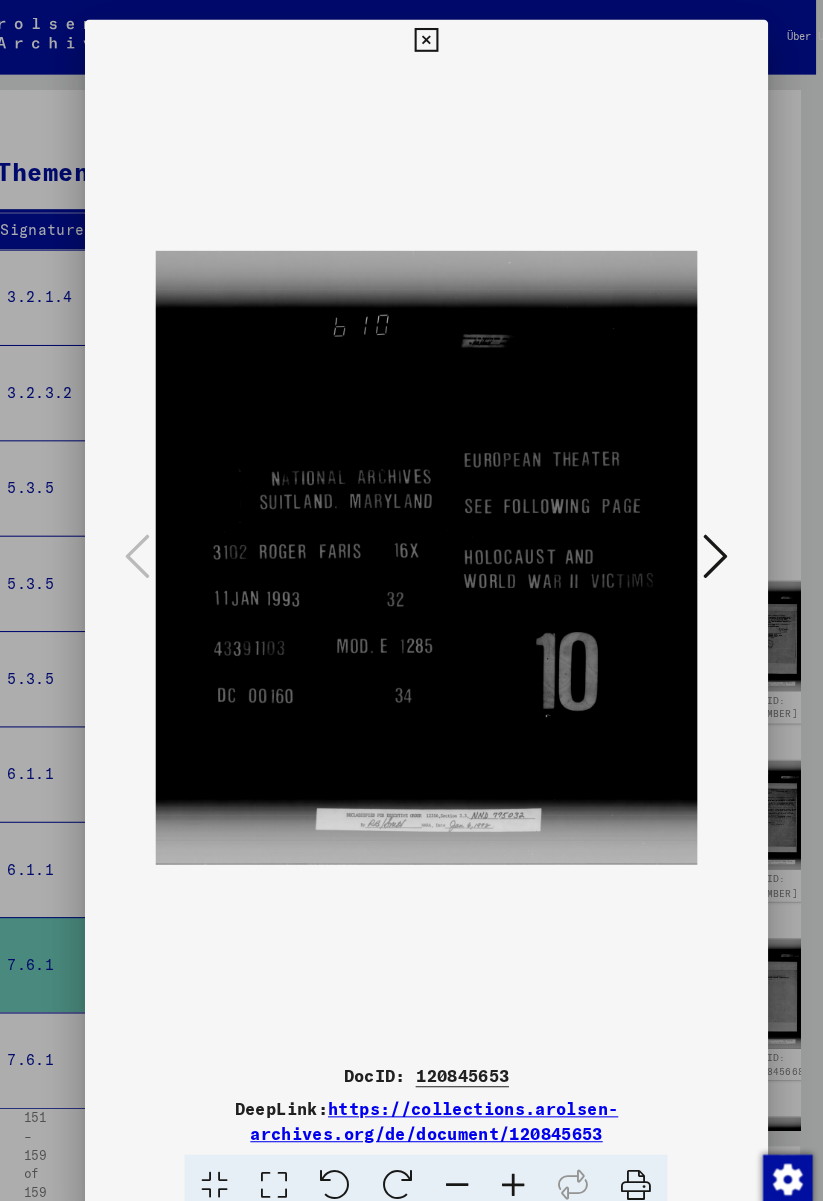 click at bounding box center (691, 537) 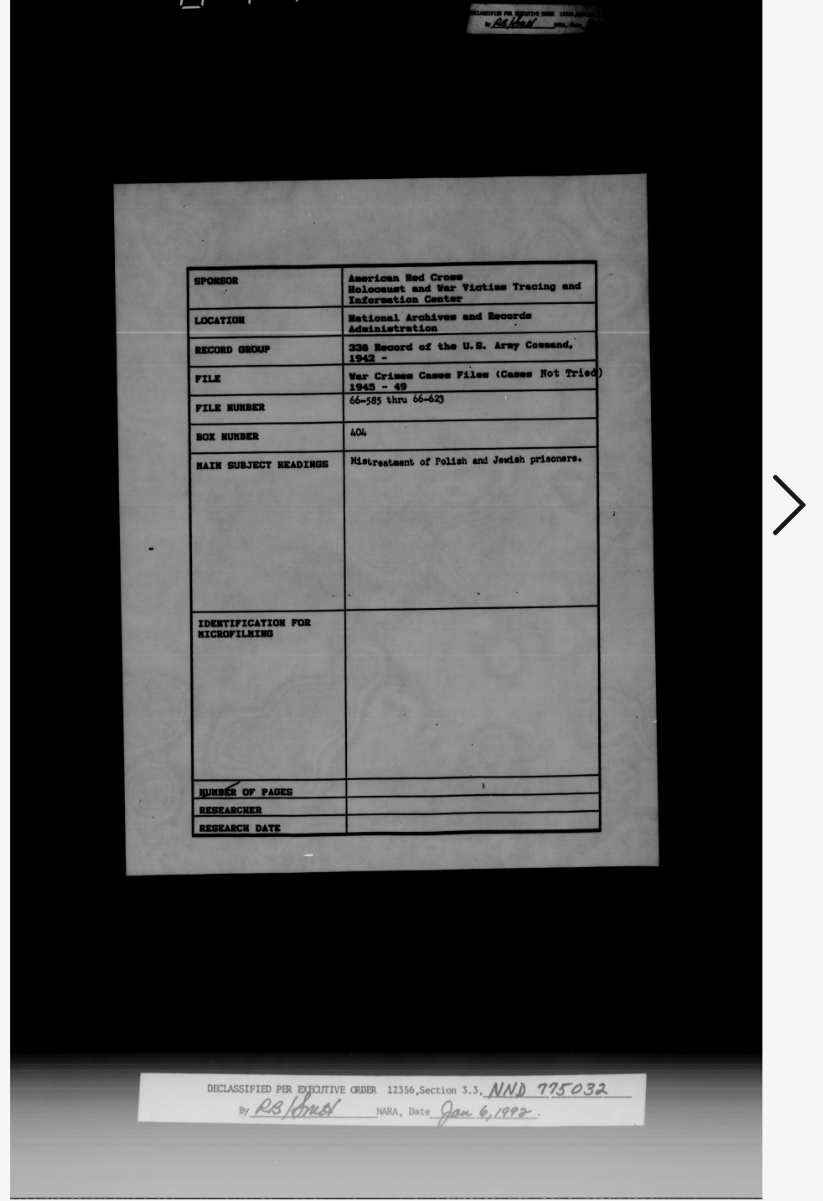 click at bounding box center [691, 537] 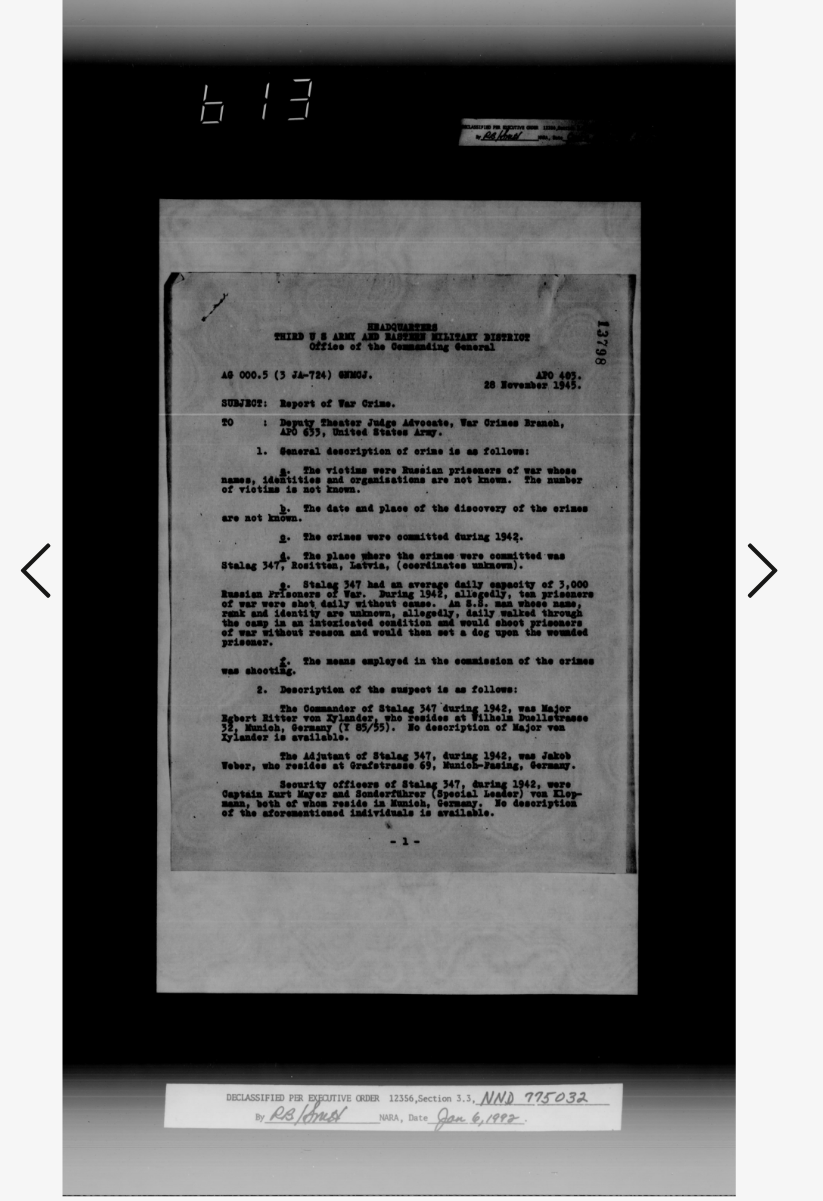 click at bounding box center [691, 537] 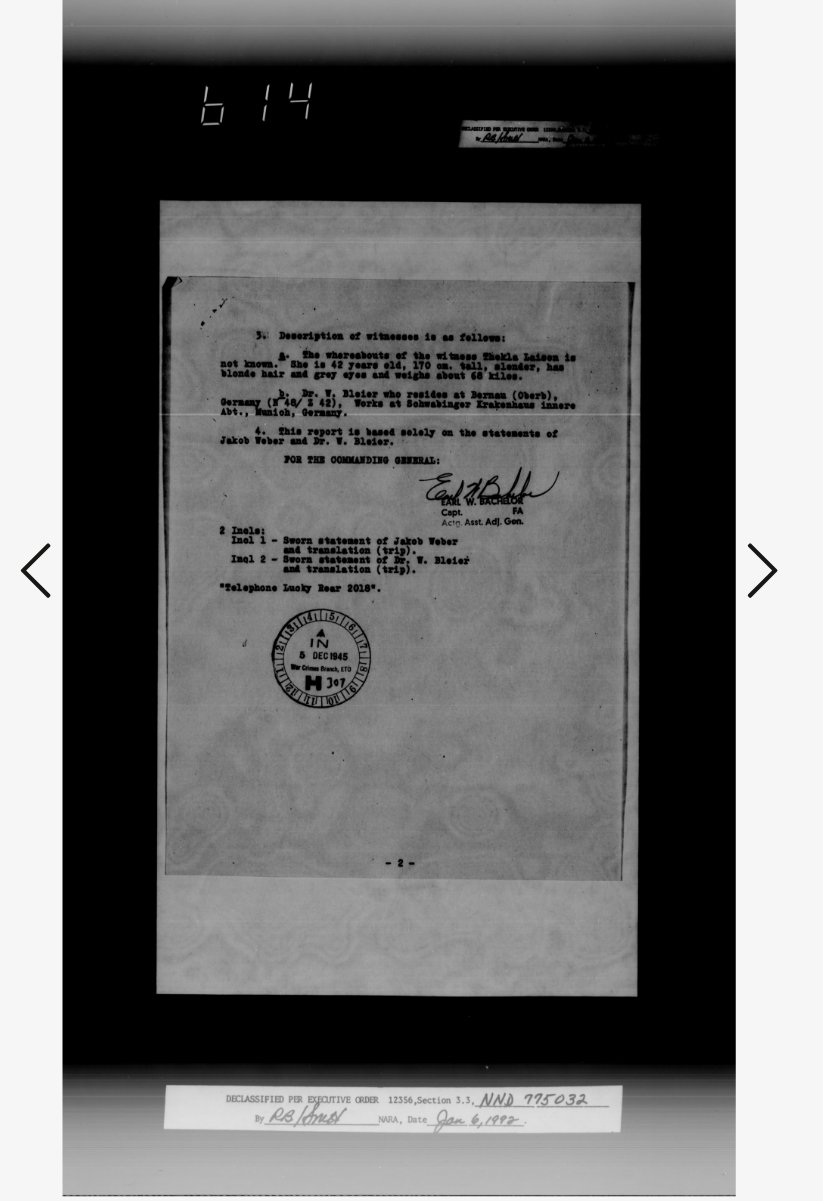 click at bounding box center [691, 537] 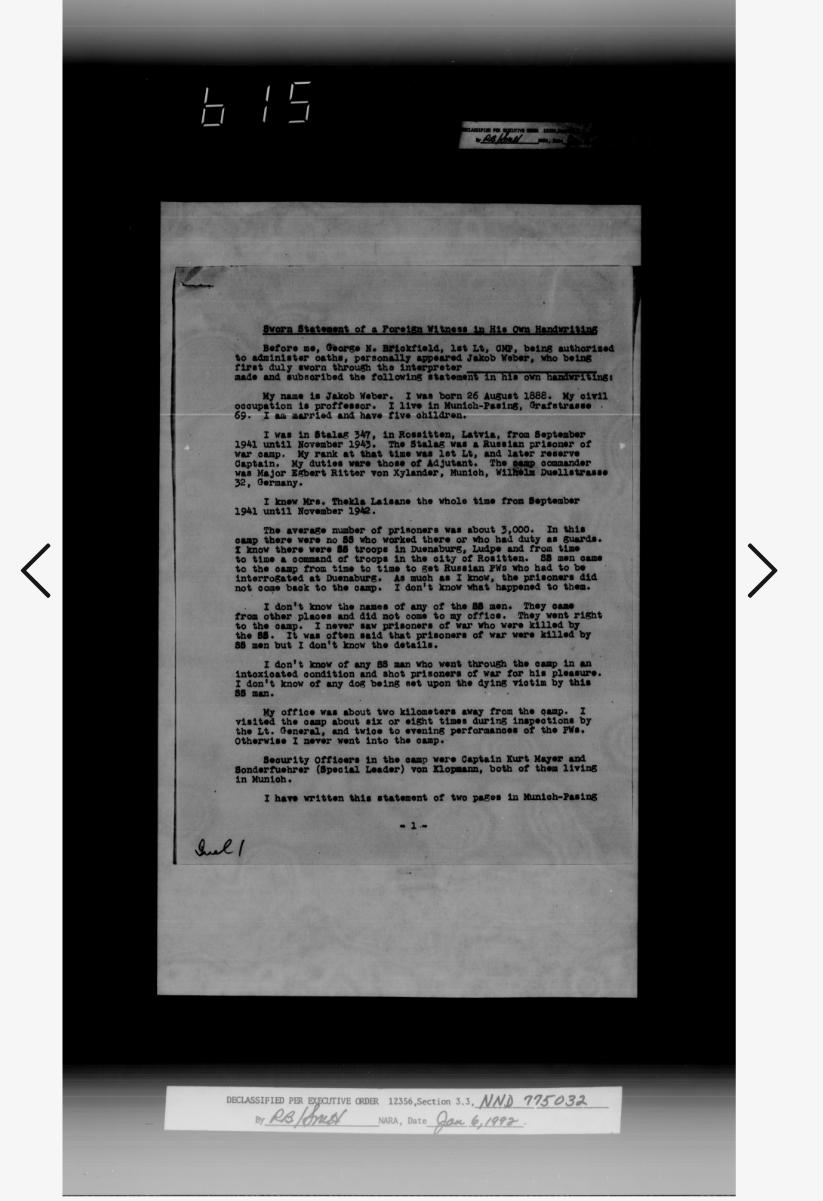 click at bounding box center [691, 537] 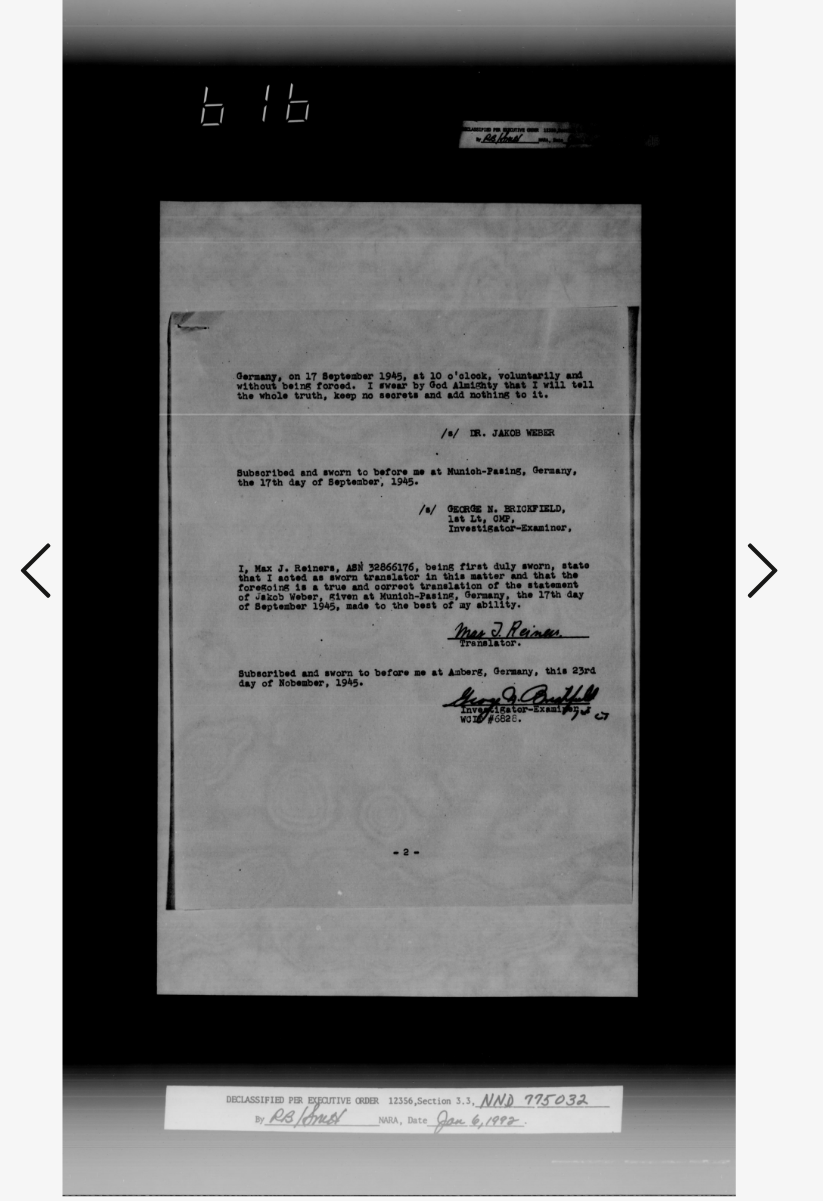 click at bounding box center [691, 537] 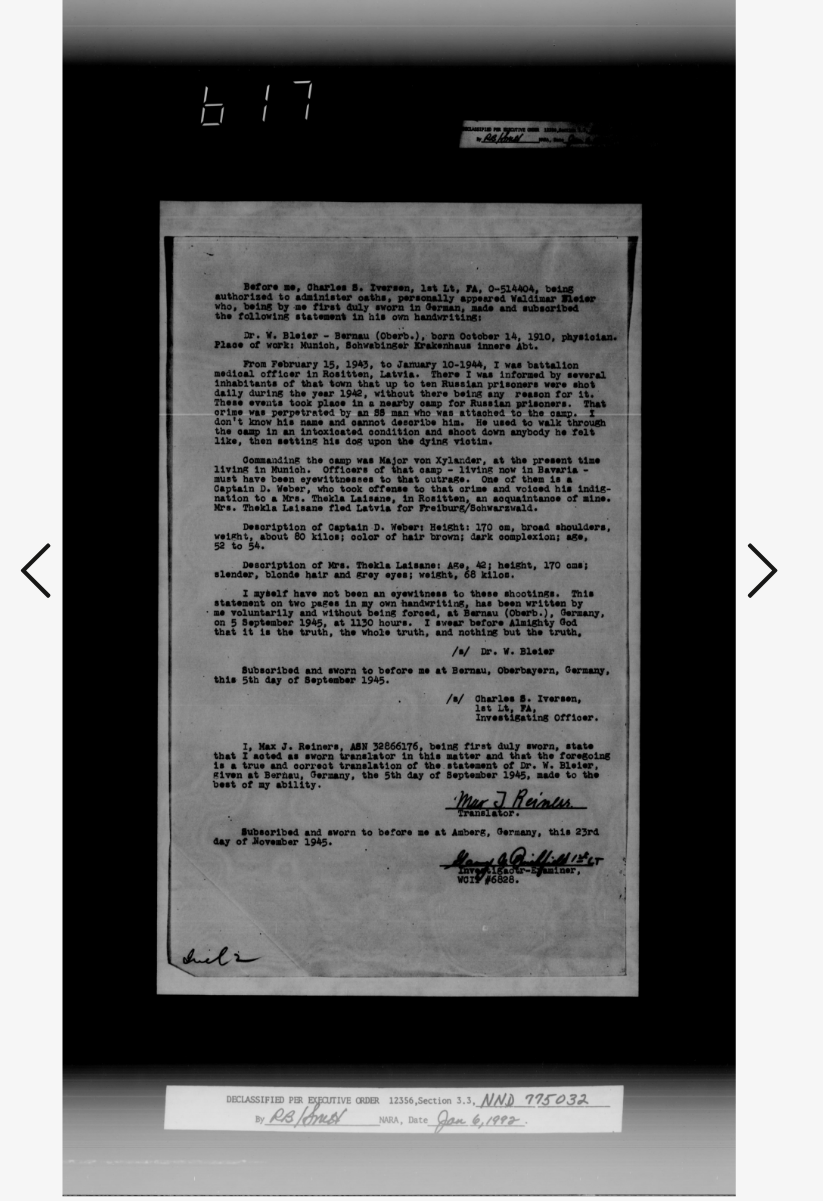 click at bounding box center (691, 537) 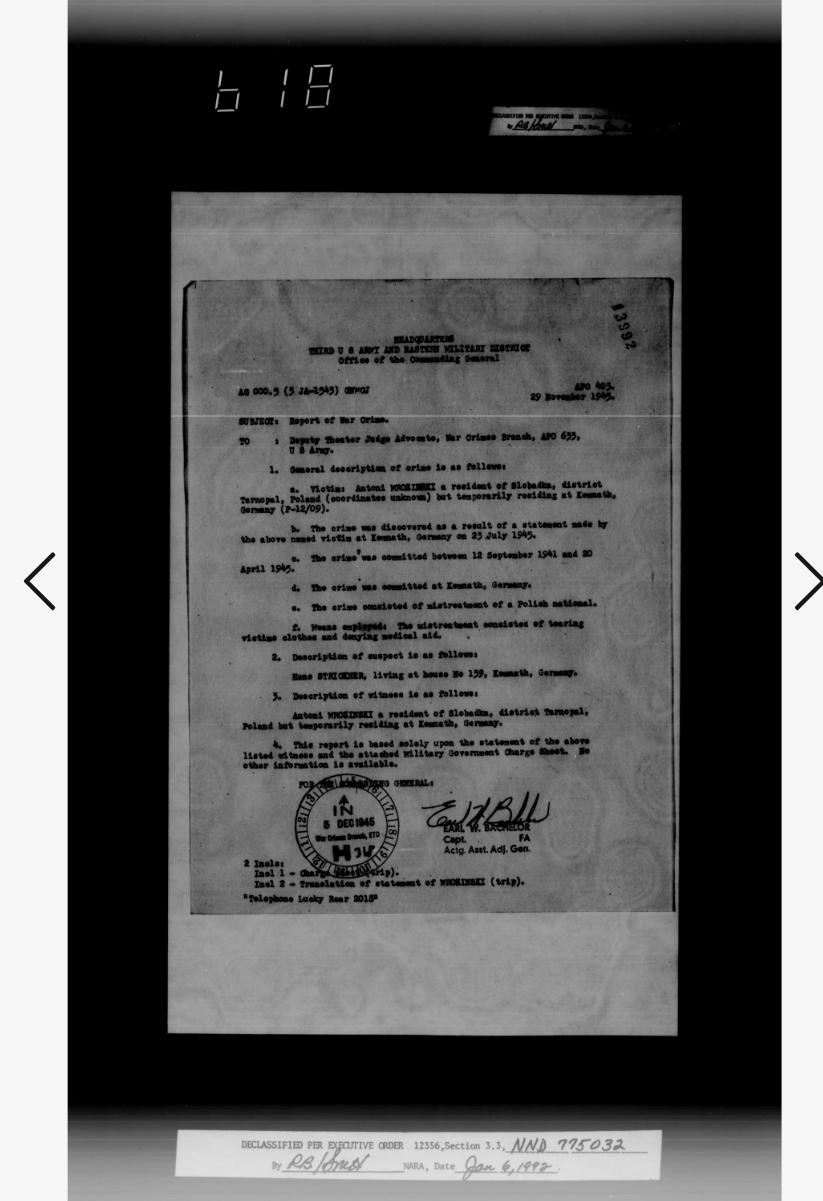 click at bounding box center [691, 537] 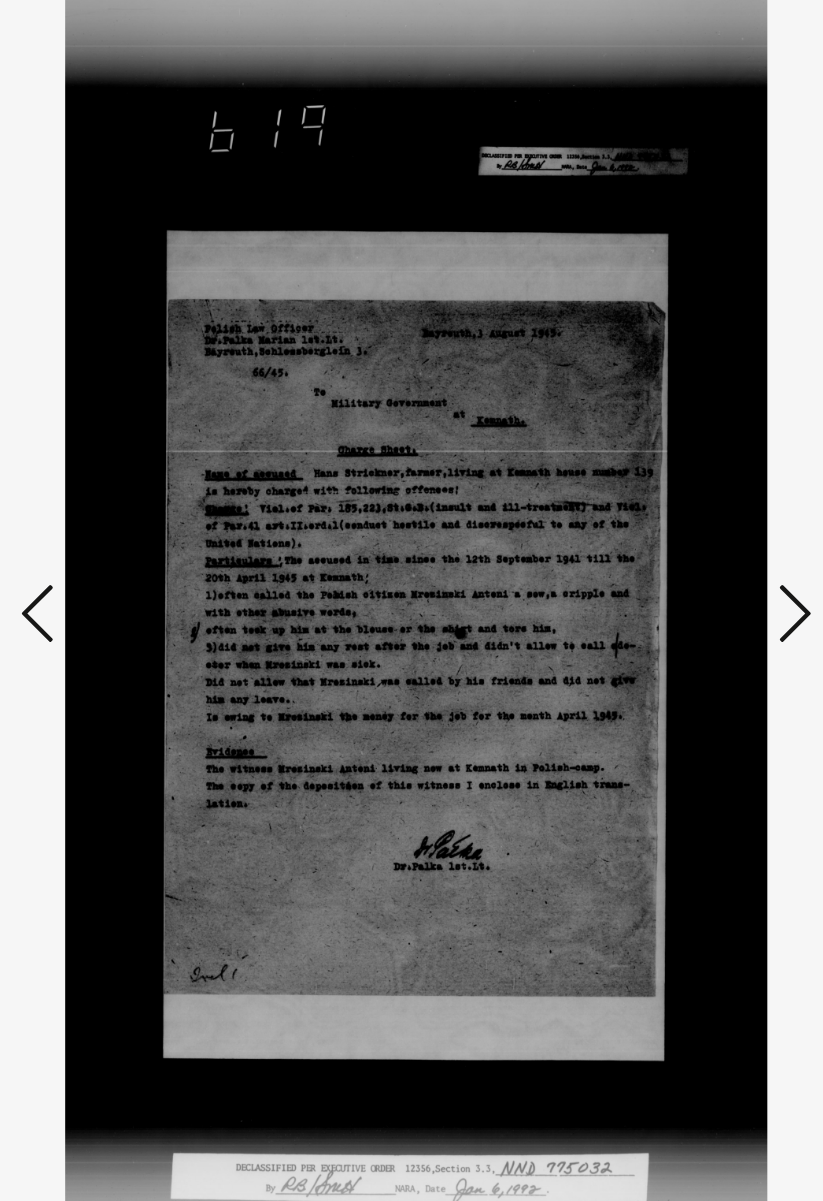 click at bounding box center (691, 537) 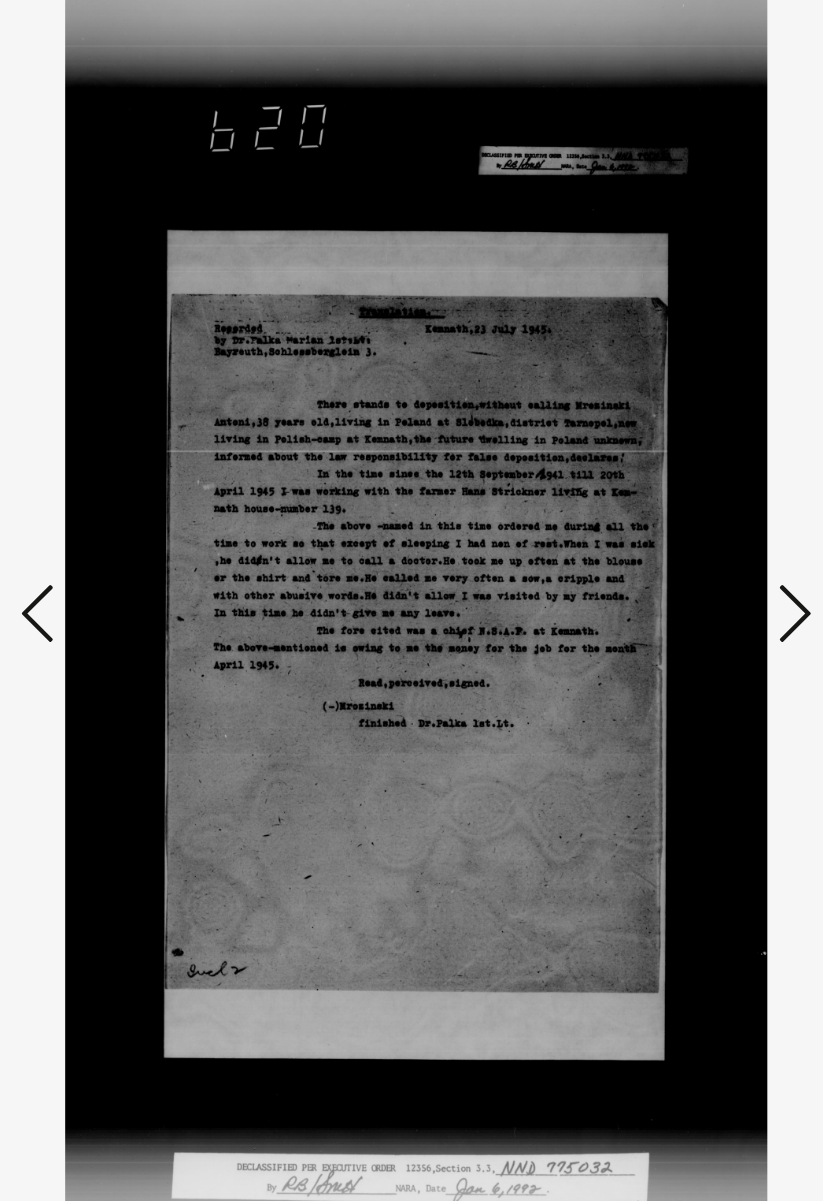 click at bounding box center [691, 537] 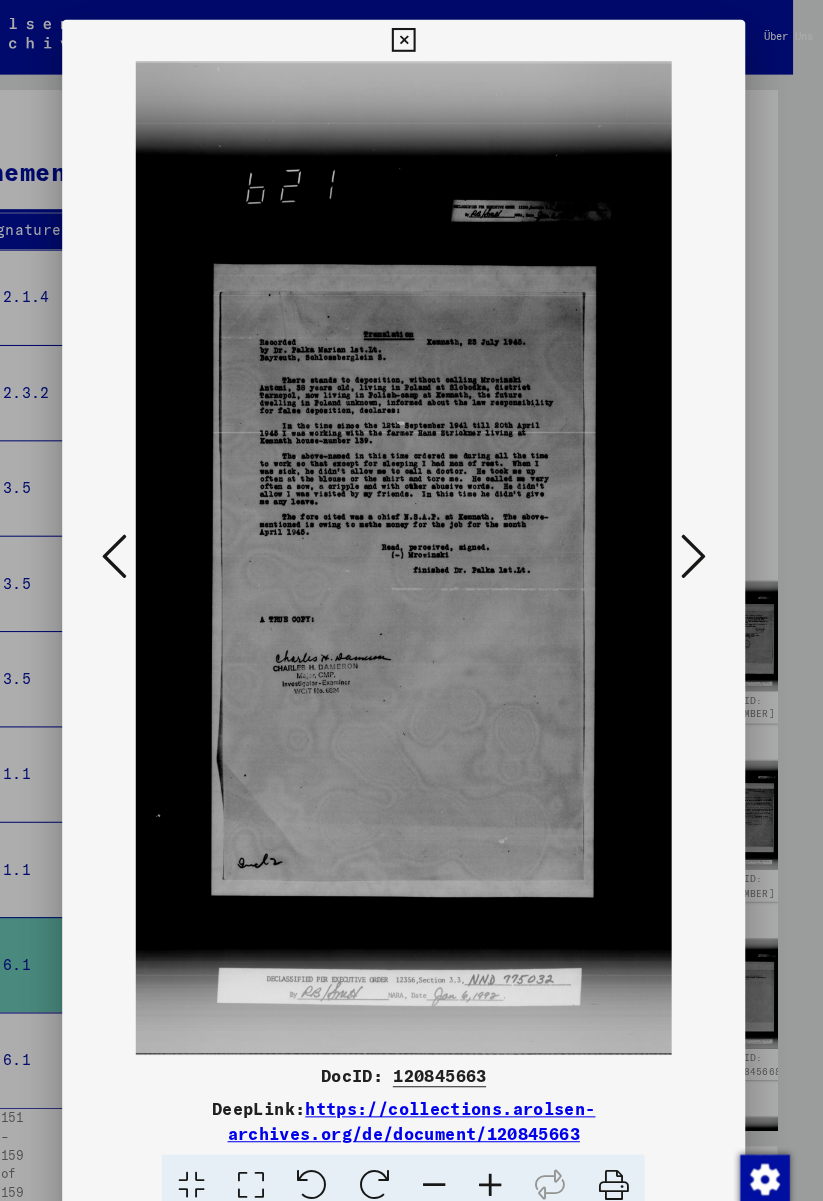 click at bounding box center [411, 39] 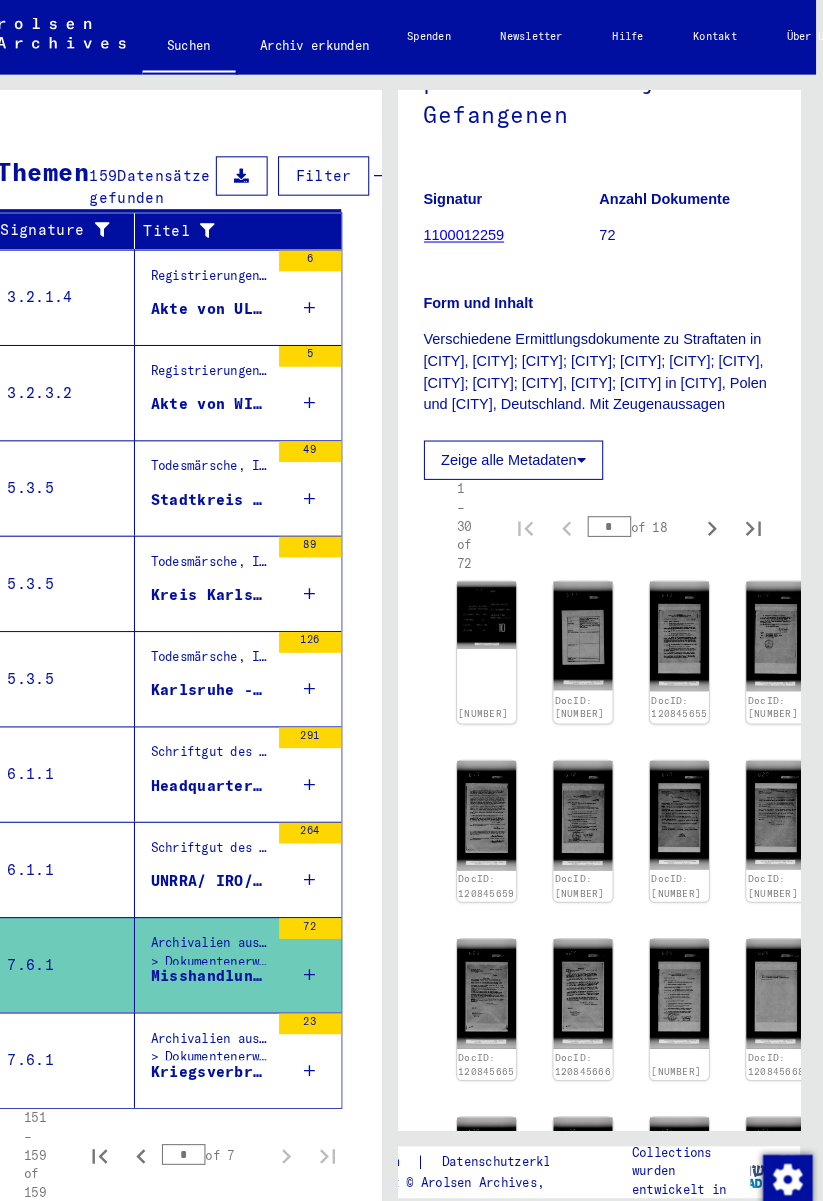 click on "Kriegsverbrechen und Gräueltaten gegen überwiegend Juden, Todesmärsche" at bounding box center [202, 1034] 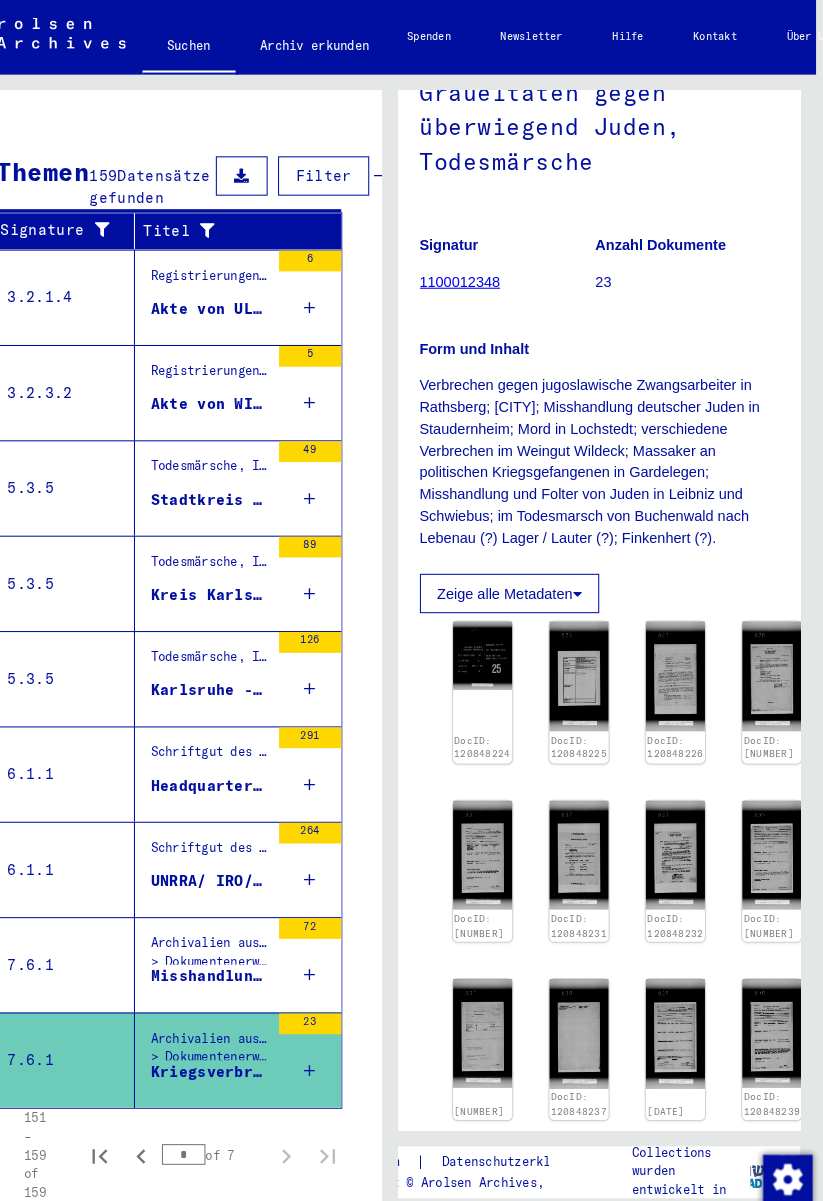 scroll, scrollTop: 212, scrollLeft: 4, axis: both 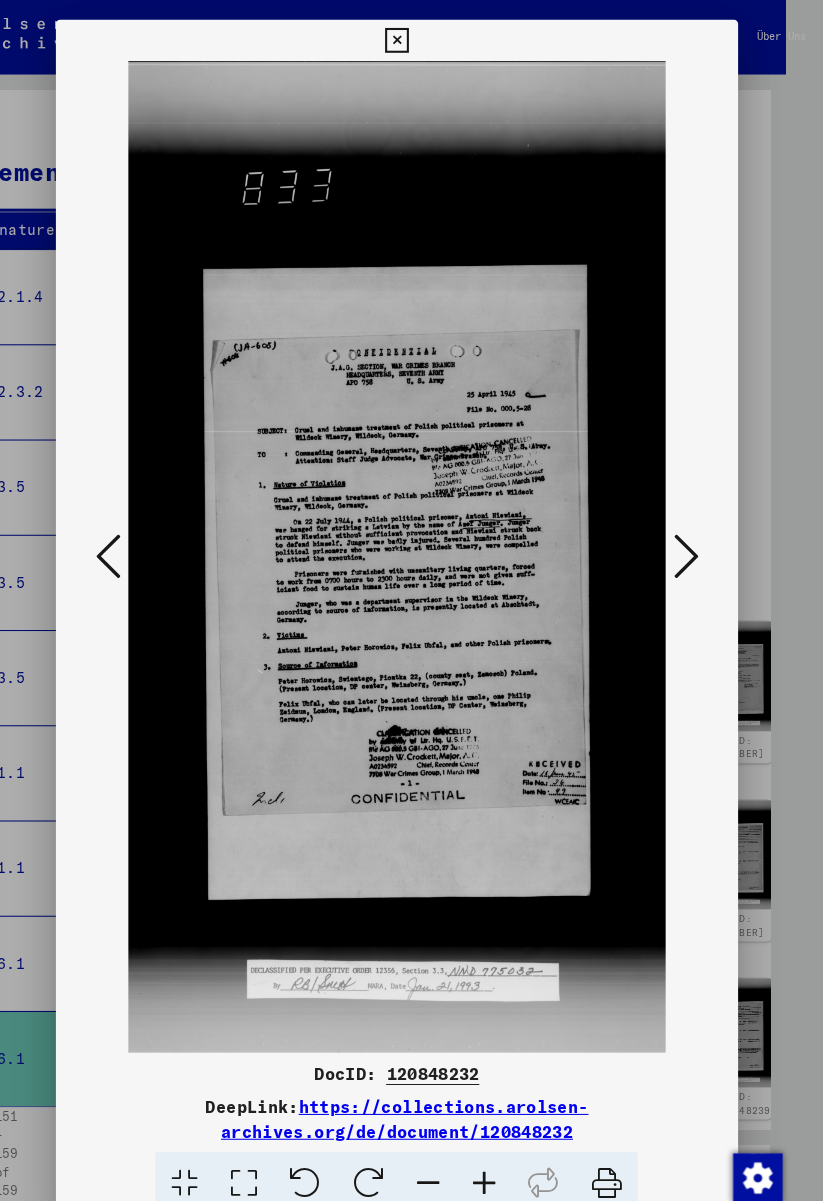 click at bounding box center (411, 39) 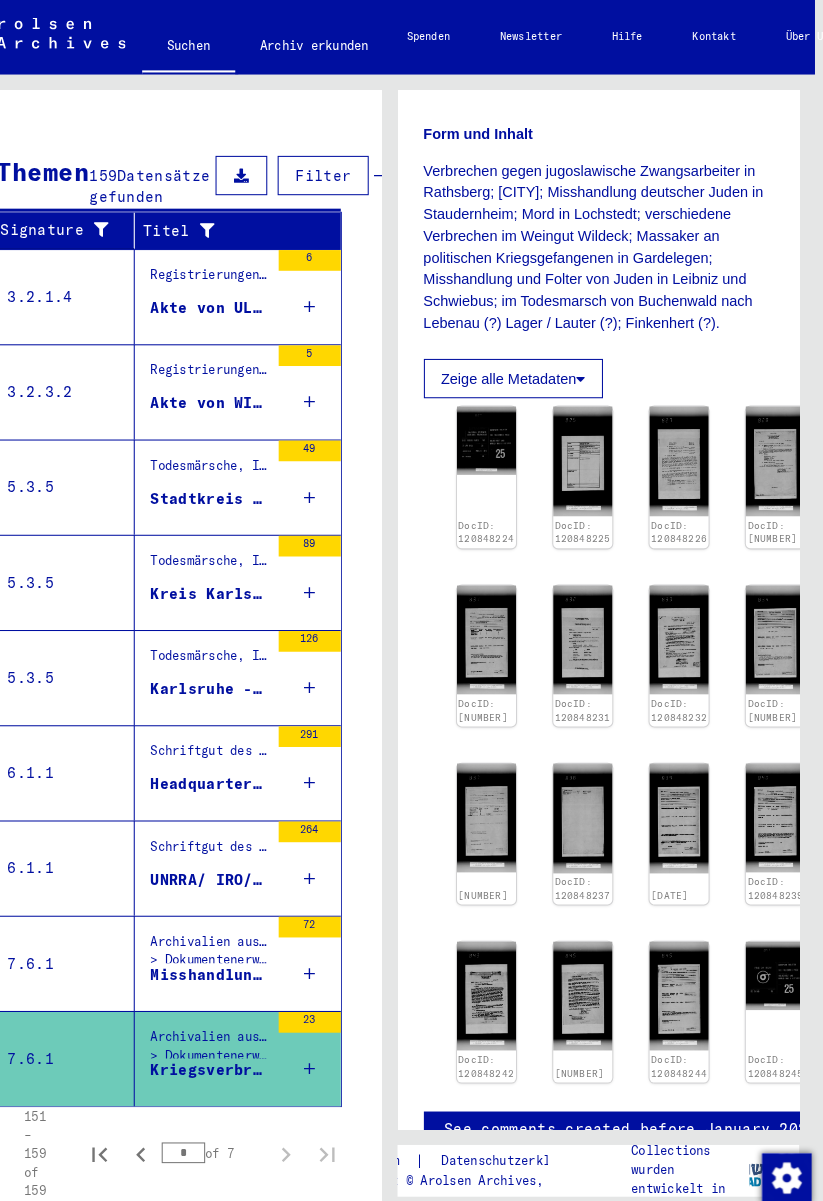 scroll, scrollTop: 428, scrollLeft: -1, axis: both 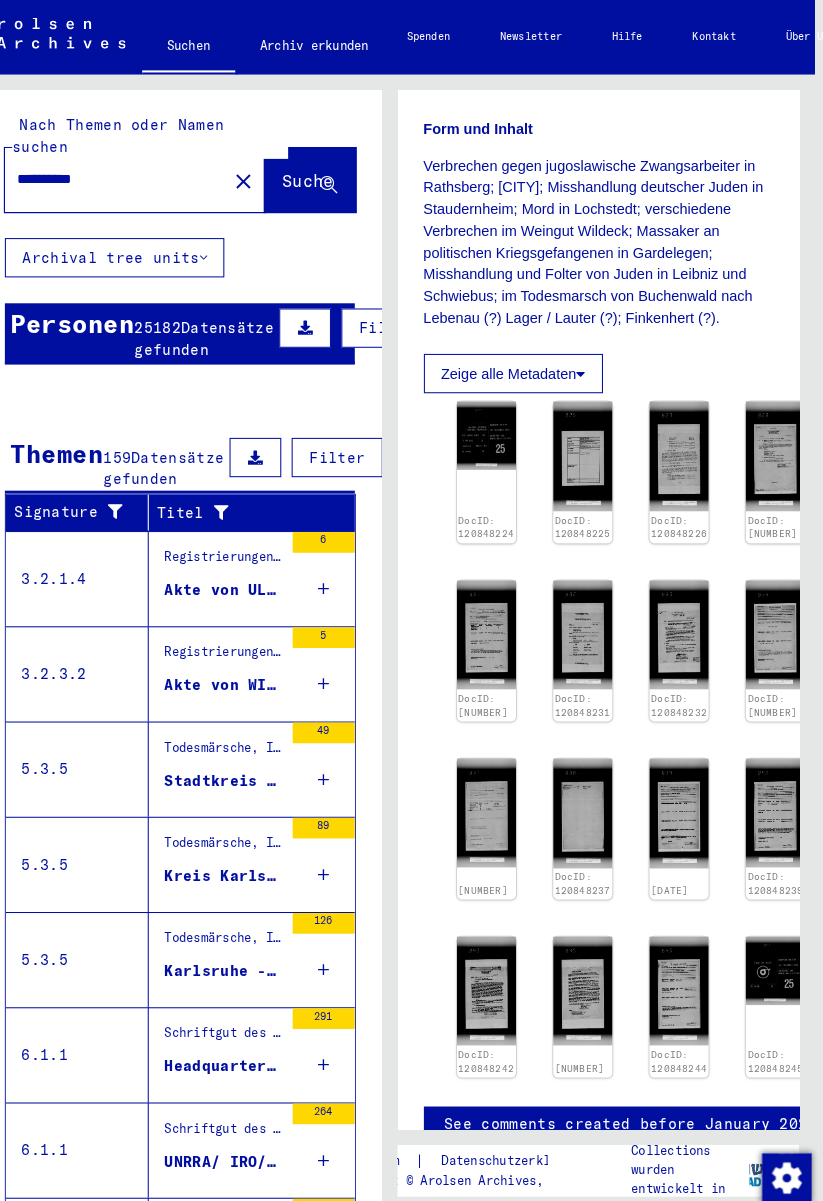 click on "Datensätze gefunden" at bounding box center [196, 327] 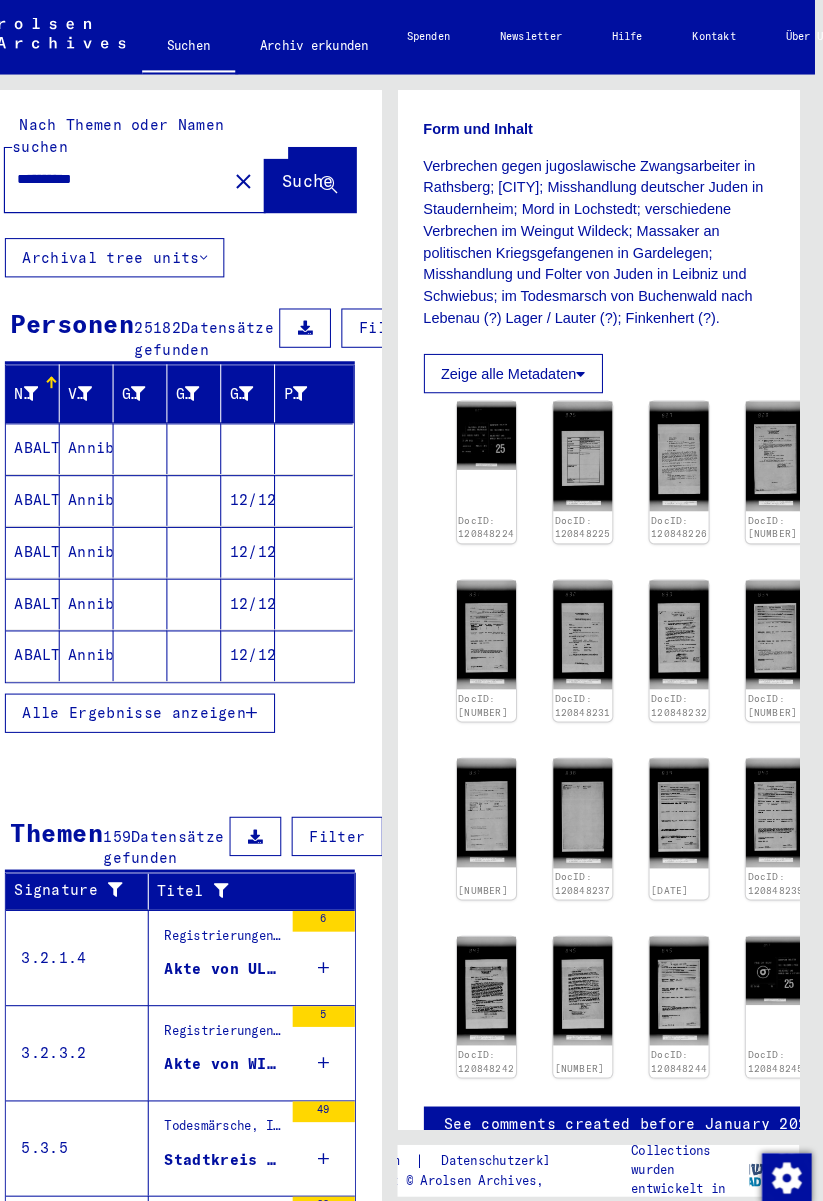 click on "Filter" at bounding box center [373, 317] 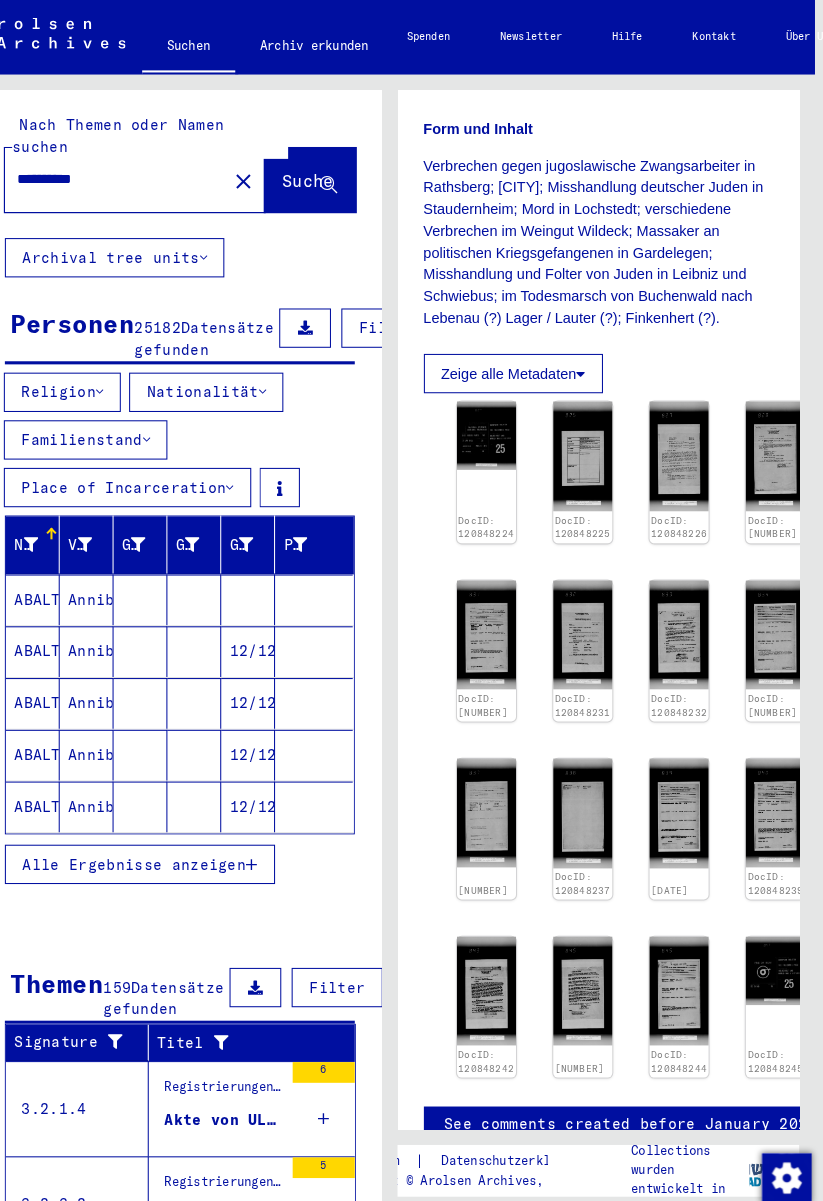 click at bounding box center [140, 425] 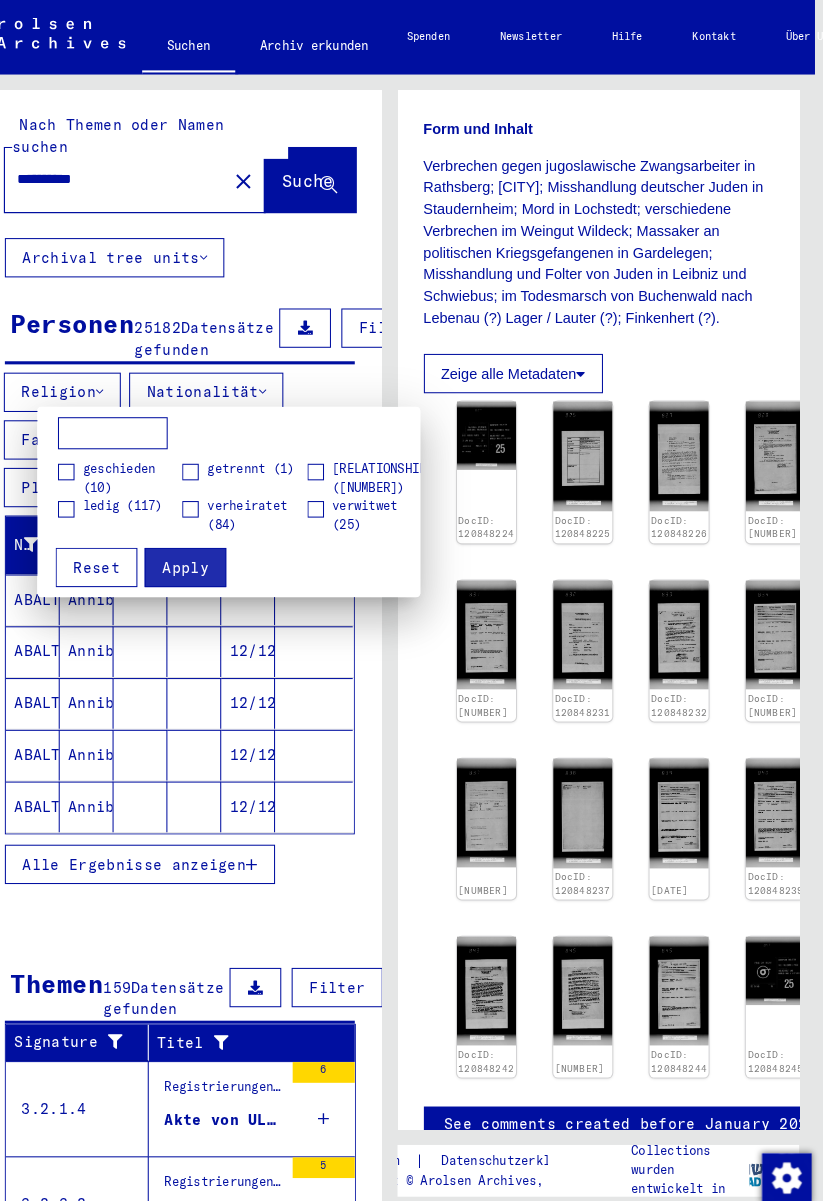 click at bounding box center [411, 600] 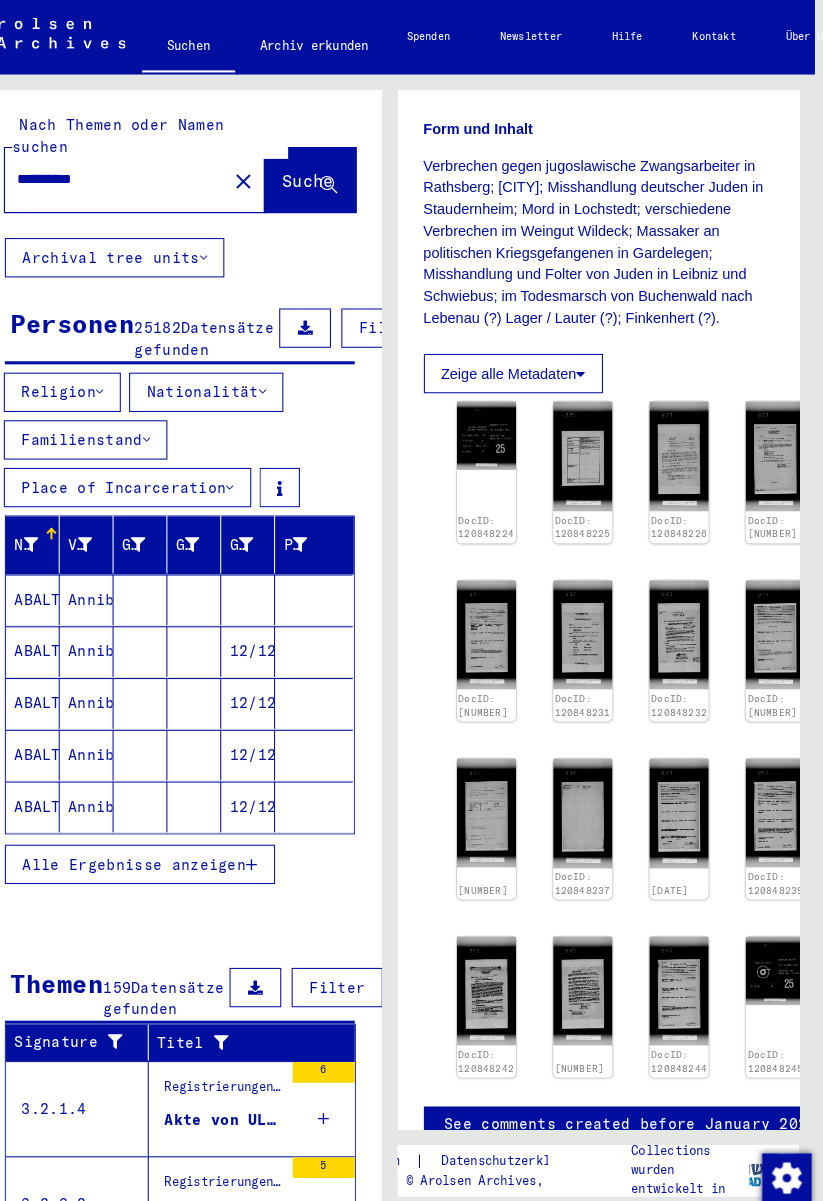 click on "Religion" at bounding box center [59, 379] 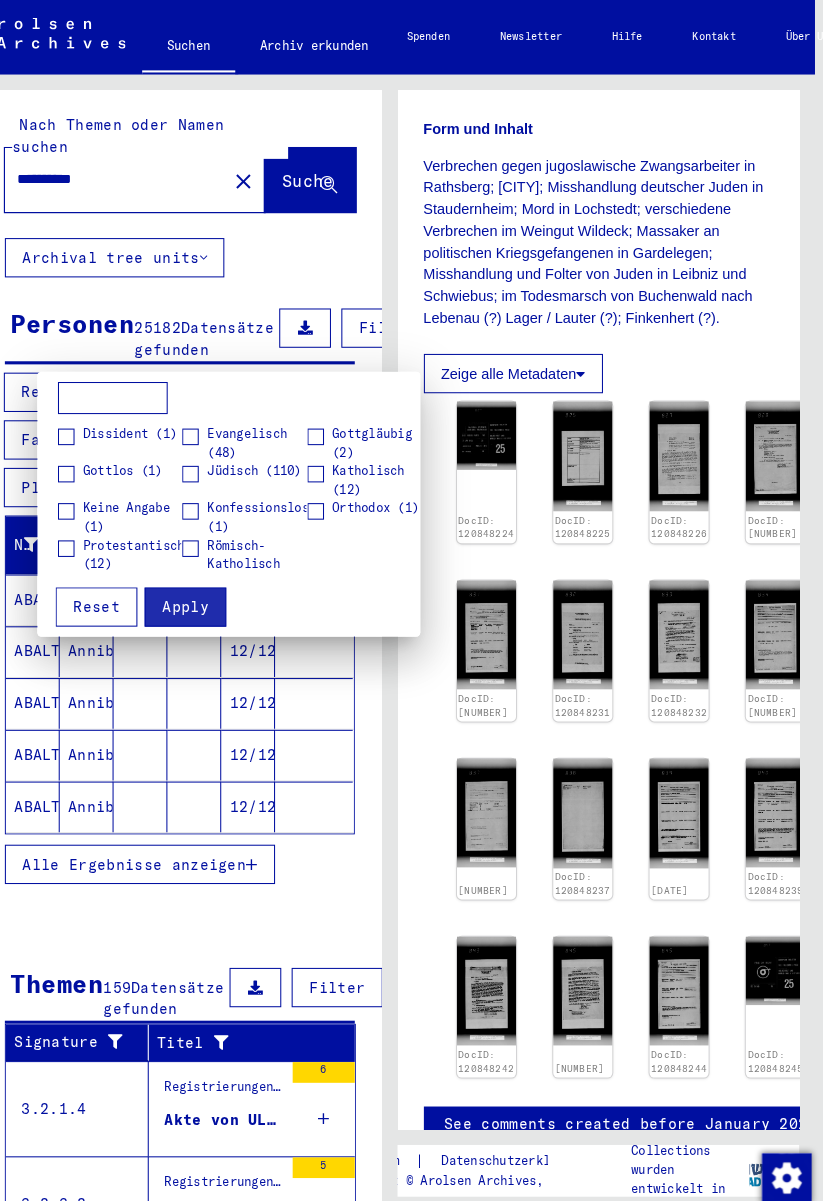 click at bounding box center (411, 600) 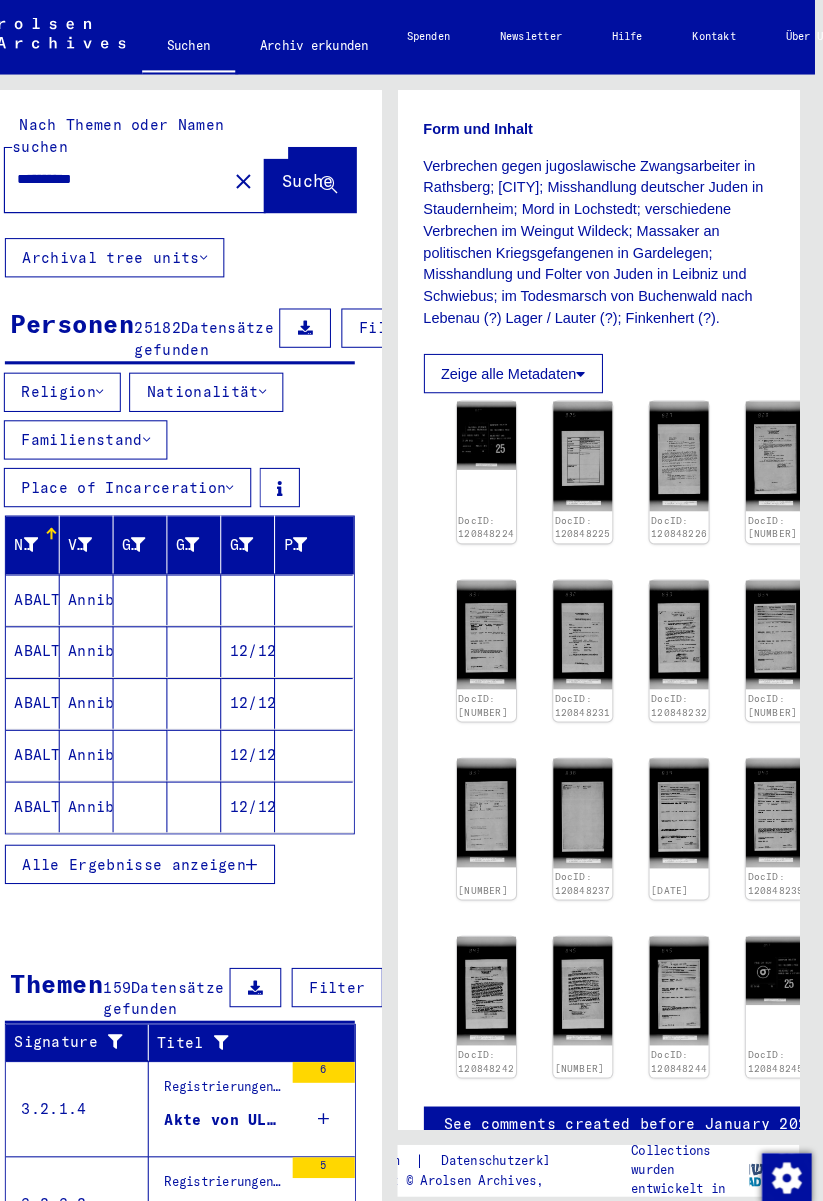 click at bounding box center [252, 379] 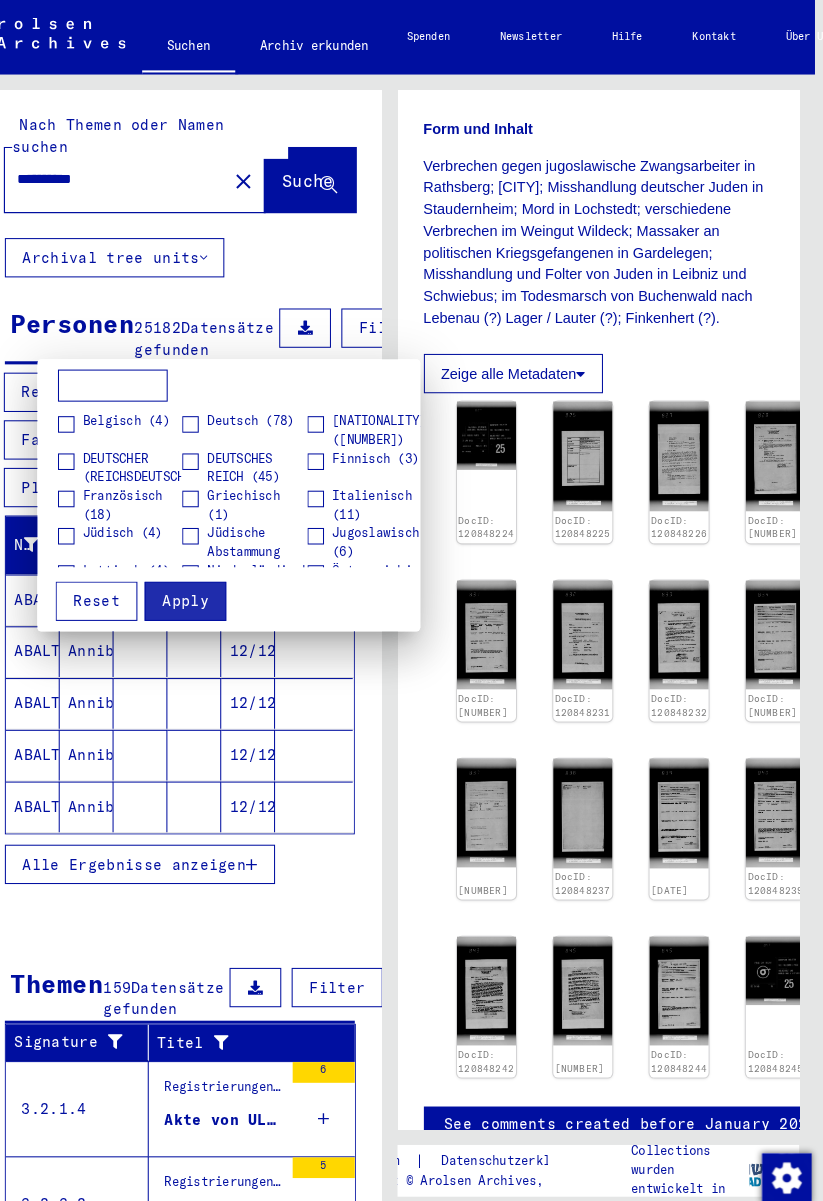 click on "DEUTSCHES REICH (45)" at bounding box center (235, 452) 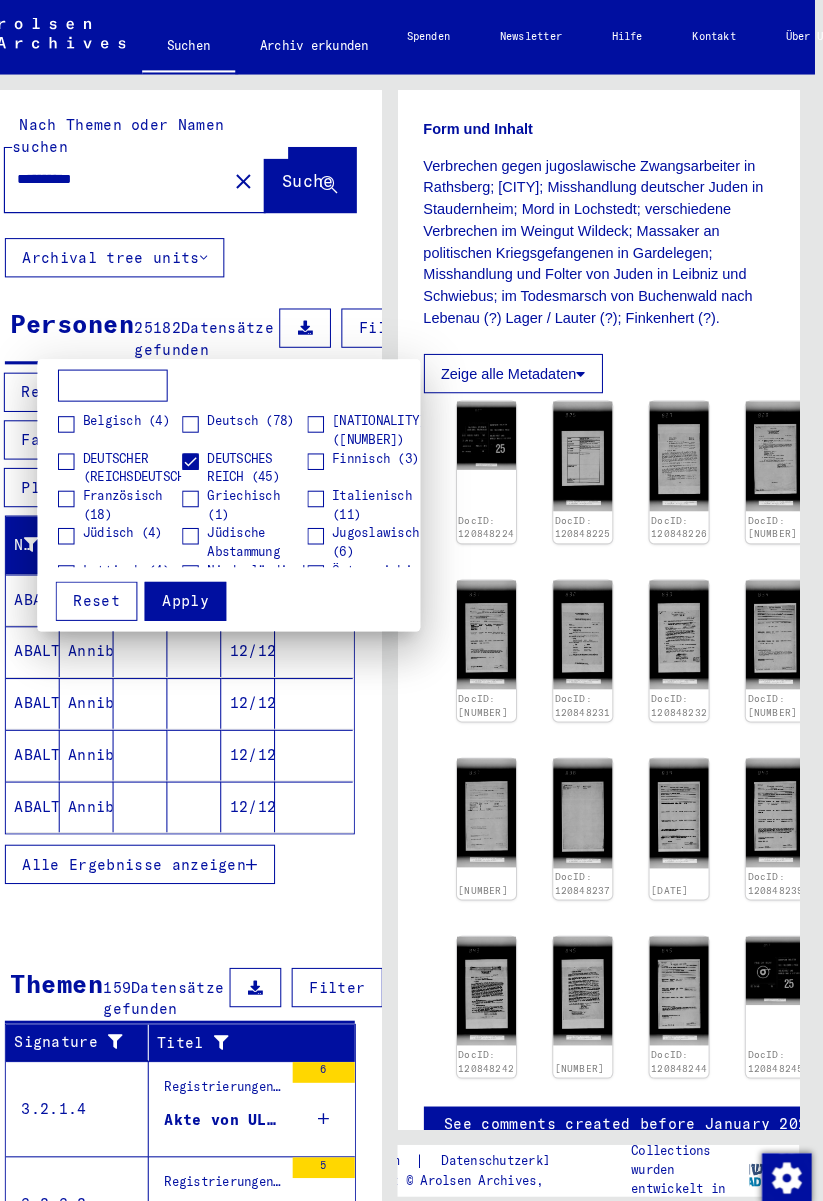 click on "Belgisch (4)" at bounding box center [115, 415] 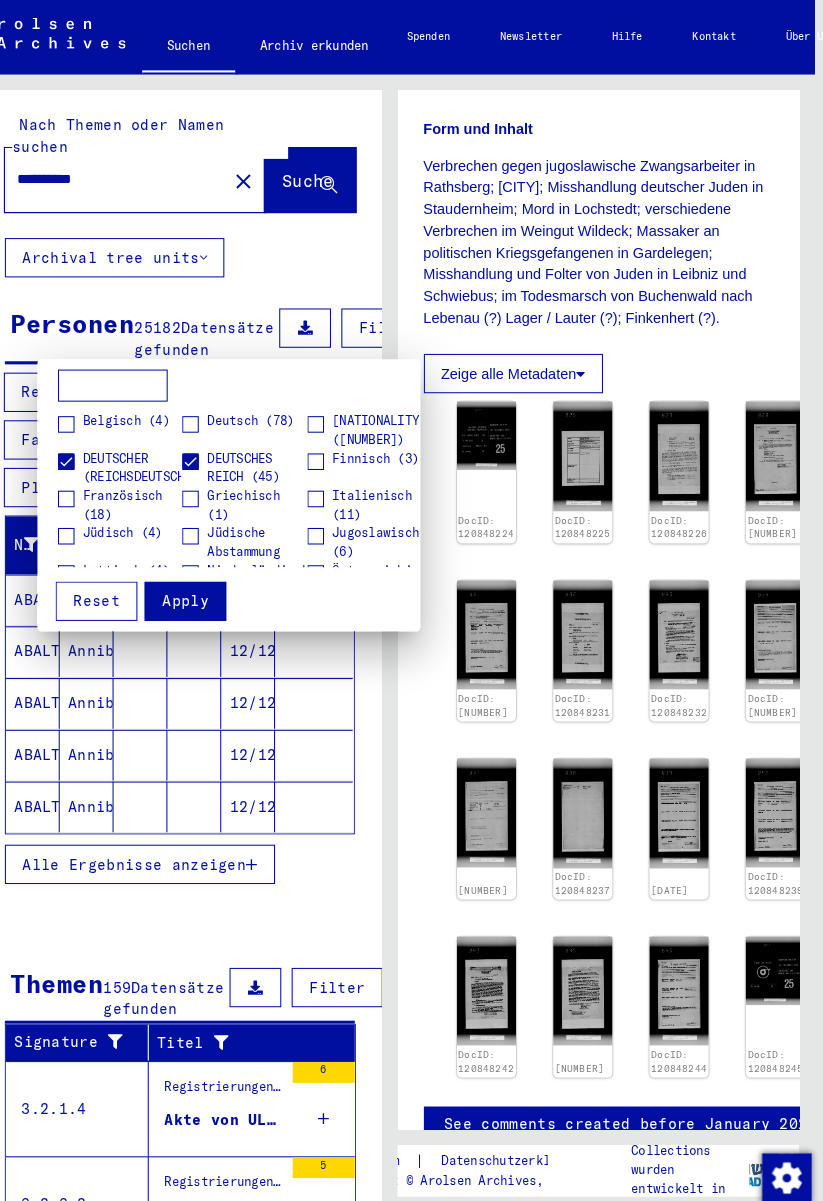 click at bounding box center [184, 410] 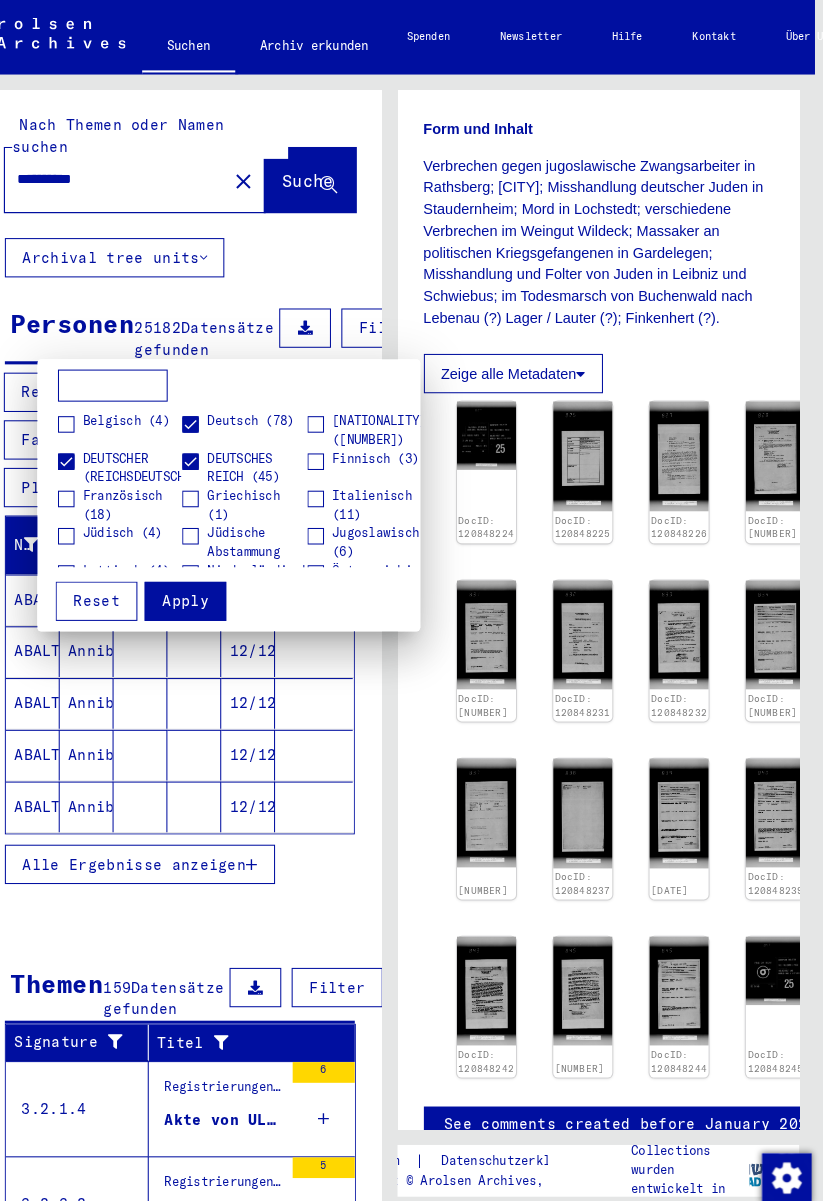click at bounding box center [305, 410] 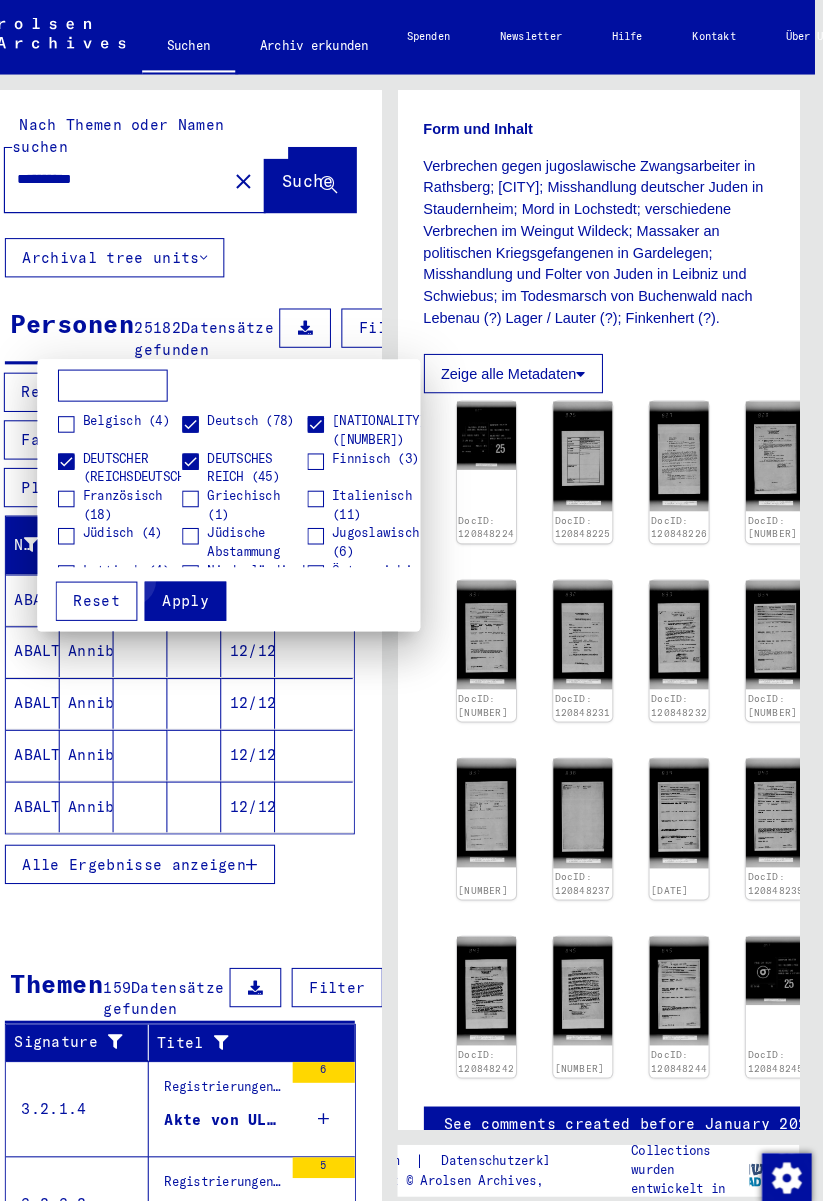 click on "Apply" at bounding box center (179, 581) 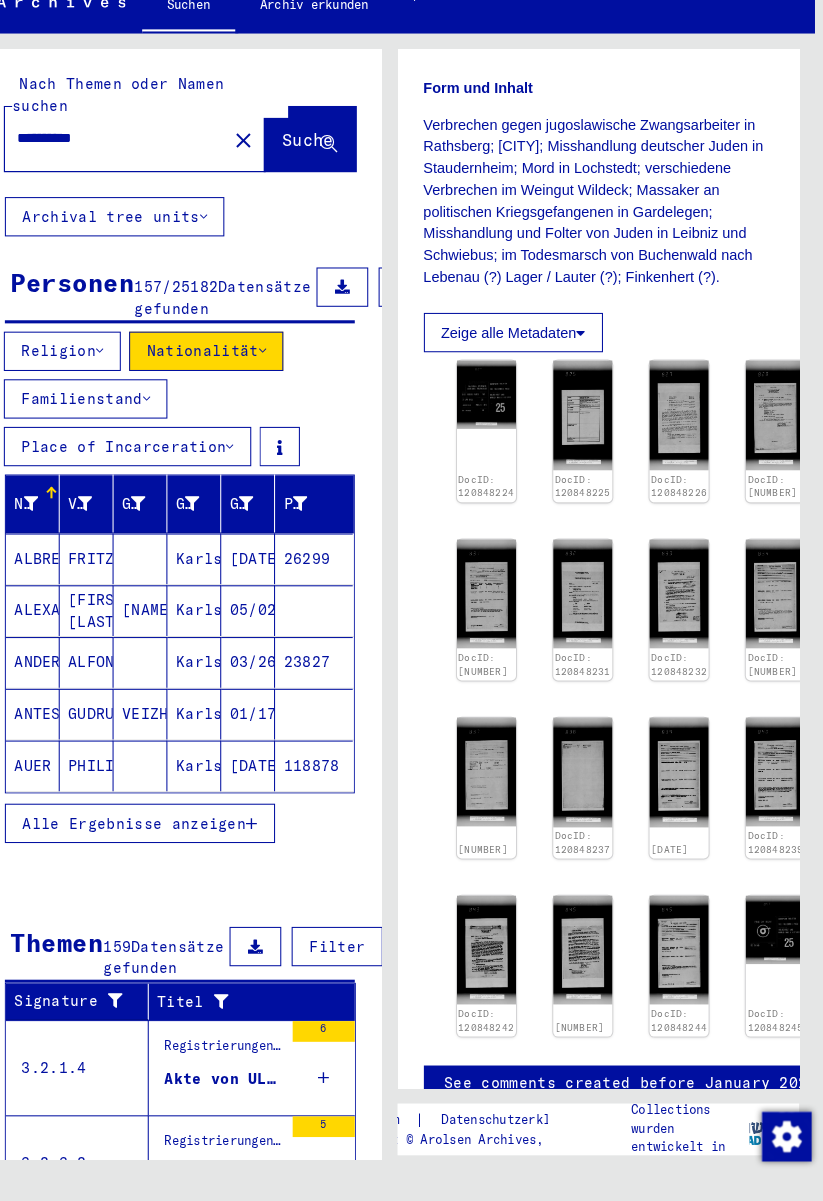 click on "Alle Ergebnisse anzeigen" at bounding box center [129, 835] 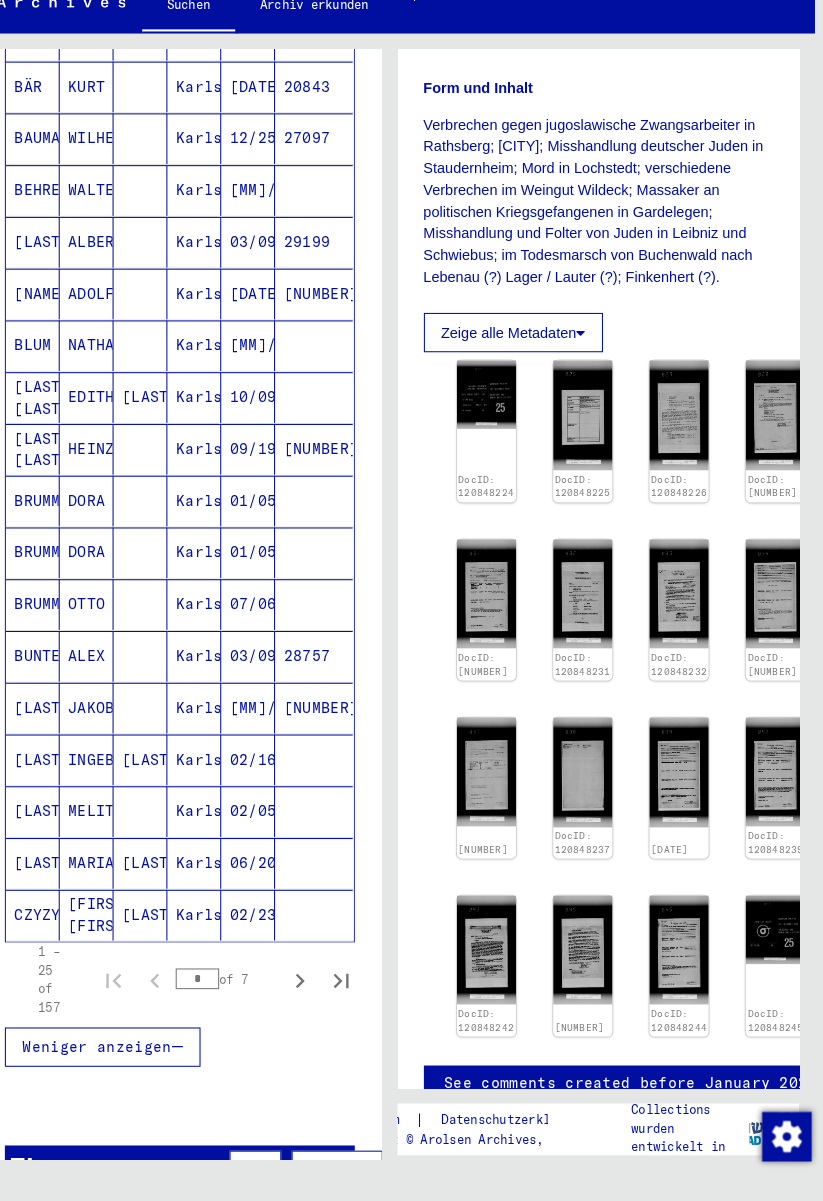 scroll, scrollTop: 858, scrollLeft: 0, axis: vertical 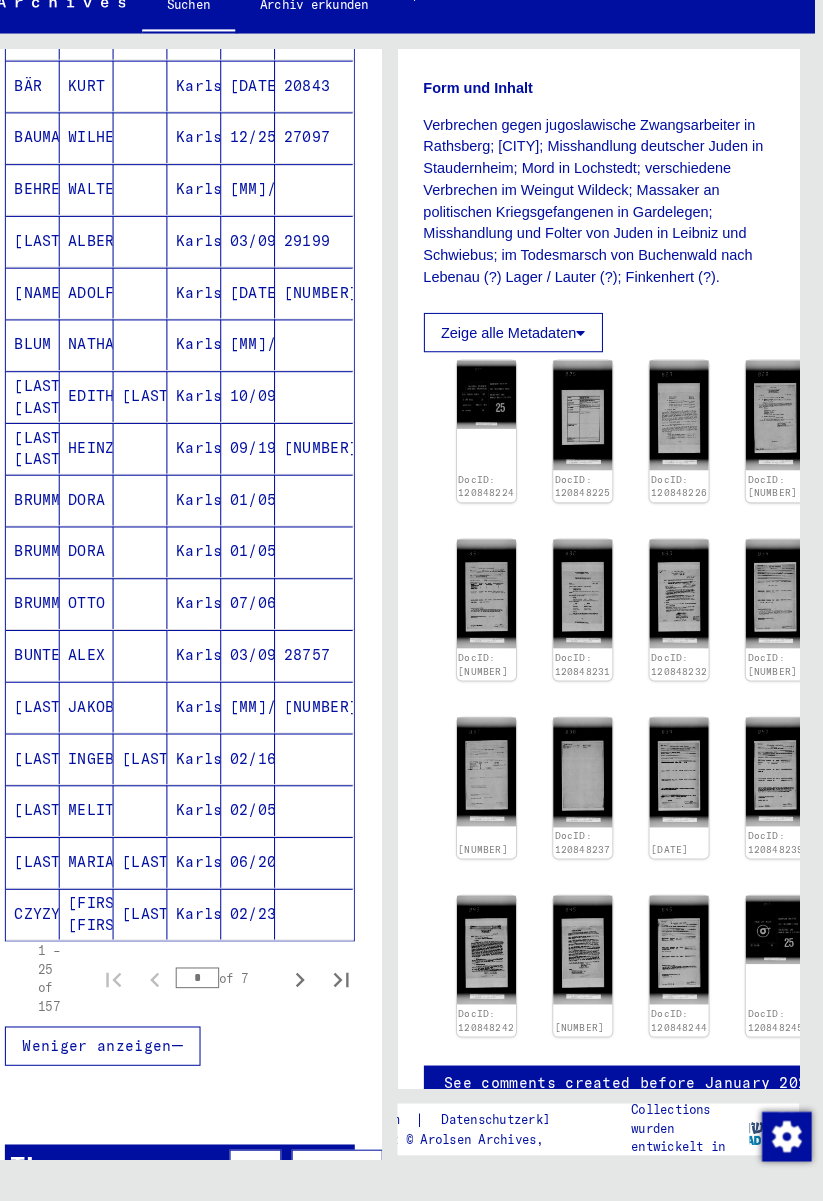 click at bounding box center [289, 985] 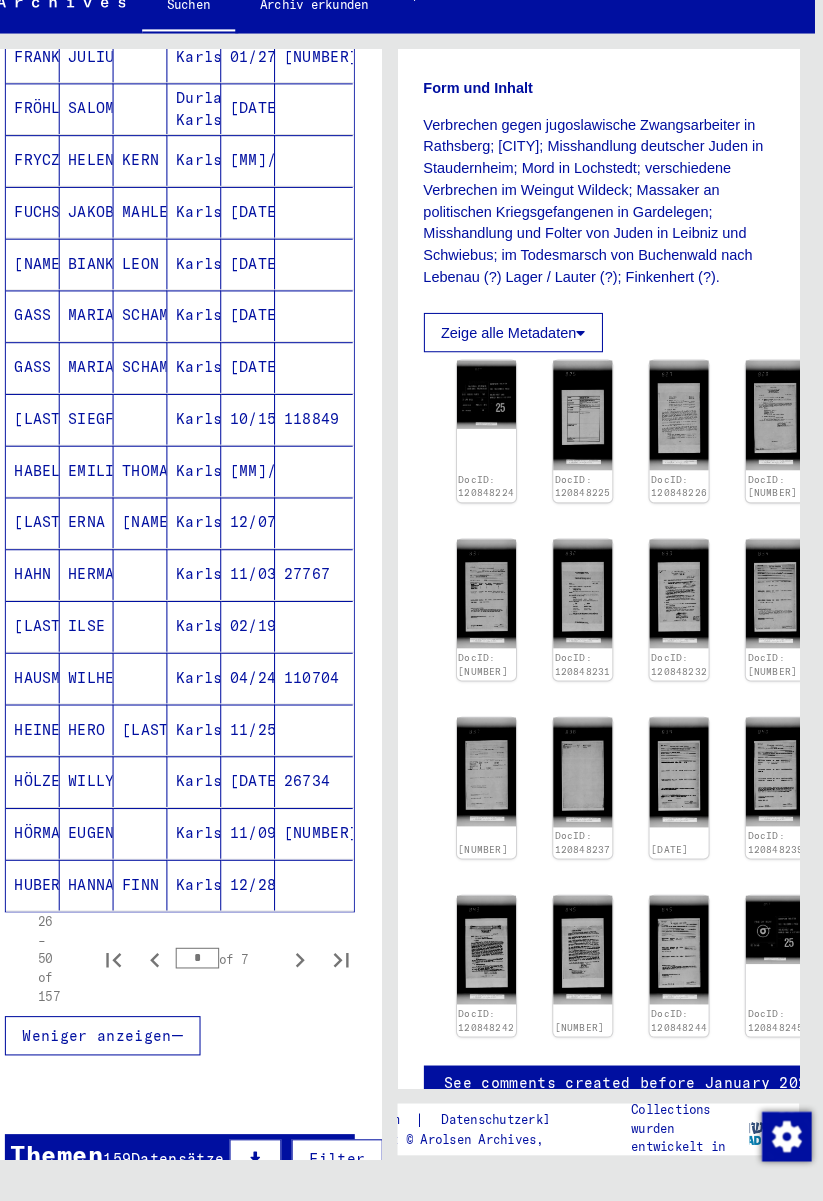 scroll, scrollTop: 878, scrollLeft: 0, axis: vertical 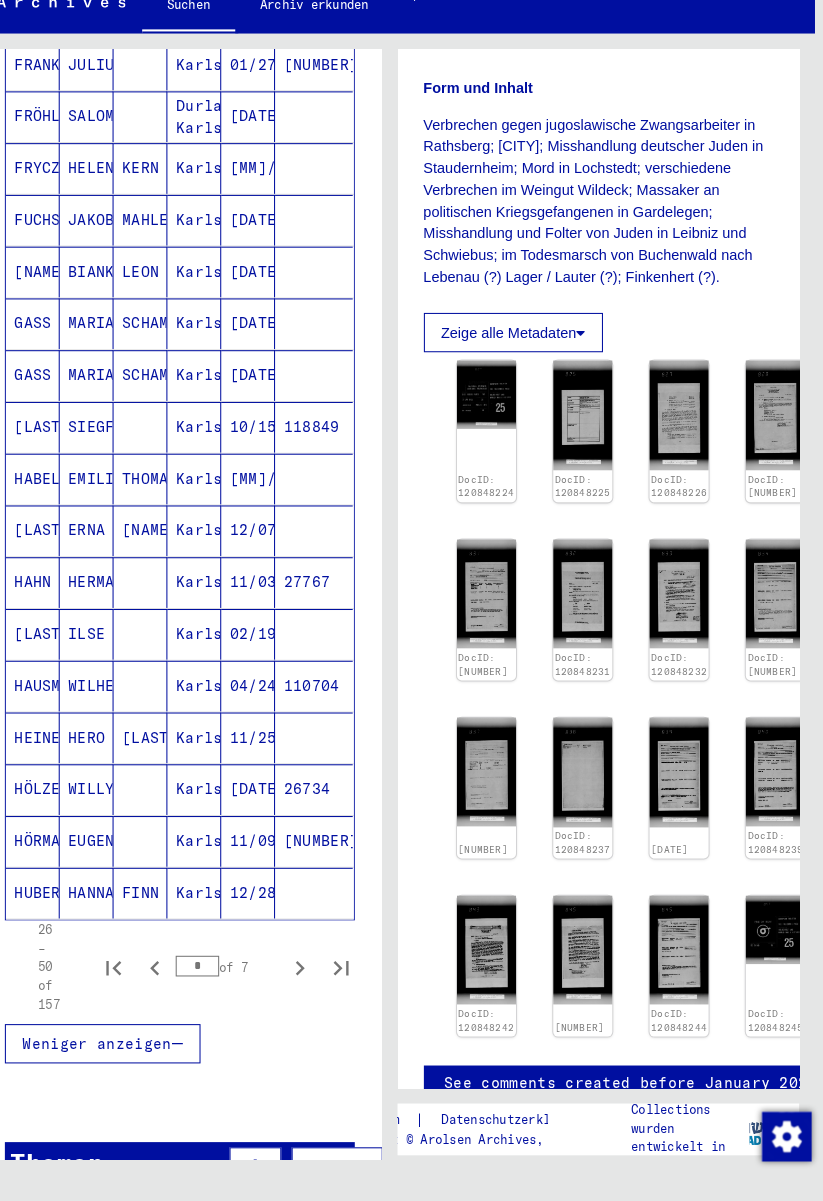 click at bounding box center [289, 974] 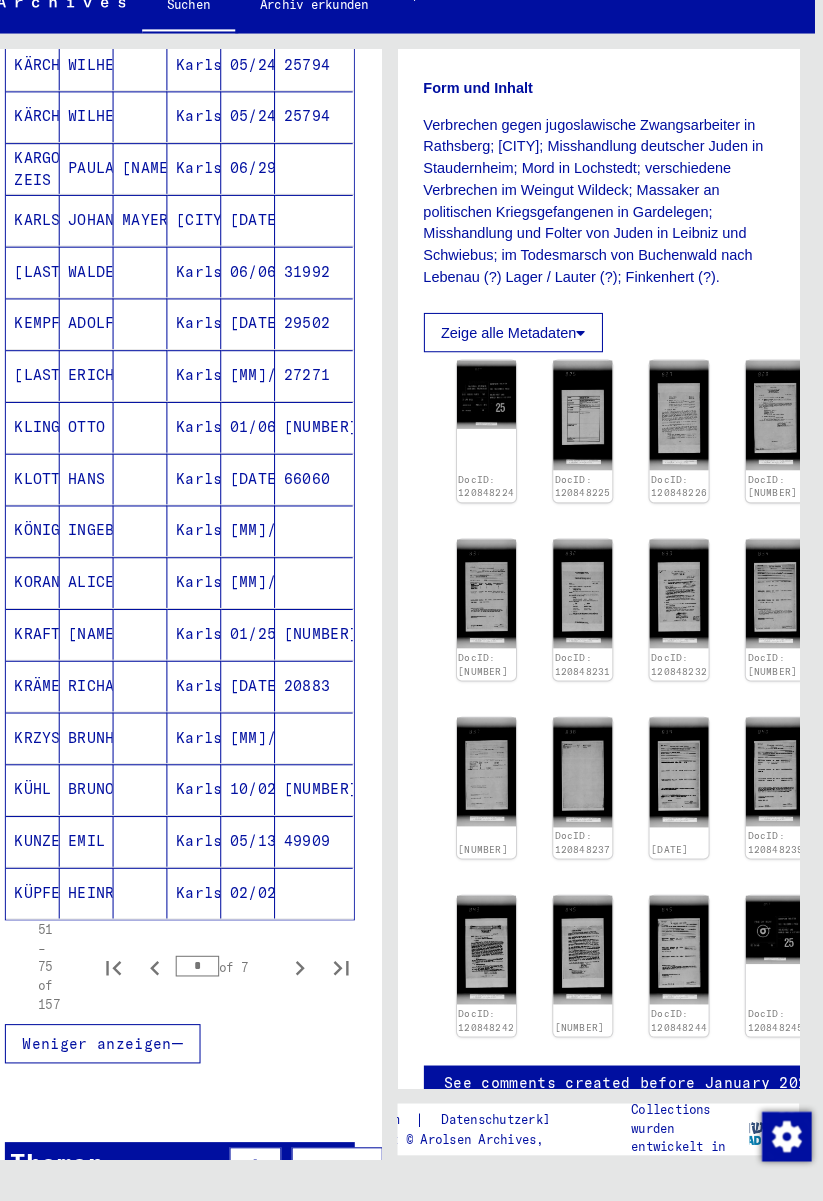 click at bounding box center (289, 974) 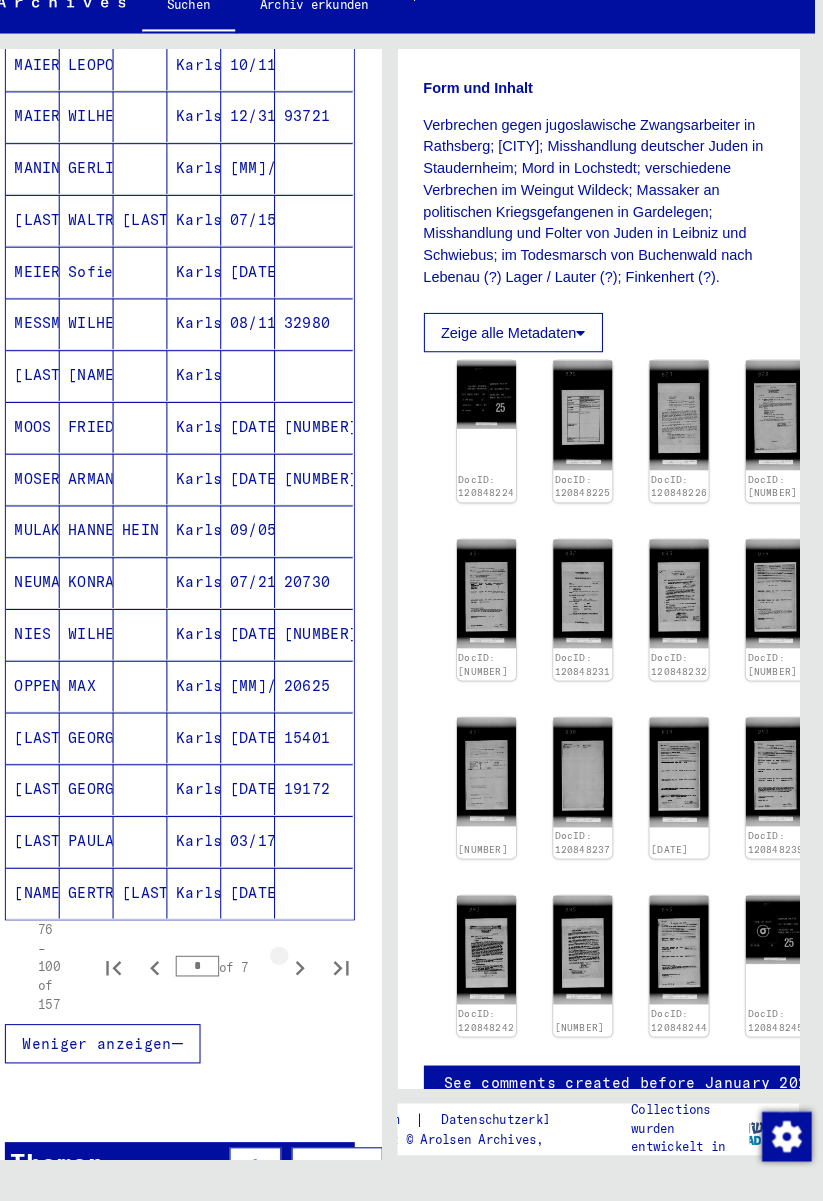 click 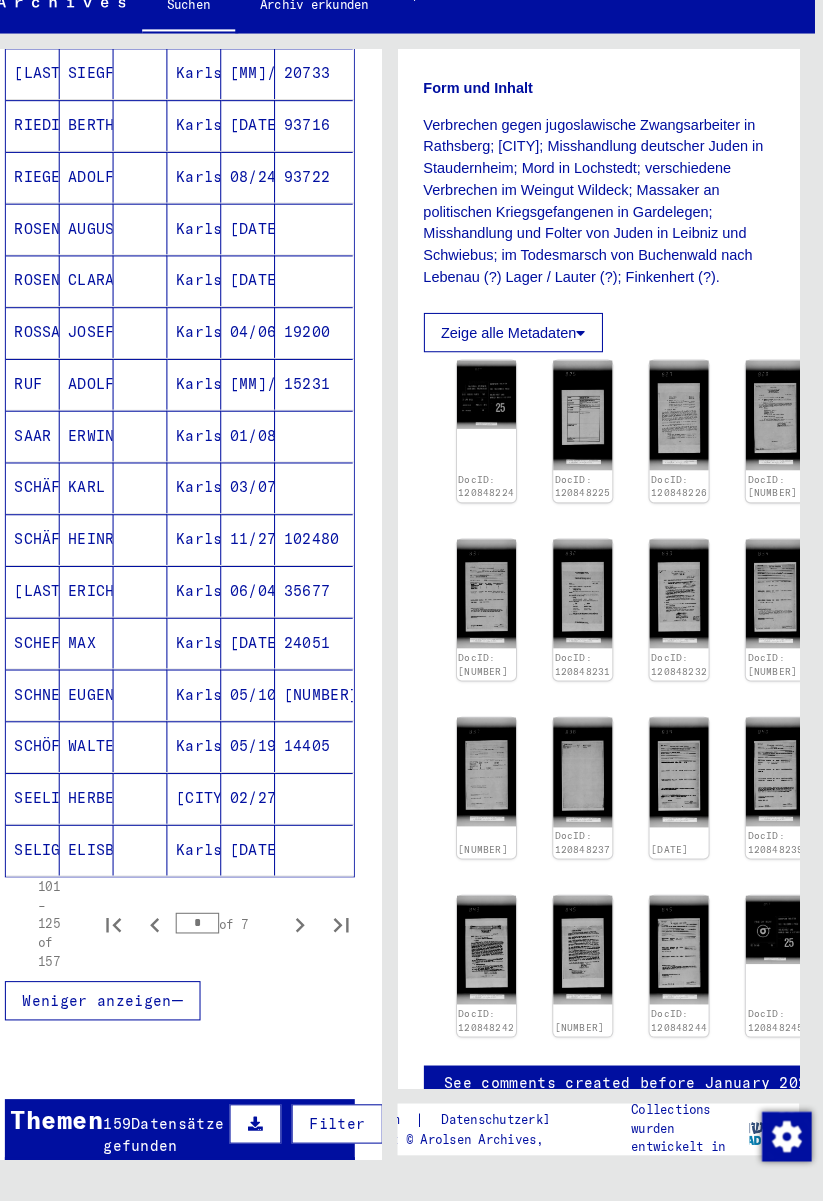 scroll, scrollTop: 921, scrollLeft: 0, axis: vertical 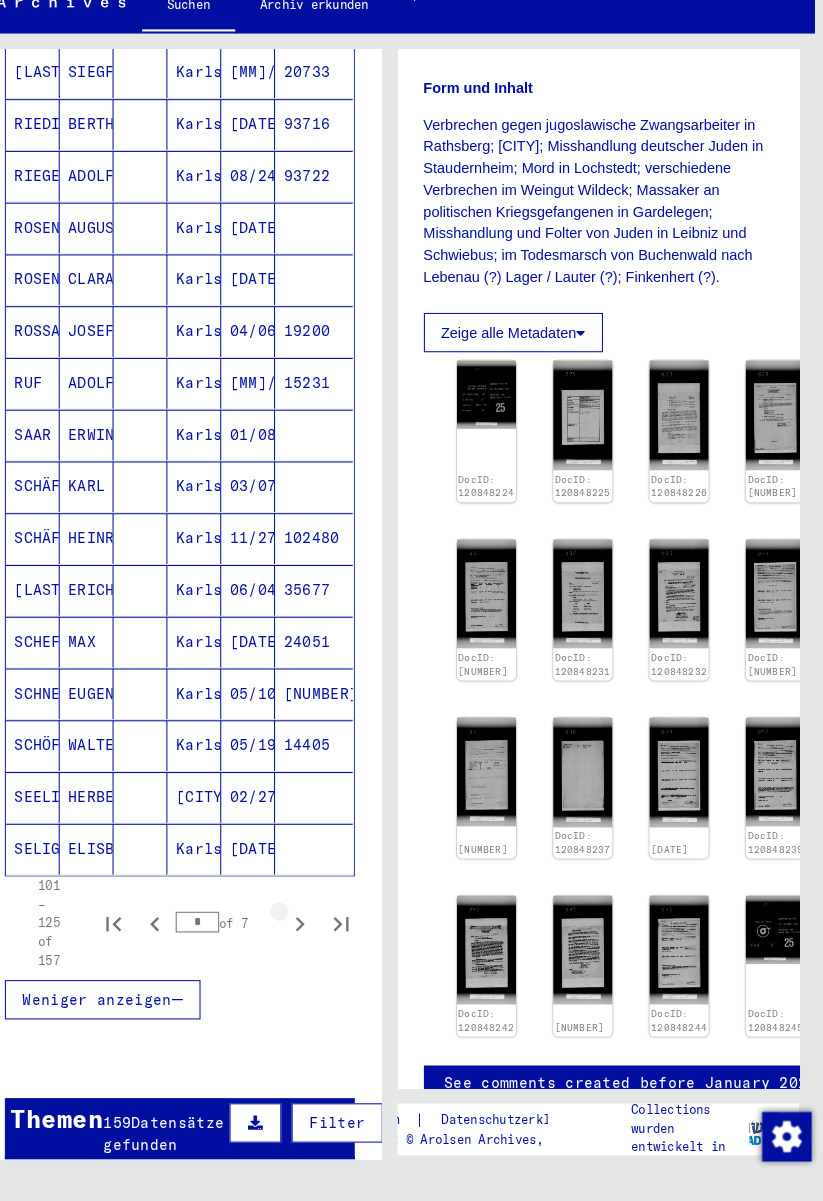 click 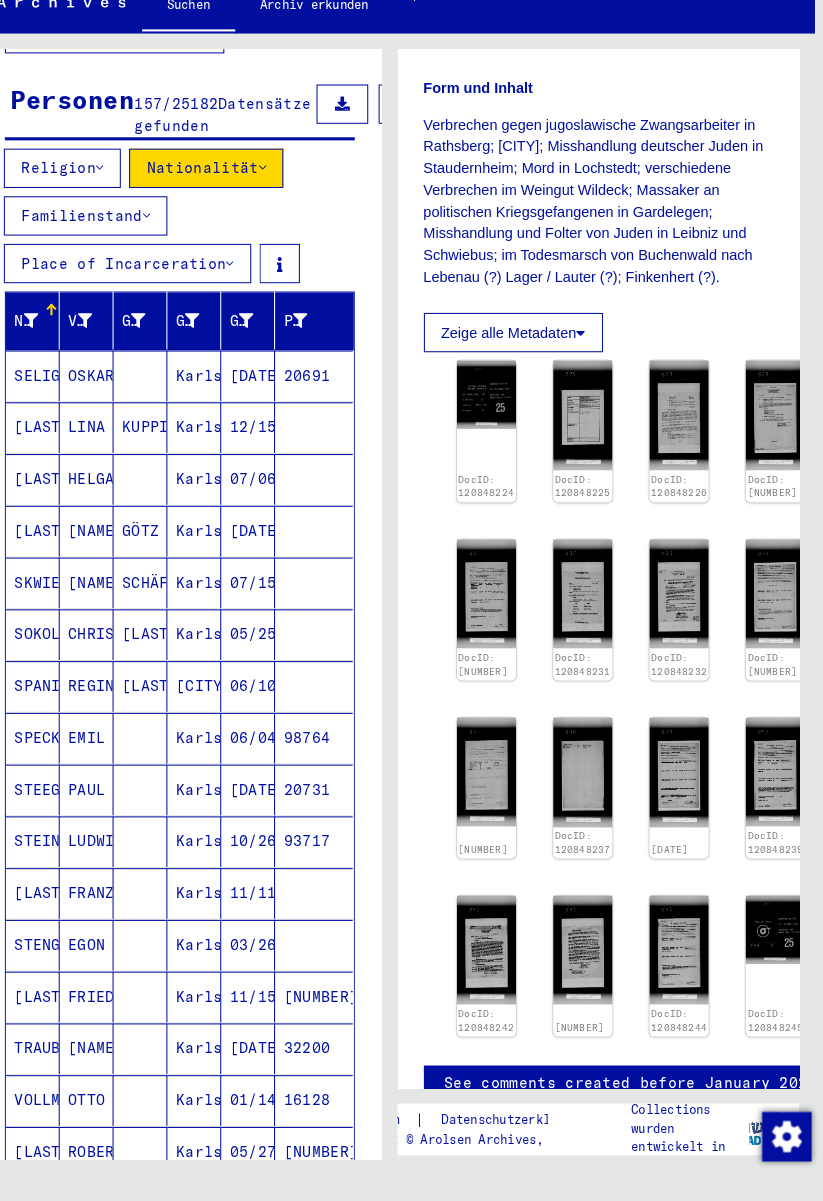 scroll, scrollTop: 180, scrollLeft: 0, axis: vertical 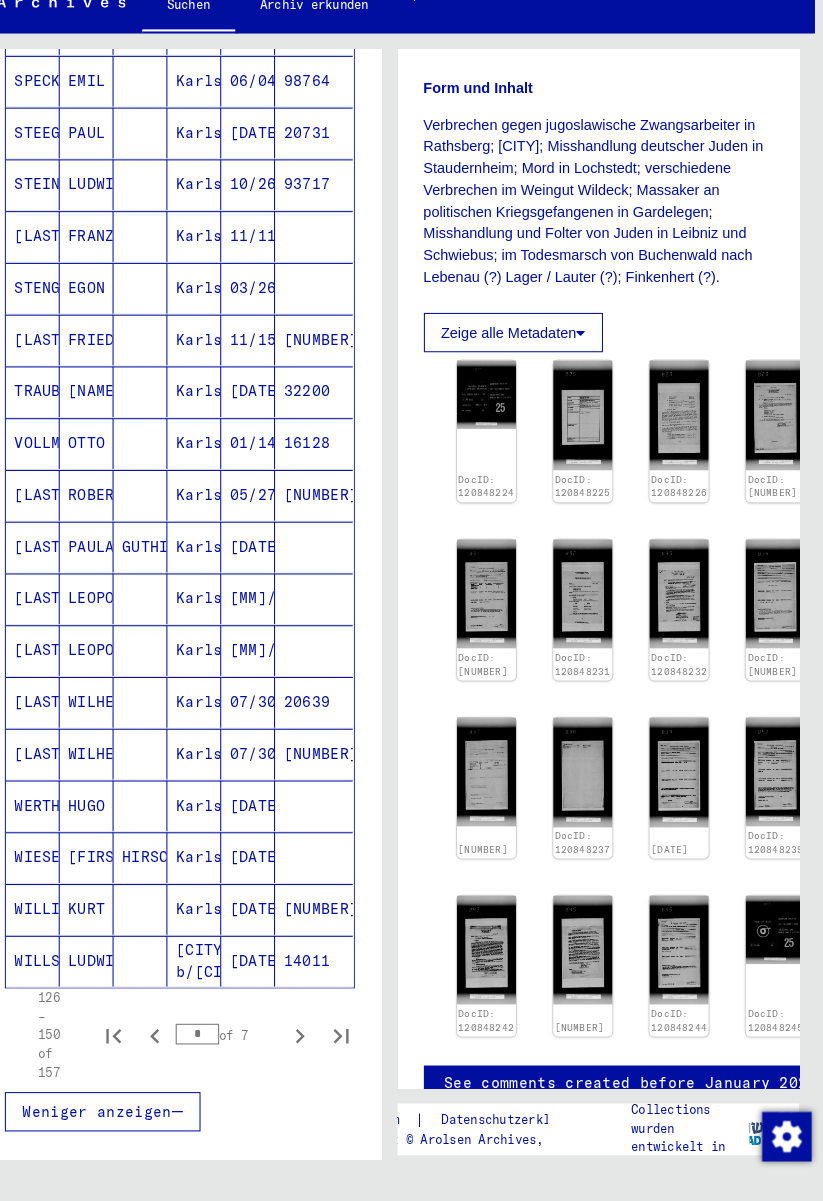click at bounding box center (289, 1040) 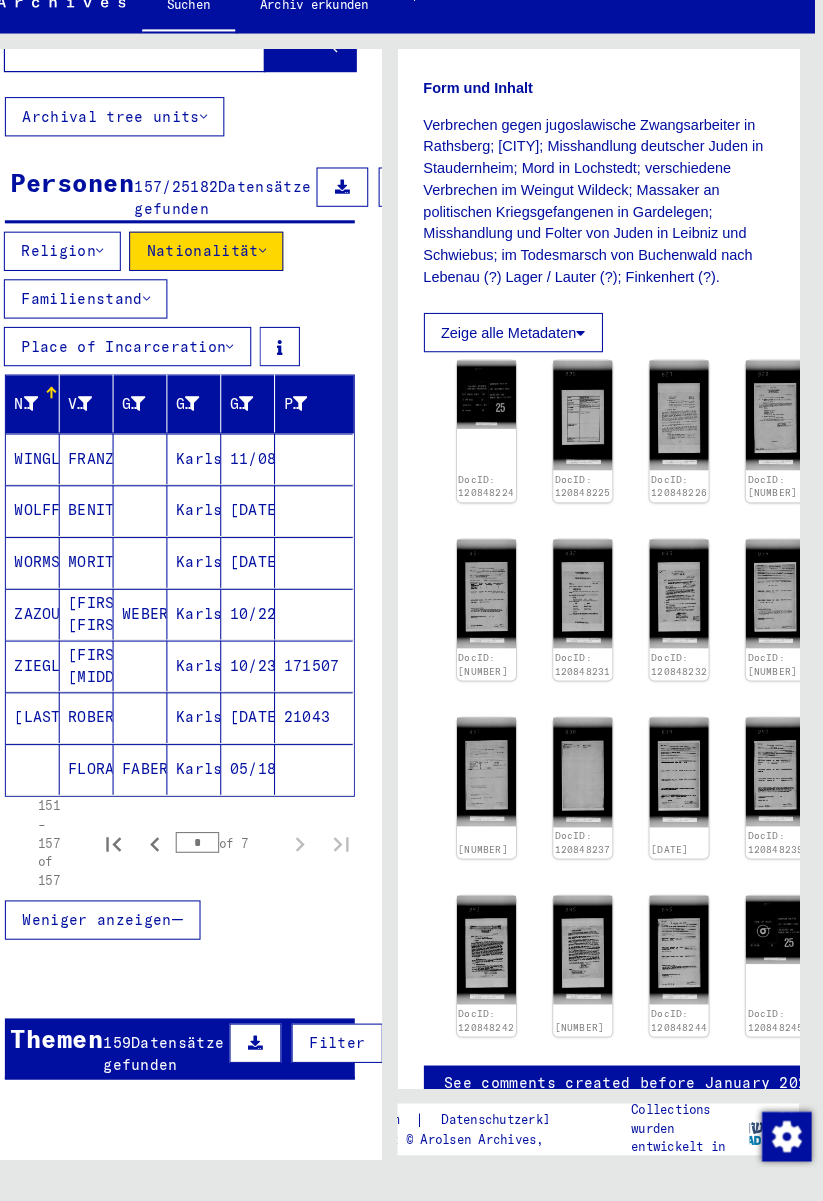 click on "WORMSER" at bounding box center [31, 632] 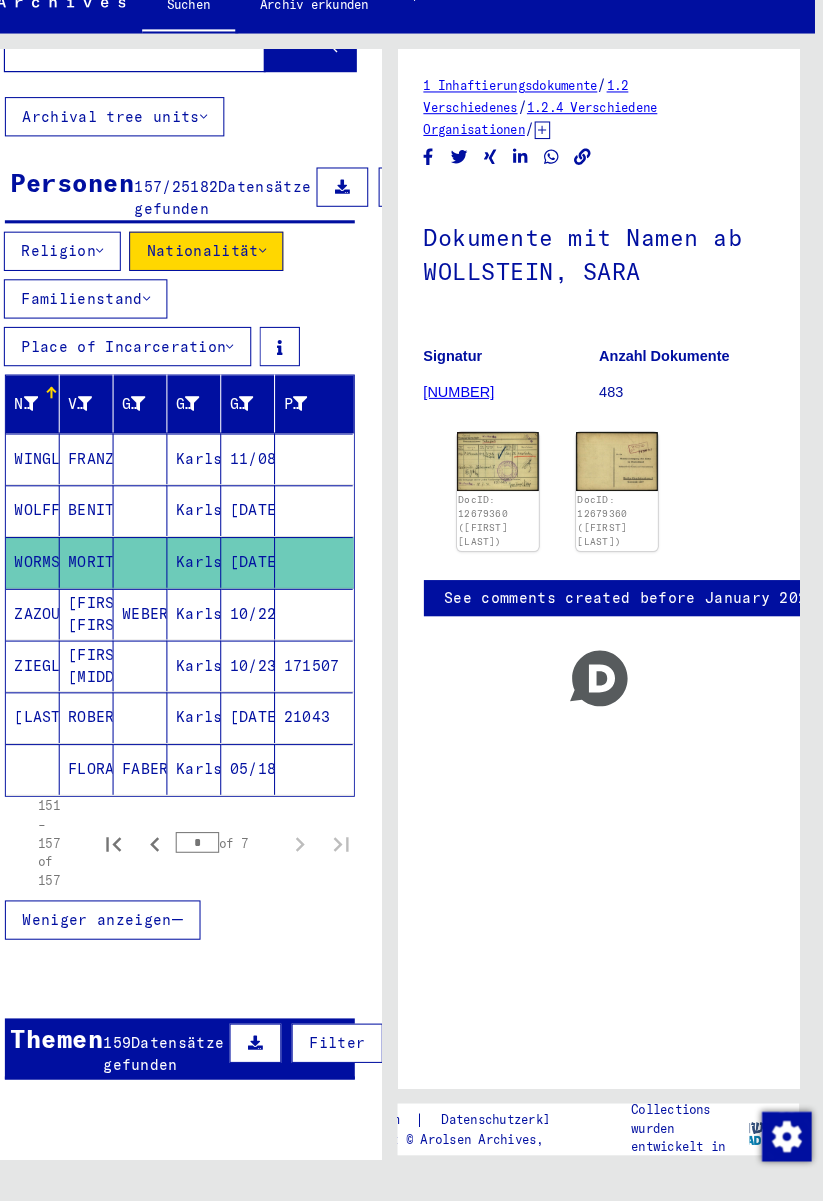 click 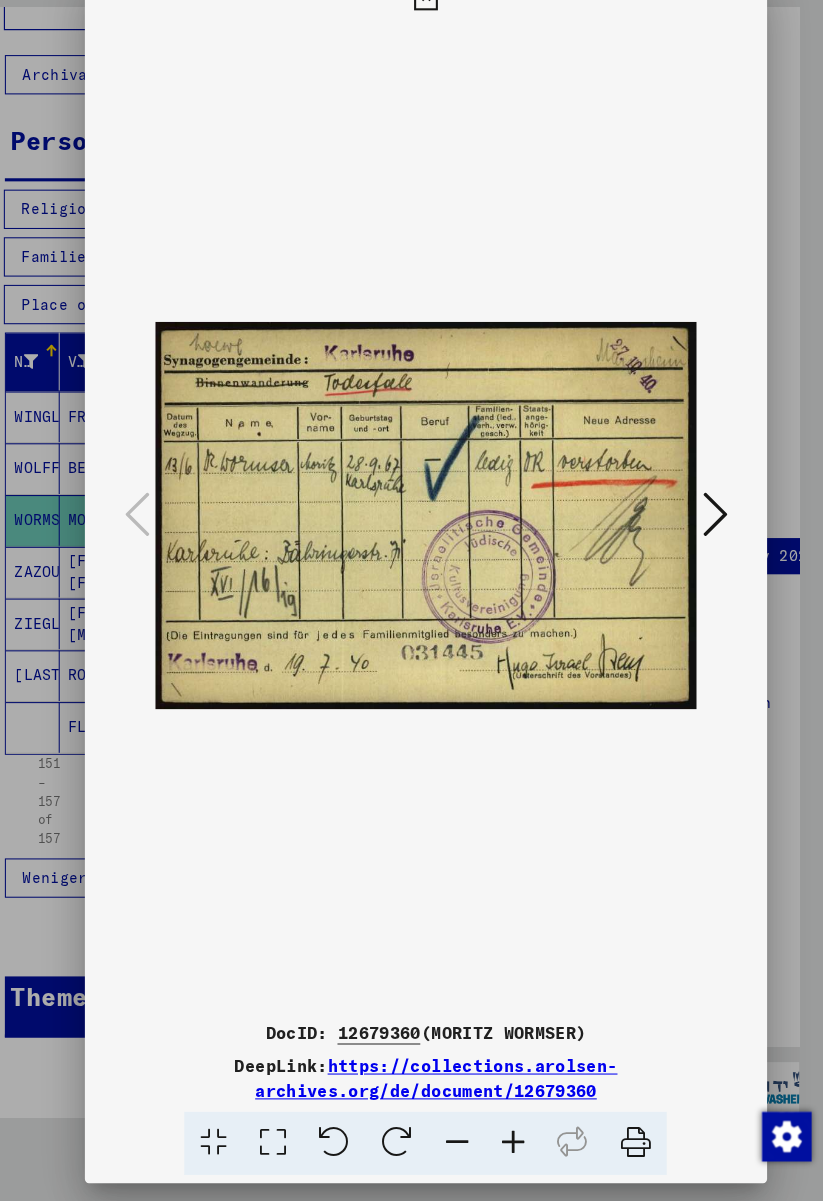 click at bounding box center (691, 537) 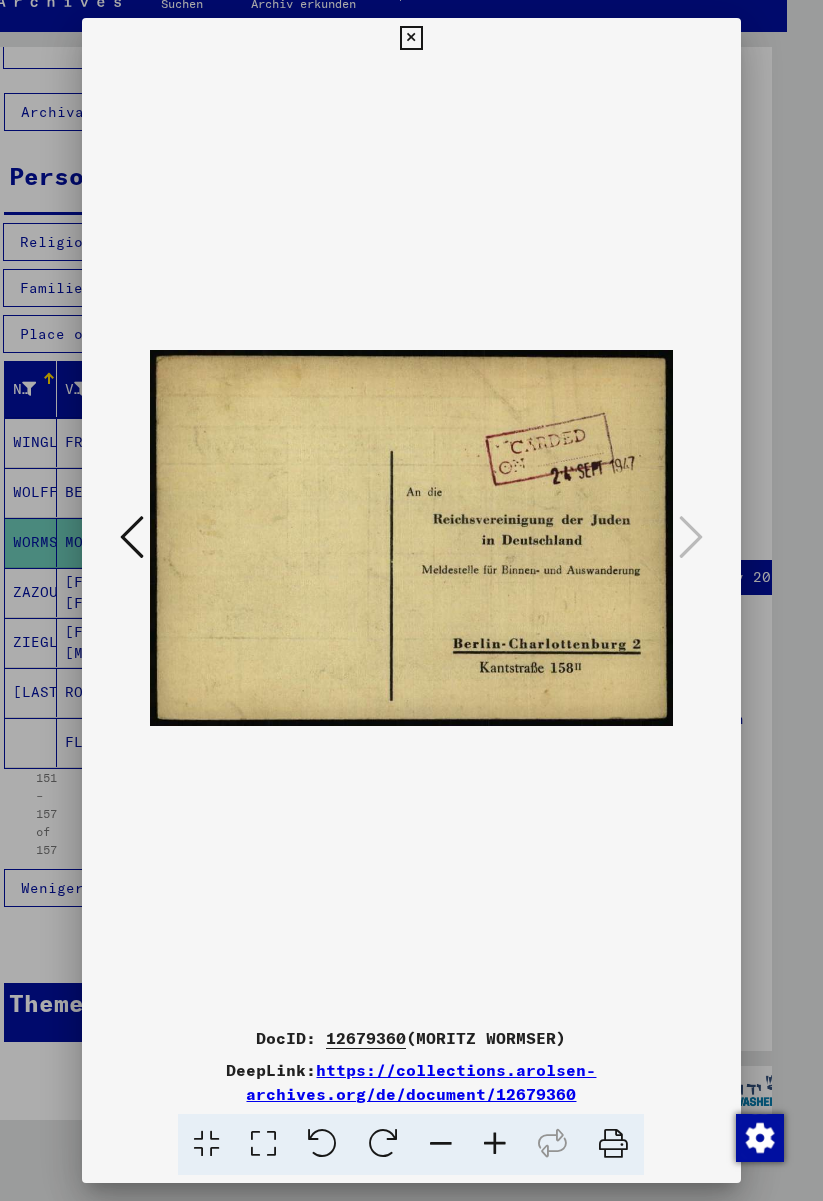 click at bounding box center (411, 38) 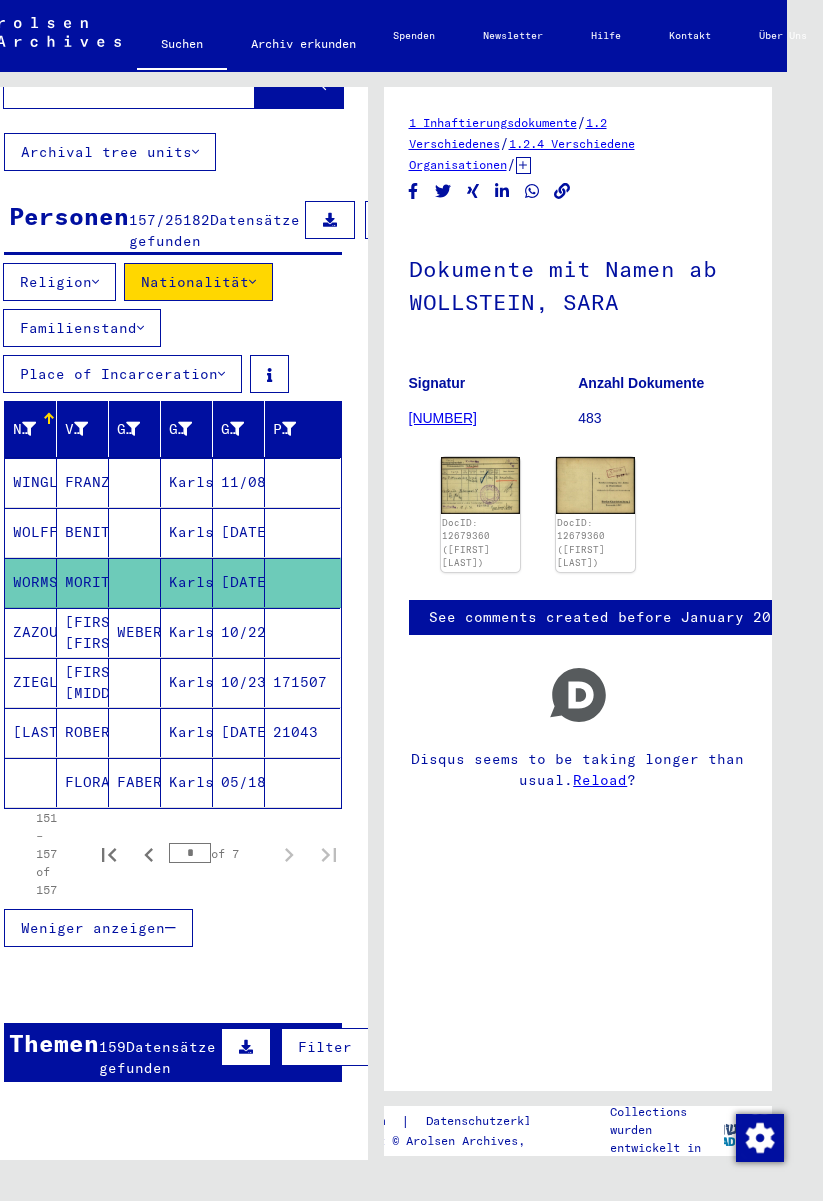 click on "ZAZOULA" at bounding box center [31, 682] 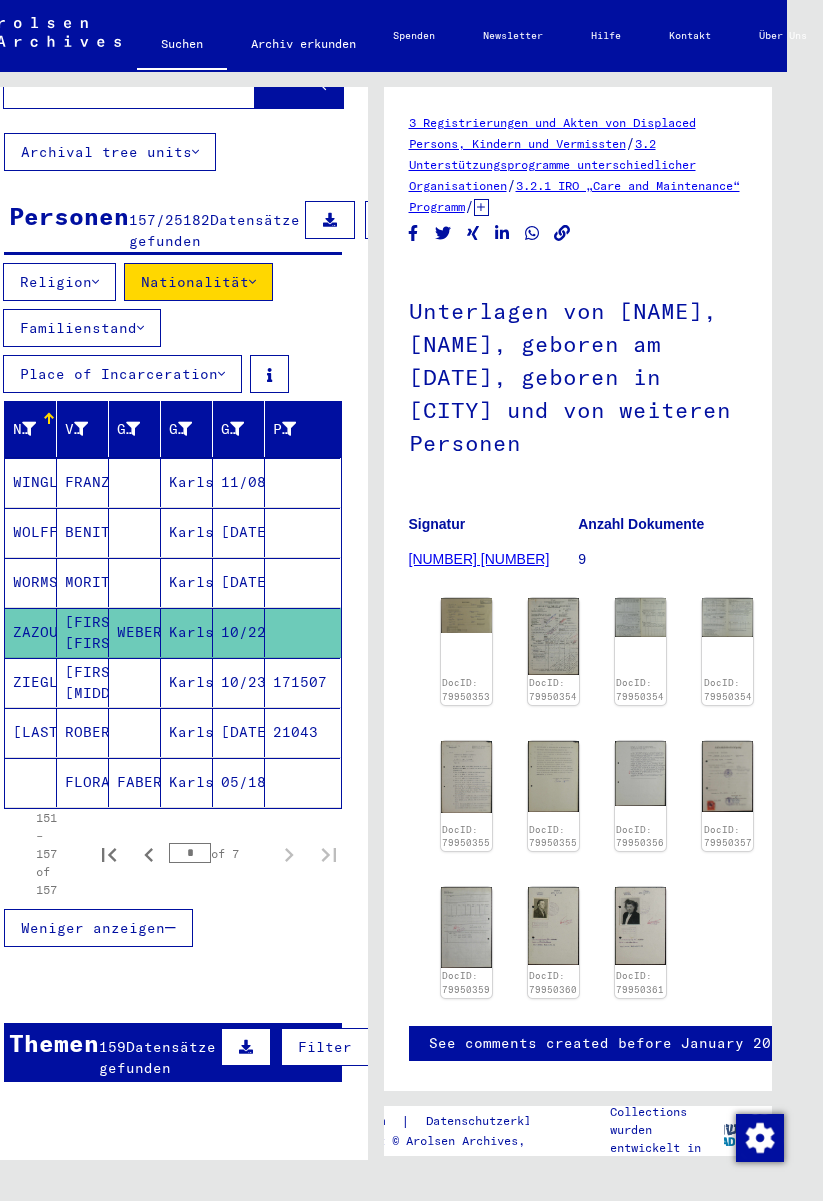 click 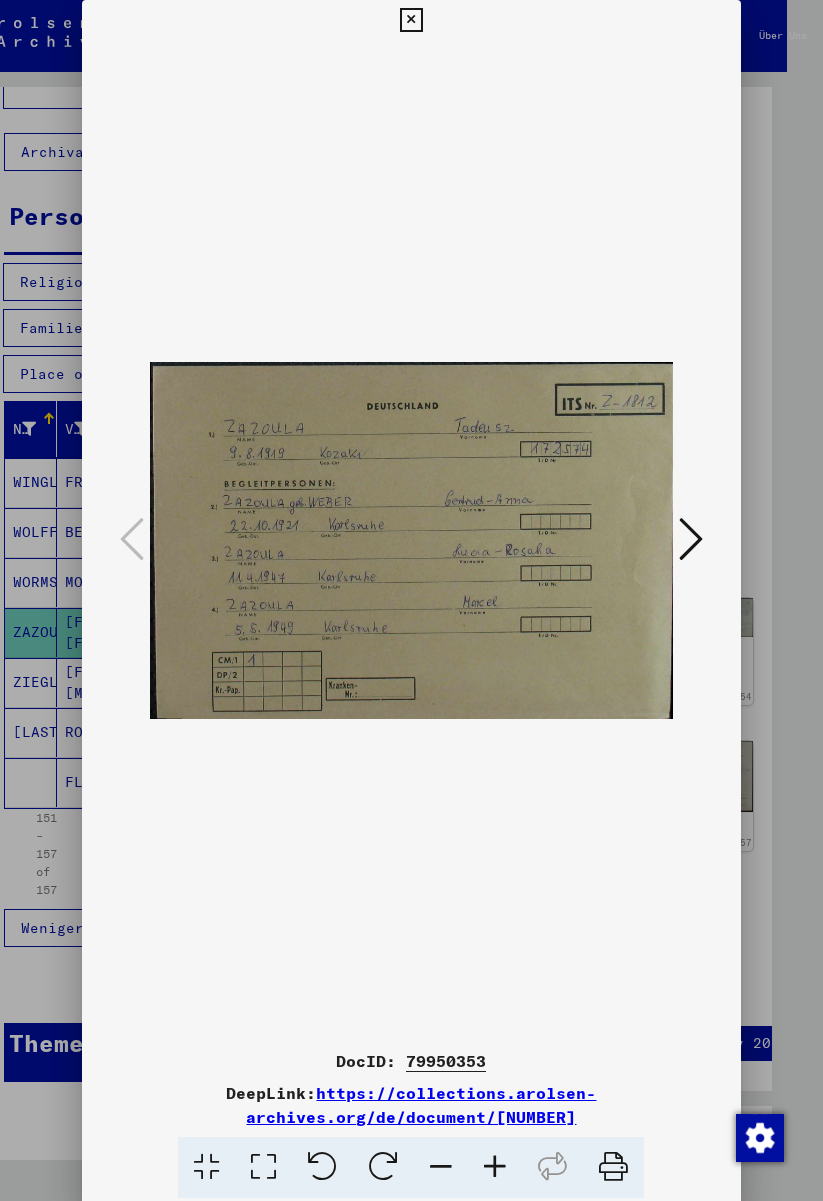 click at bounding box center [691, 539] 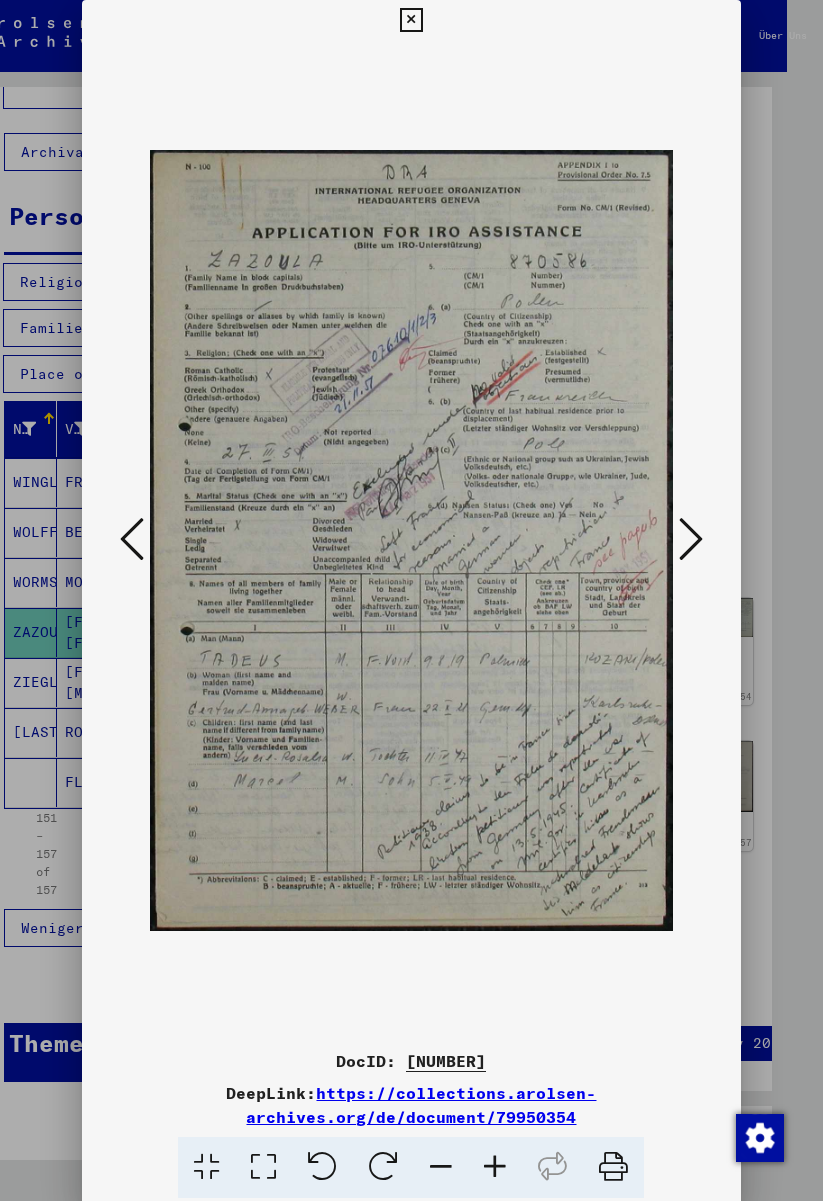 click at bounding box center (691, 539) 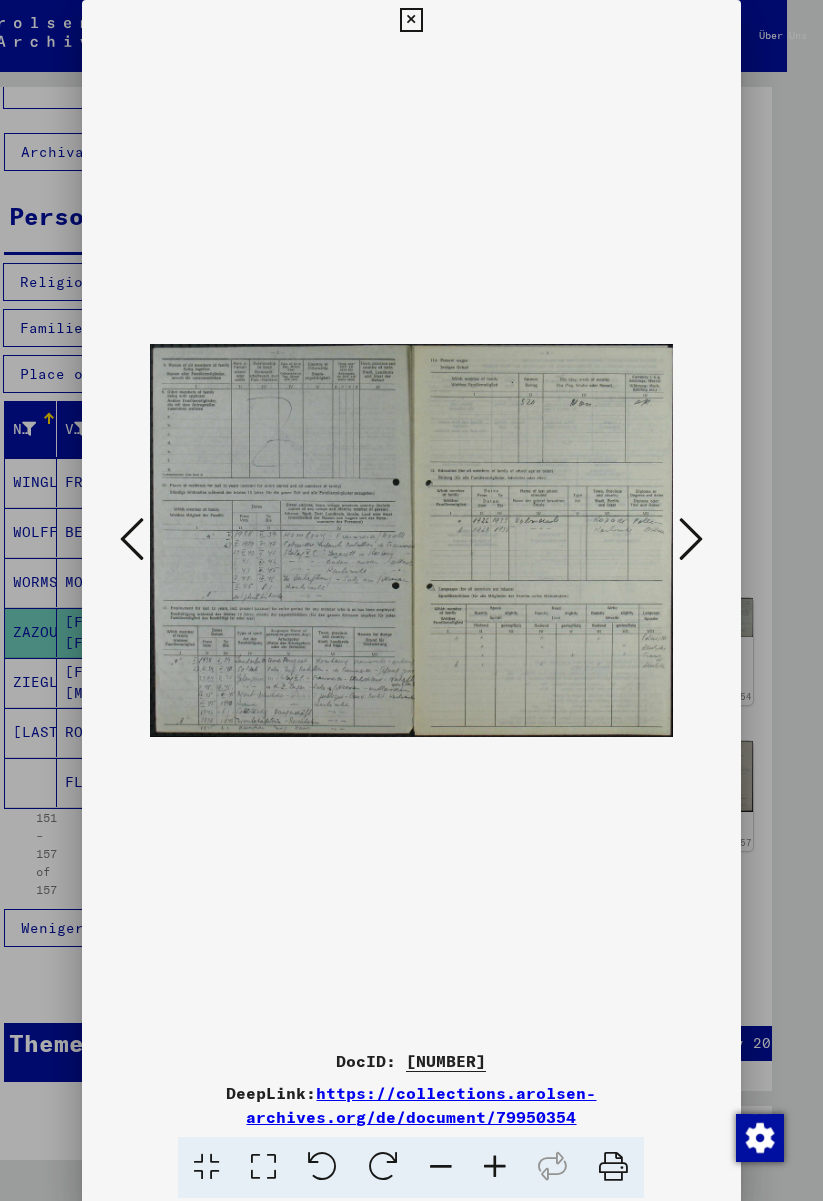 click at bounding box center (691, 539) 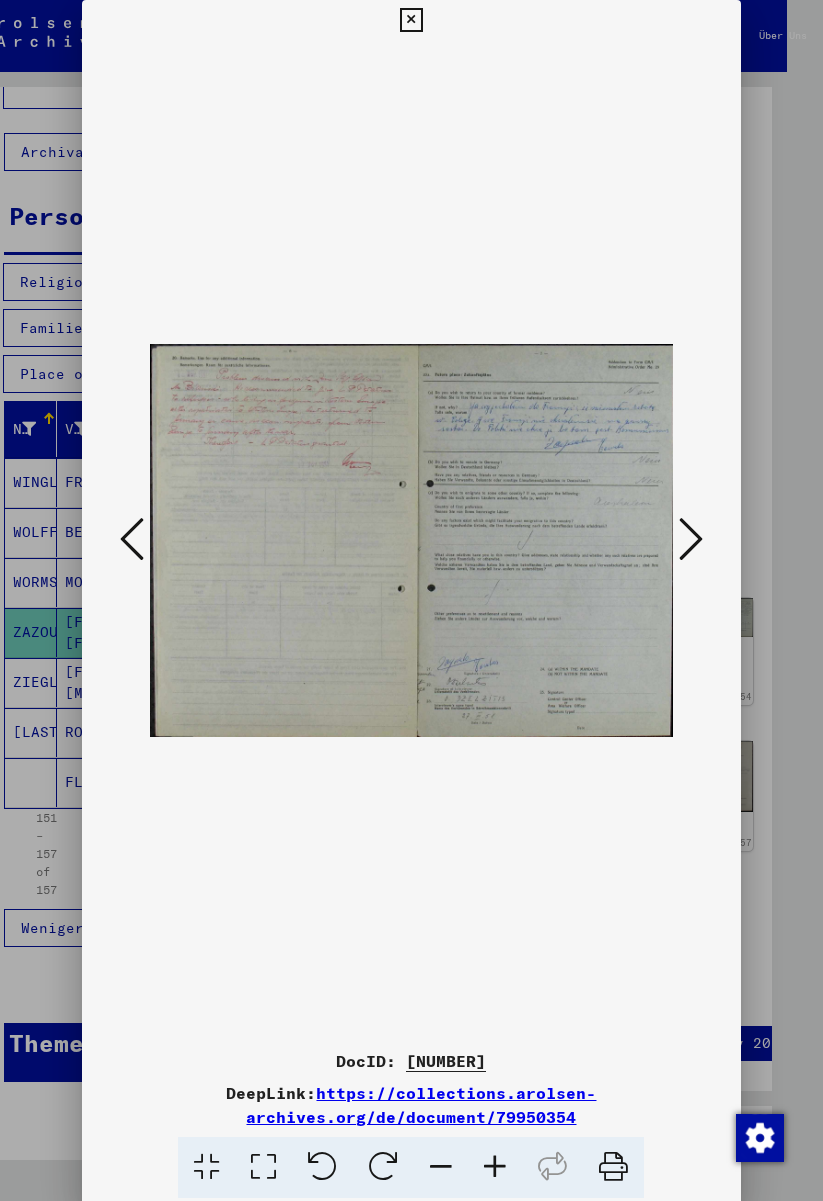 click at bounding box center (691, 539) 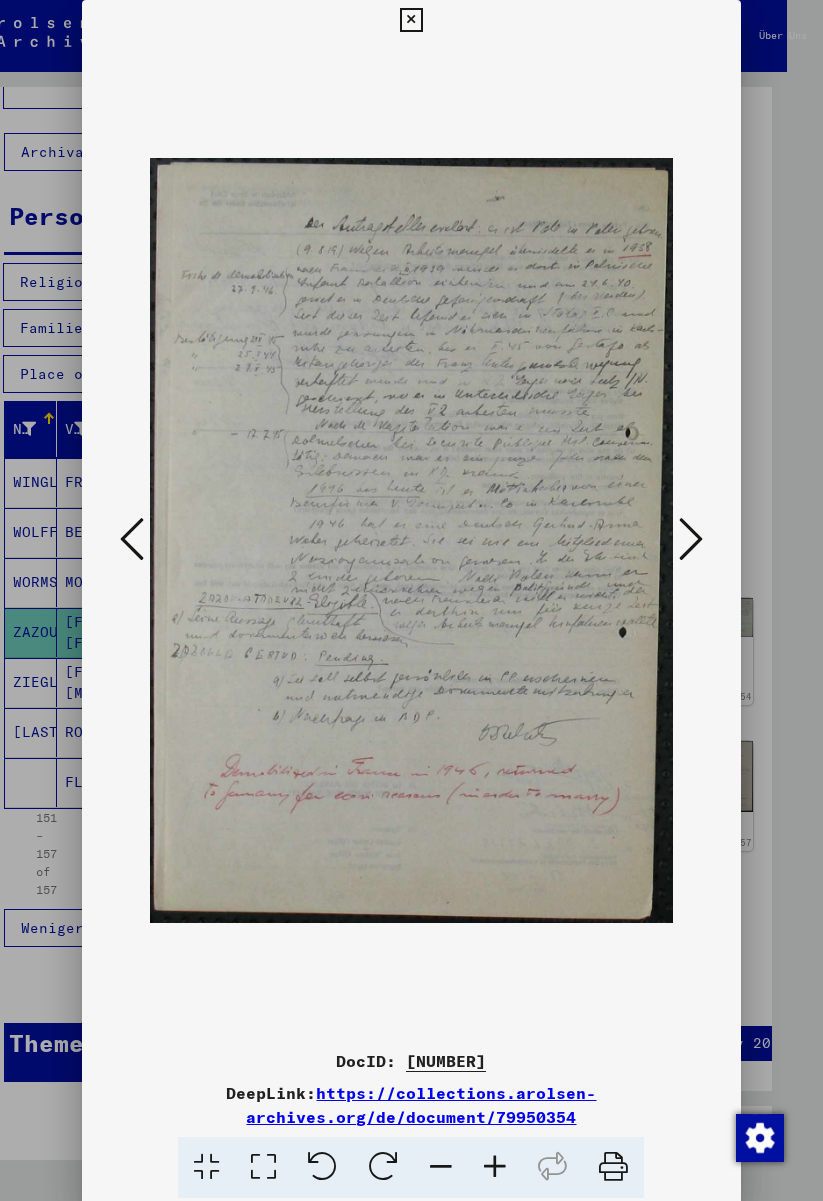 click at bounding box center (411, 20) 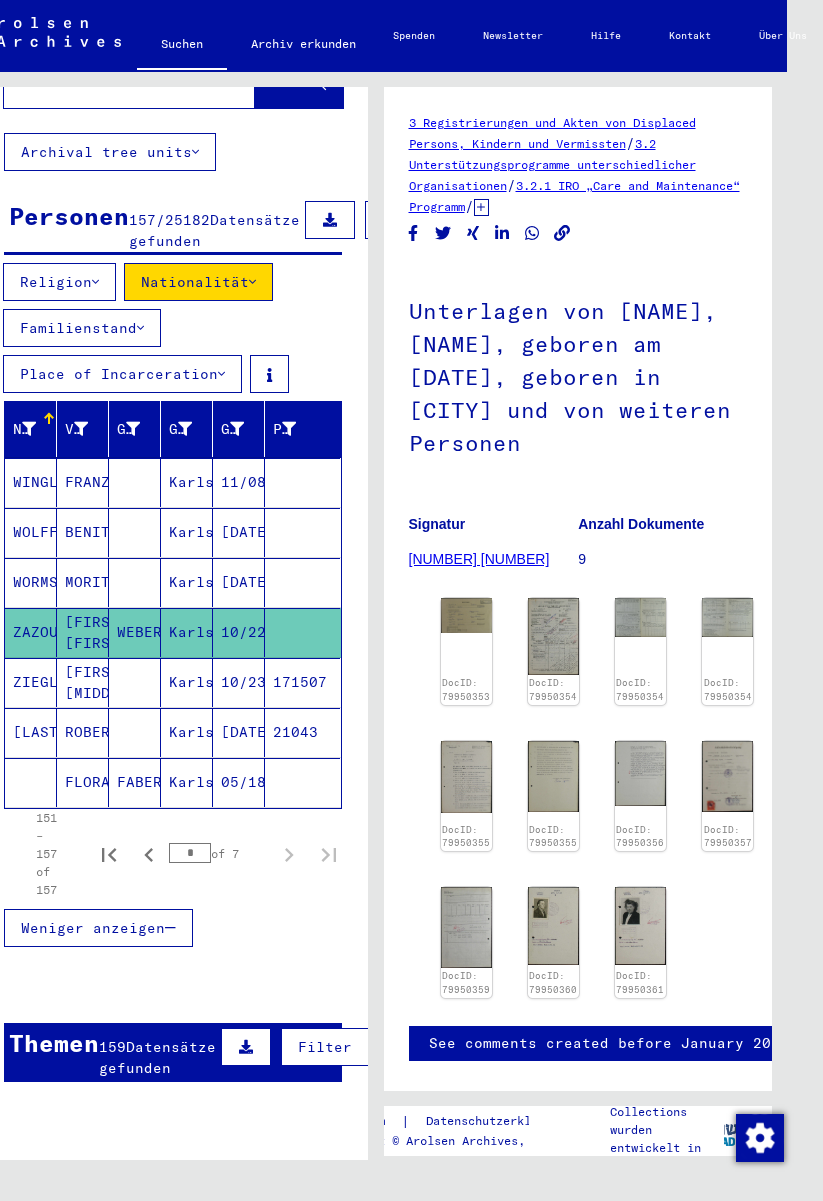 click on "Filter" at bounding box center [409, 220] 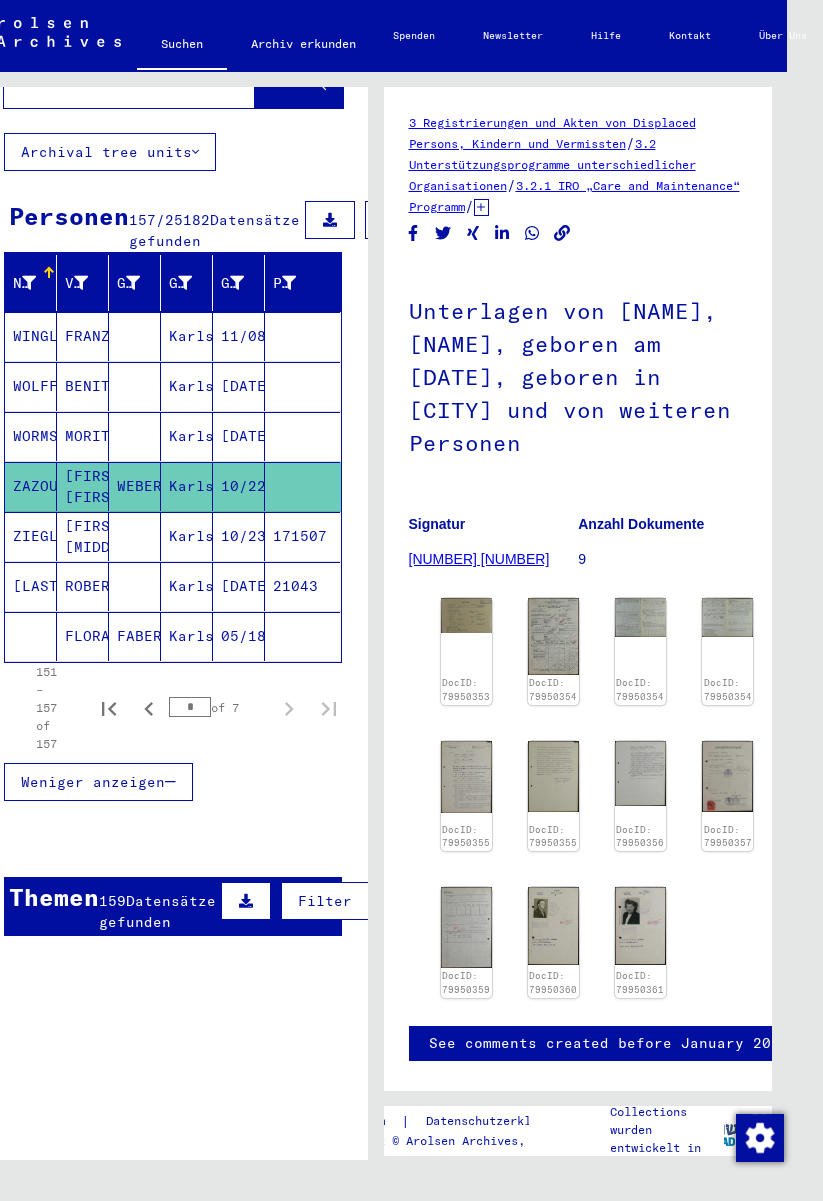 click on "Filter" at bounding box center [409, 220] 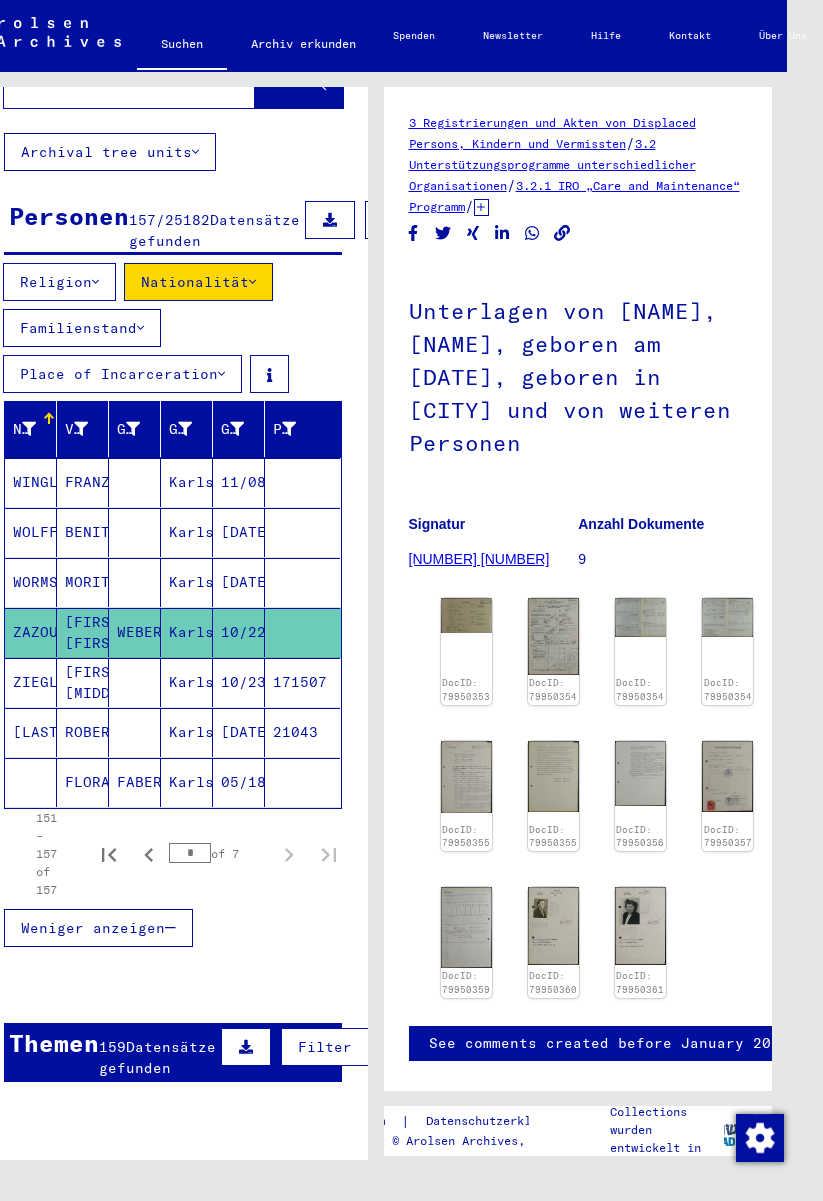 click on "Nationalität" at bounding box center (198, 282) 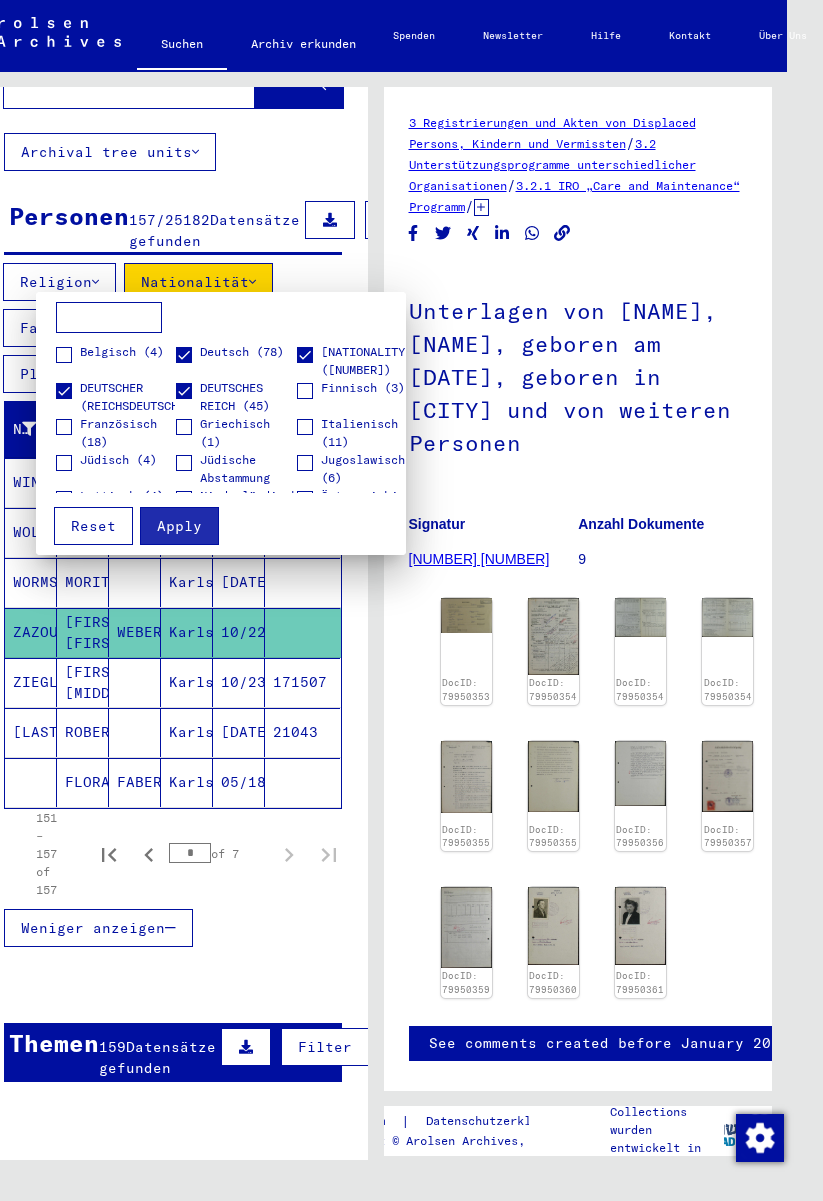 click on "Reset" at bounding box center (93, 526) 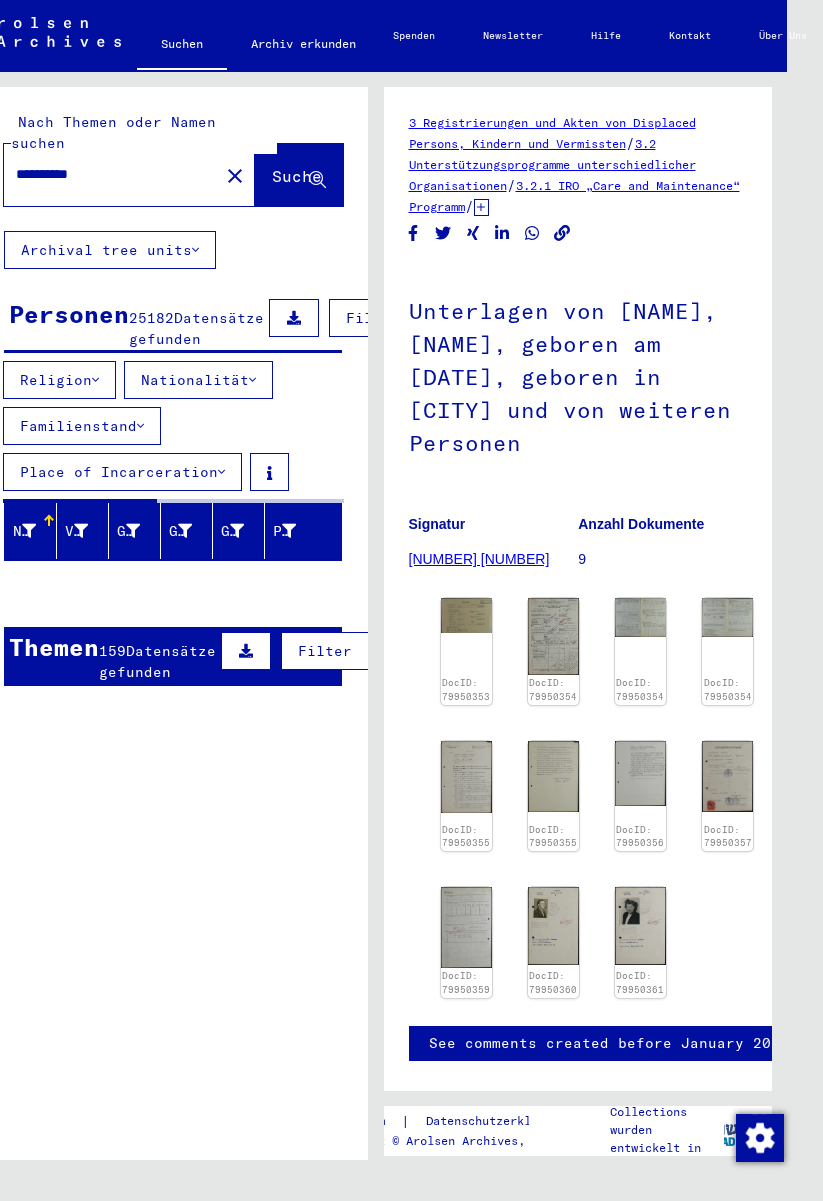 scroll, scrollTop: -1, scrollLeft: -1, axis: both 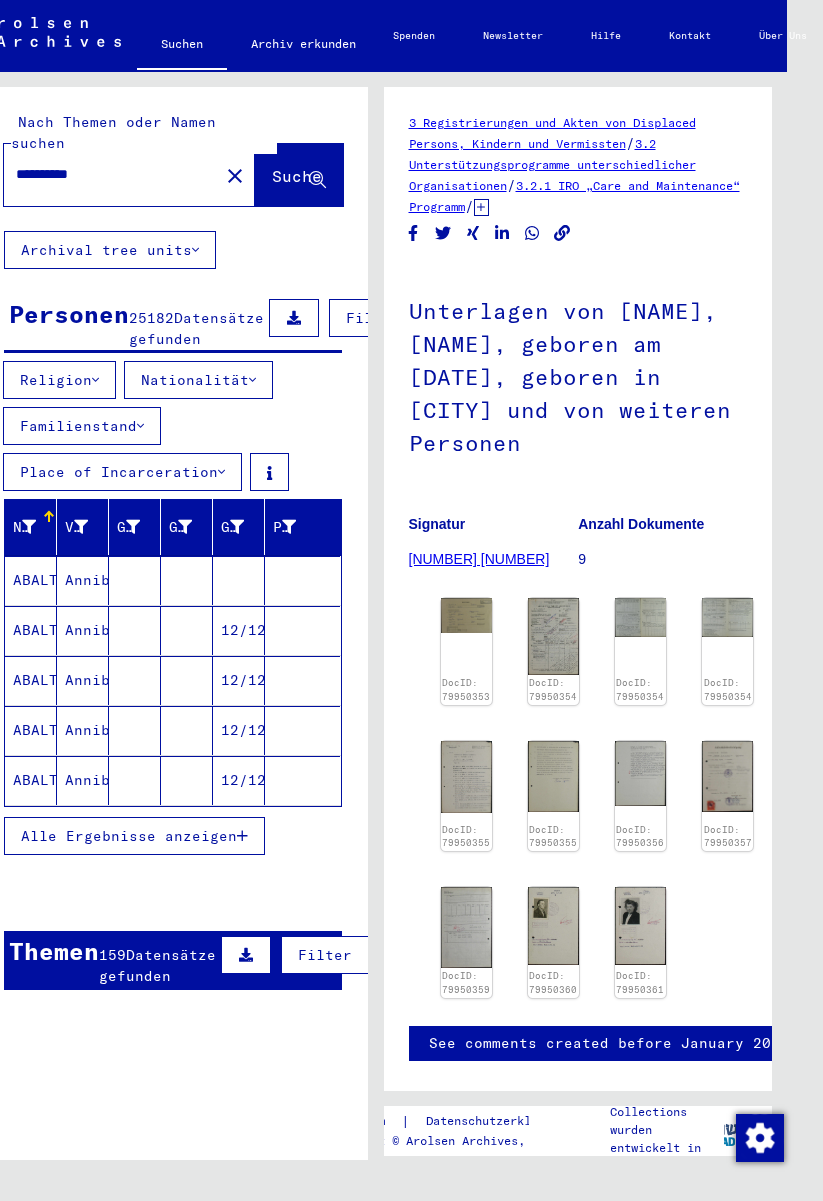 click on "close" 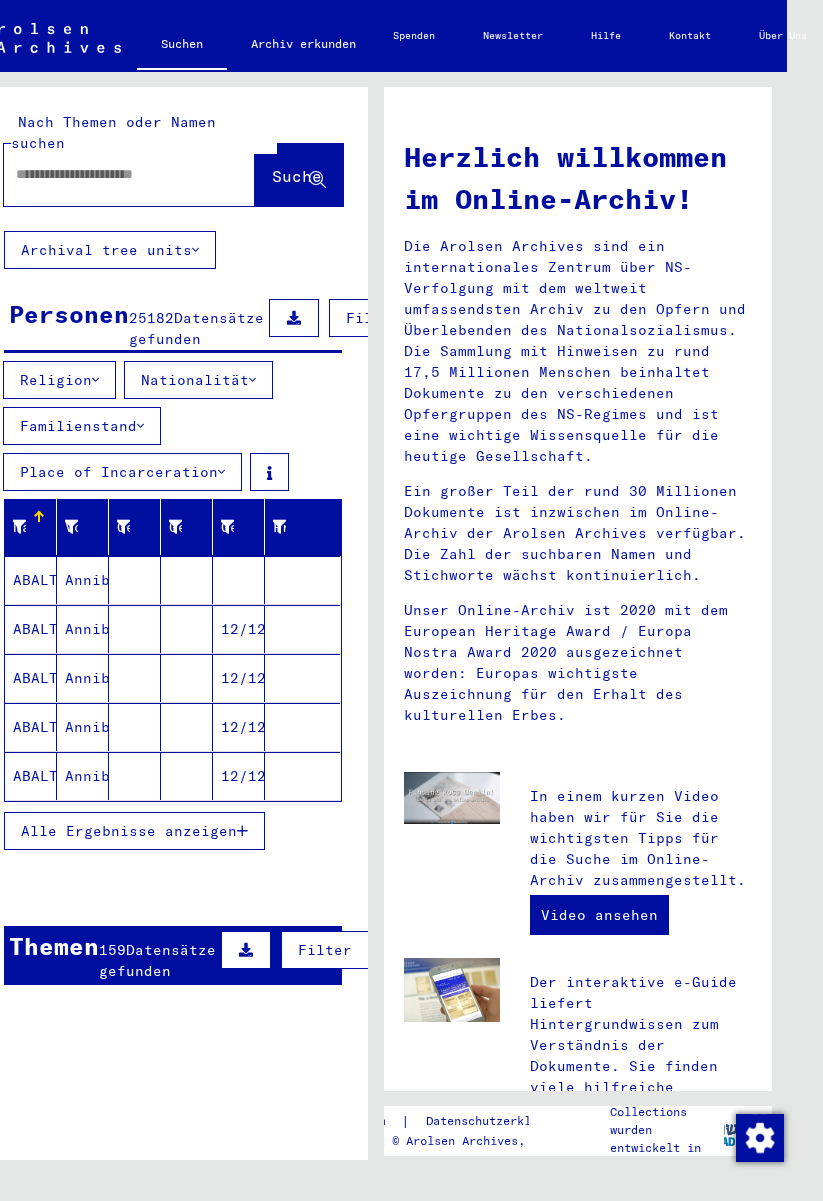 scroll, scrollTop: 0, scrollLeft: 0, axis: both 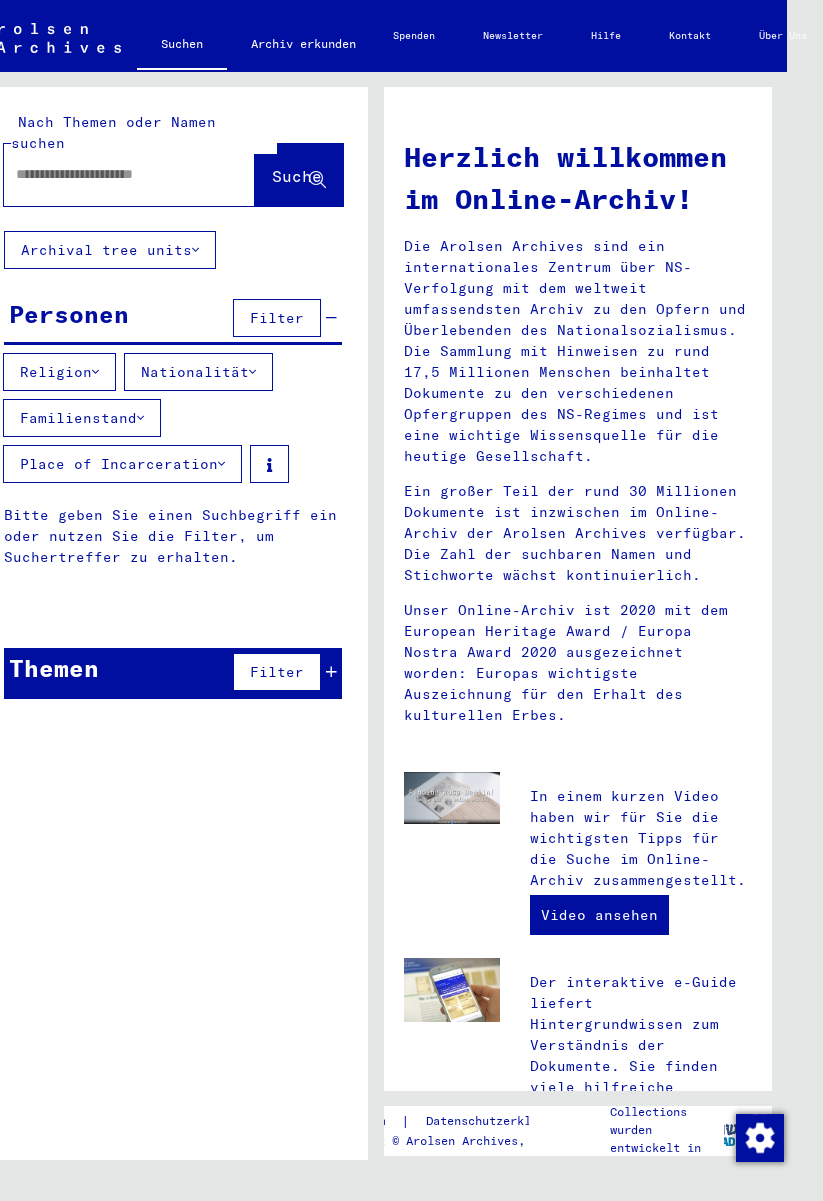 click at bounding box center [105, 174] 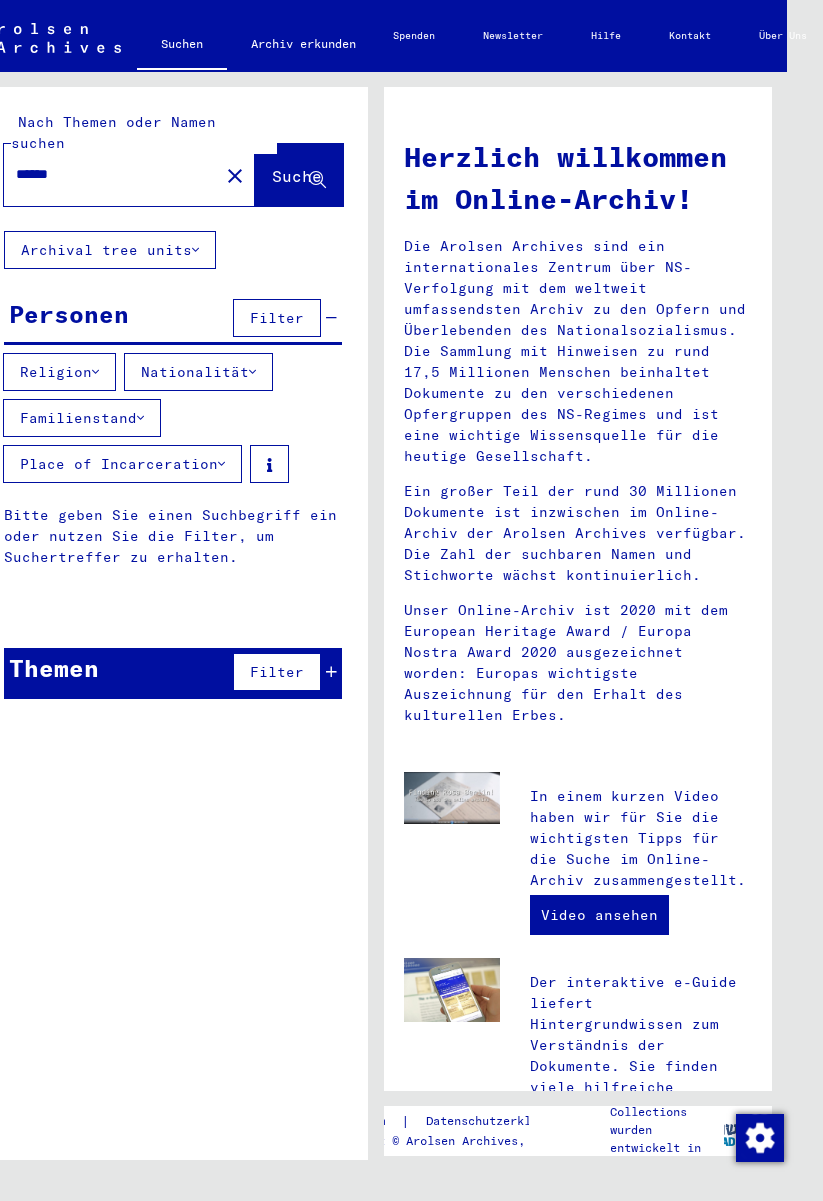 type on "******" 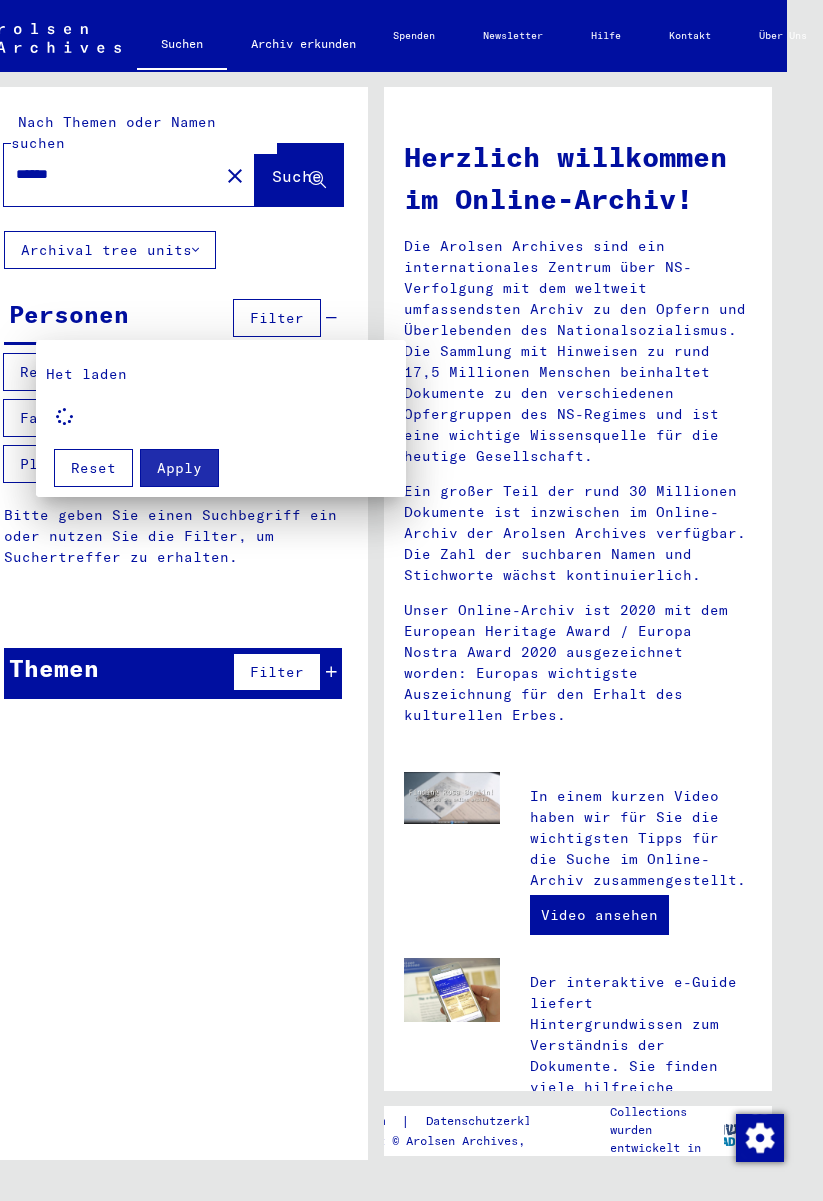 click at bounding box center (411, 600) 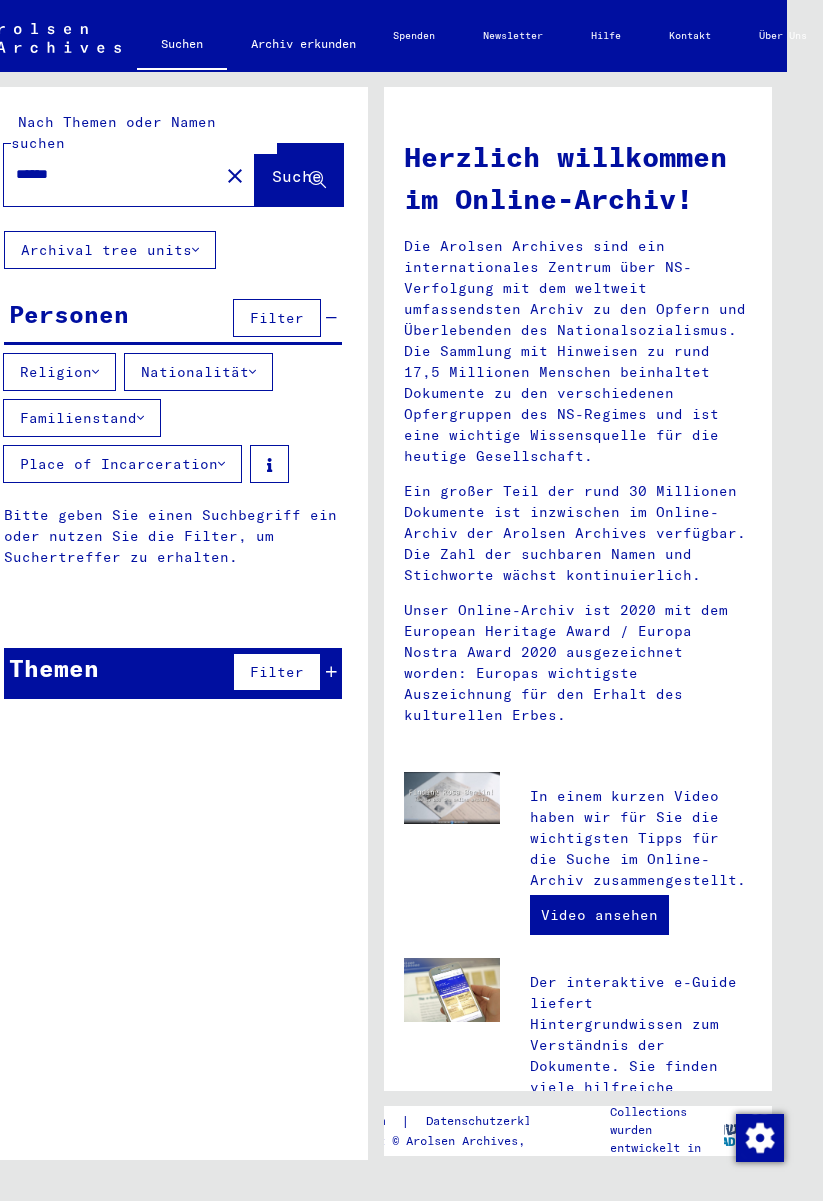 click 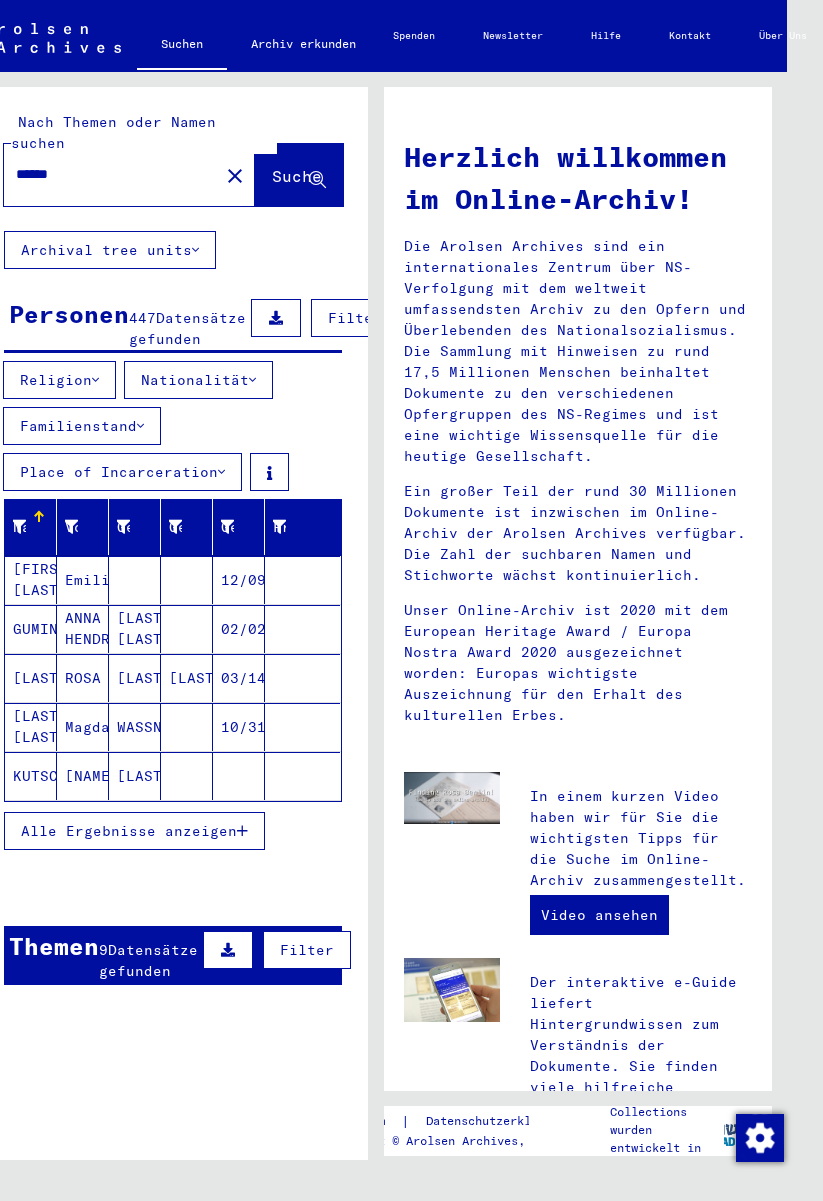 click on "Filter" at bounding box center [355, 318] 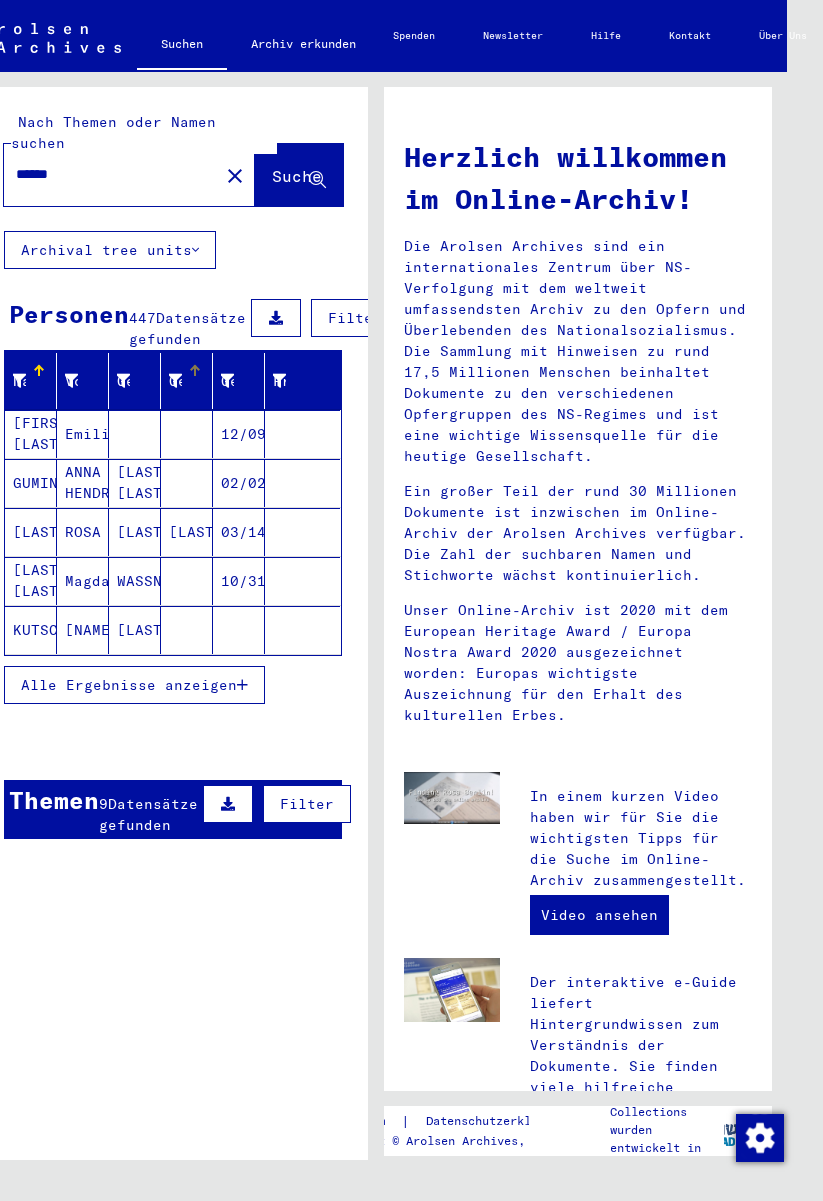 click at bounding box center [175, 381] 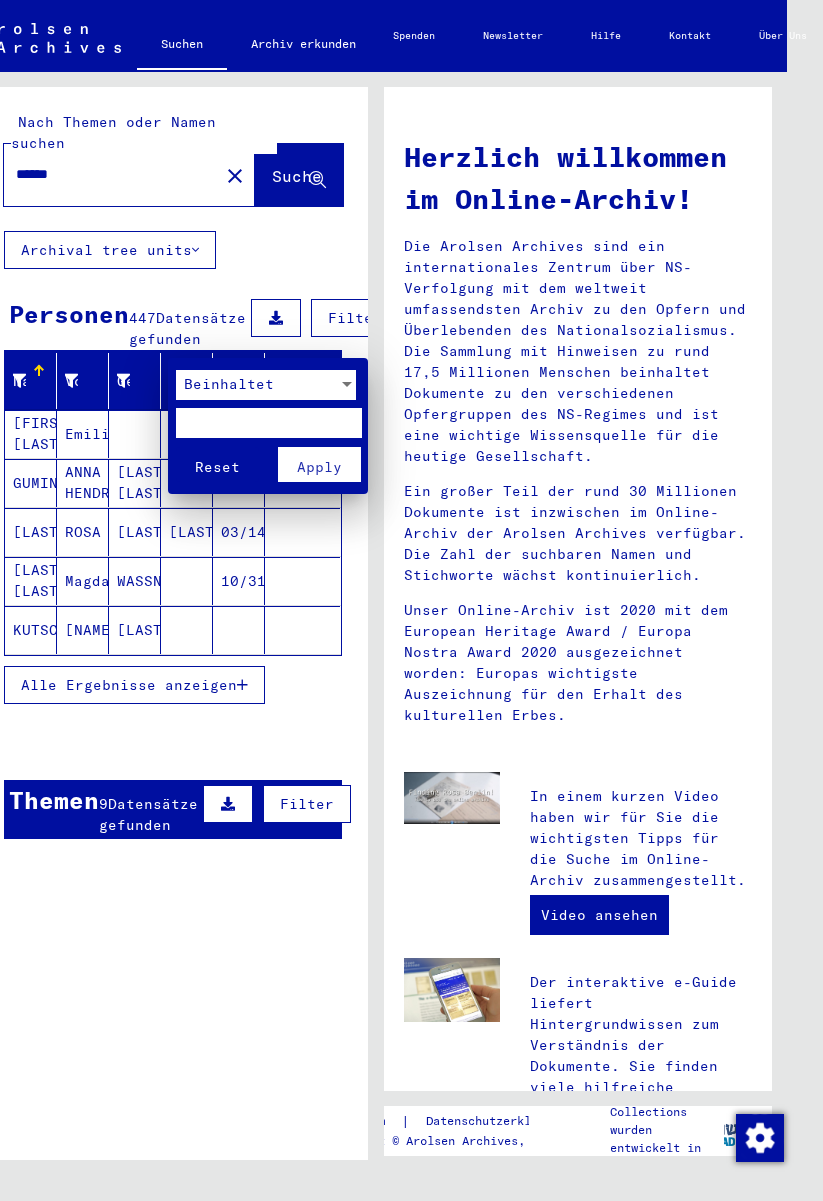 click at bounding box center [411, 600] 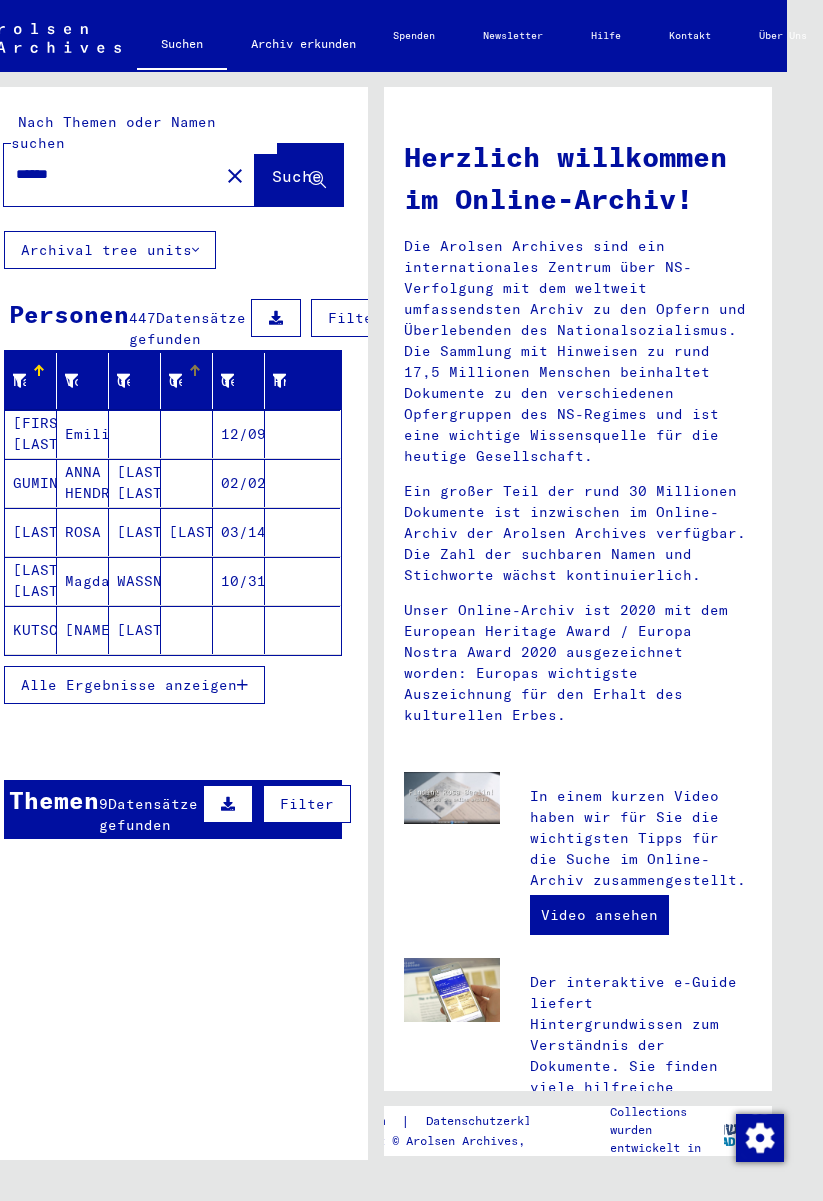 click on "Filter" at bounding box center [355, 318] 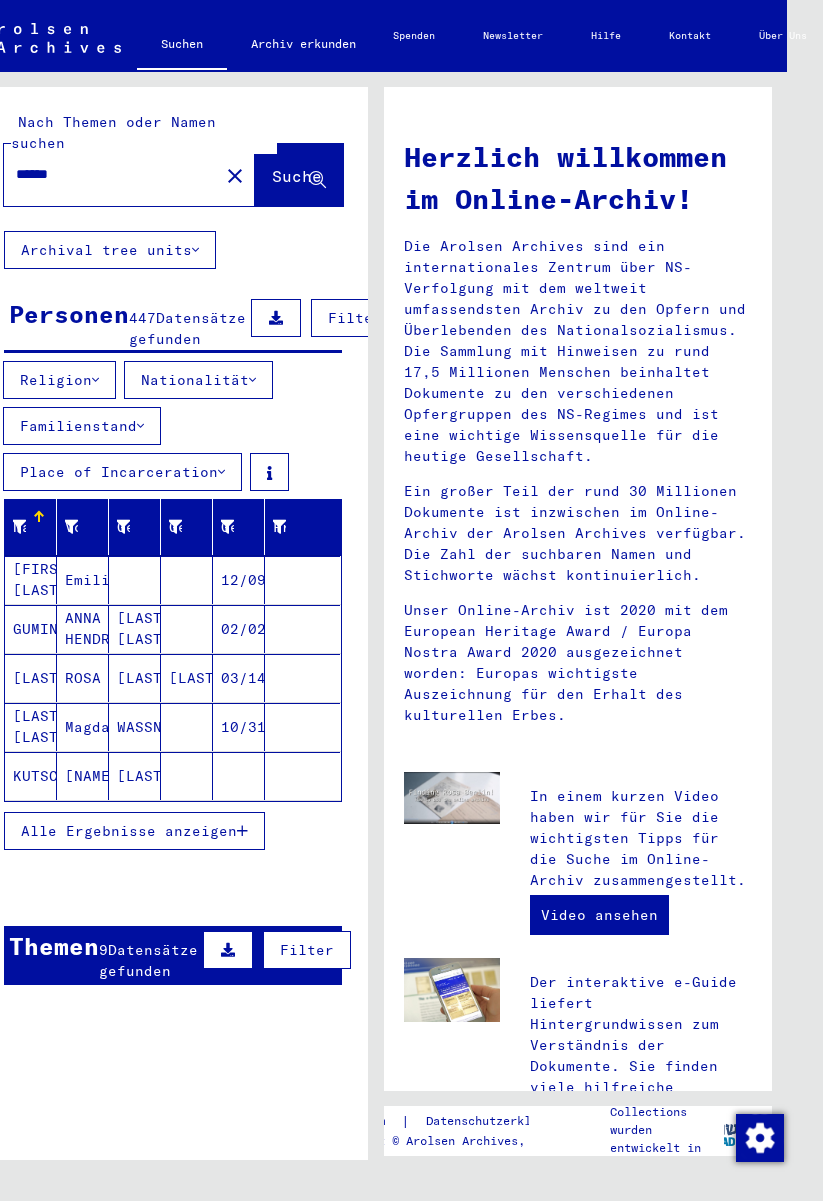 click on "Nationalität" at bounding box center [198, 380] 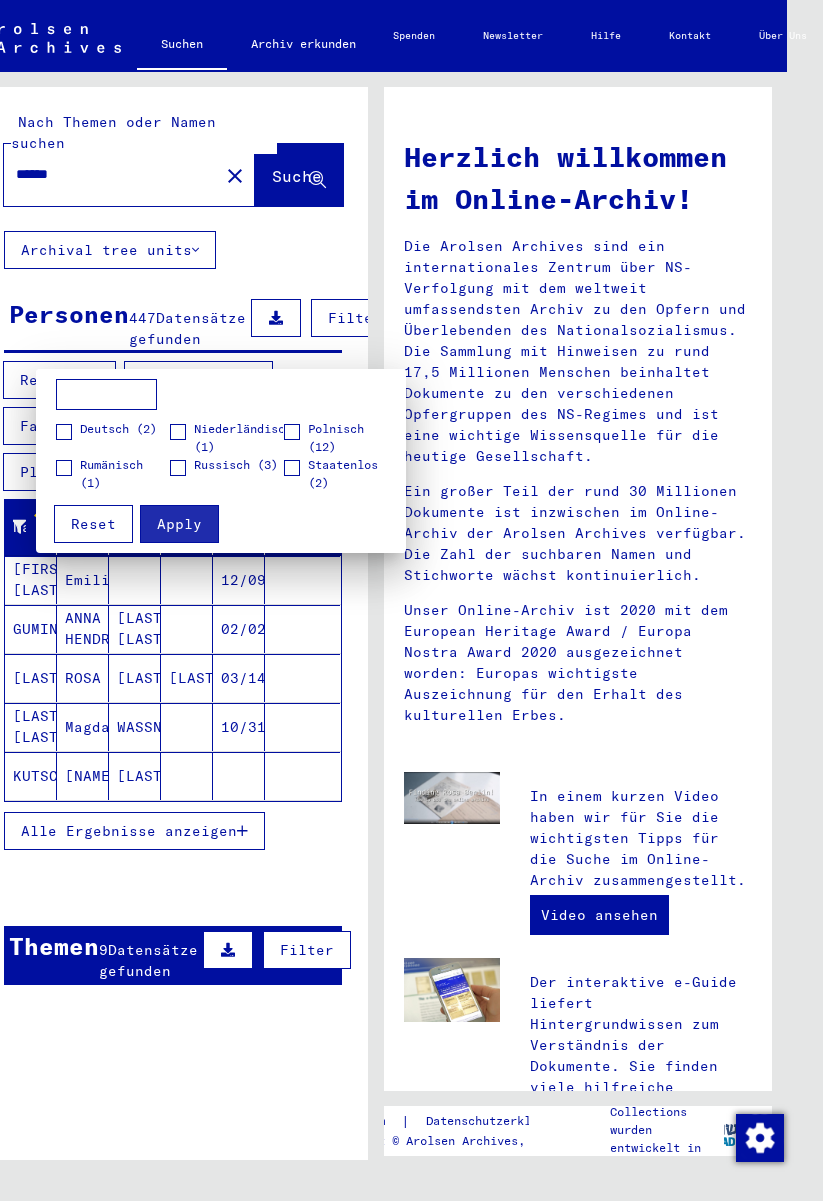 click on "Deutsch (2)    Niederländisch (1)    Polnisch (12)    Rumänisch (1)    Russisch (3)    Staatenlos (2)" at bounding box center (221, 435) 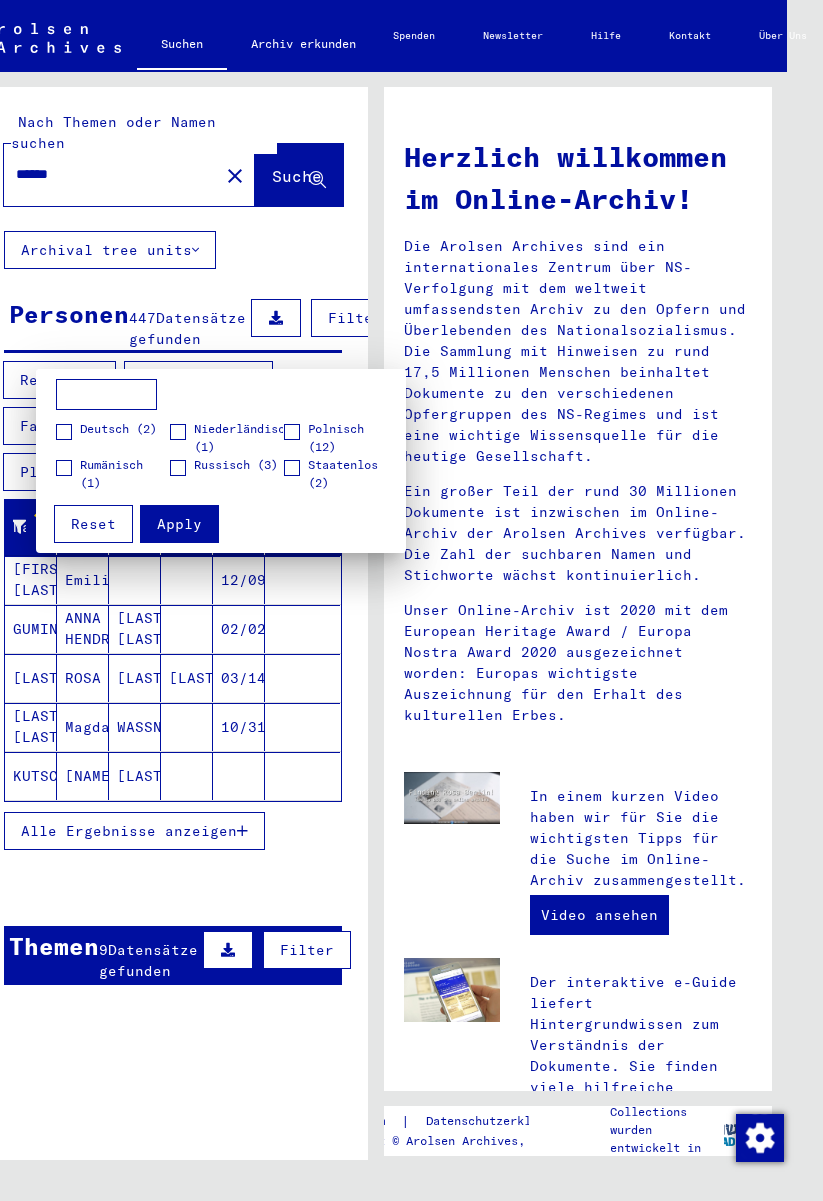 click at bounding box center (64, 432) 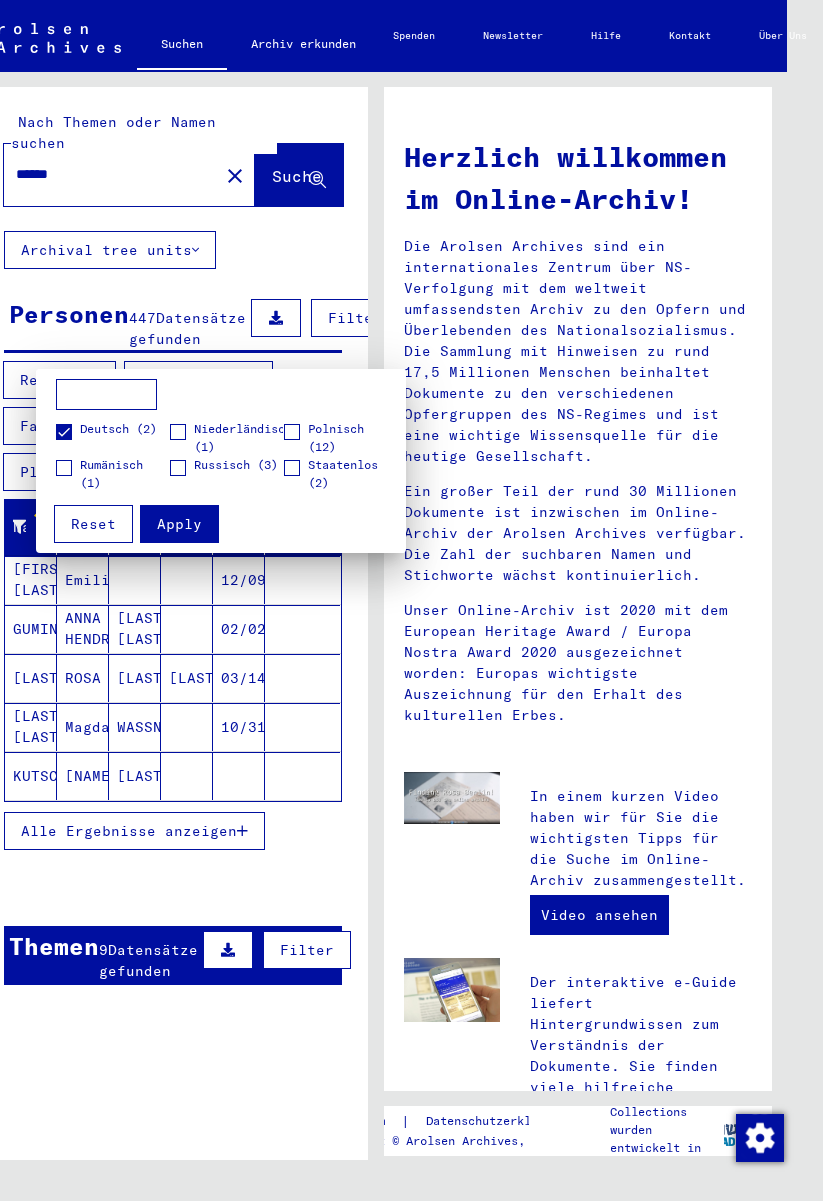click on "Apply" at bounding box center (179, 524) 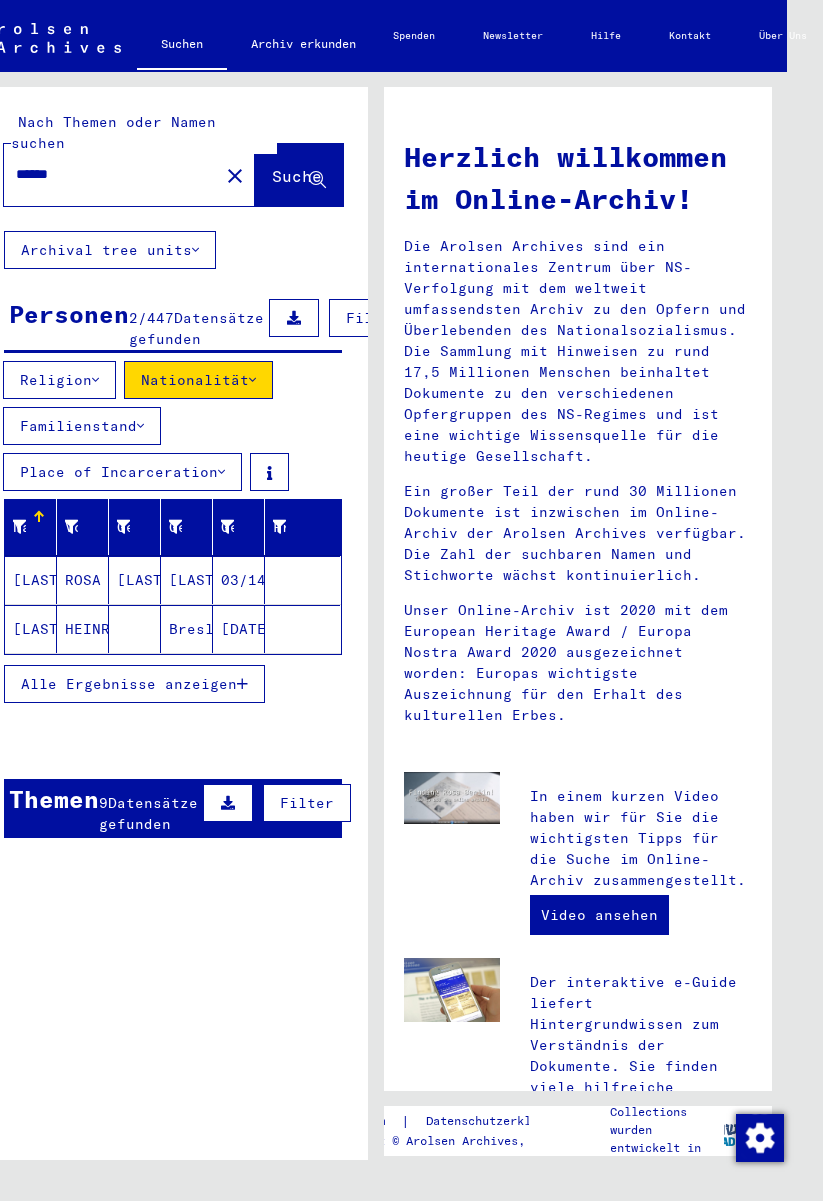 click on "[LAST]" at bounding box center [31, 629] 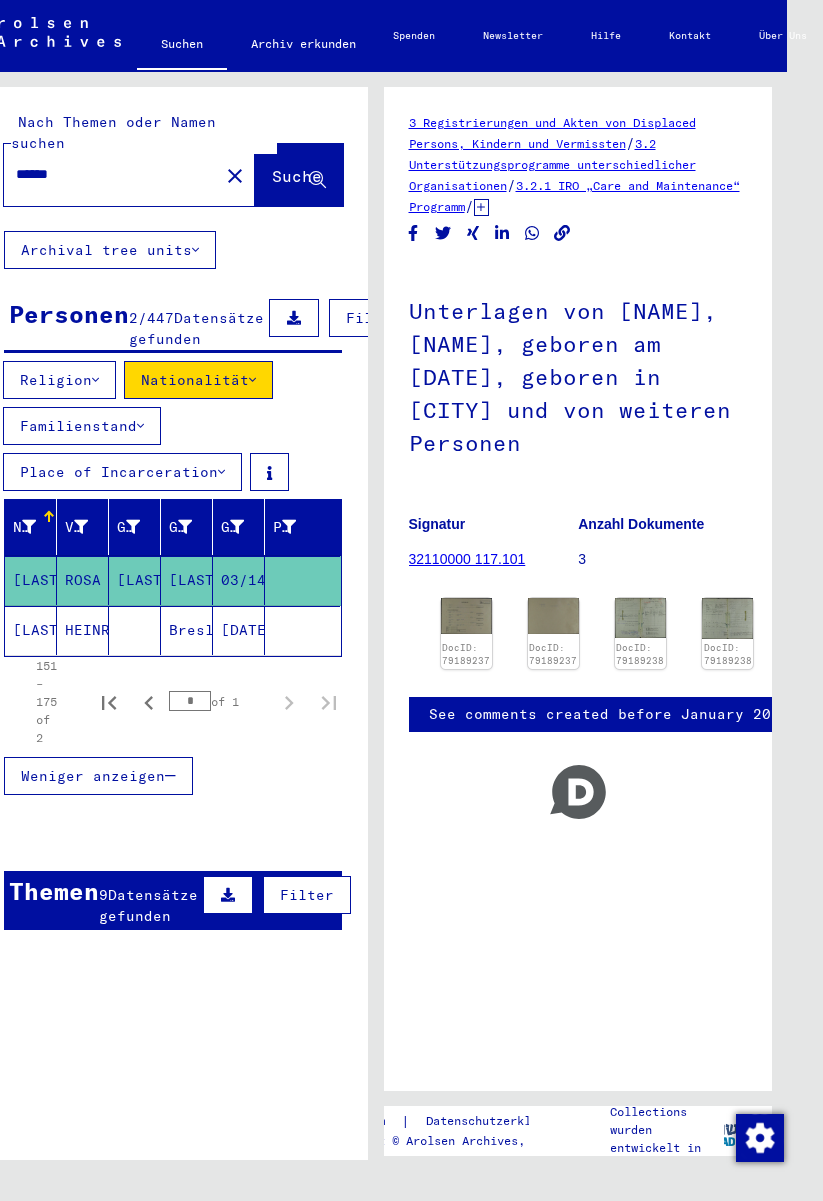 click 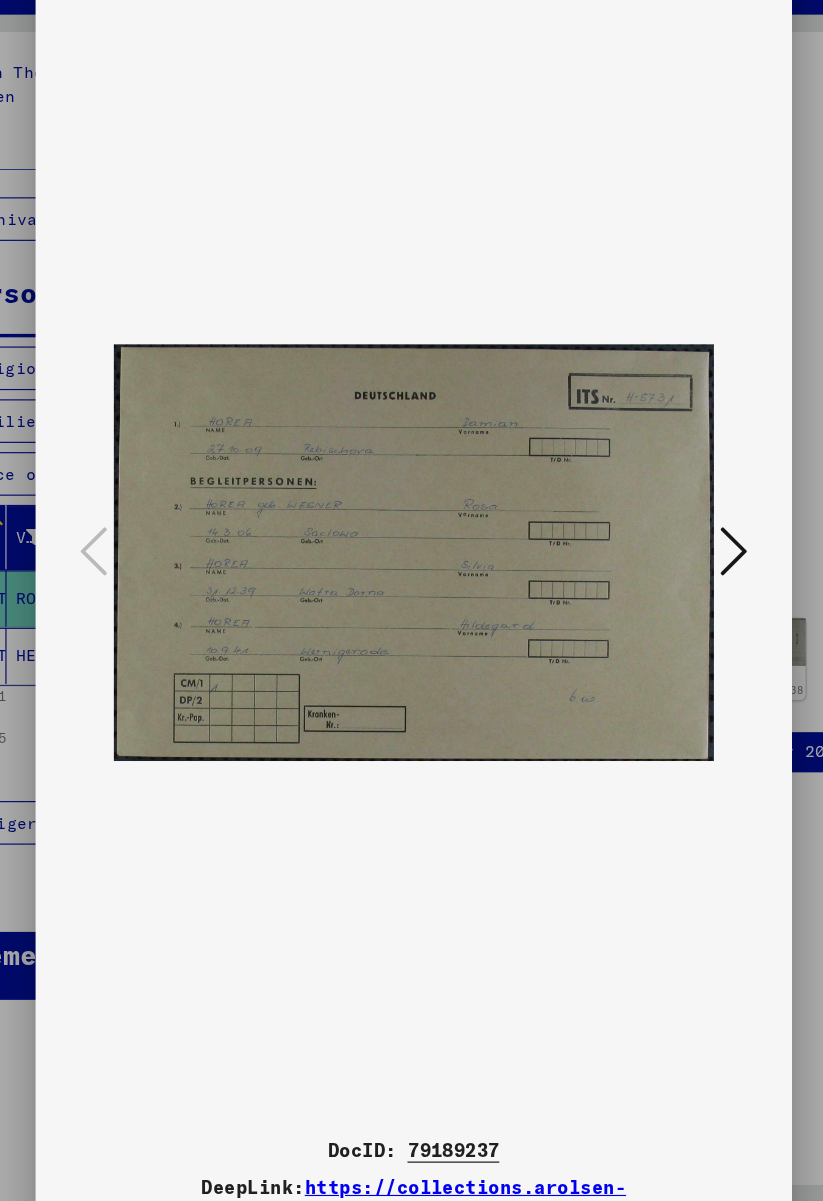 click at bounding box center [691, 540] 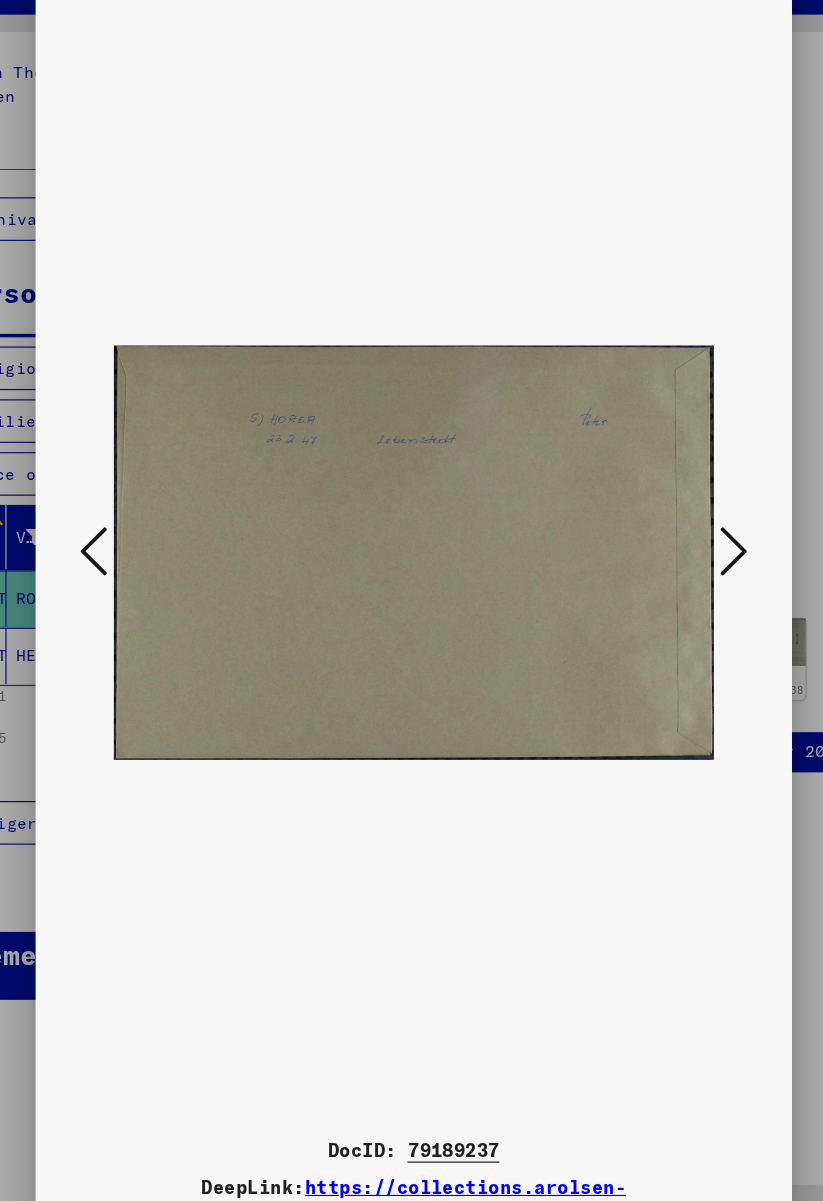 click at bounding box center (691, 539) 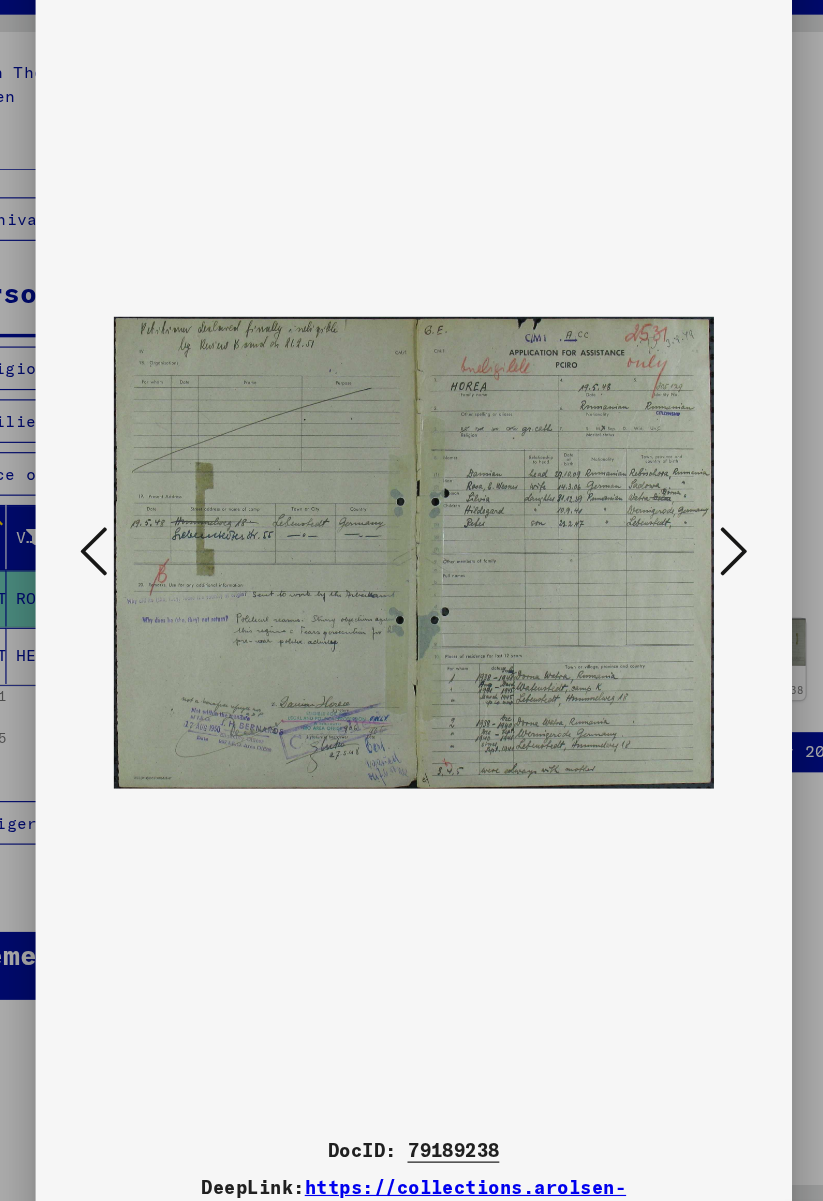 click at bounding box center (691, 540) 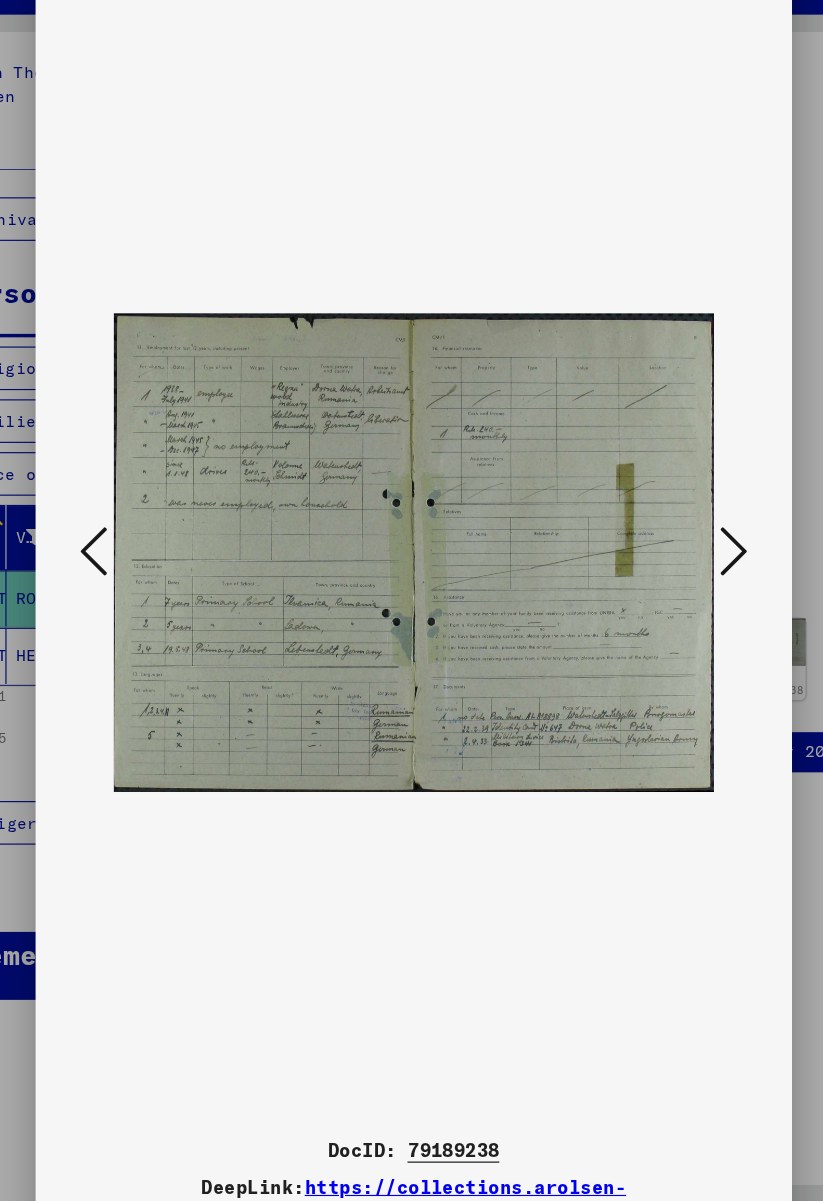 click at bounding box center [691, 539] 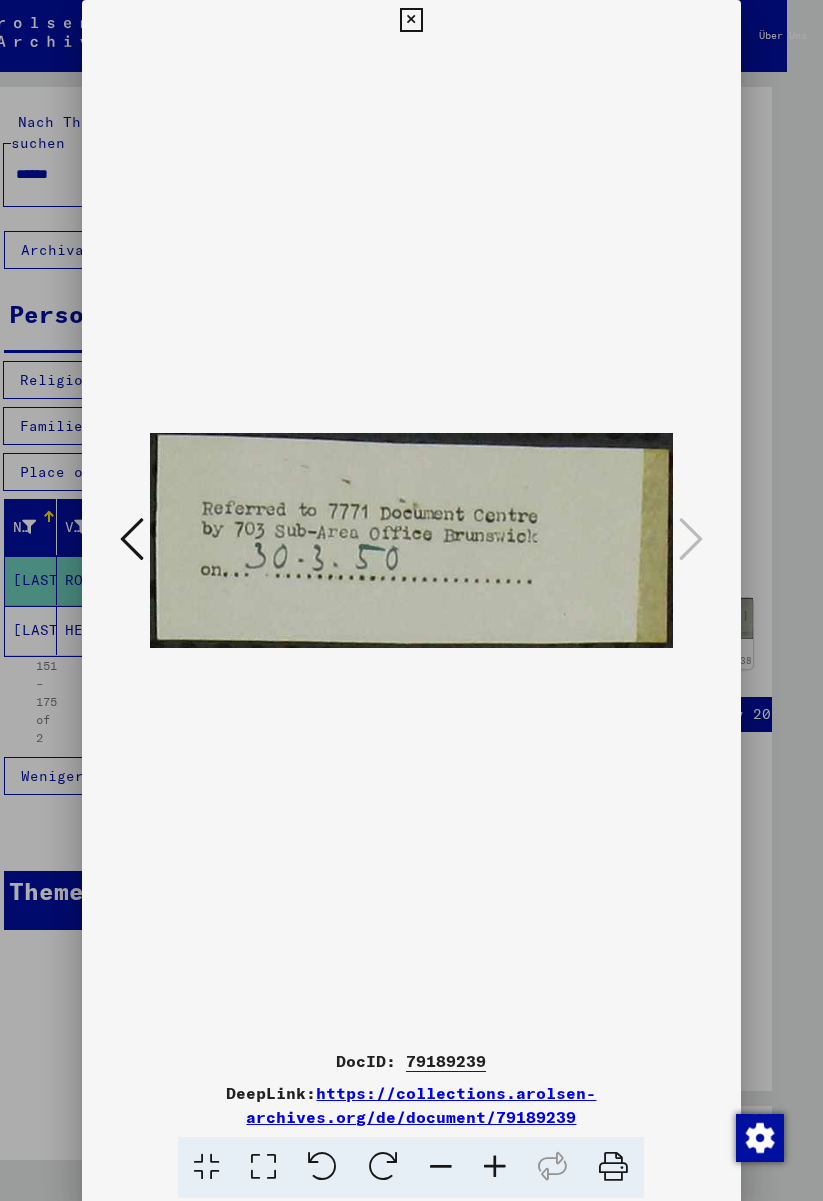 click at bounding box center (411, 20) 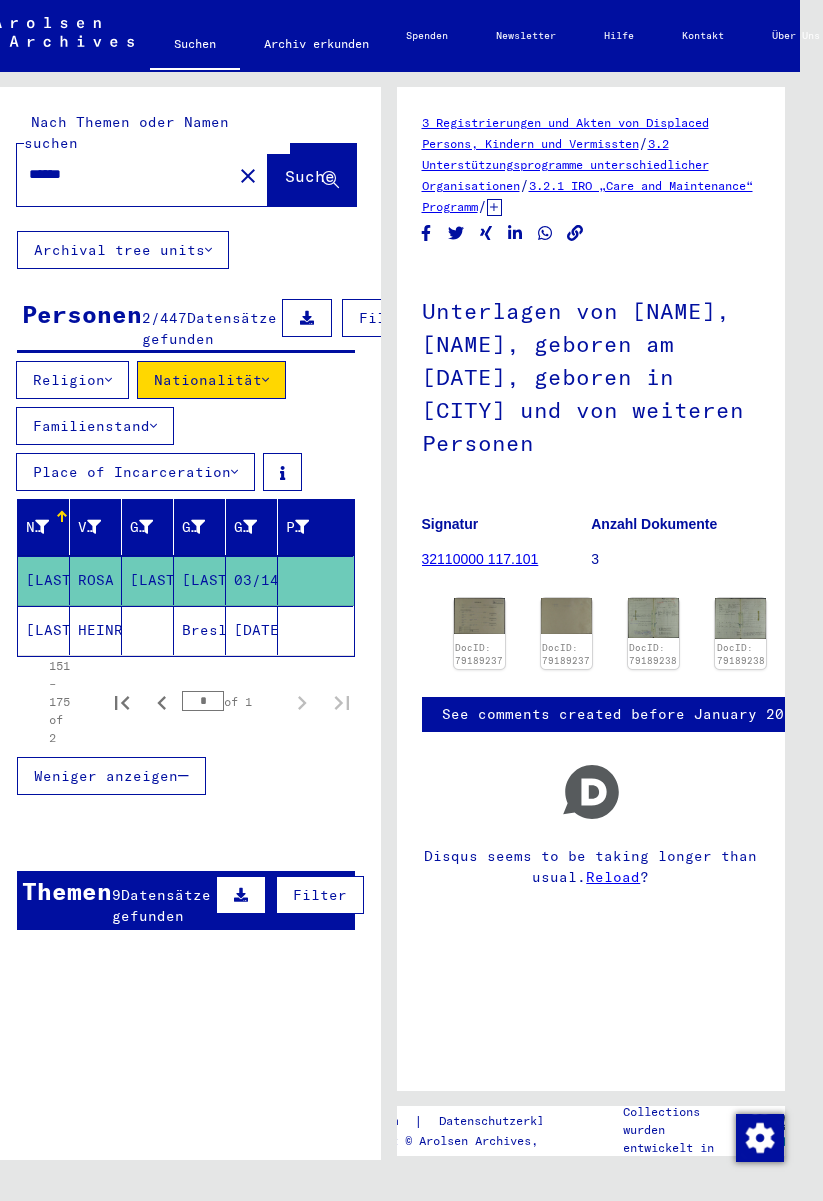 scroll, scrollTop: 39, scrollLeft: 22, axis: both 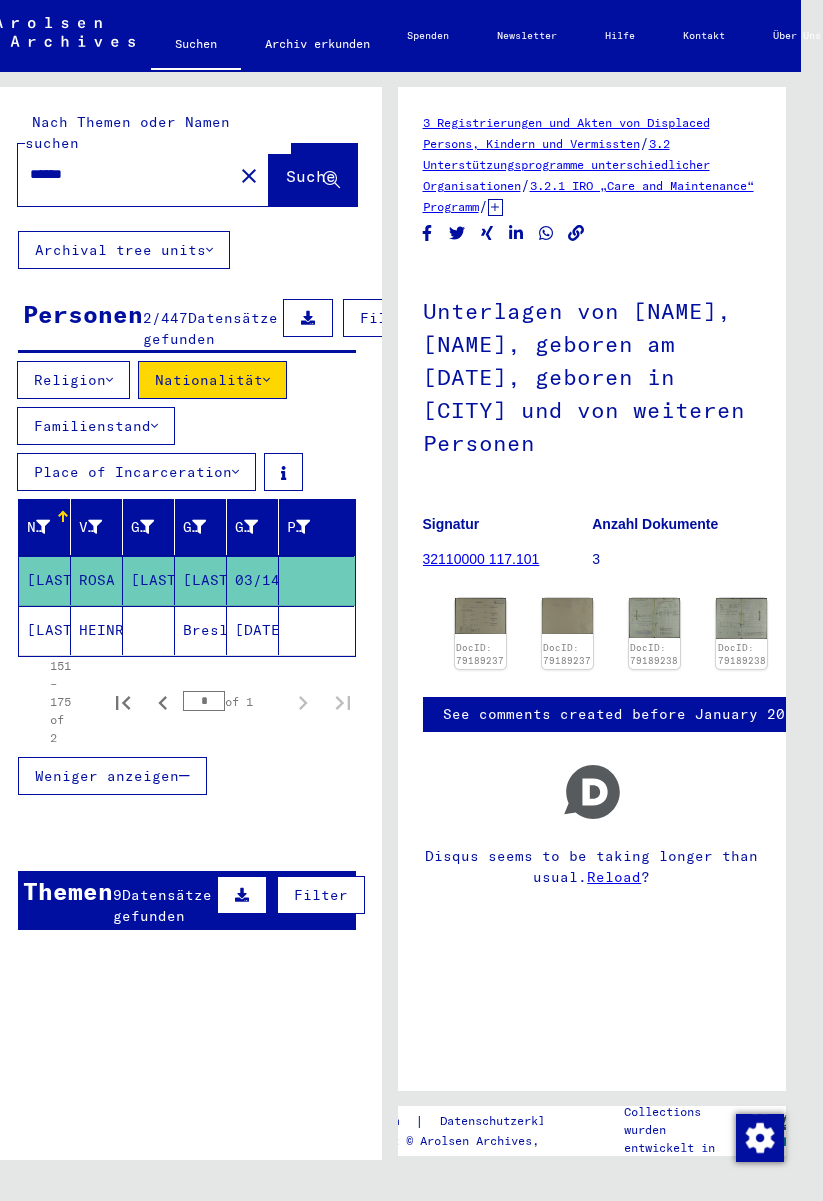 click on "[LAST]" 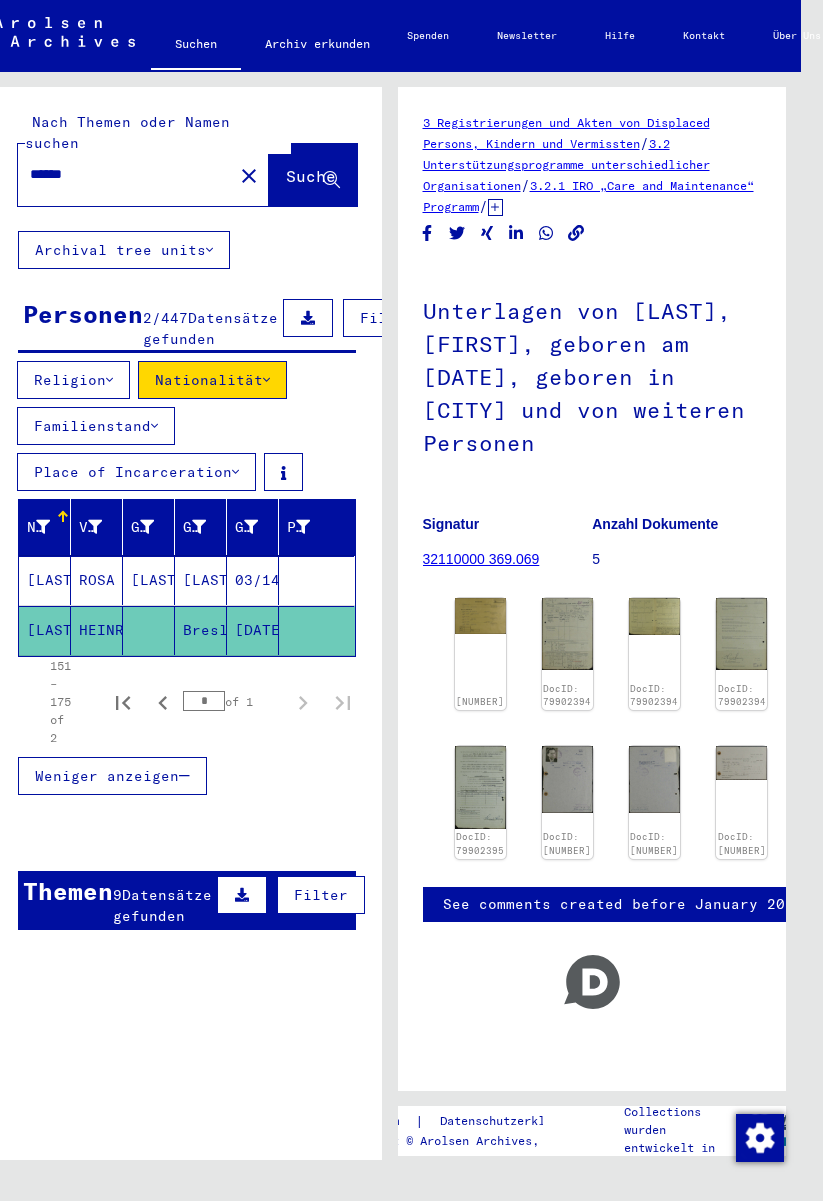 click 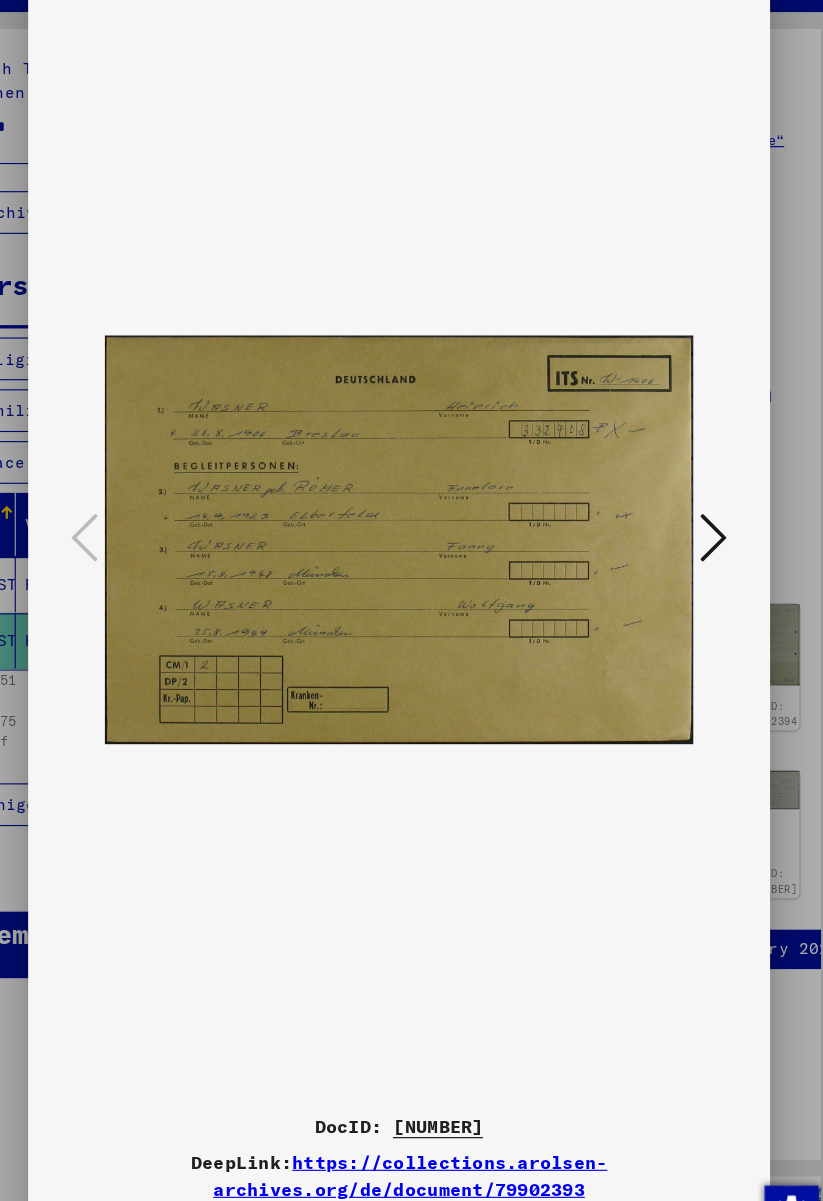 click at bounding box center [691, 539] 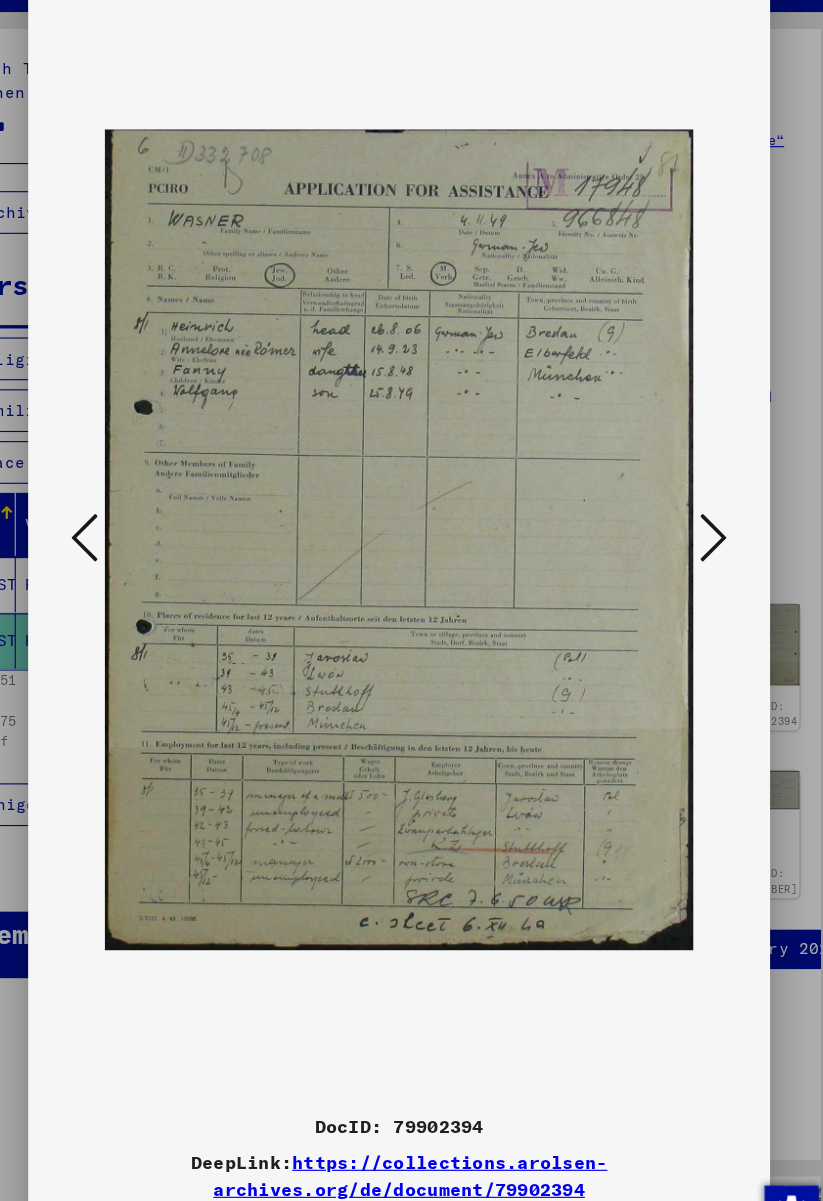 click at bounding box center [691, 539] 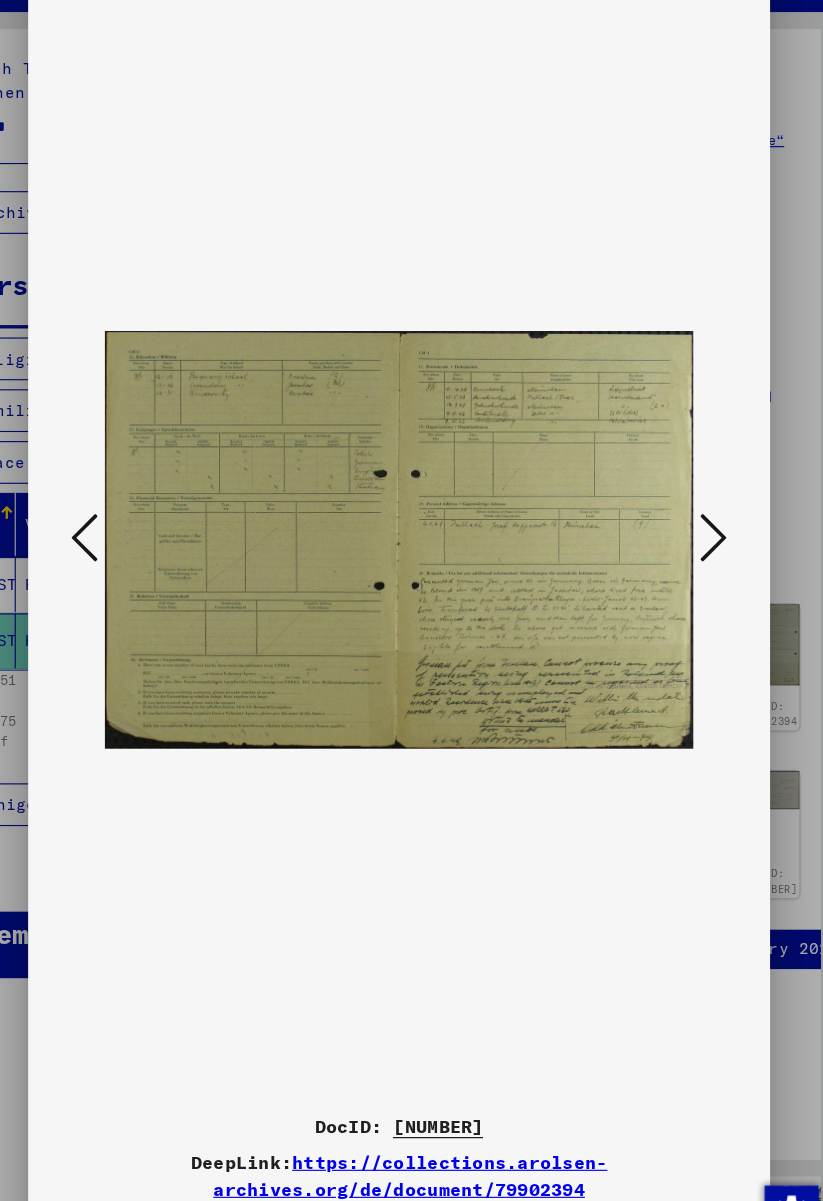 click at bounding box center (691, 540) 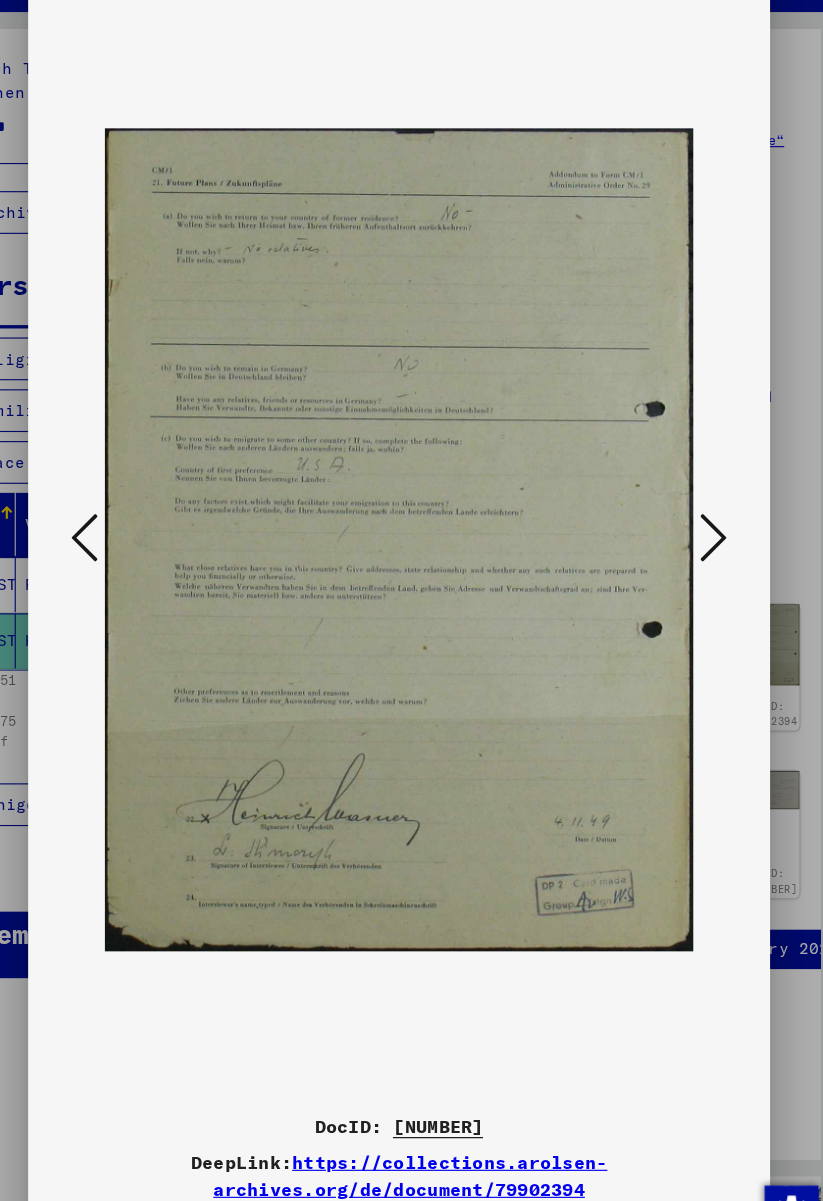 click at bounding box center [691, 539] 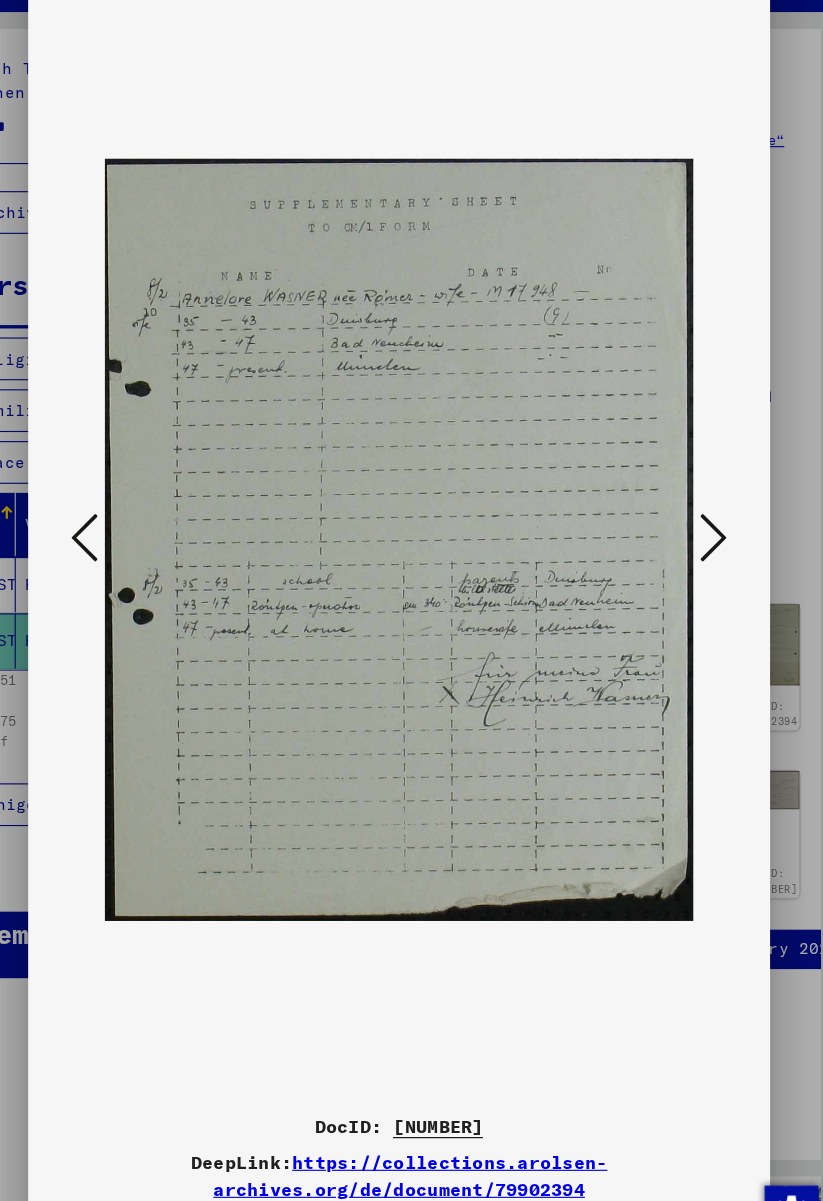 click at bounding box center (691, 539) 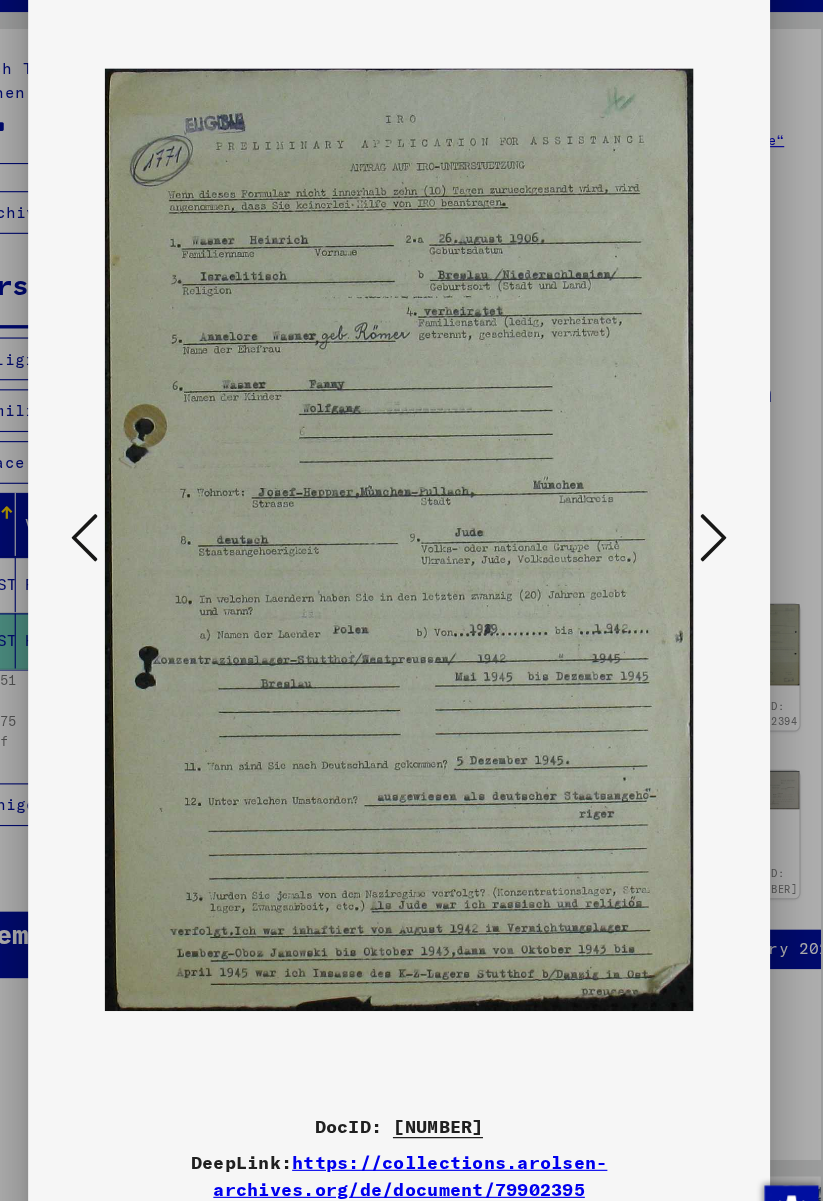 click at bounding box center (691, 539) 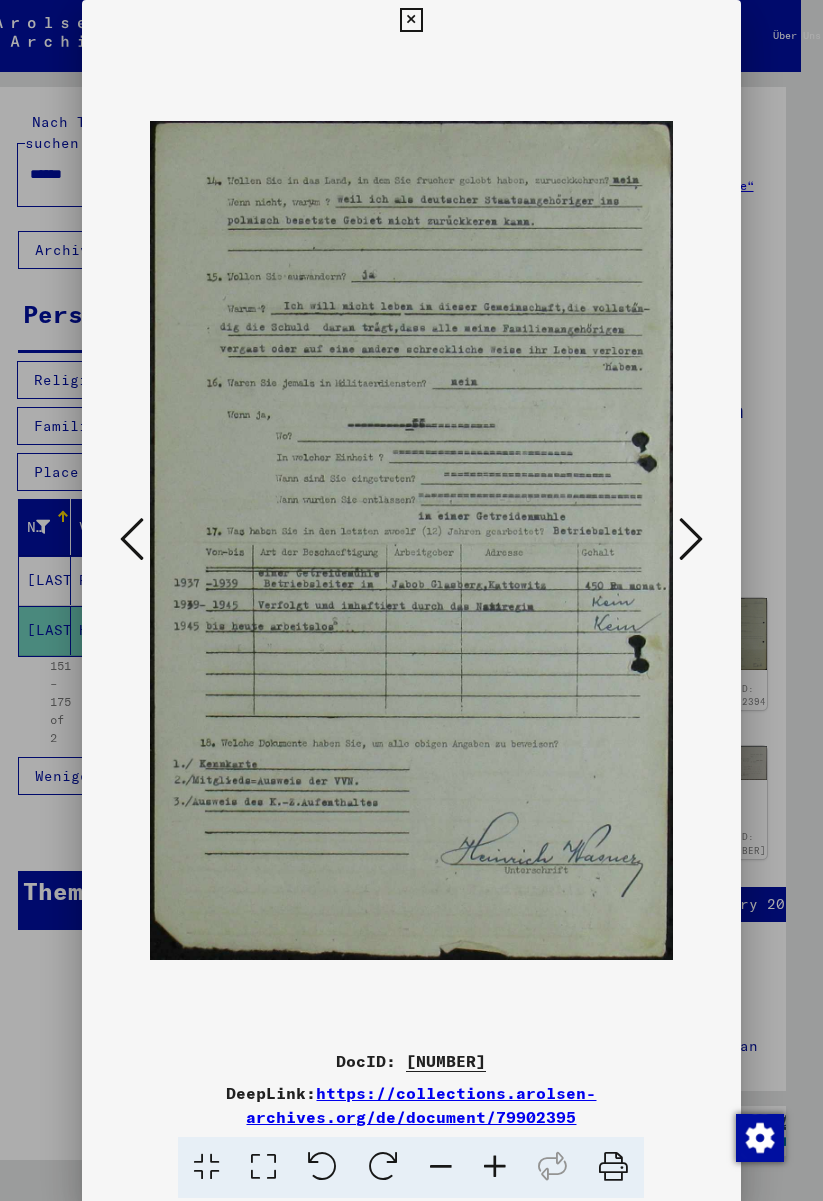 click at bounding box center (411, 20) 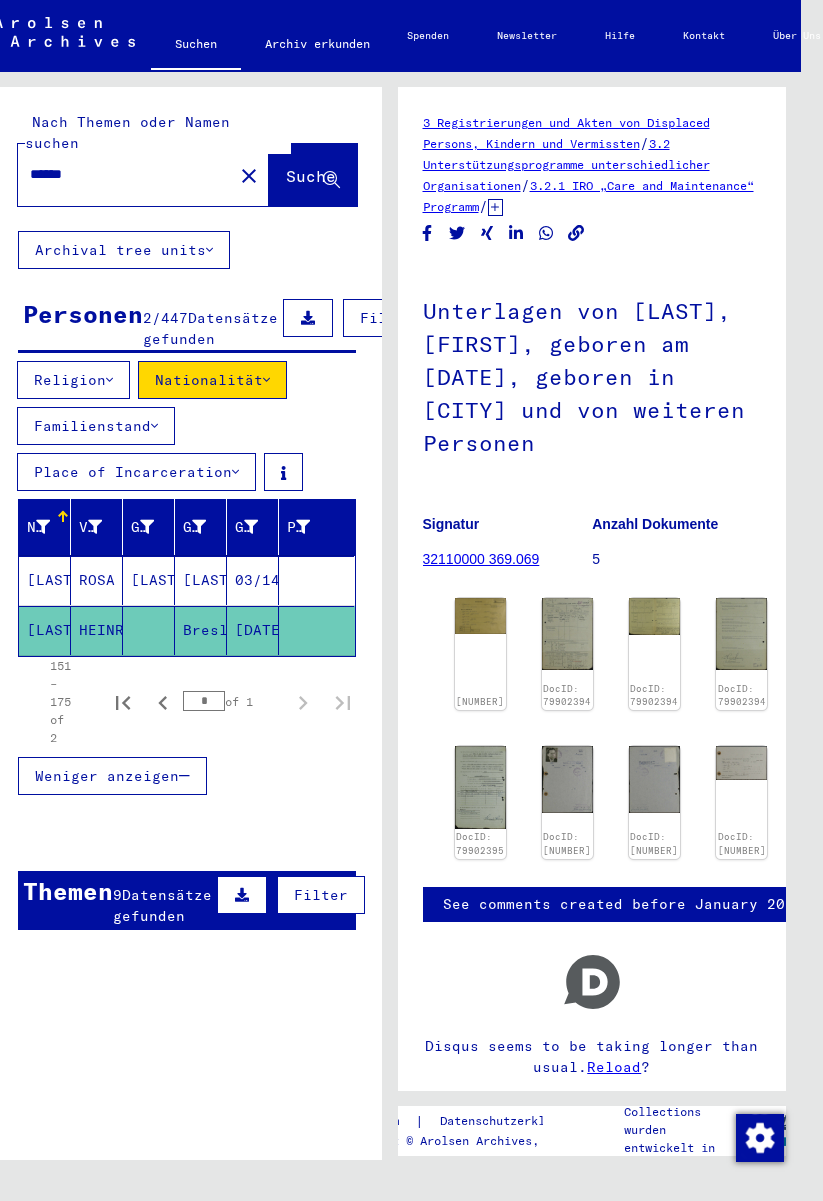 click on "Nationalität" at bounding box center (212, 380) 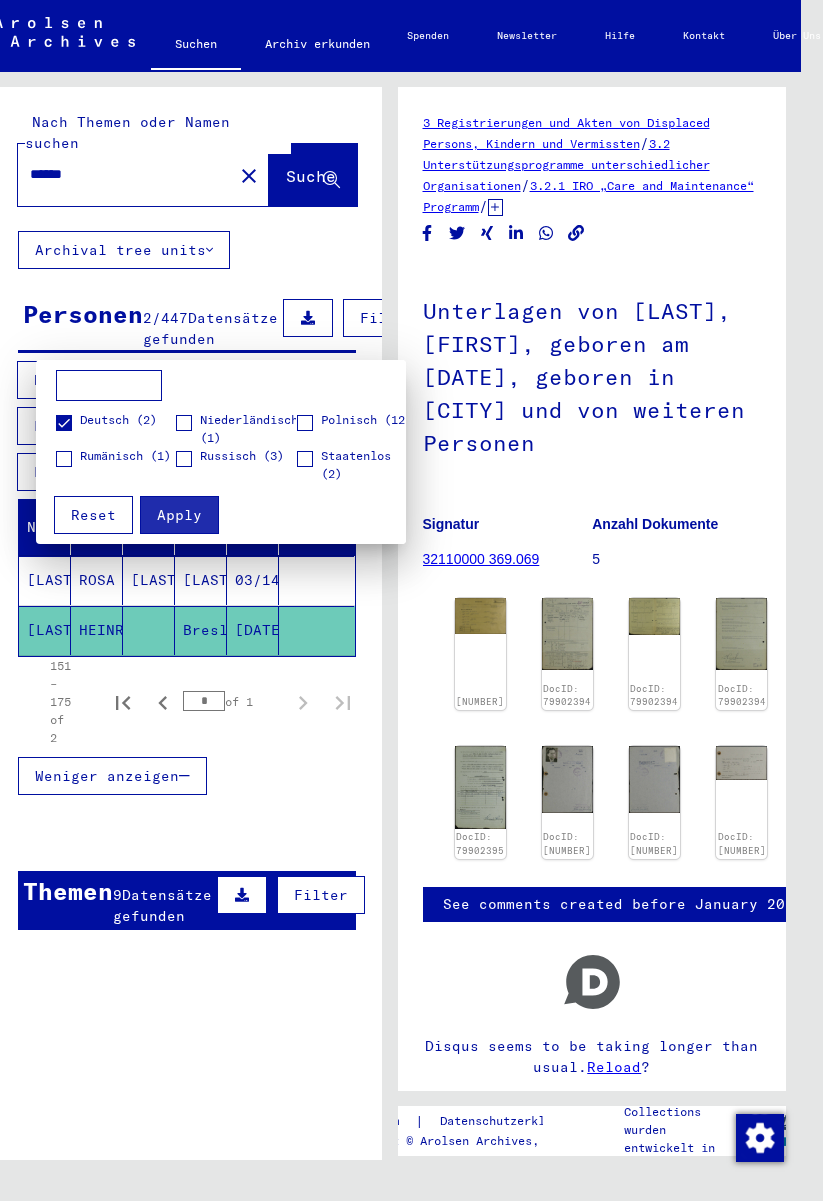 click on "Reset" at bounding box center [93, 515] 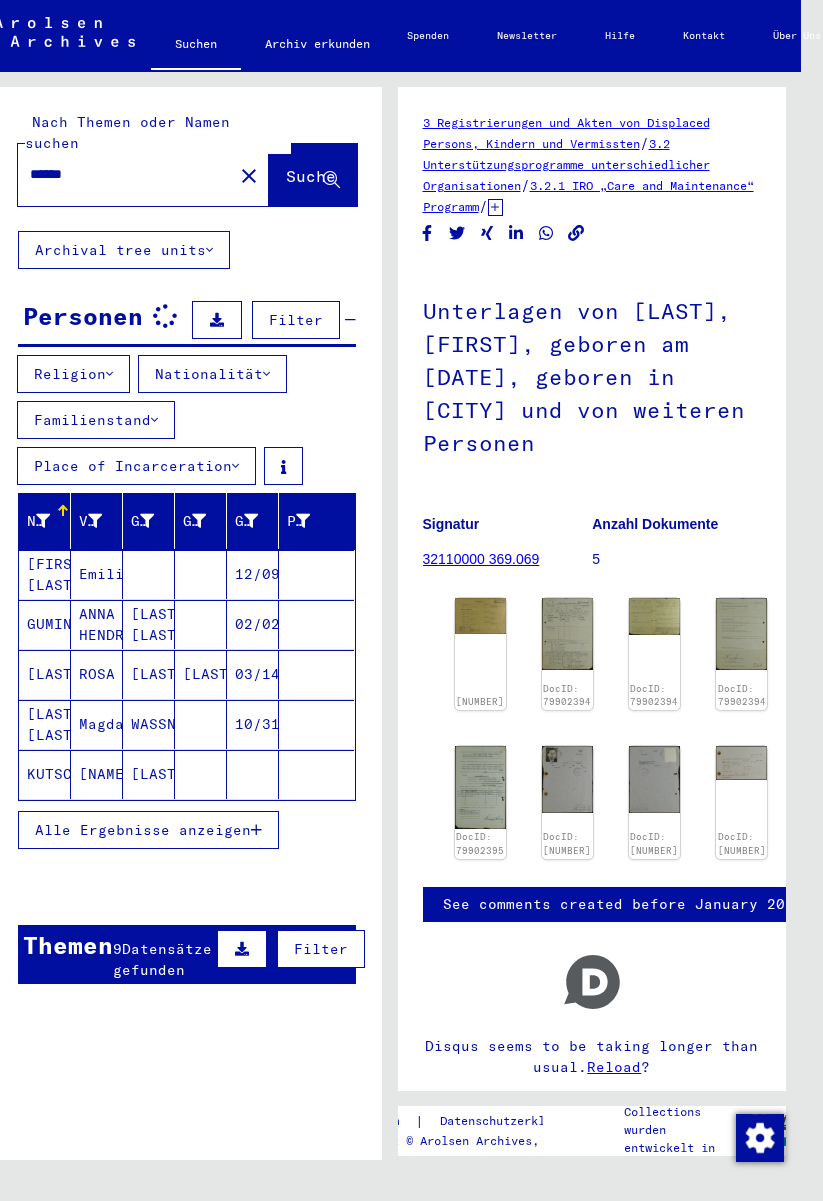 click on "close" 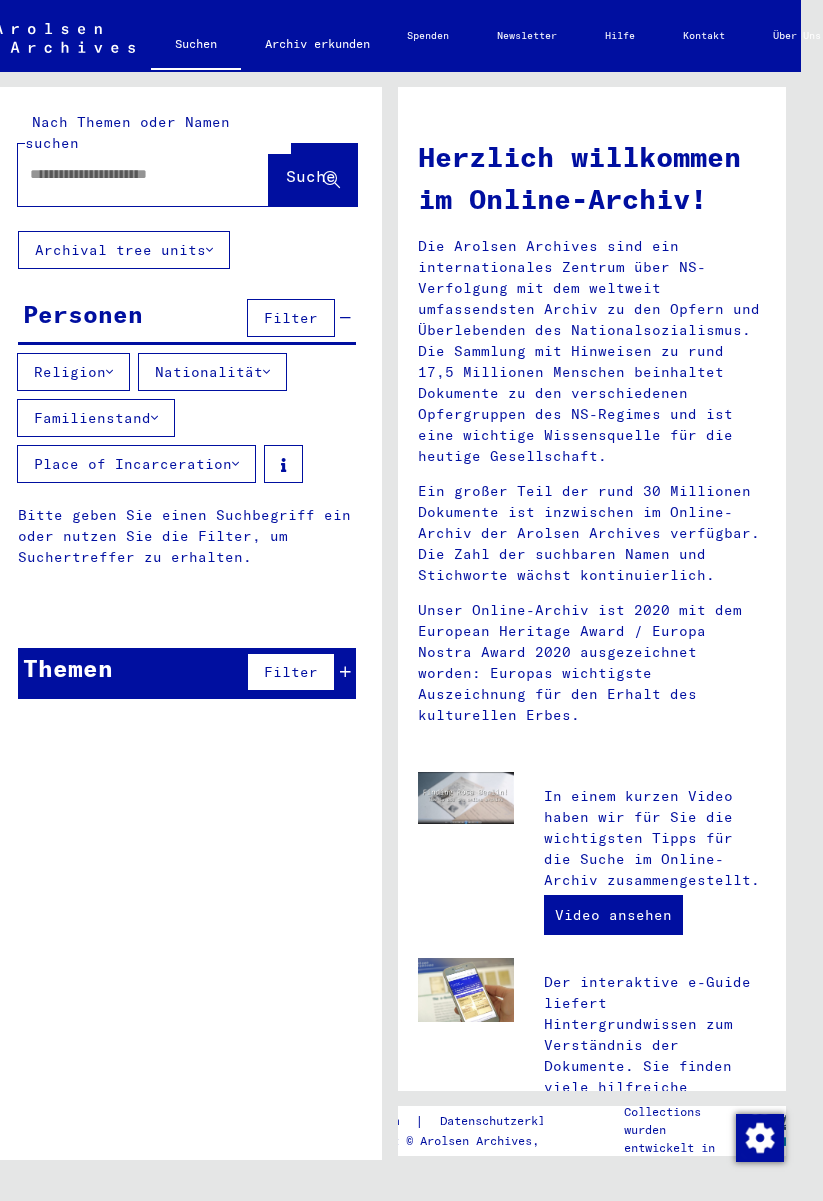 click at bounding box center [119, 174] 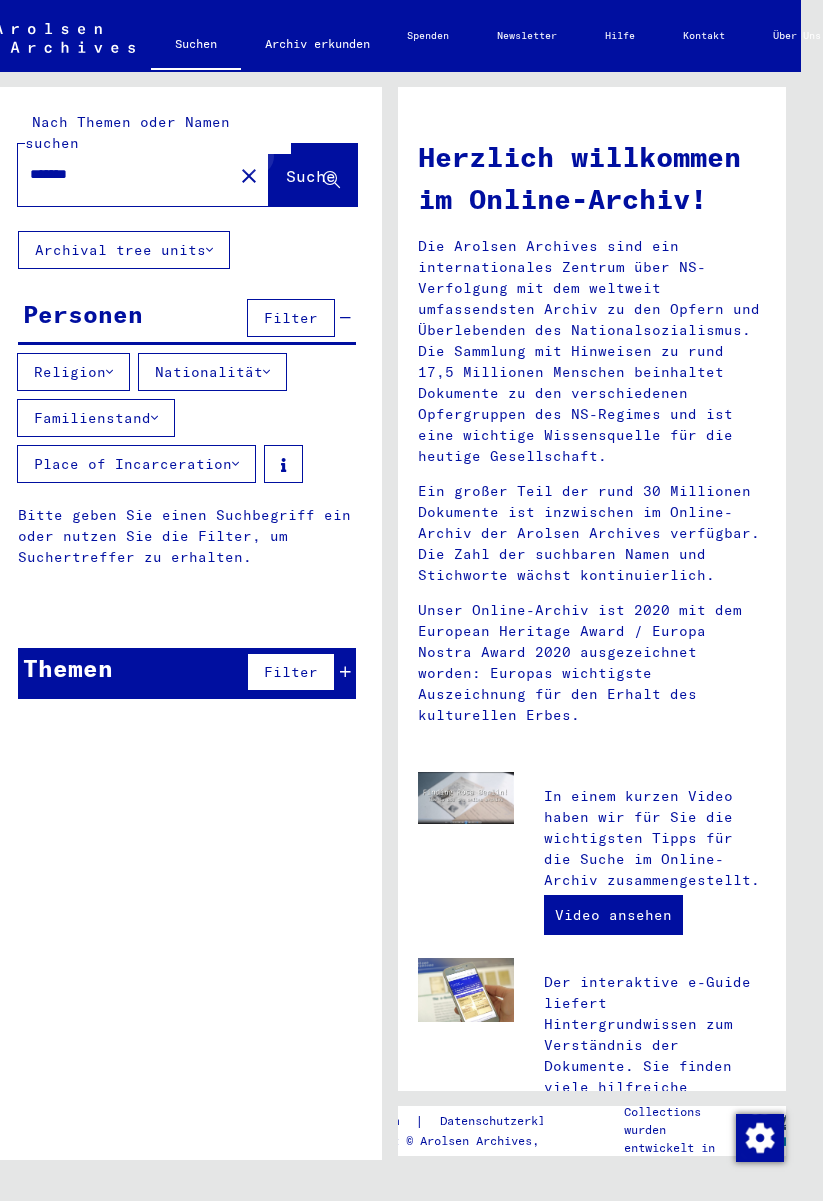 type on "*******" 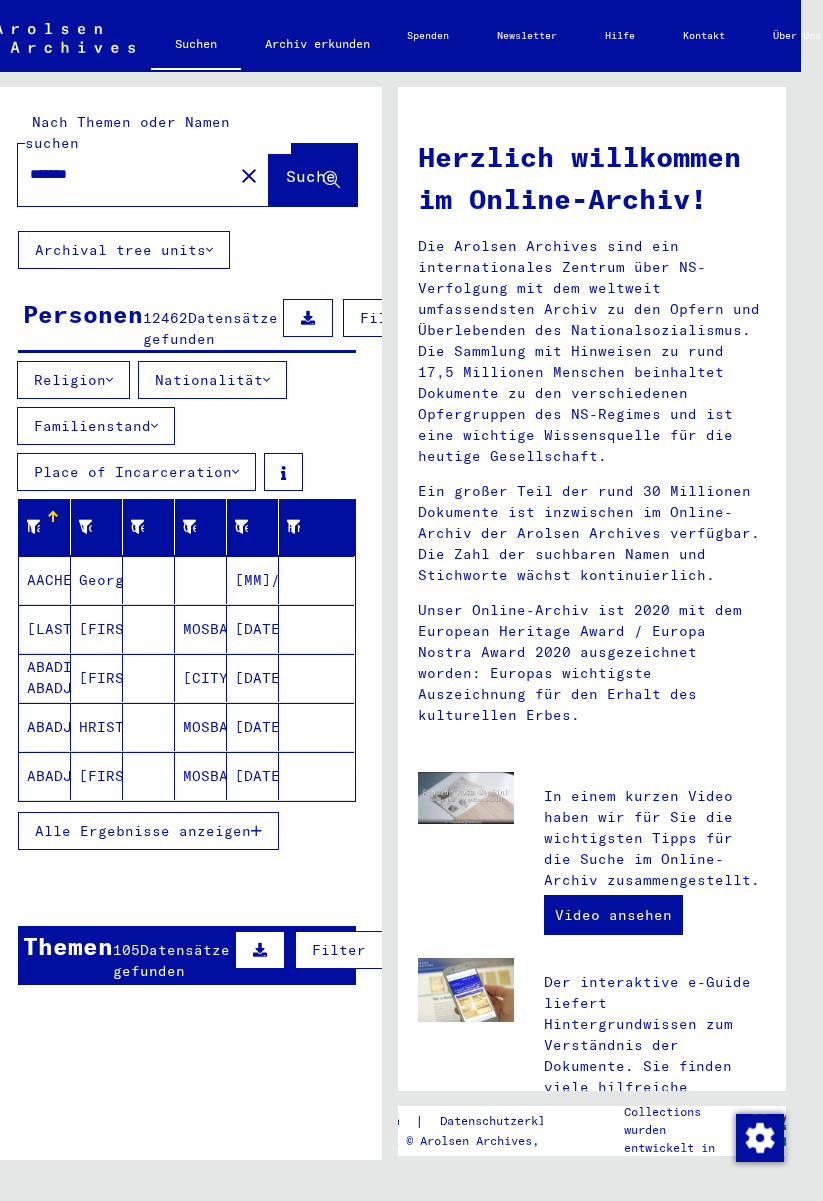 click on "Datensätze gefunden" at bounding box center [171, 960] 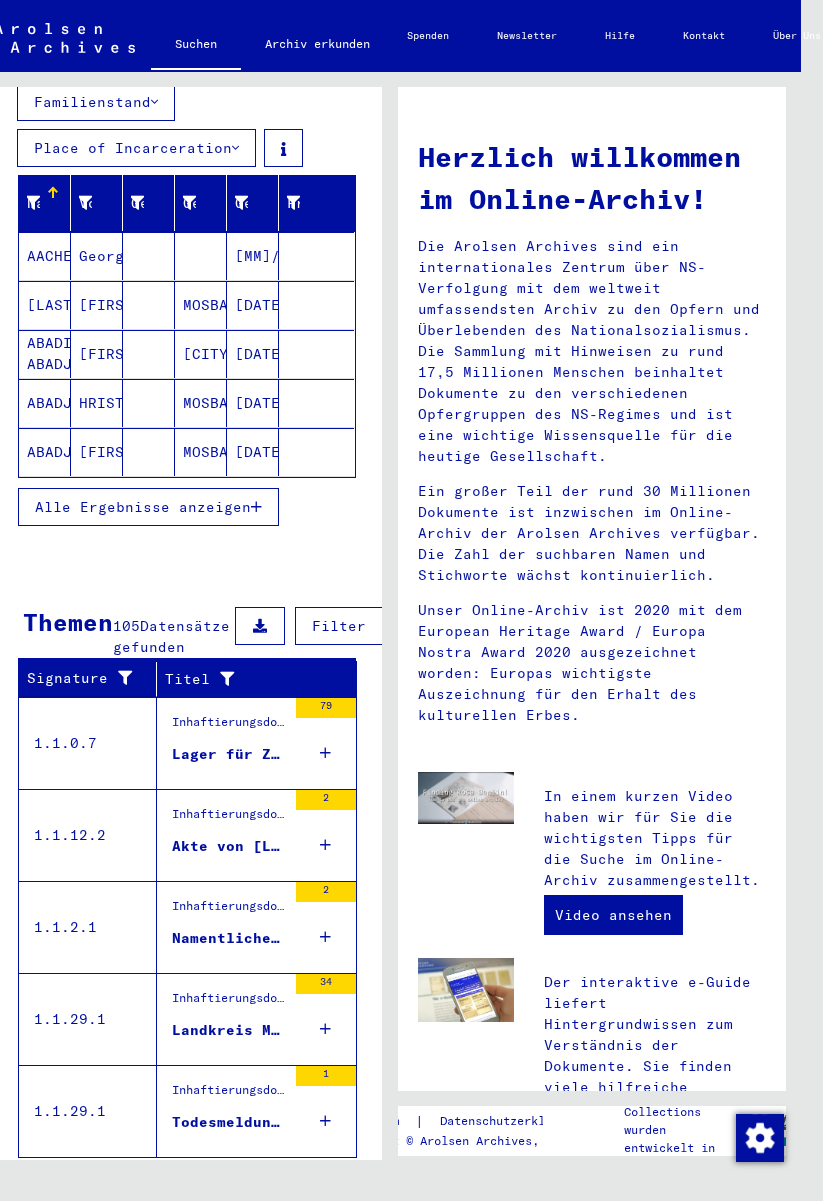 scroll, scrollTop: 322, scrollLeft: 0, axis: vertical 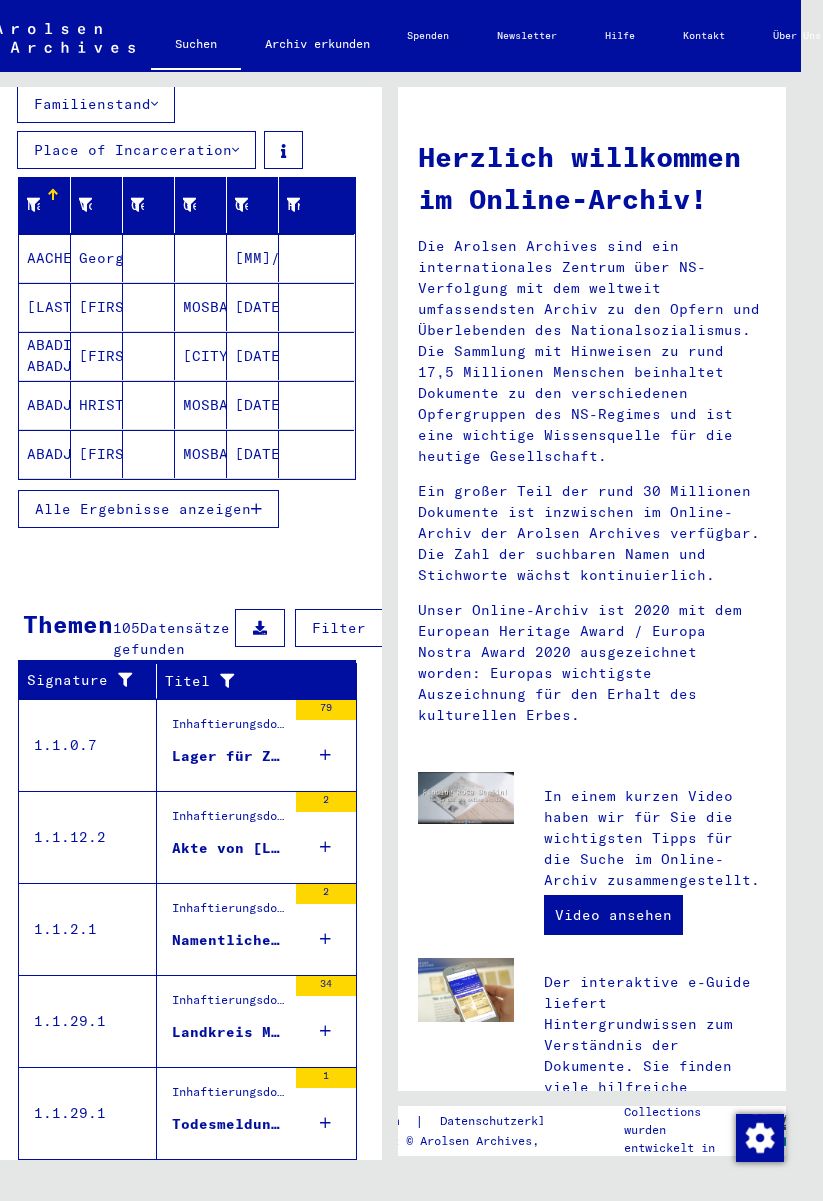 click on "Inhaftierungsdokumente > Lager und Ghettos > Allgemeines > Informationssammlung des ITS zu verschiedenen Haftstätten und Lagern" at bounding box center (229, 729) 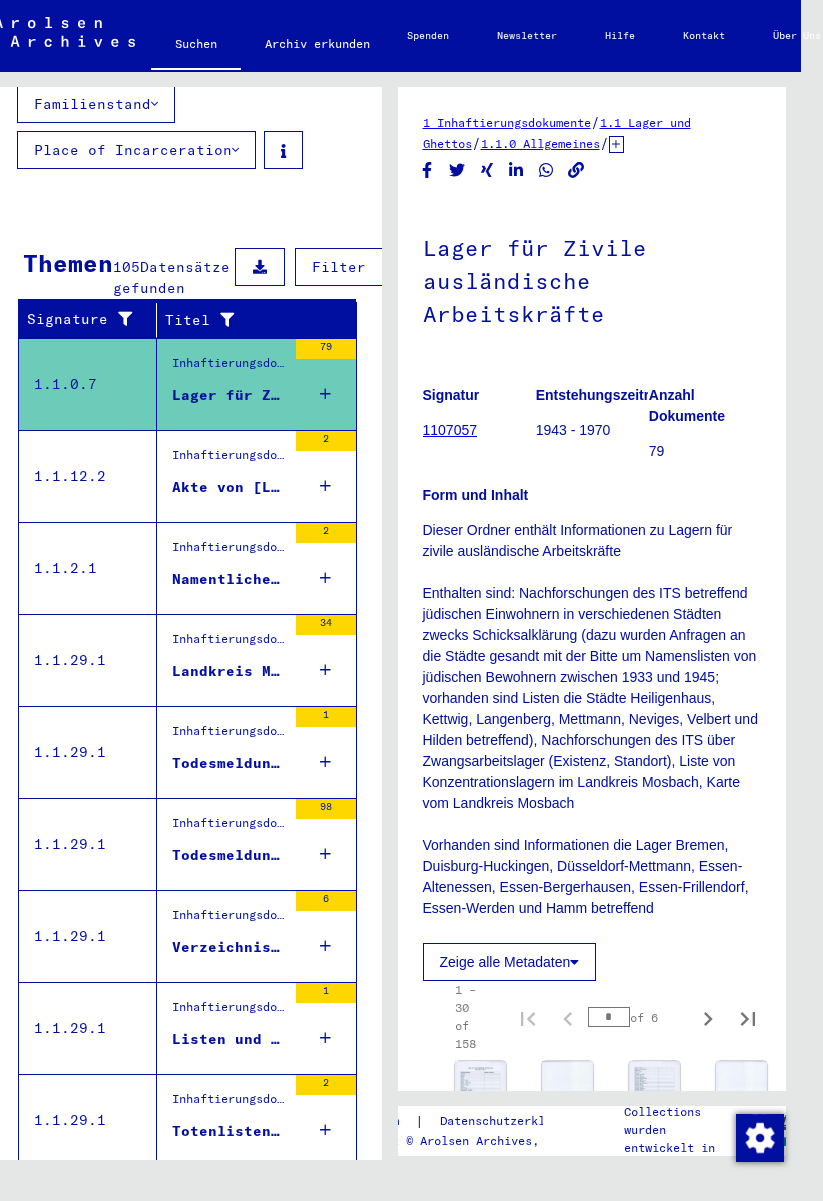 click on "Inhaftierungsdokumente > Lager und Ghettos > Konzentrationslager Herzogenbusch-Vught > Individuelle Unterlagen Herzogenbusch > Individuelle Häftlings Unterlagen > Akten mit Namen ab MOONEN" at bounding box center [229, 460] 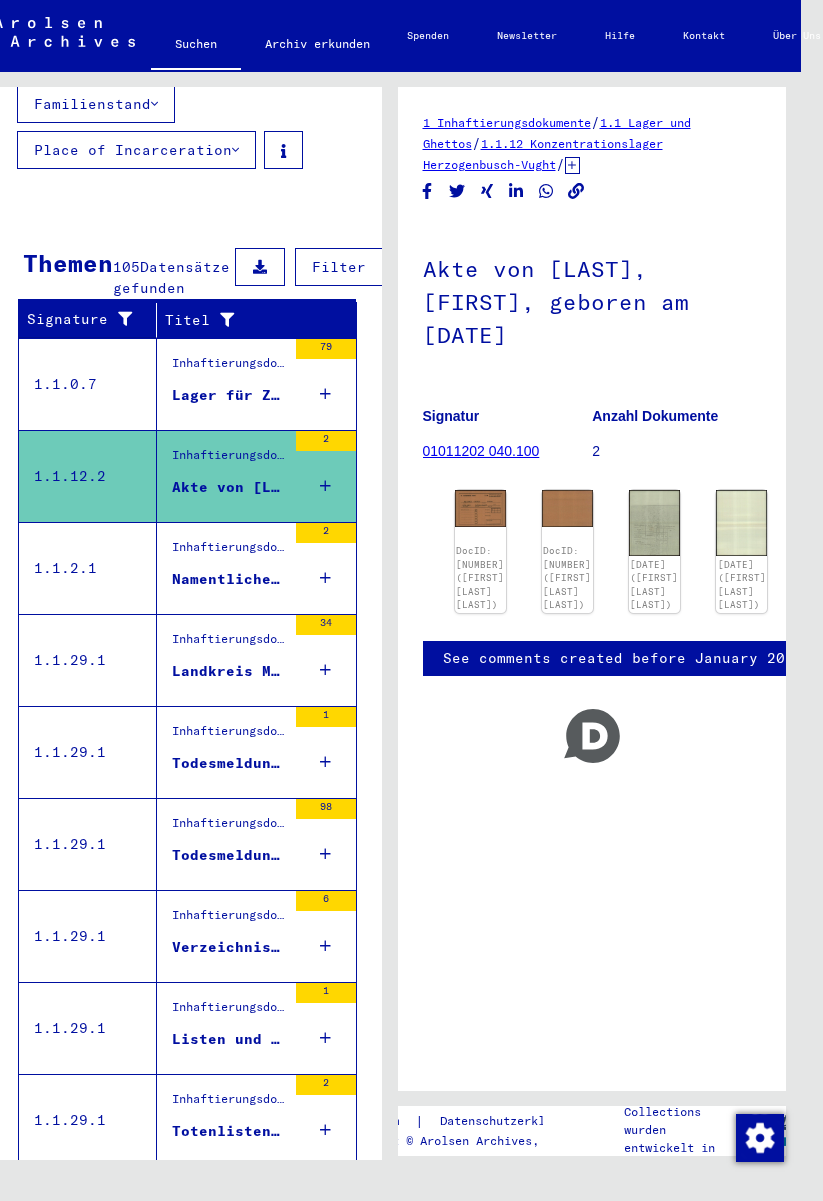 click on "Inhaftierungsdokumente > Lager und Ghettos > Konzentrations- und Vernichtungslager Auschwitz > Listenmaterial Auschwitz" at bounding box center [229, 552] 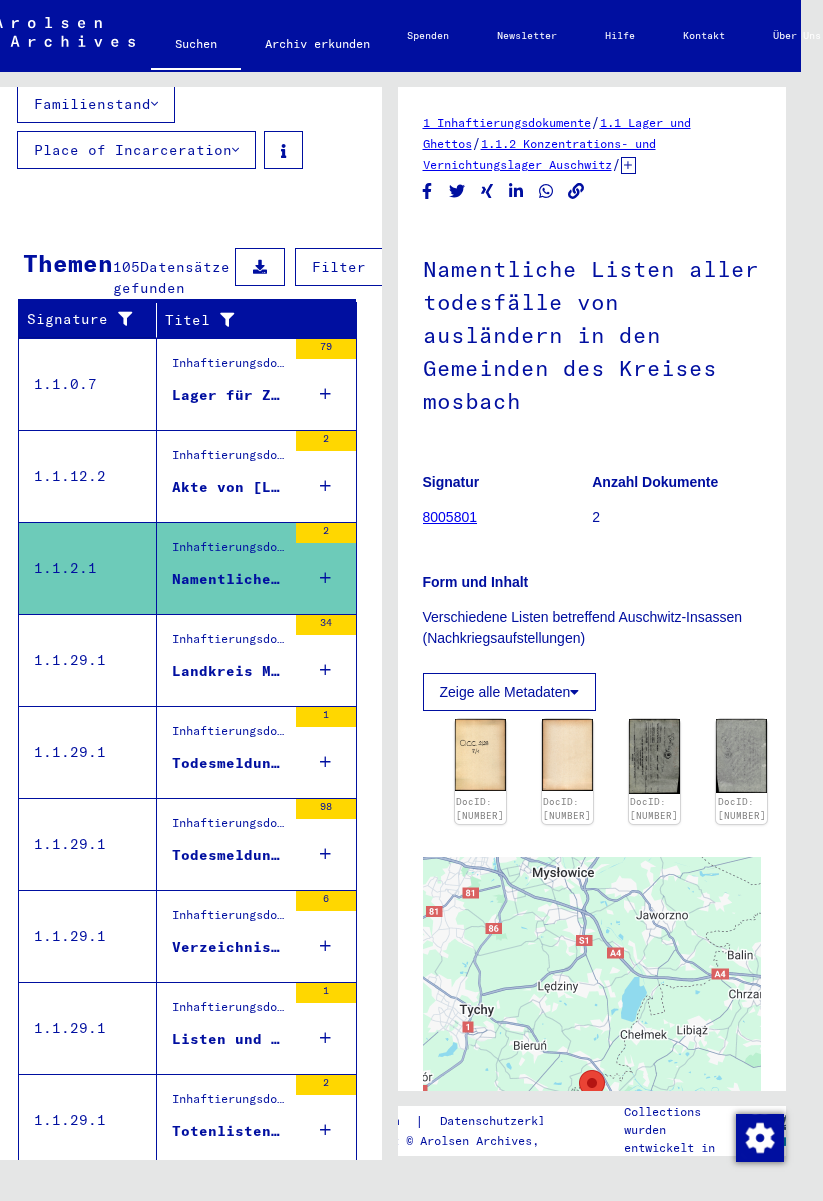 click on "Landkreis Mosbach" at bounding box center [229, 671] 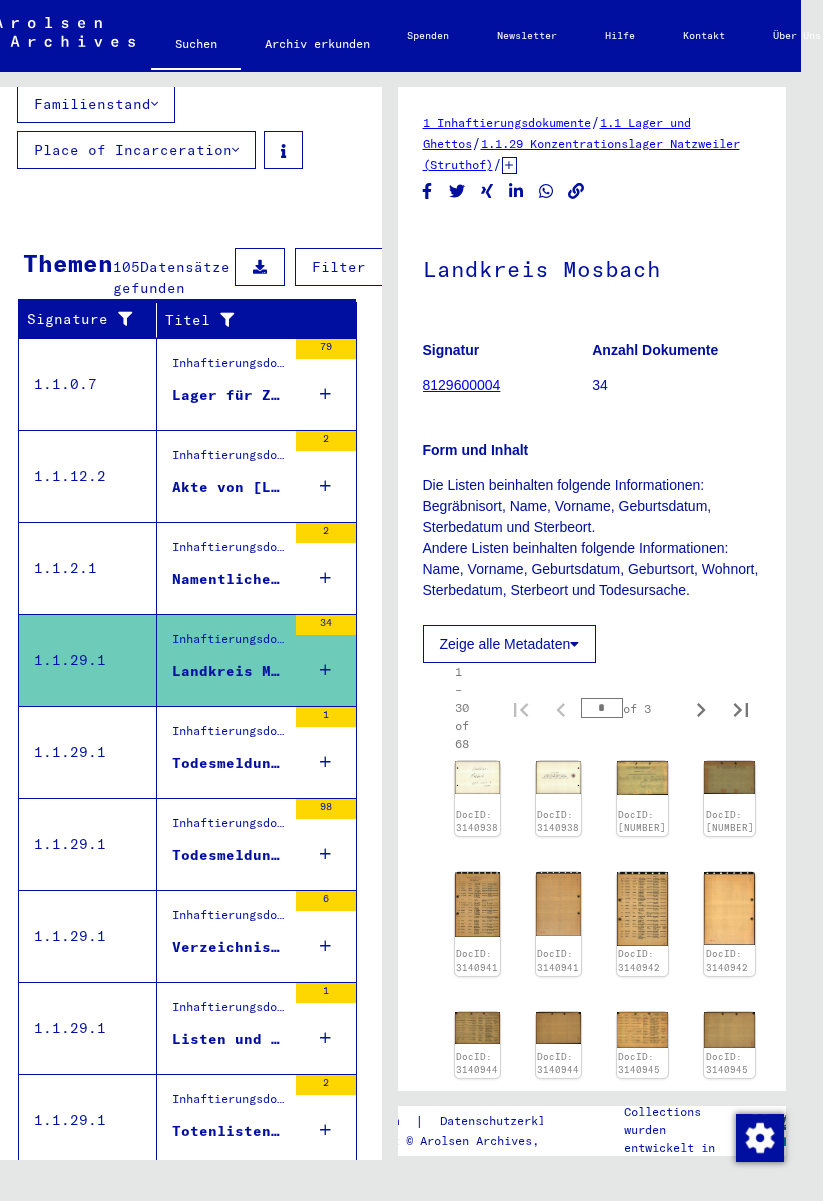 click on "Todesmeldungen kommunaler Verwaltungen bezüglich Häftlinge des KL      Natzweiler" at bounding box center (229, 763) 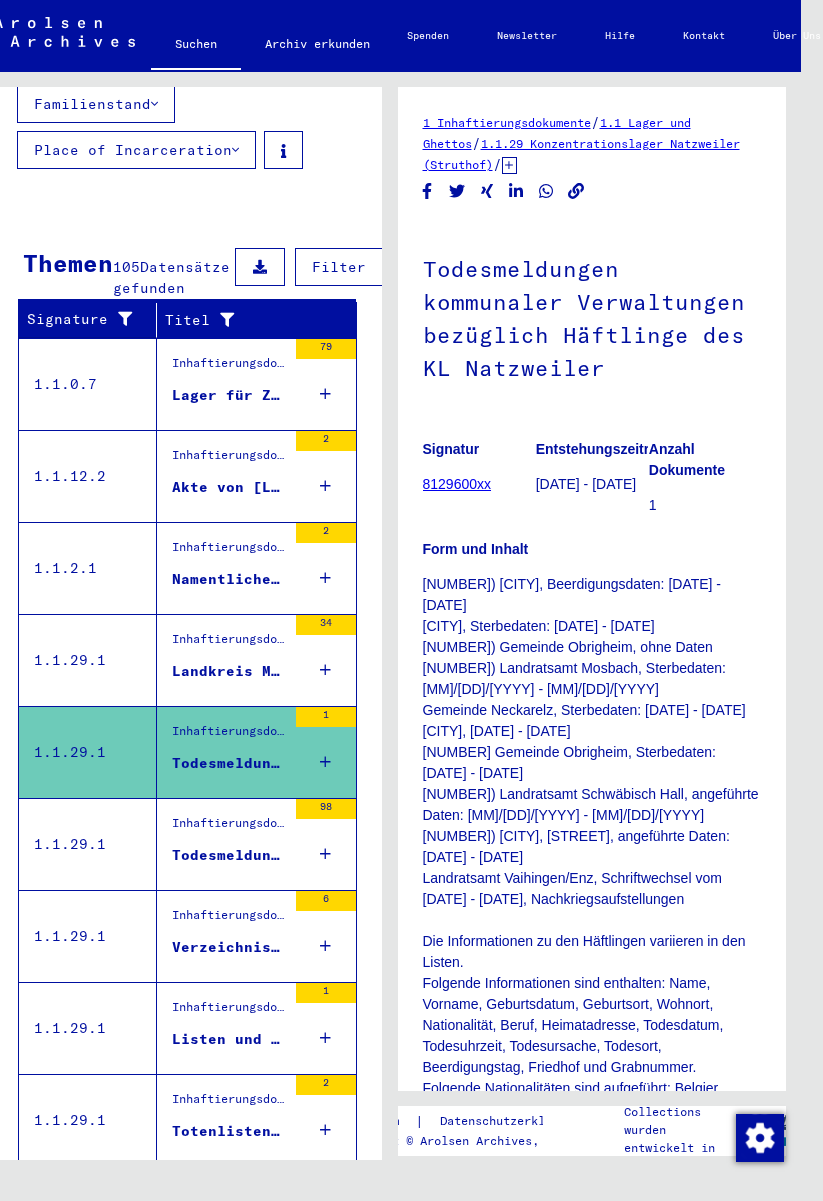 click on "Inhaftierungsdokumente > Lager und Ghettos > Konzentrationslager Natzweiler (Struthof) > Listenmaterial Natzweiler" at bounding box center (229, 828) 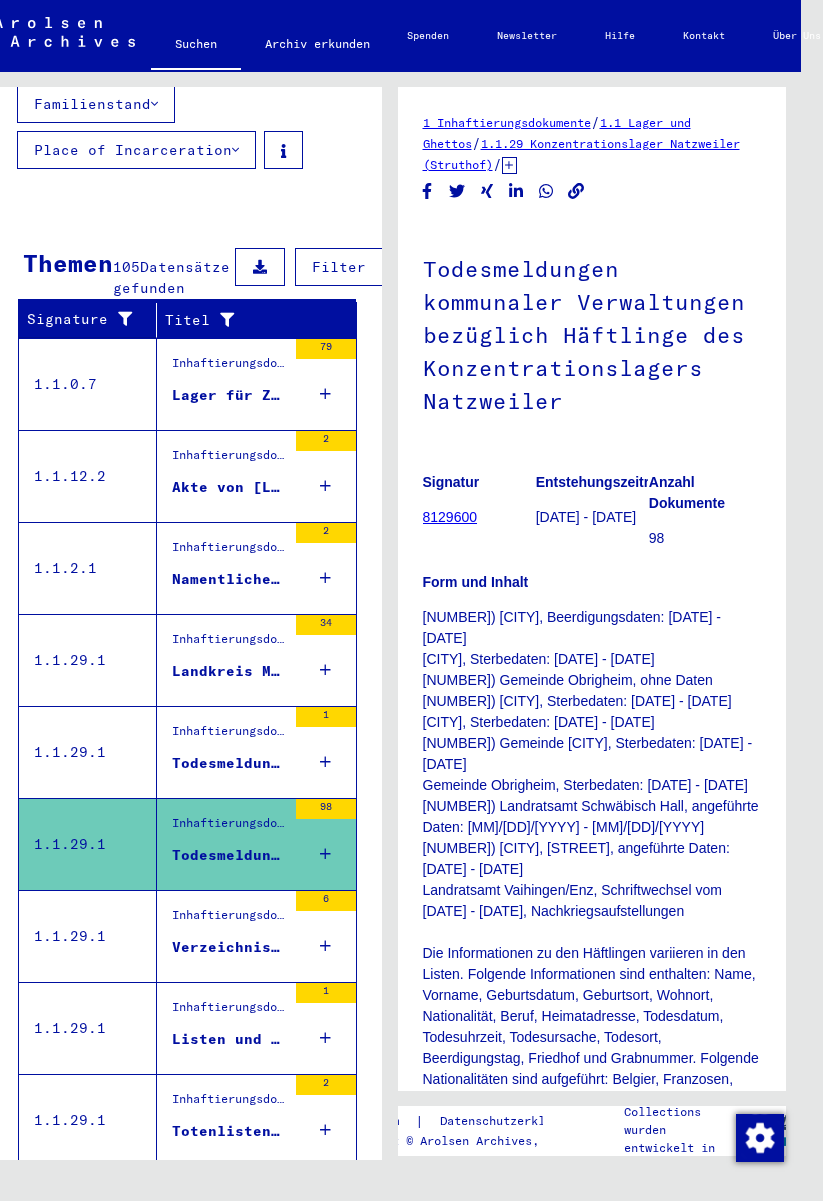 click on "Inhaftierungsdokumente > Lager und Ghettos > Konzentrationslager Natzweiler (Struthof) > Listenmaterial Natzweiler > Todesmeldungen kommunaler Verwaltungen bezüglich Häftlinge des      Konzentrationslagers Natzweiler" at bounding box center (229, 736) 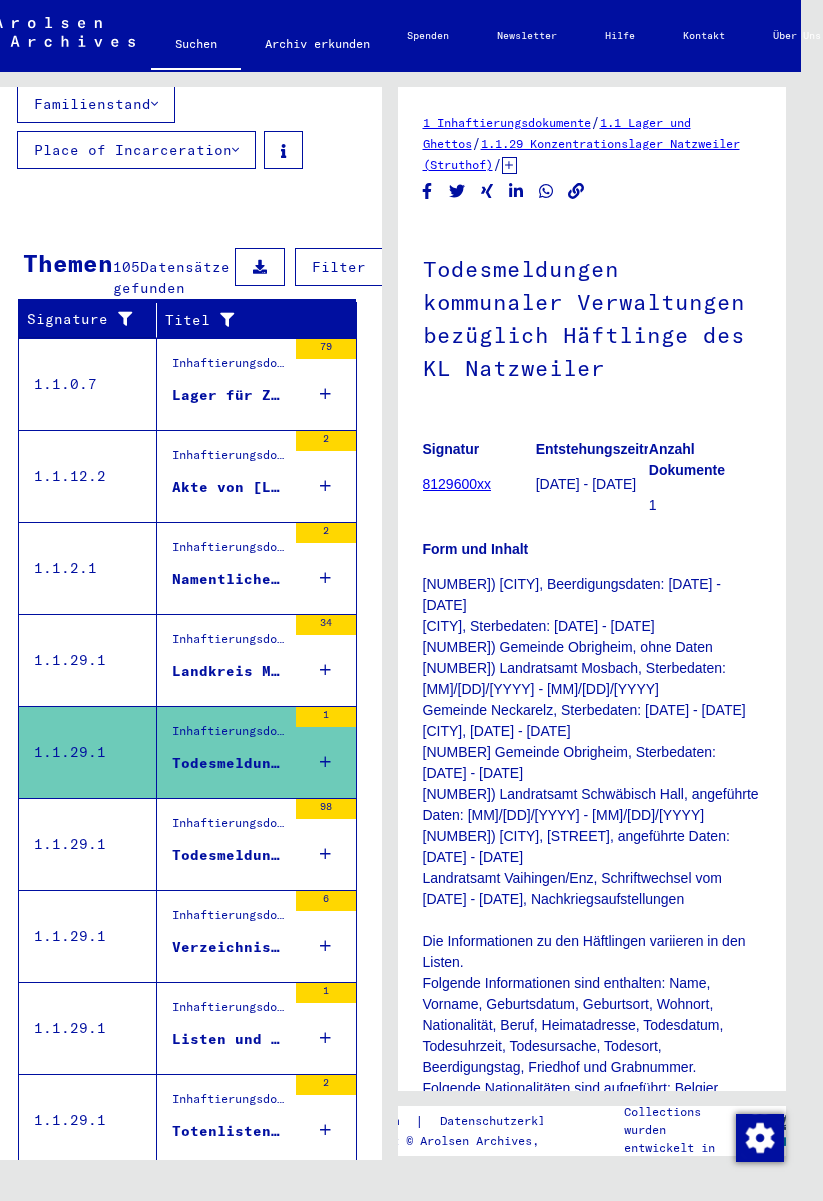 click on "Inhaftierungsdokumente > Lager und Ghettos > Konzentrationslager Natzweiler (Struthof) > Listenmaterial Natzweiler" at bounding box center (229, 828) 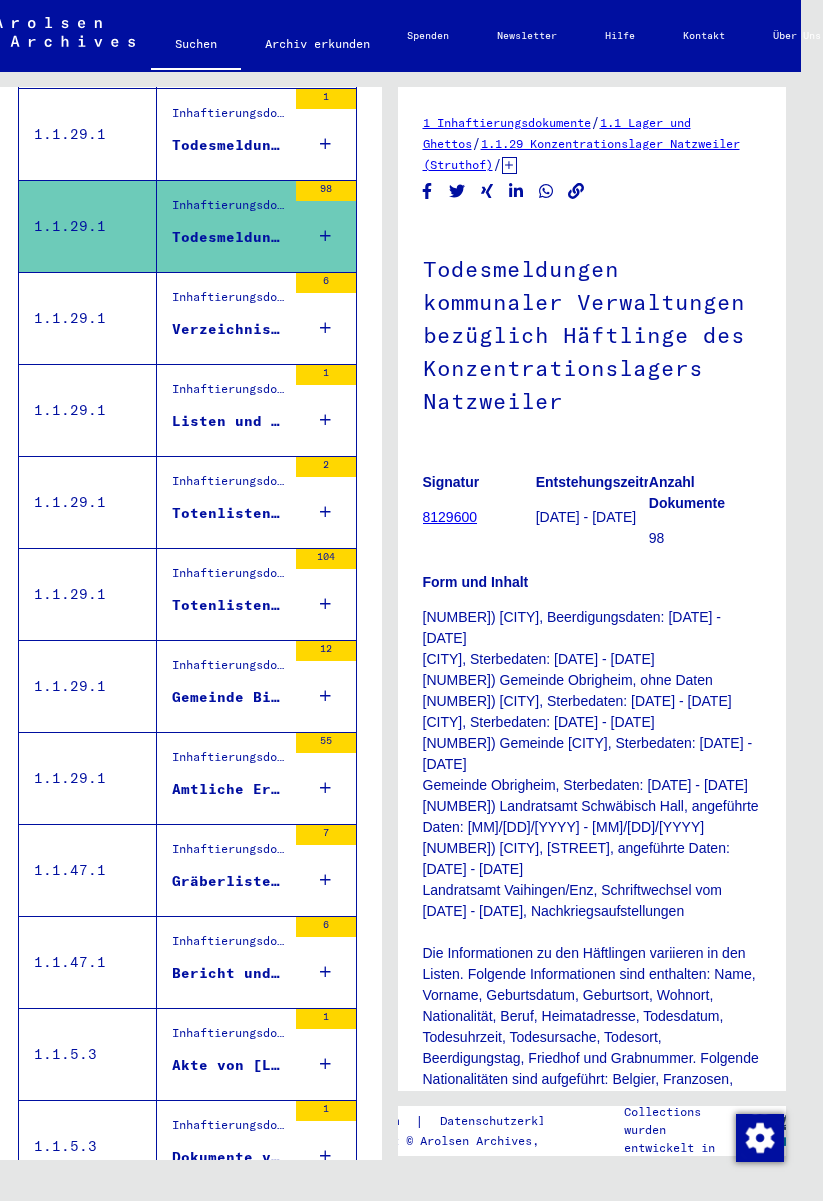 scroll, scrollTop: 936, scrollLeft: 0, axis: vertical 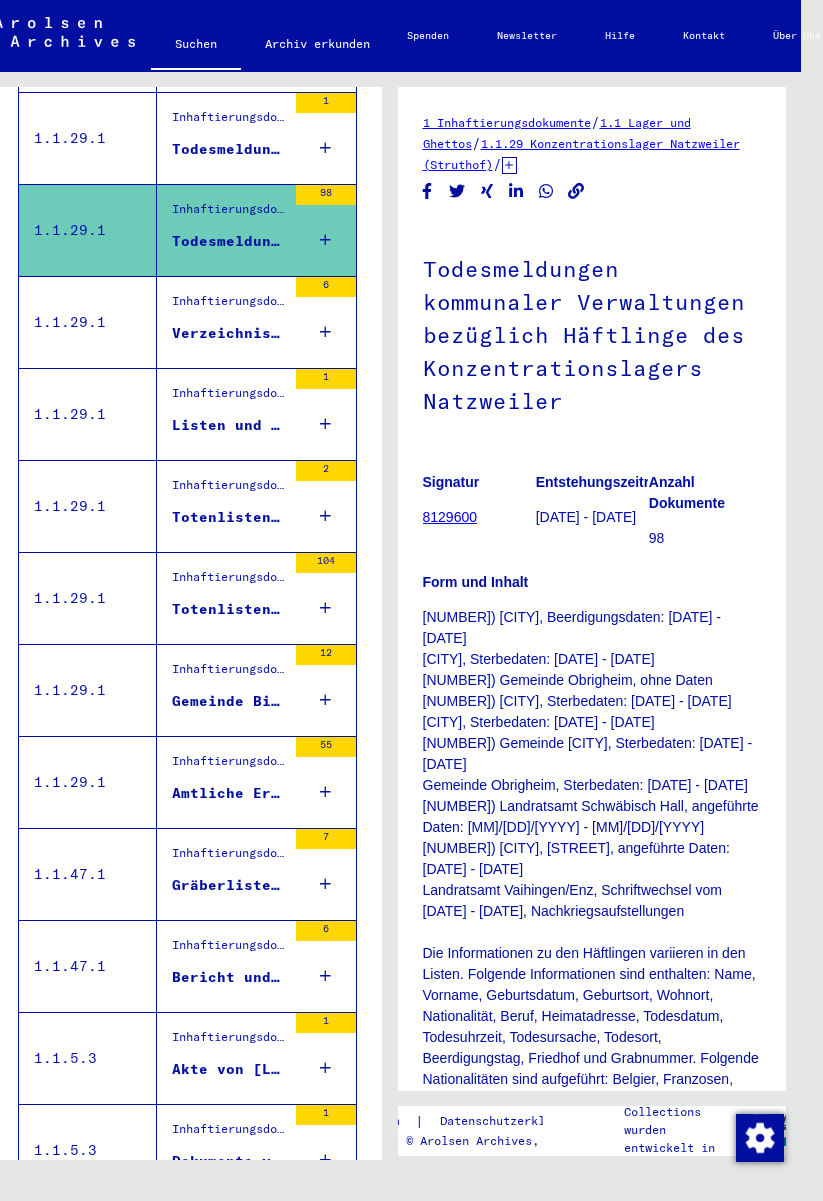 click on "Inhaftierungsdokumente > Lager und Ghettos > Konzentrationslager Natzweiler (Struthof) > Listenmaterial Natzweiler > Totenlisten, Überstellungen, politische Häftlinge und Vernehmungen des      Konzentrationslagers Natzweiler und Außenlager" at bounding box center (229, 766) 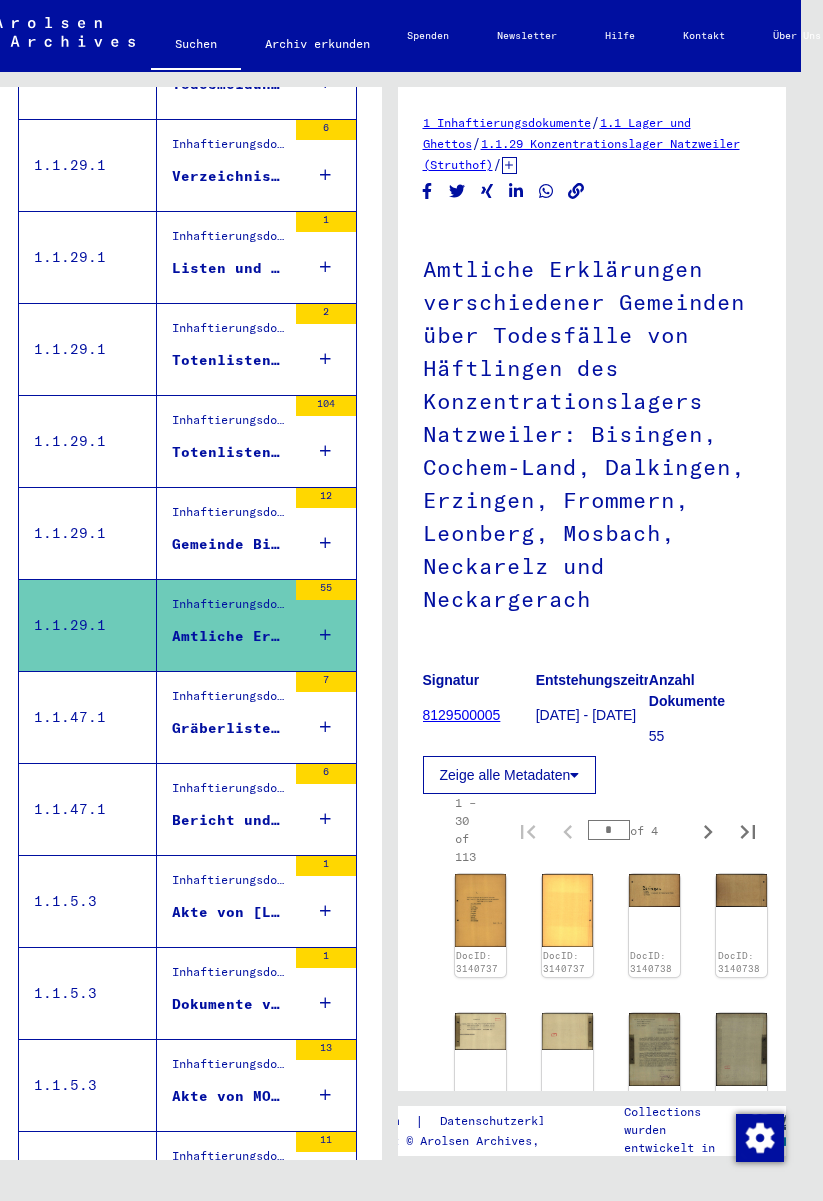scroll, scrollTop: 1094, scrollLeft: 0, axis: vertical 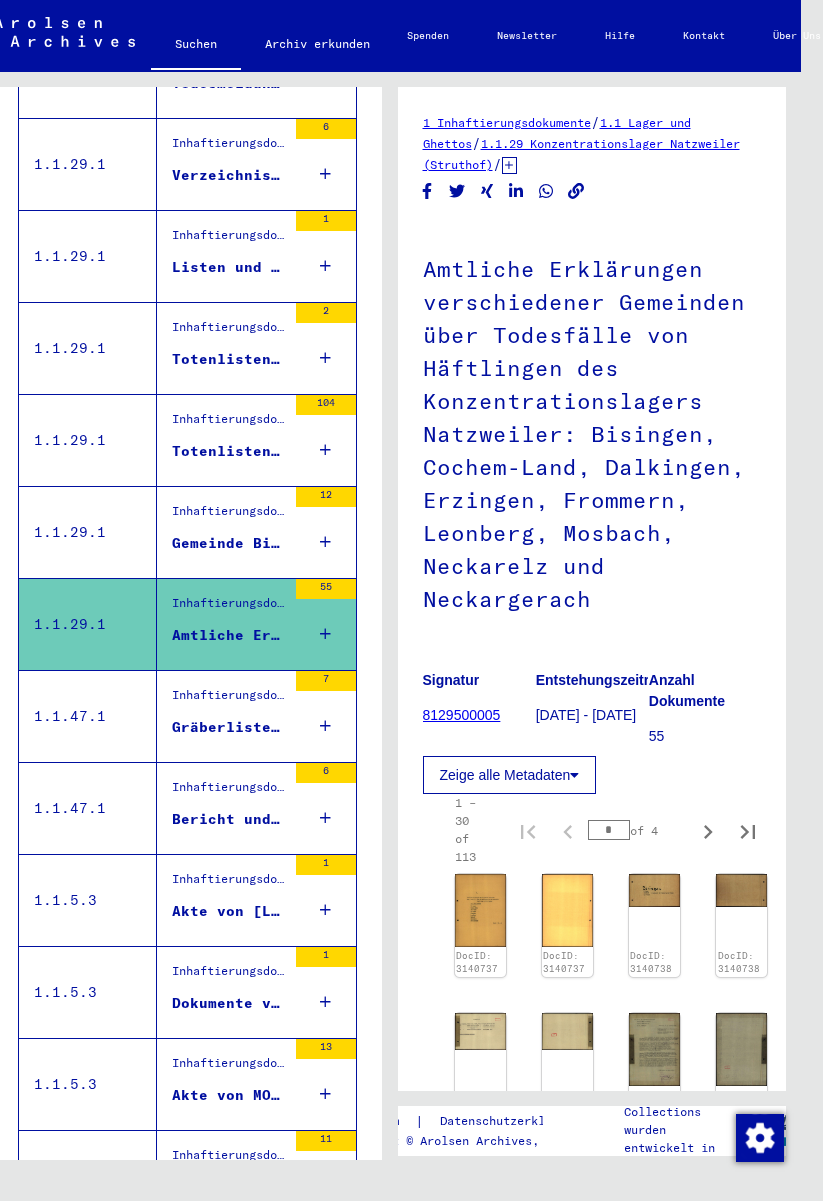 click on "Inhaftierungsdokumente > Lager und Ghettos > Konzentrationslager Buchenwald > Individuelle Unterlagen Männer Buchenwald  > Individuelle Häftlingsunterlagen - KL Buchenwald > Akten mit Namen ab A bis SYS und weiterer Untergliederung > Akten mit Namen ab MOROS" at bounding box center [229, 884] 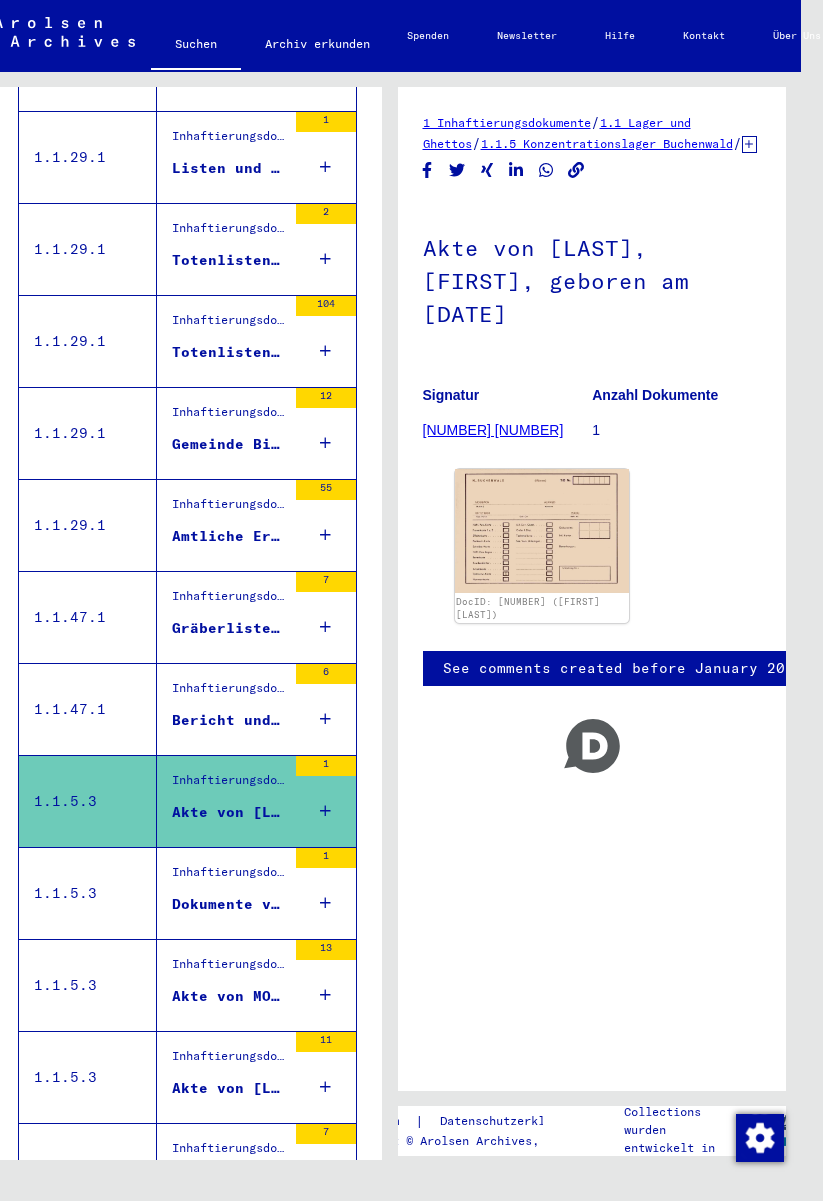 scroll, scrollTop: 1193, scrollLeft: 0, axis: vertical 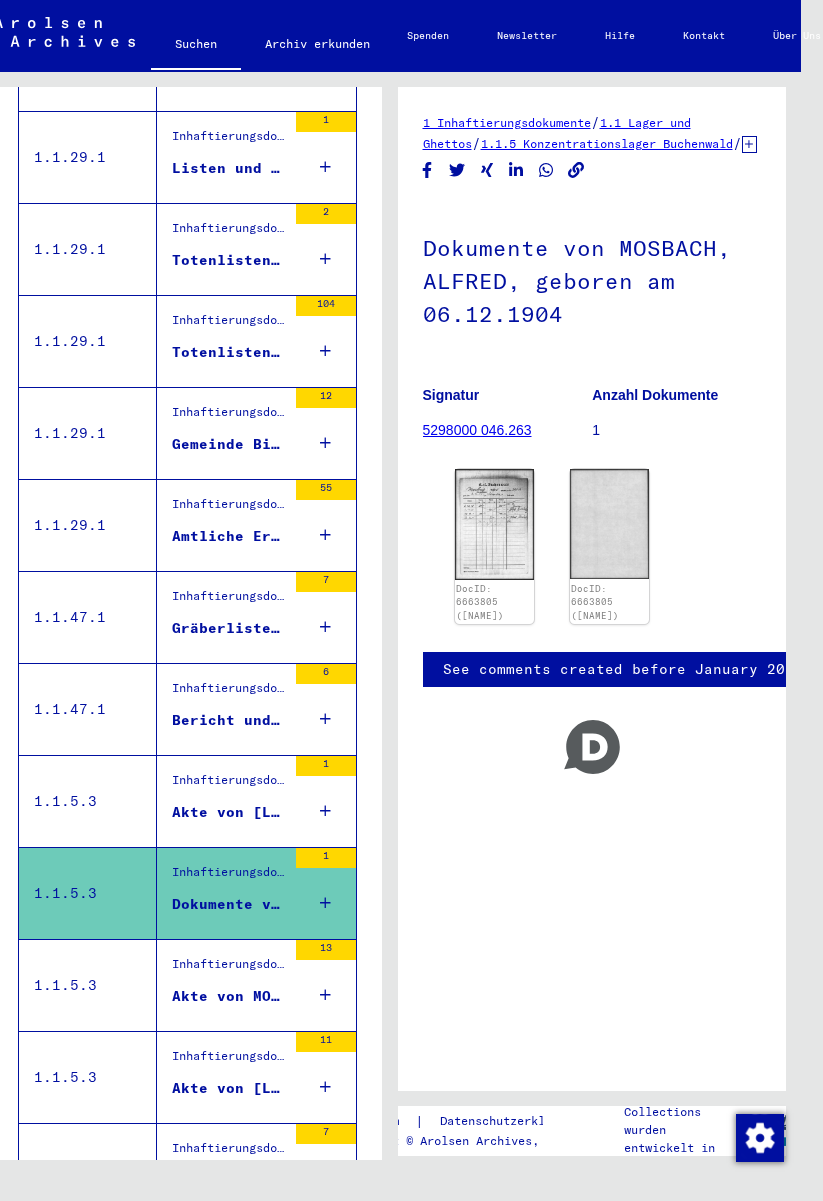 click 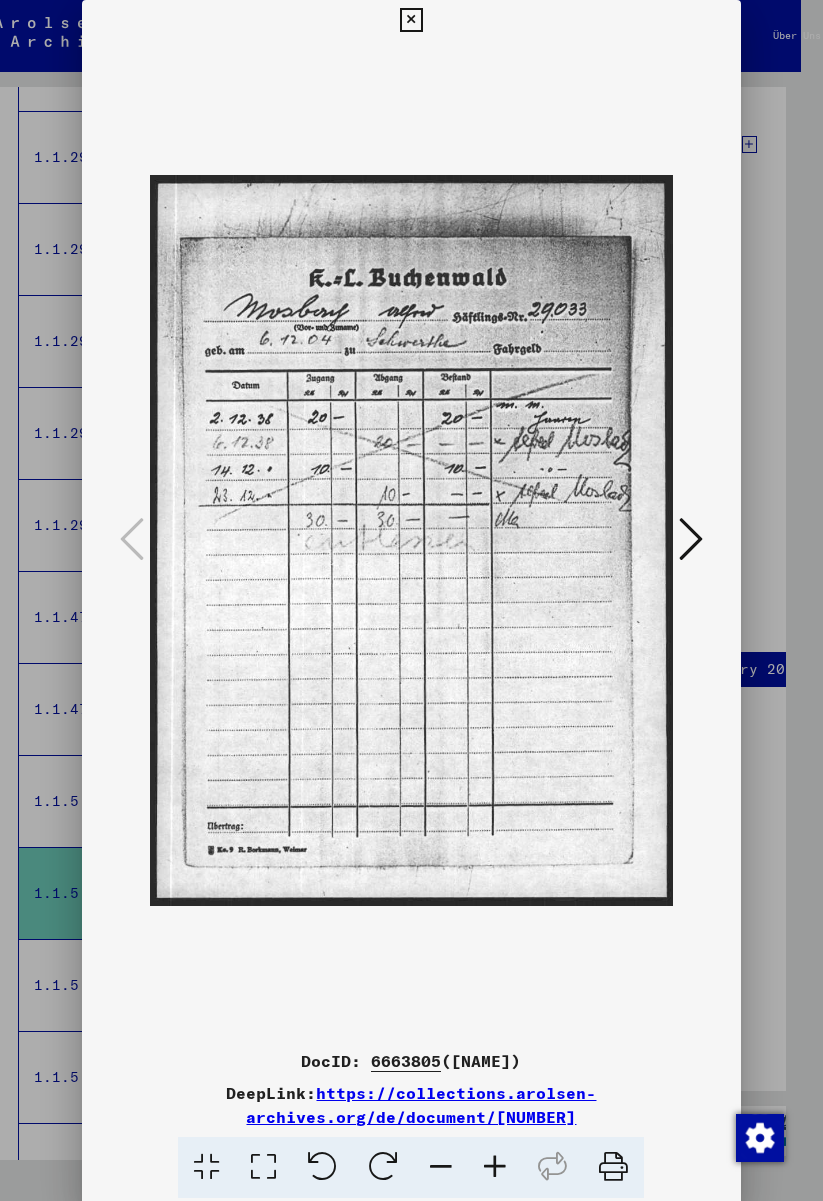 click at bounding box center [411, 20] 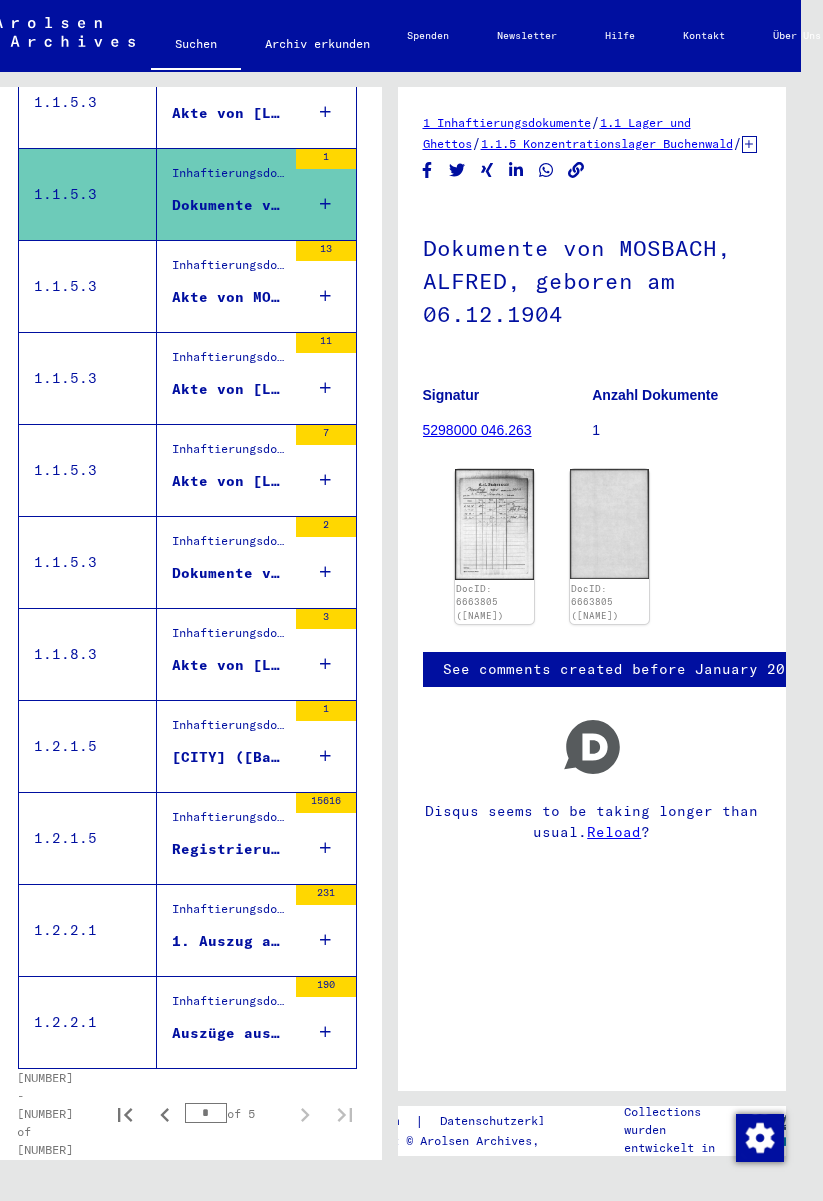 scroll, scrollTop: 1891, scrollLeft: 0, axis: vertical 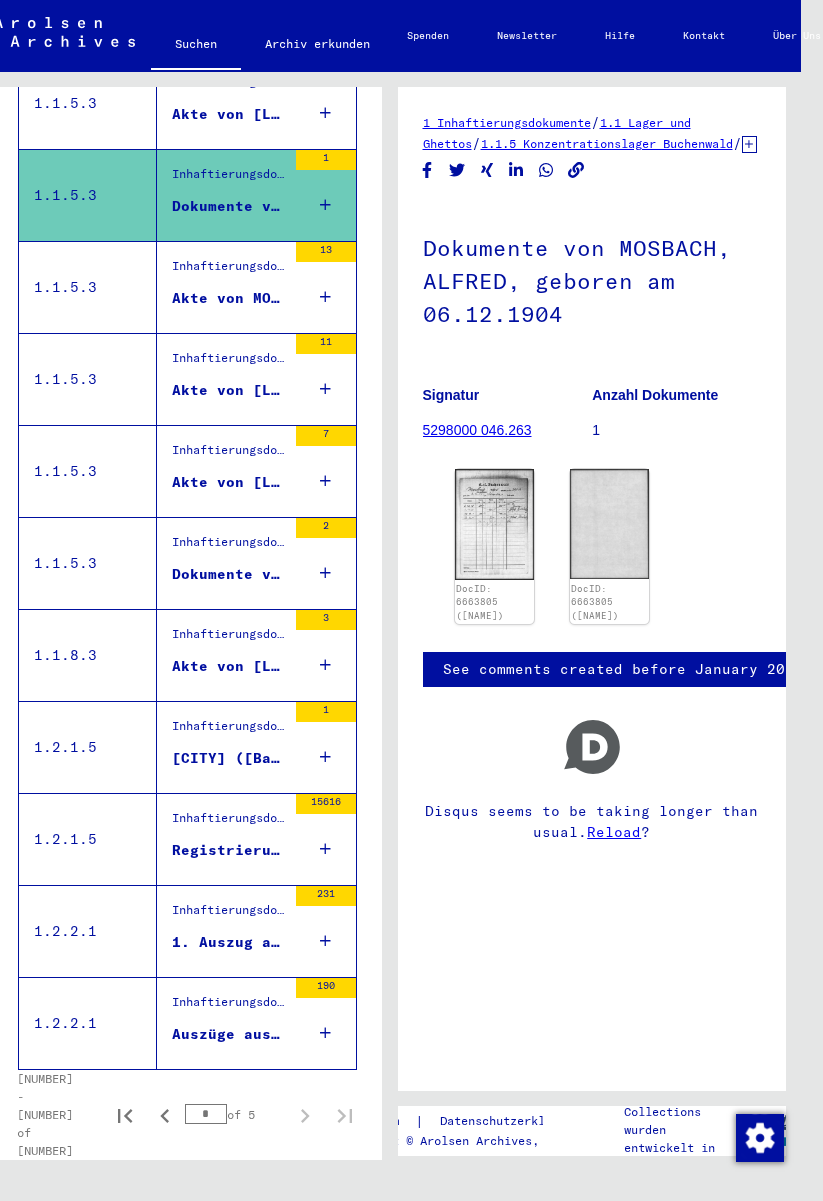 click on "Inhaftierungsdokumente > Verschiedenes > Gefängnisse > Listenmaterial Gruppe P.P. > BADEN (Land)" at bounding box center [229, 1007] 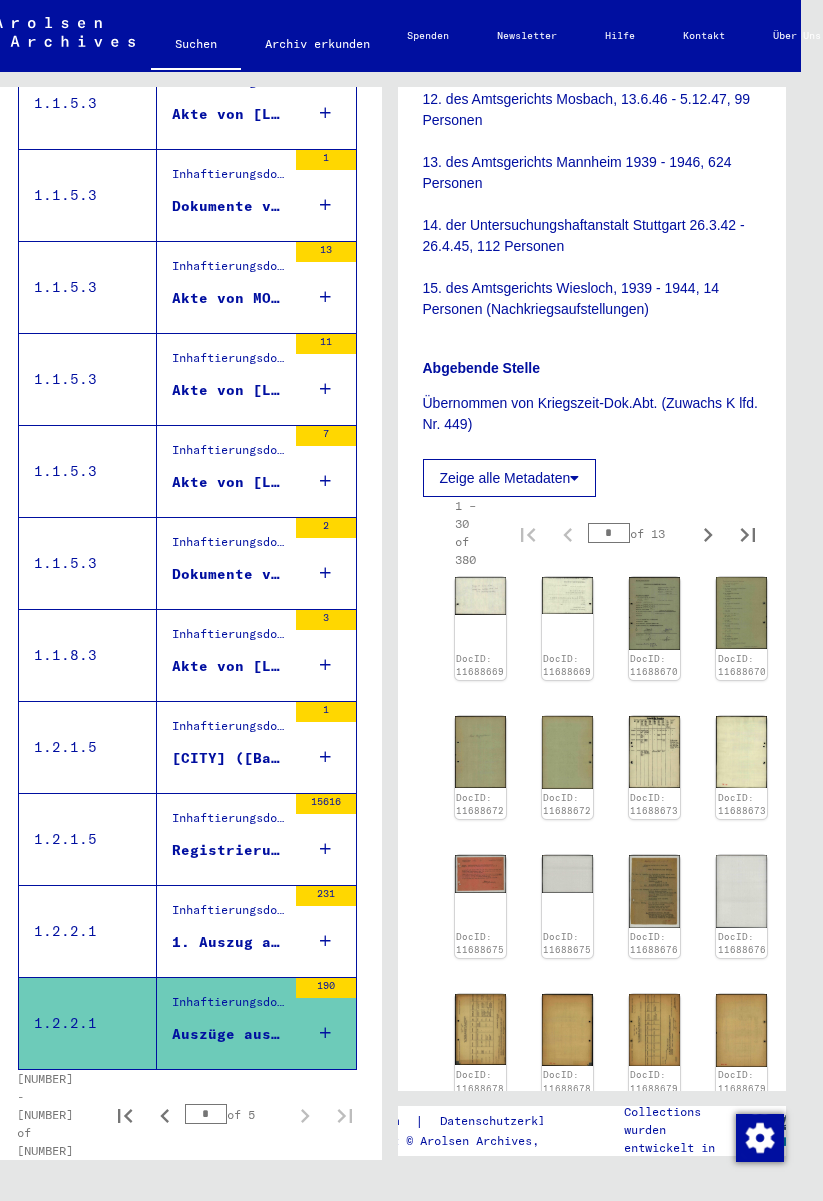 scroll, scrollTop: 1282, scrollLeft: 0, axis: vertical 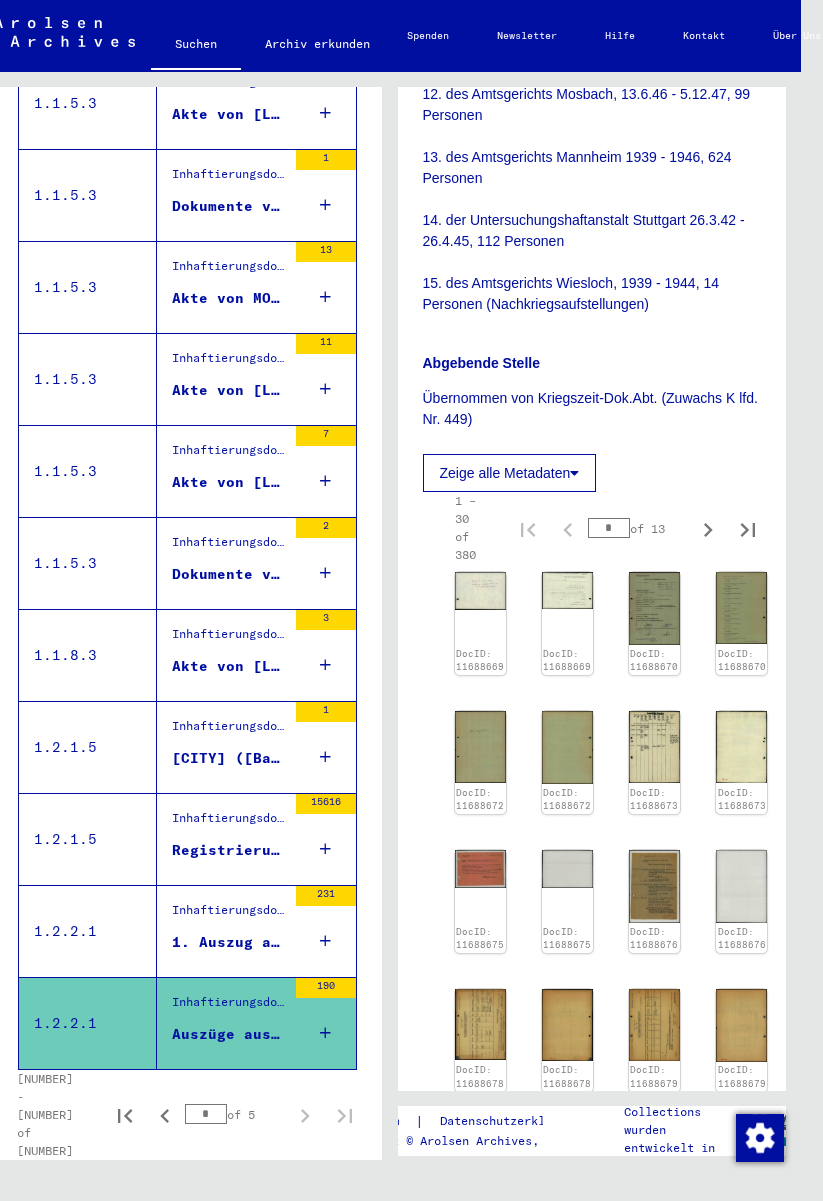 click 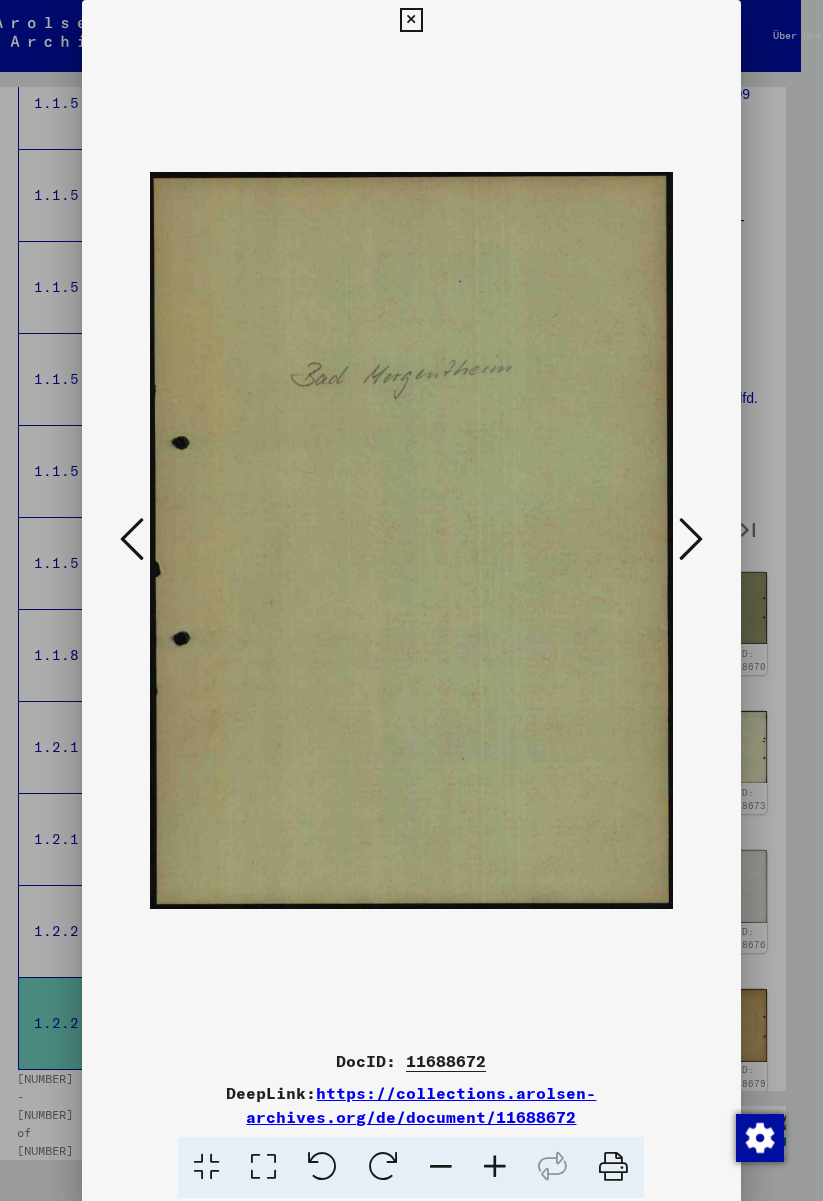 click at bounding box center (691, 540) 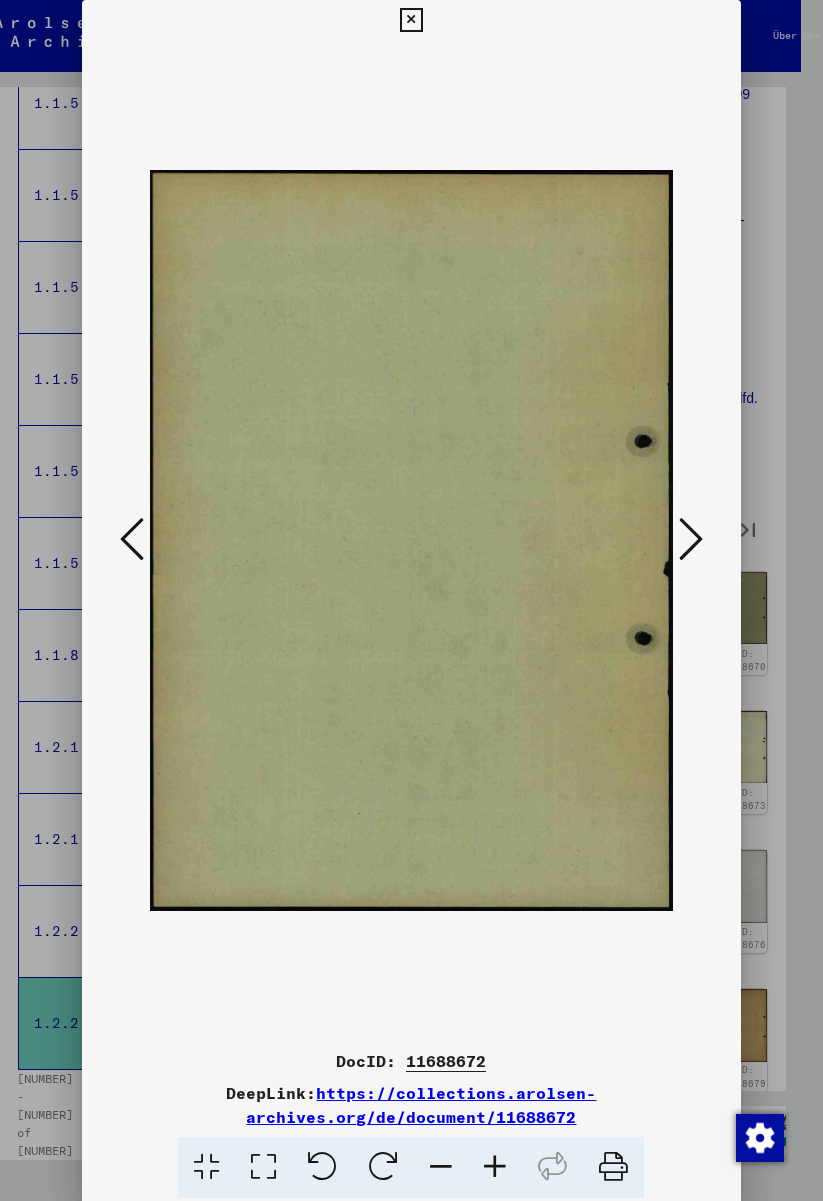 click at bounding box center [691, 539] 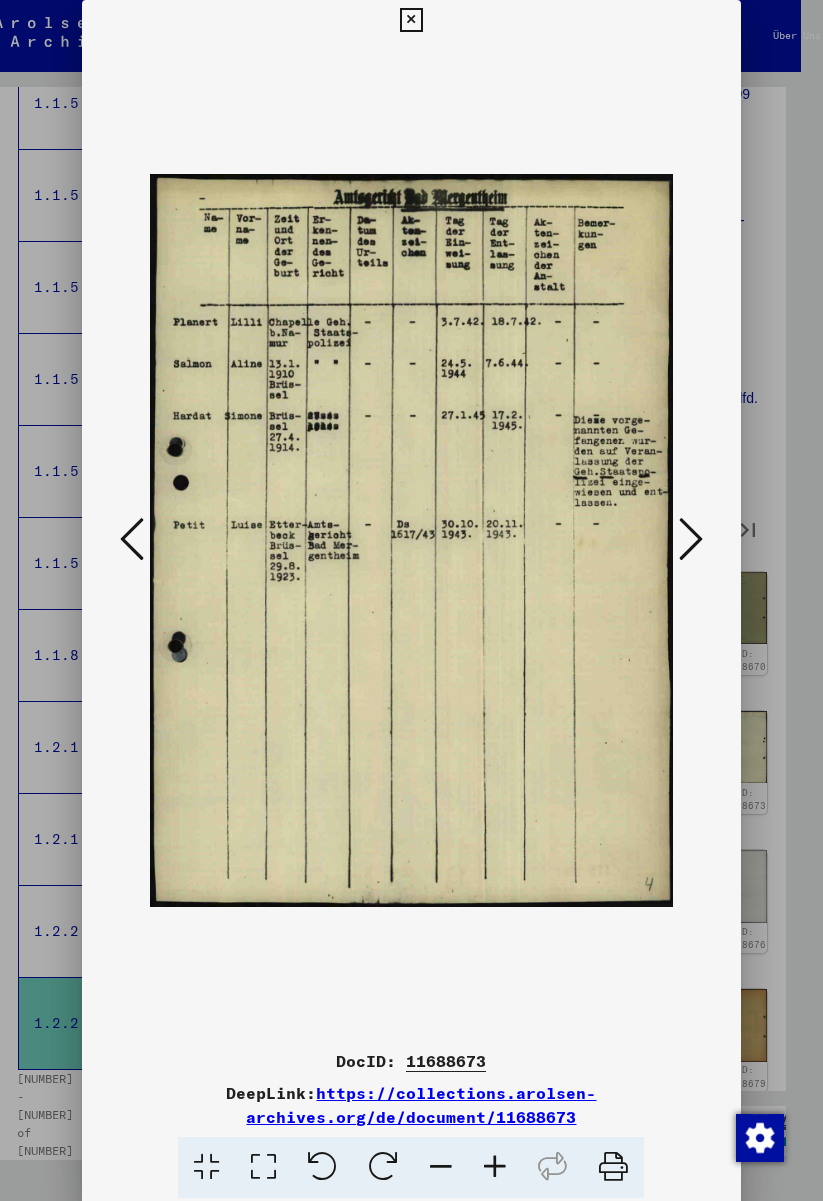 click at bounding box center (691, 539) 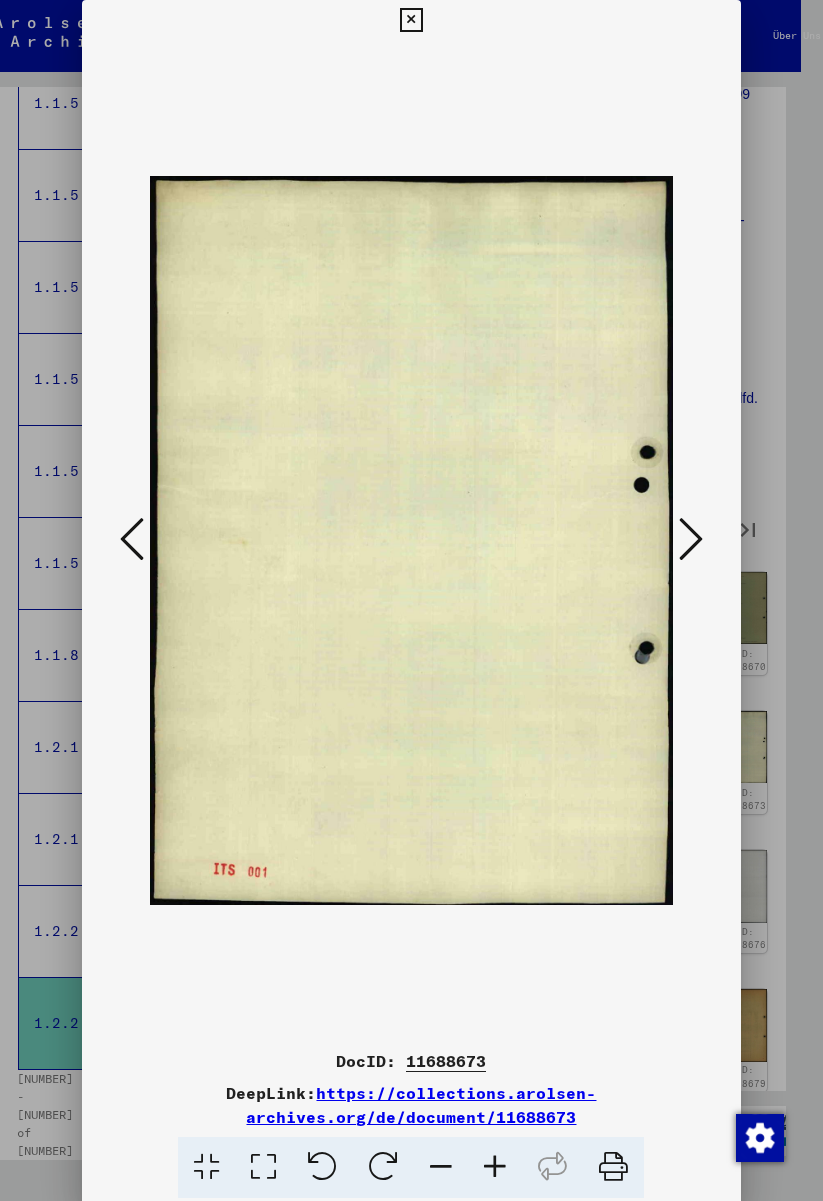 click at bounding box center [691, 539] 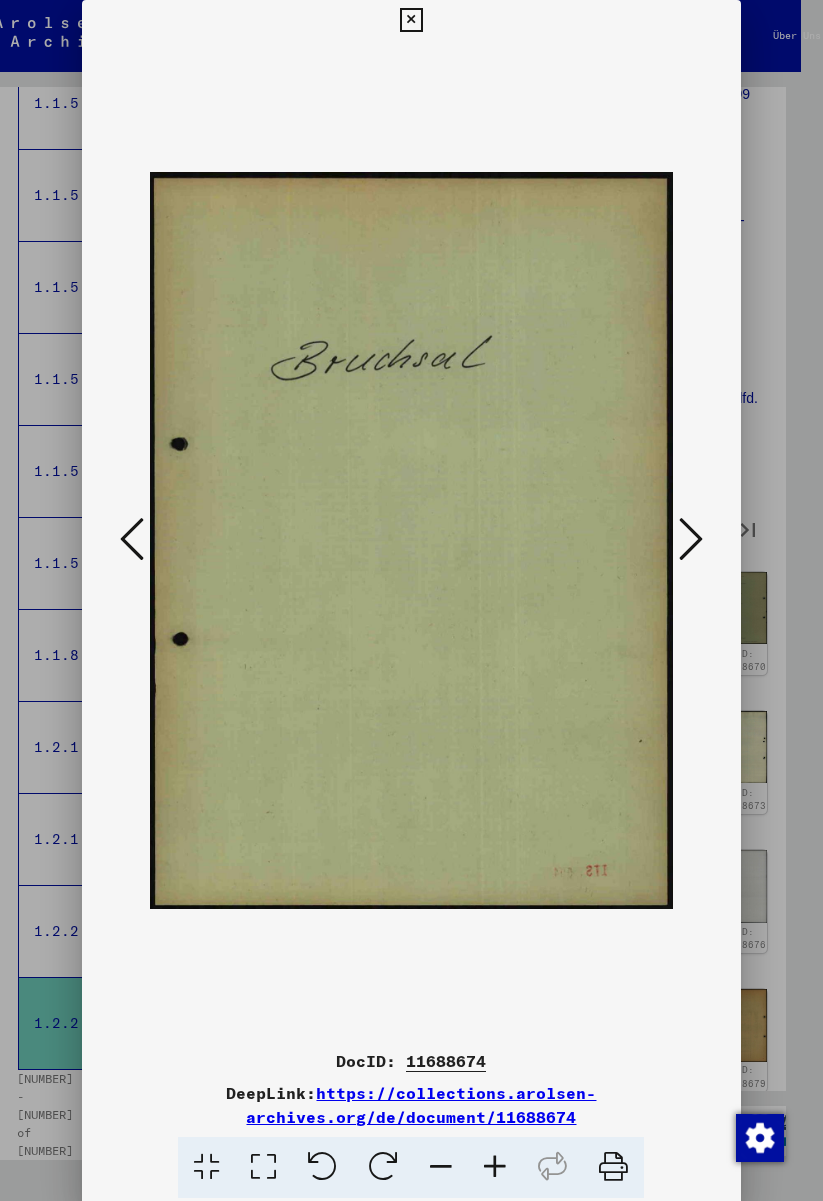 click at bounding box center [411, 20] 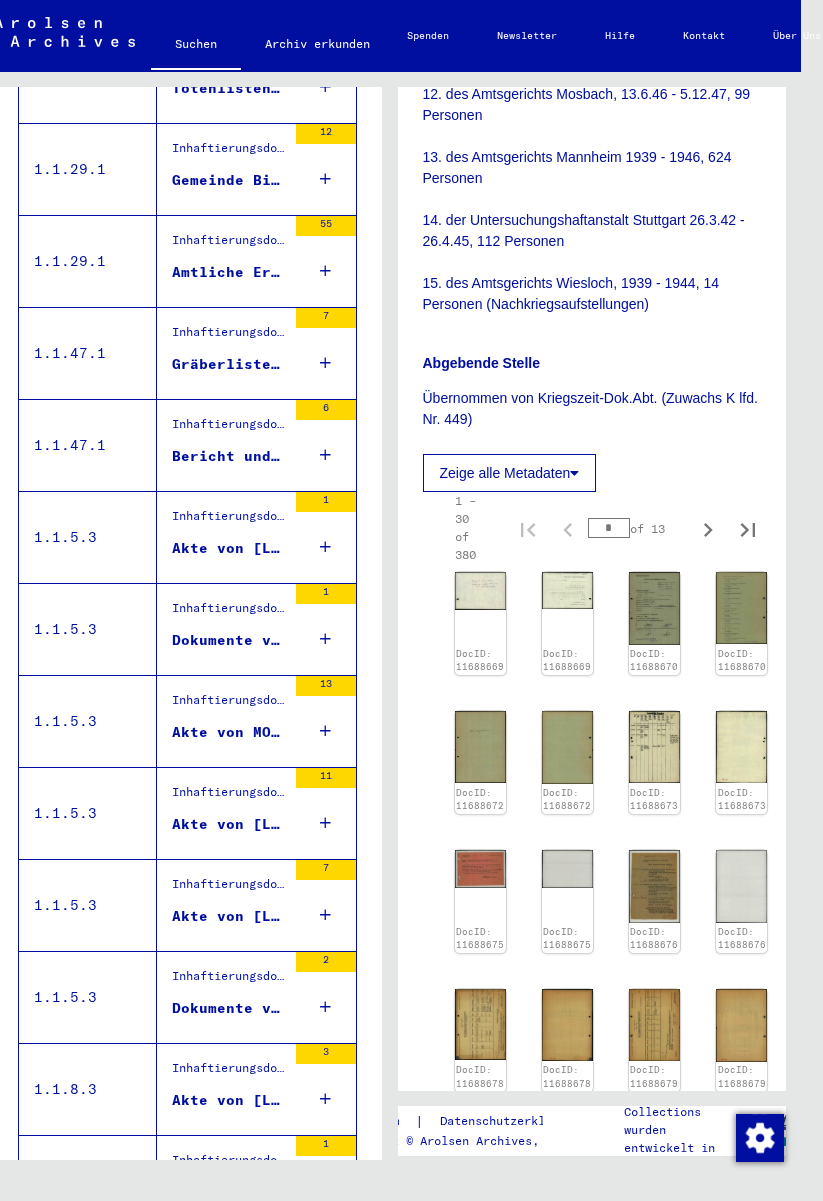 scroll, scrollTop: 1449, scrollLeft: 0, axis: vertical 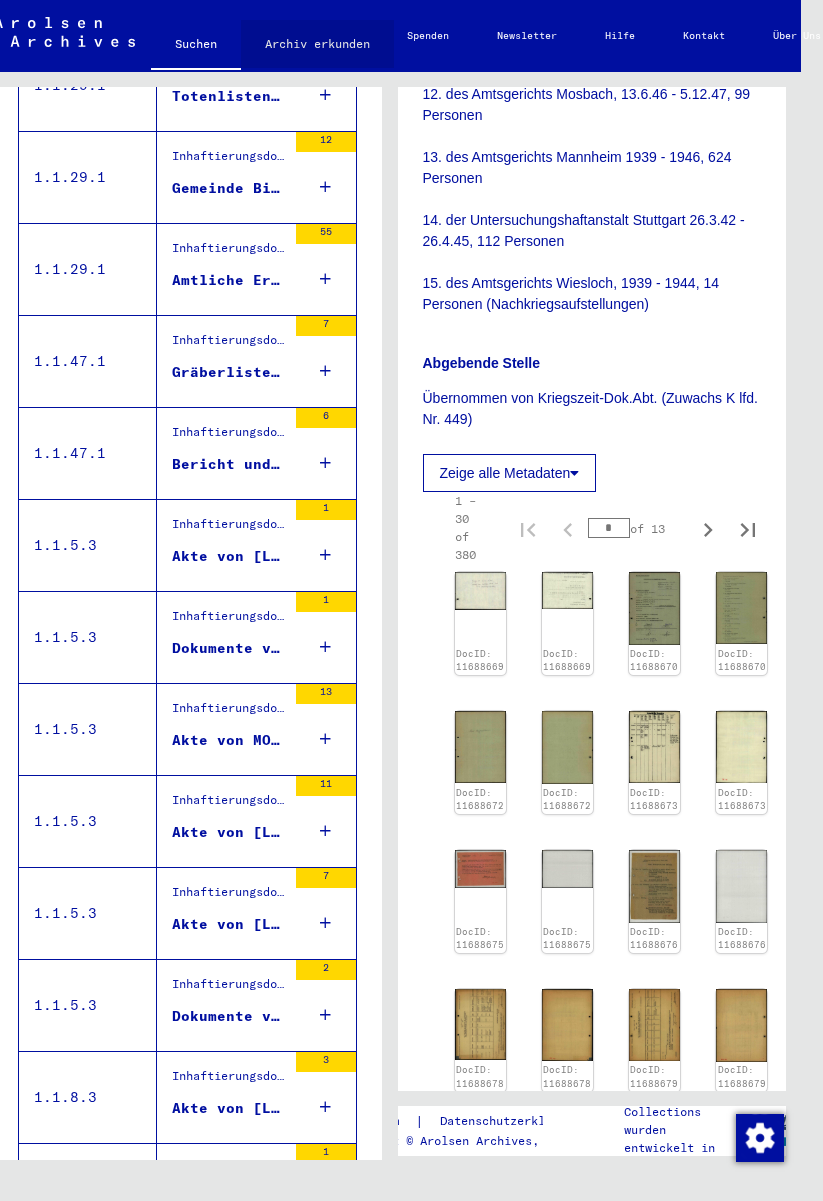 click on "Archiv erkunden" 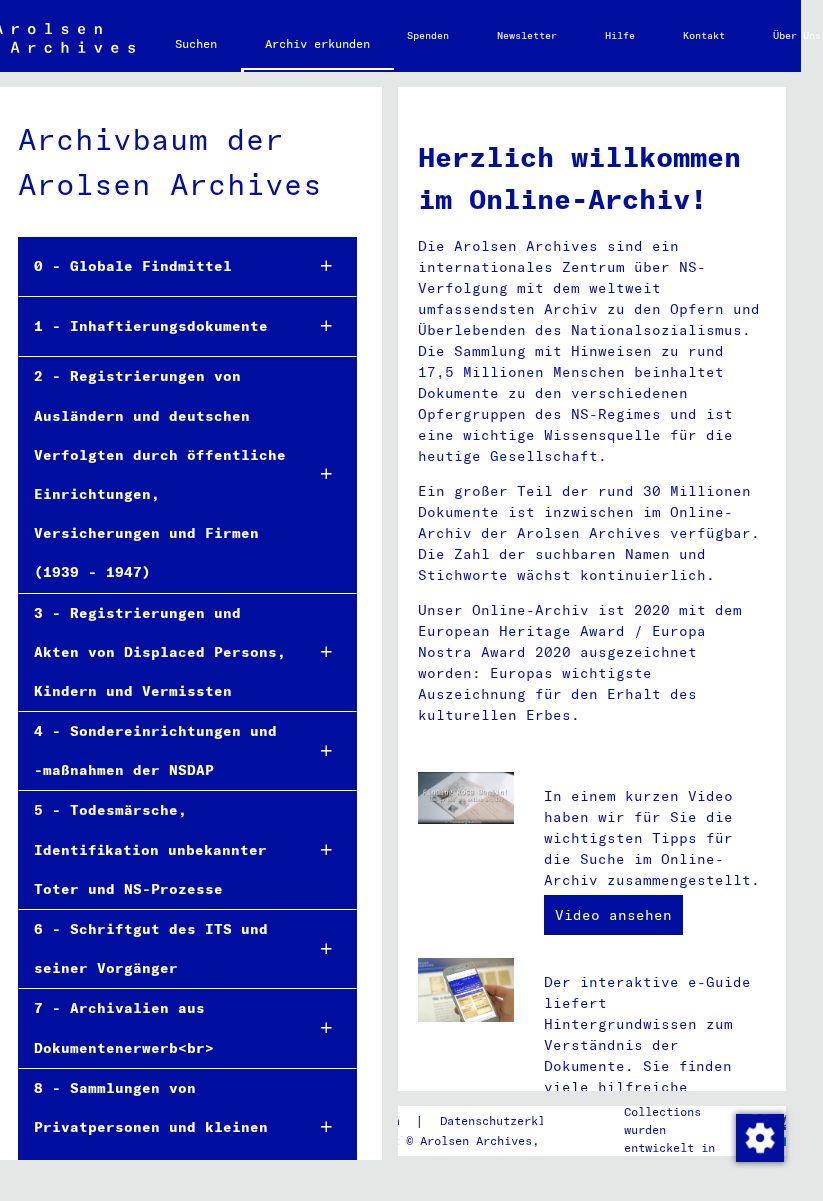click at bounding box center [326, 751] 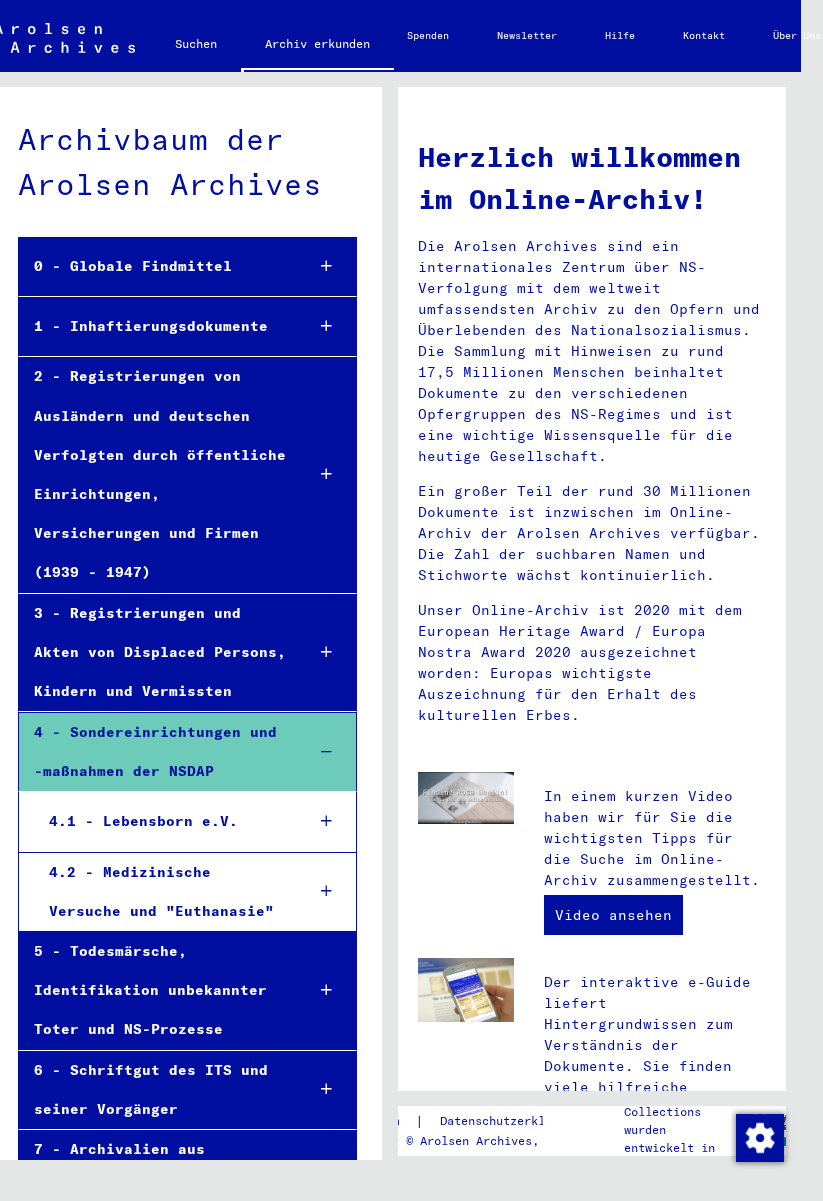 click at bounding box center [326, 821] 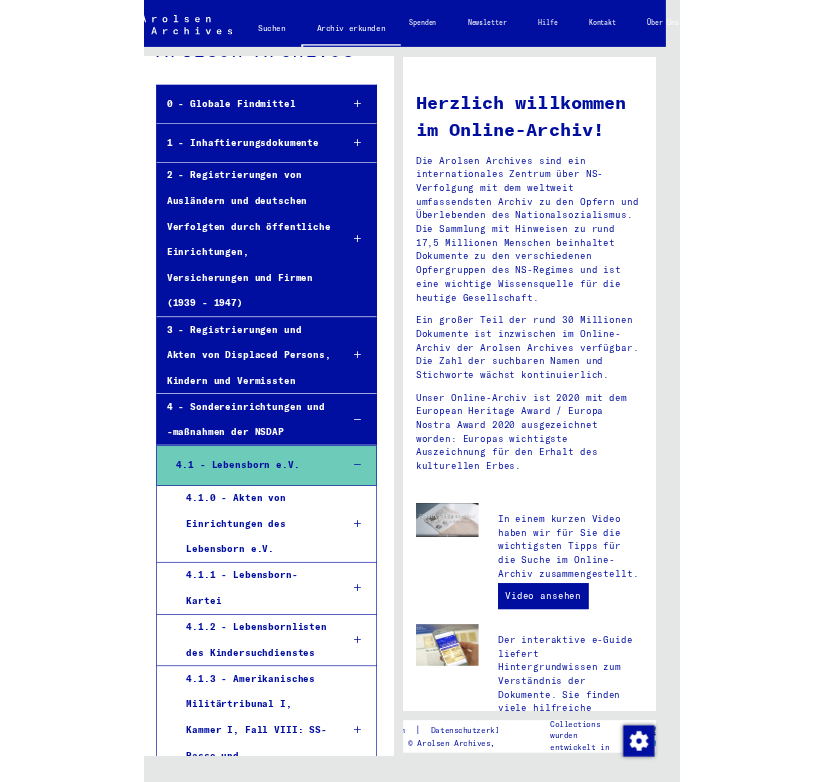 scroll, scrollTop: 115, scrollLeft: 0, axis: vertical 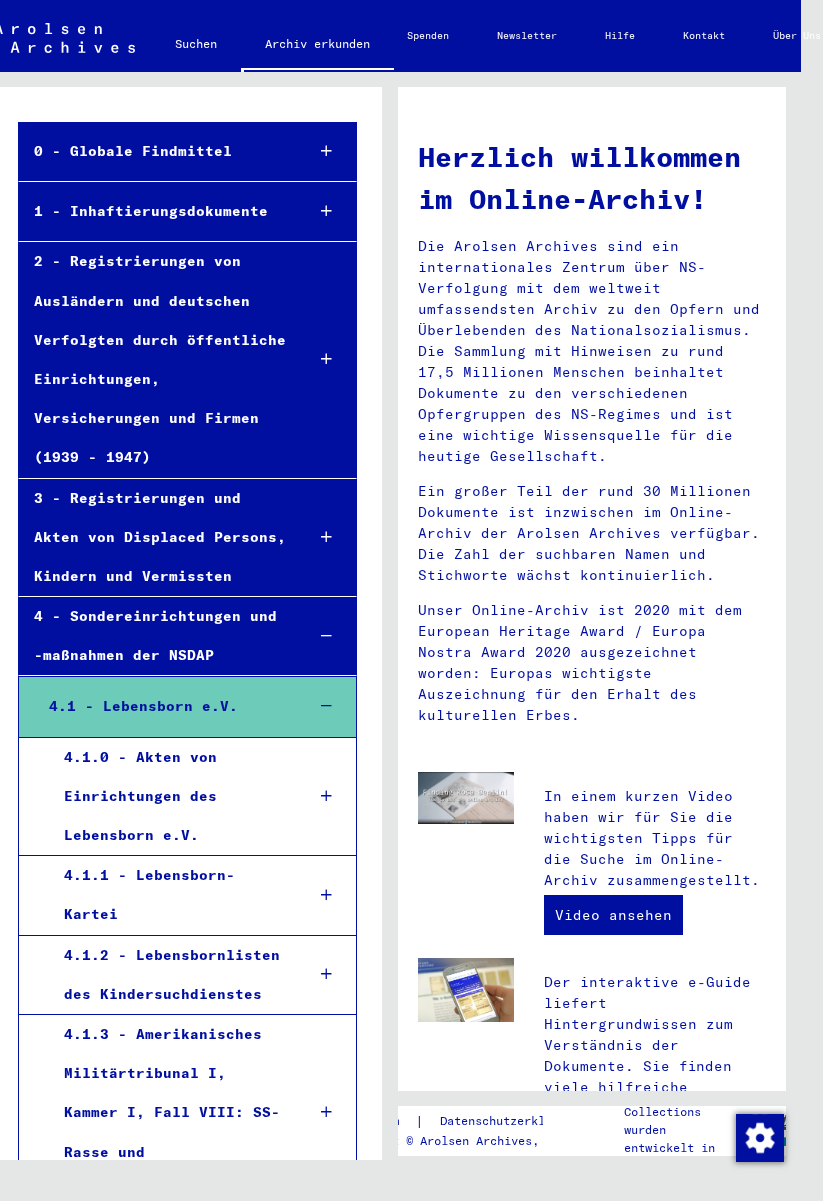 click at bounding box center [327, 796] 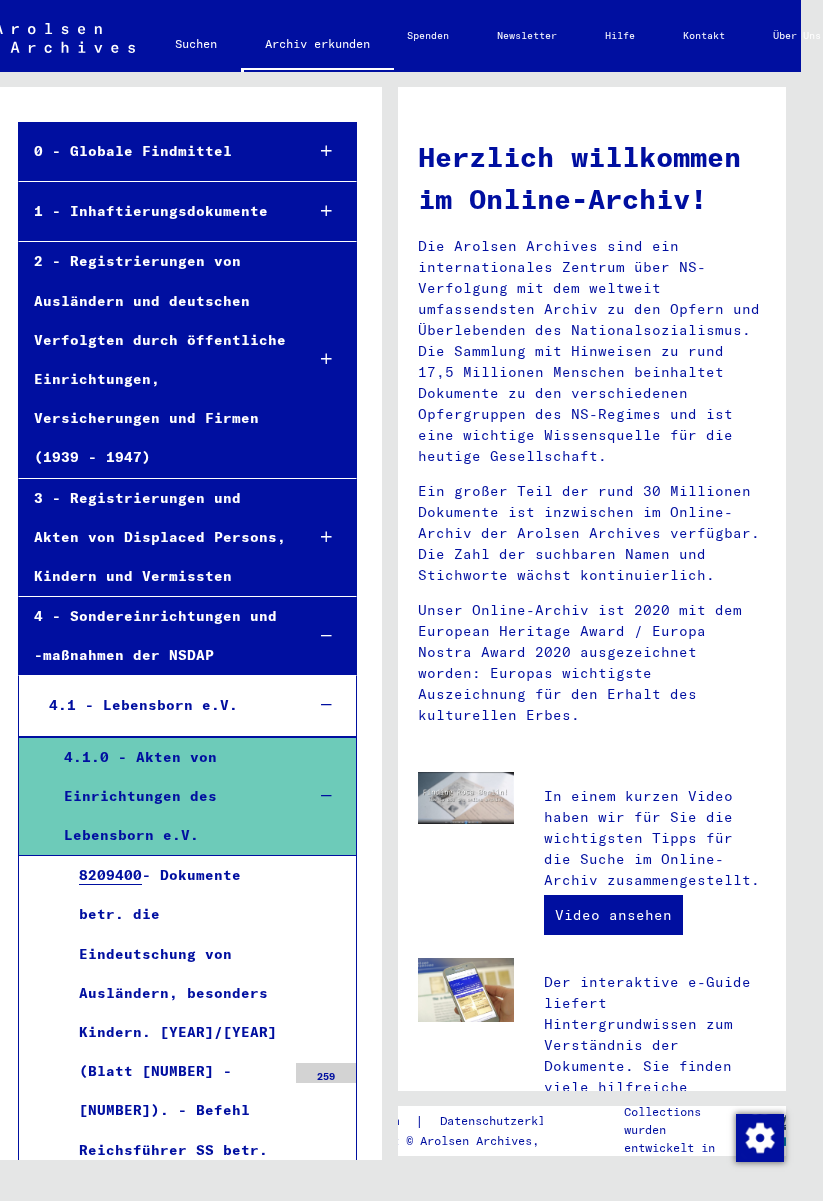 click on "8209400  - Dokumente betr. die Eindeutschung von Ausländern, besonders Kindern. 39/40 (Blatt 1 - 216).  - Befehl Reichsführer SS betr. die Auswahl poln. Sippen, 9.11.40 (Blatt 1 - 2),  - Befehl Panzerarmeeoberko ... 259" at bounding box center (187, 1111) 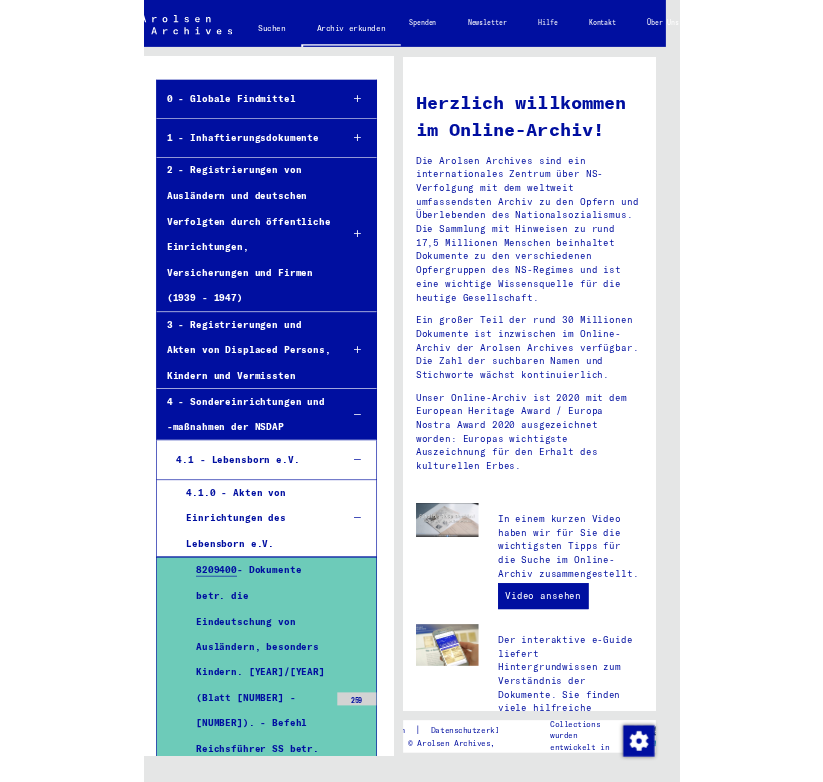 scroll, scrollTop: 0, scrollLeft: 0, axis: both 